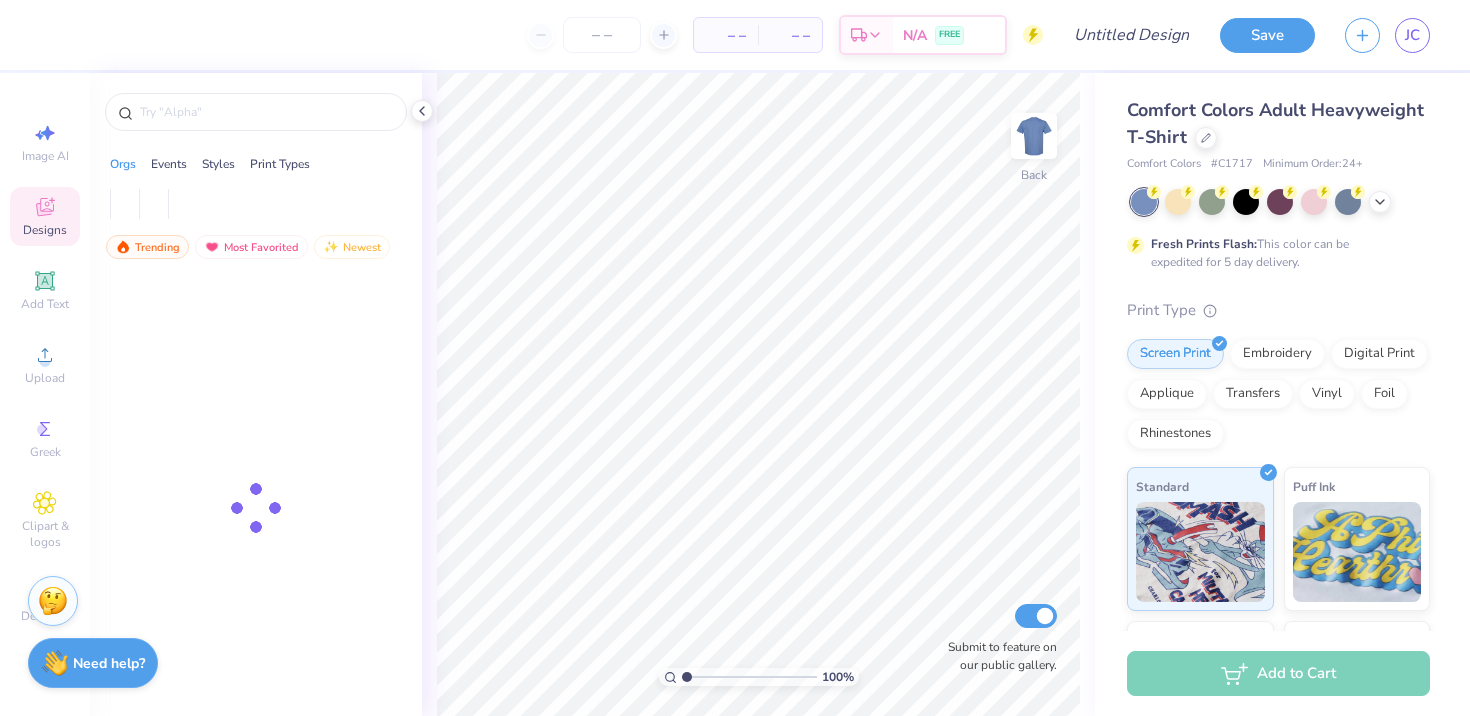 scroll, scrollTop: 0, scrollLeft: 0, axis: both 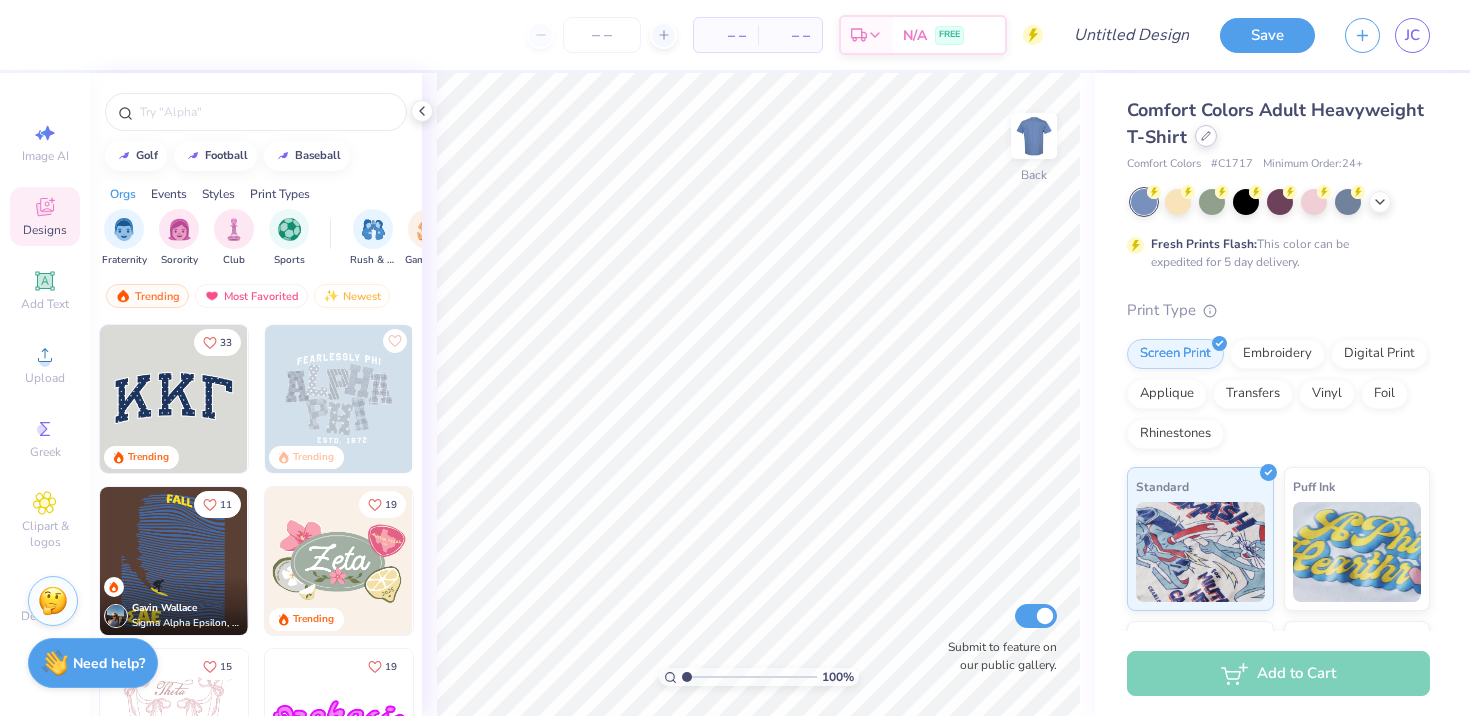 click at bounding box center [1206, 136] 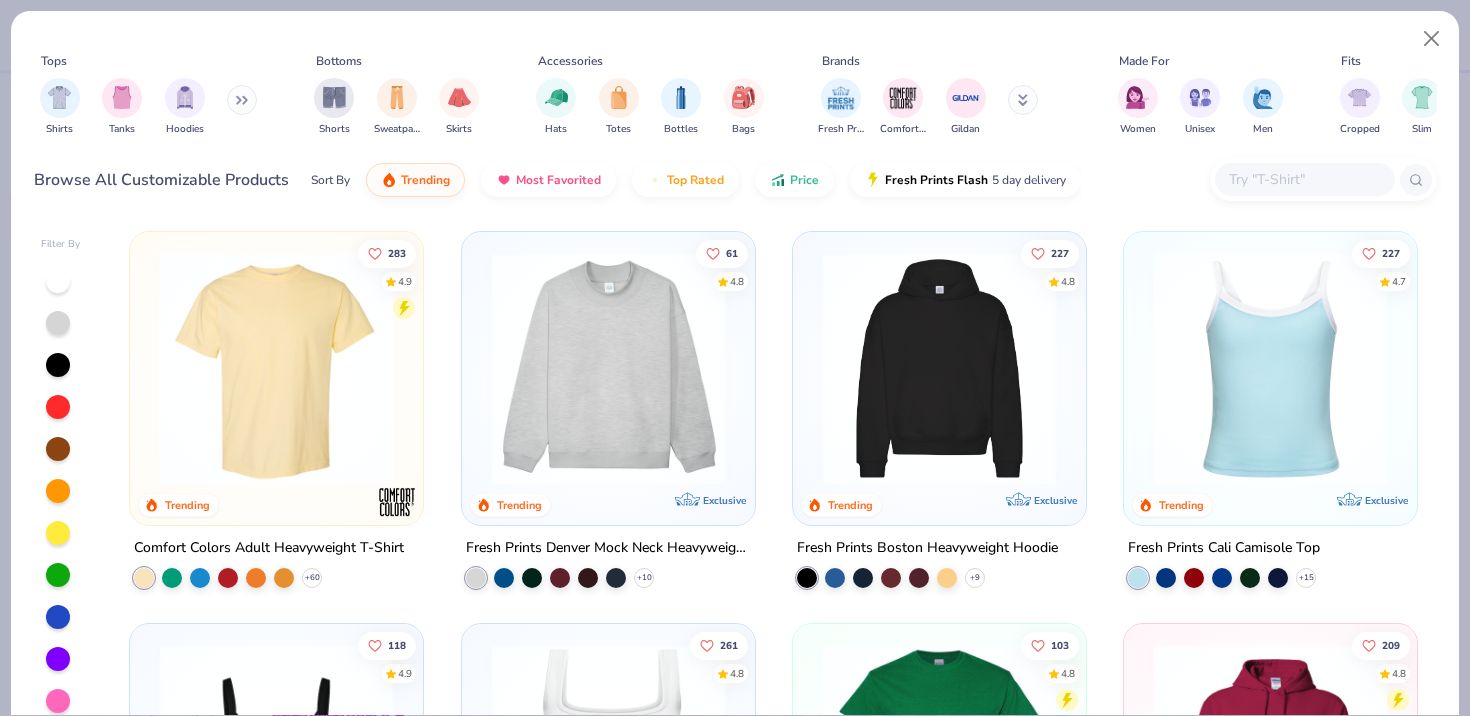 click at bounding box center (608, 368) 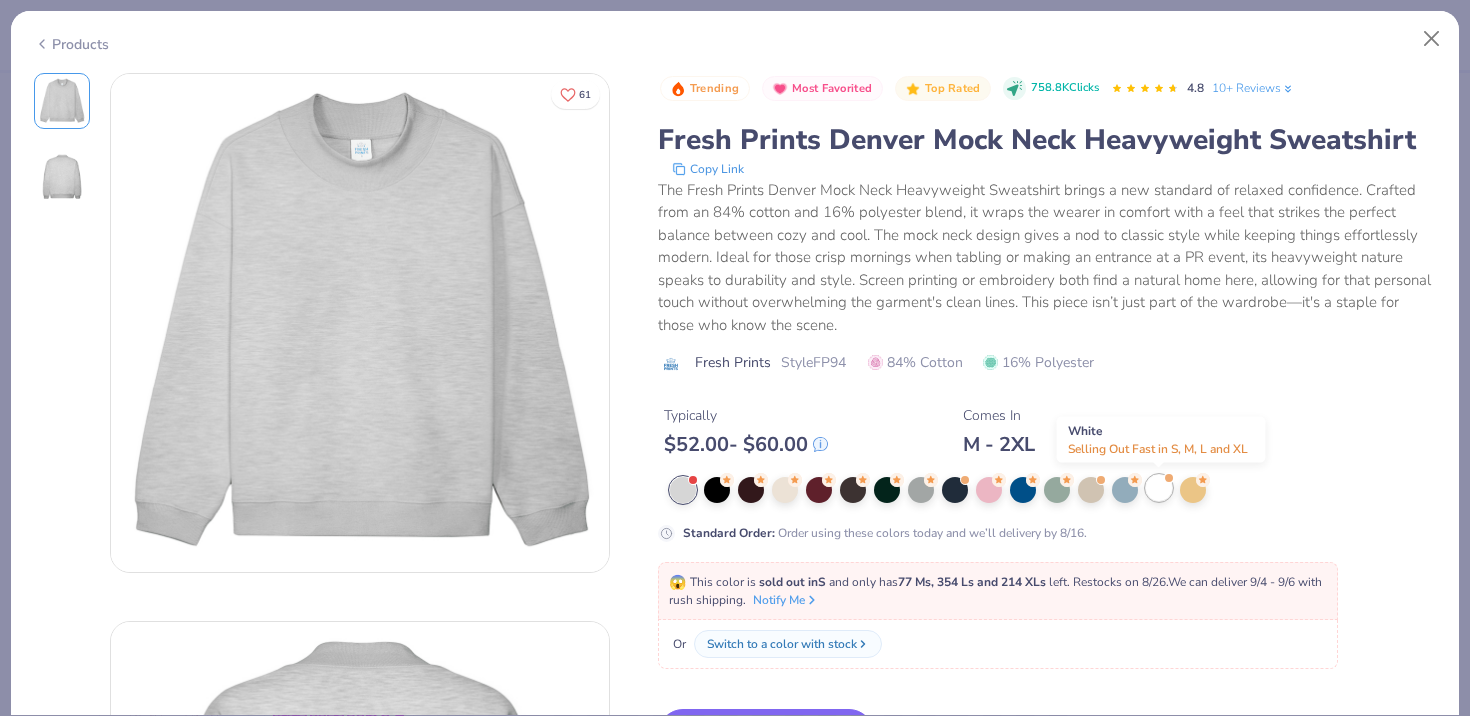 click at bounding box center [1159, 488] 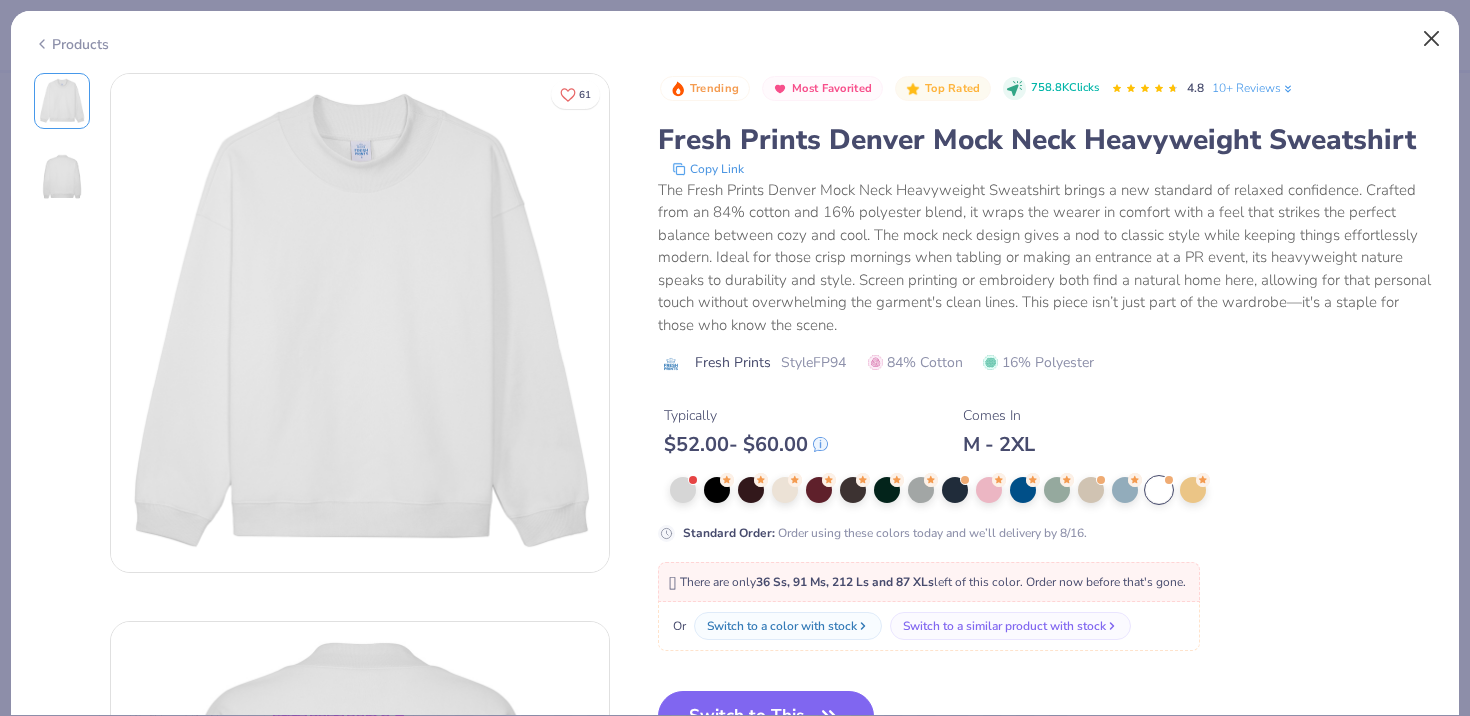 click at bounding box center [1432, 39] 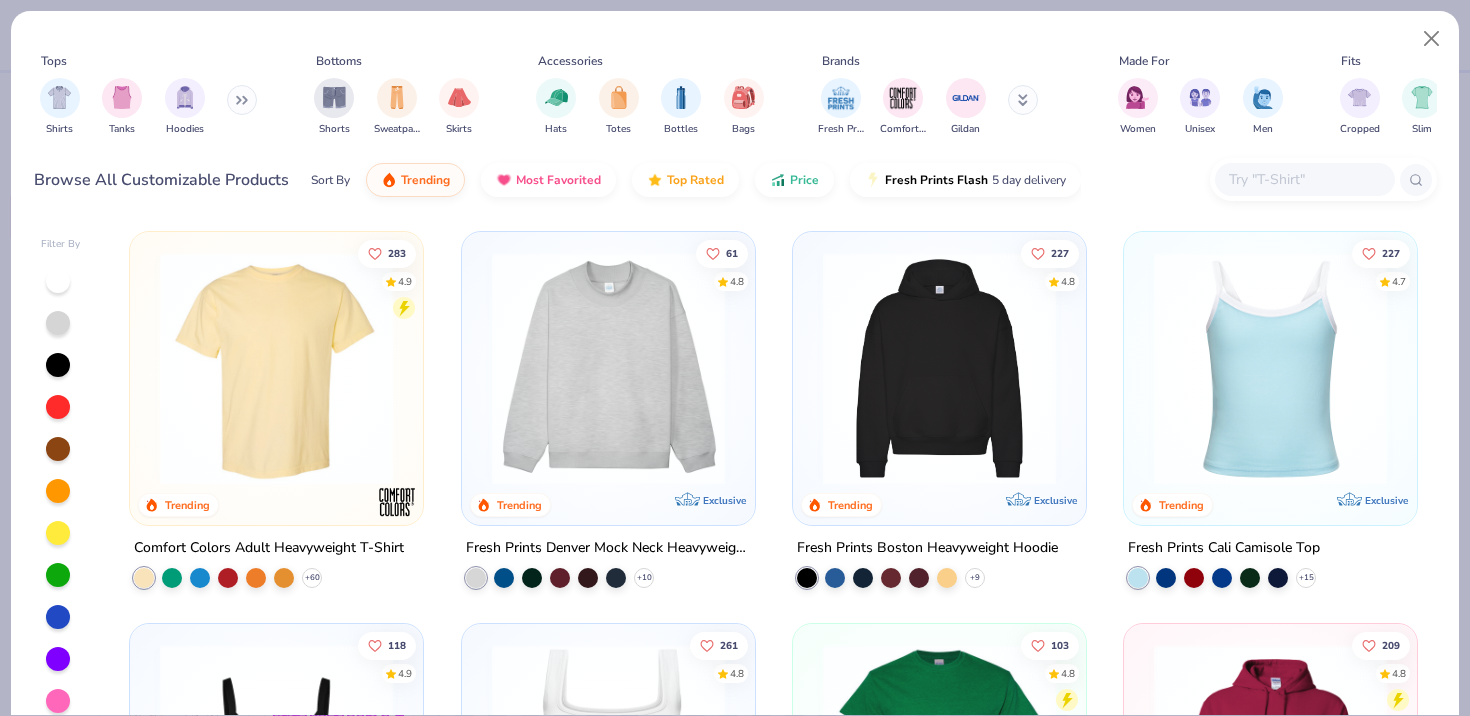 scroll, scrollTop: 190, scrollLeft: 0, axis: vertical 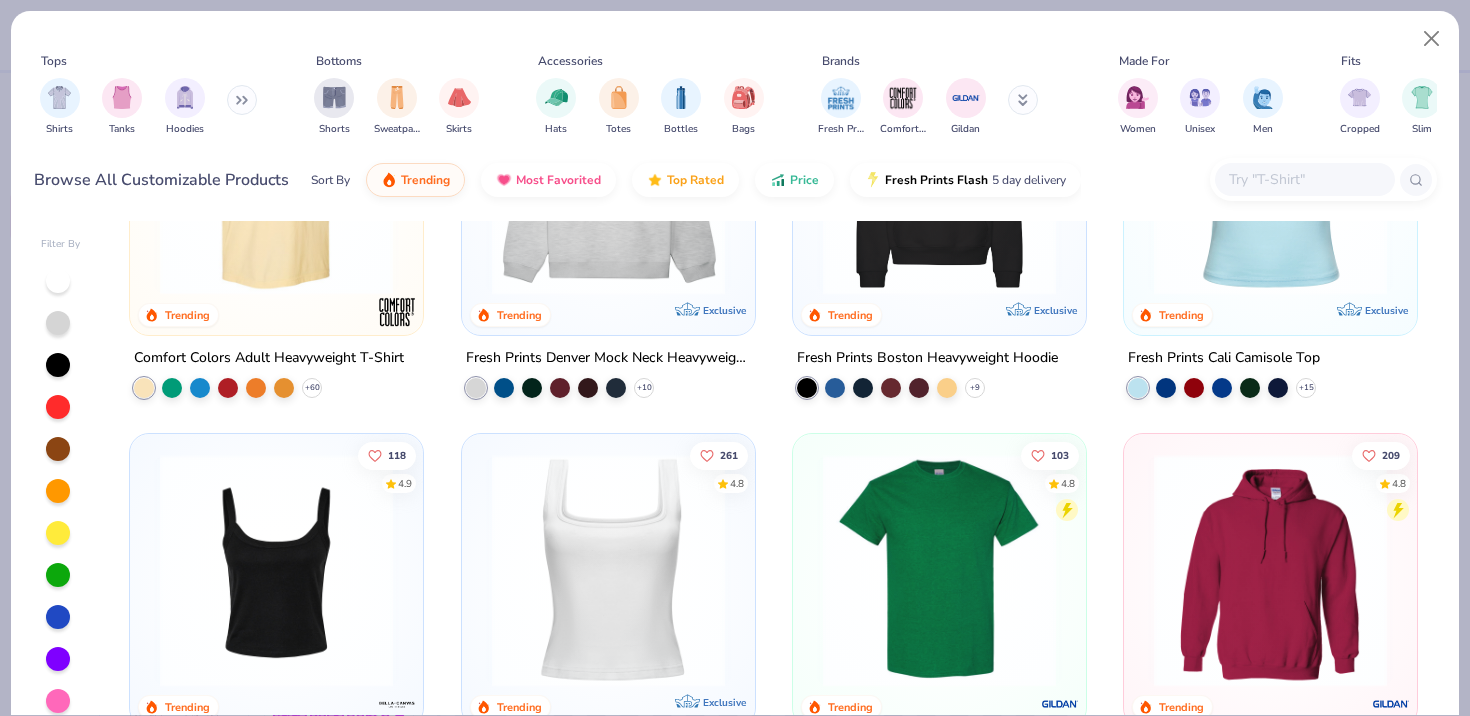 click at bounding box center [939, 178] 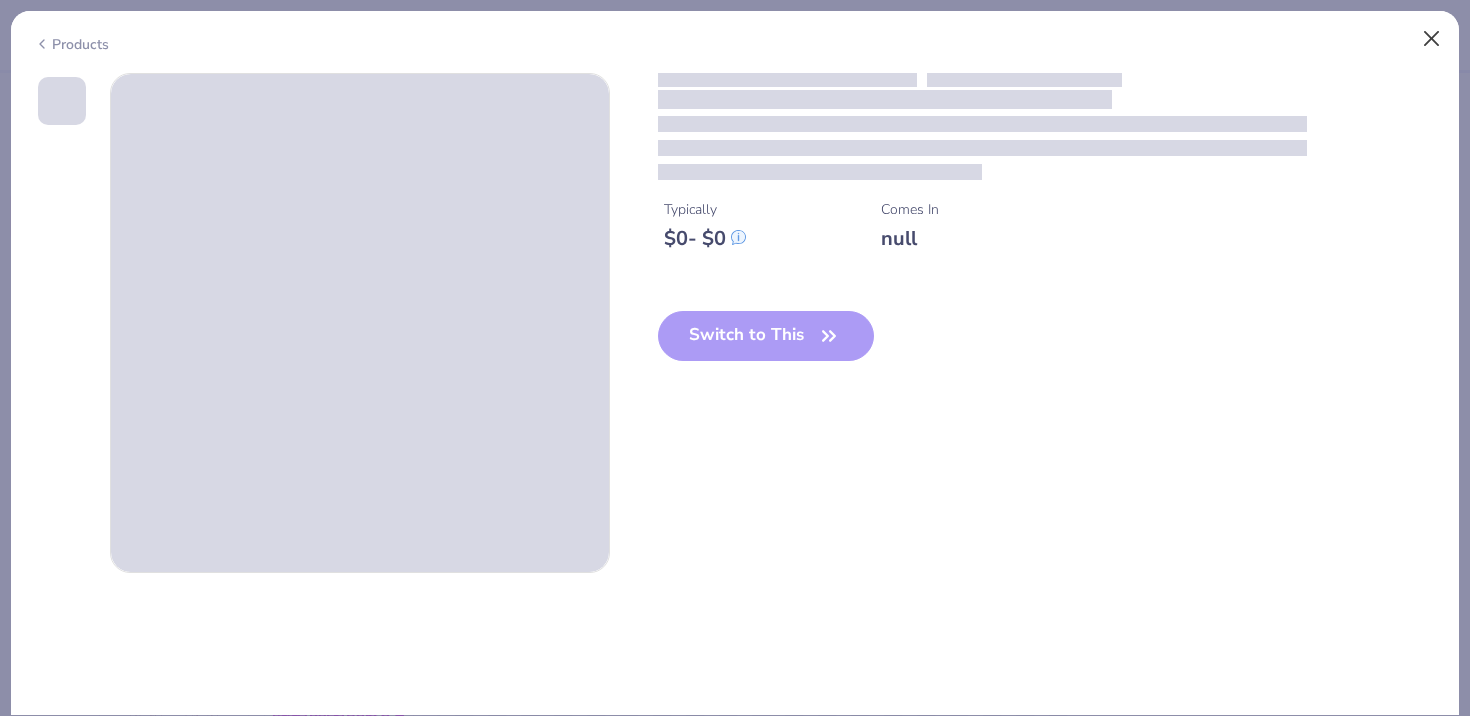 click at bounding box center [1432, 39] 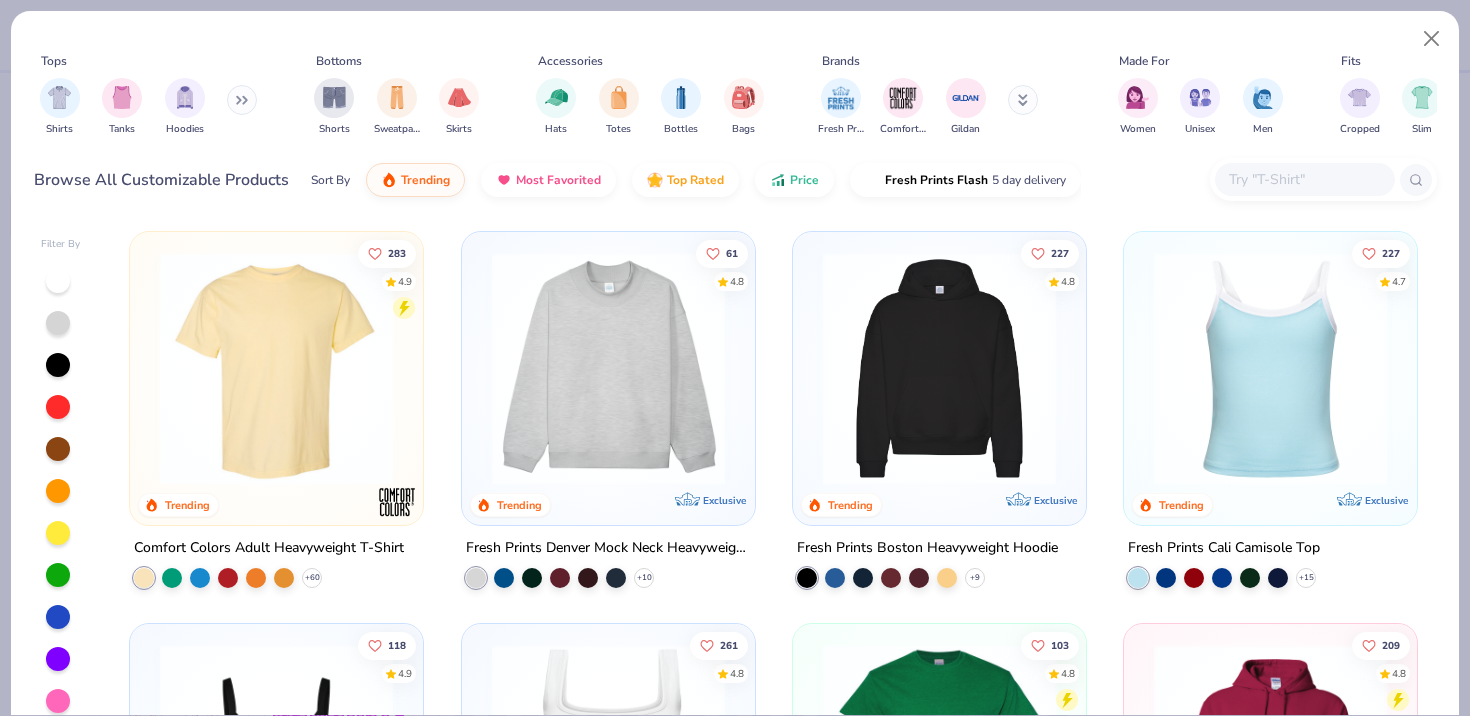 scroll, scrollTop: 0, scrollLeft: 0, axis: both 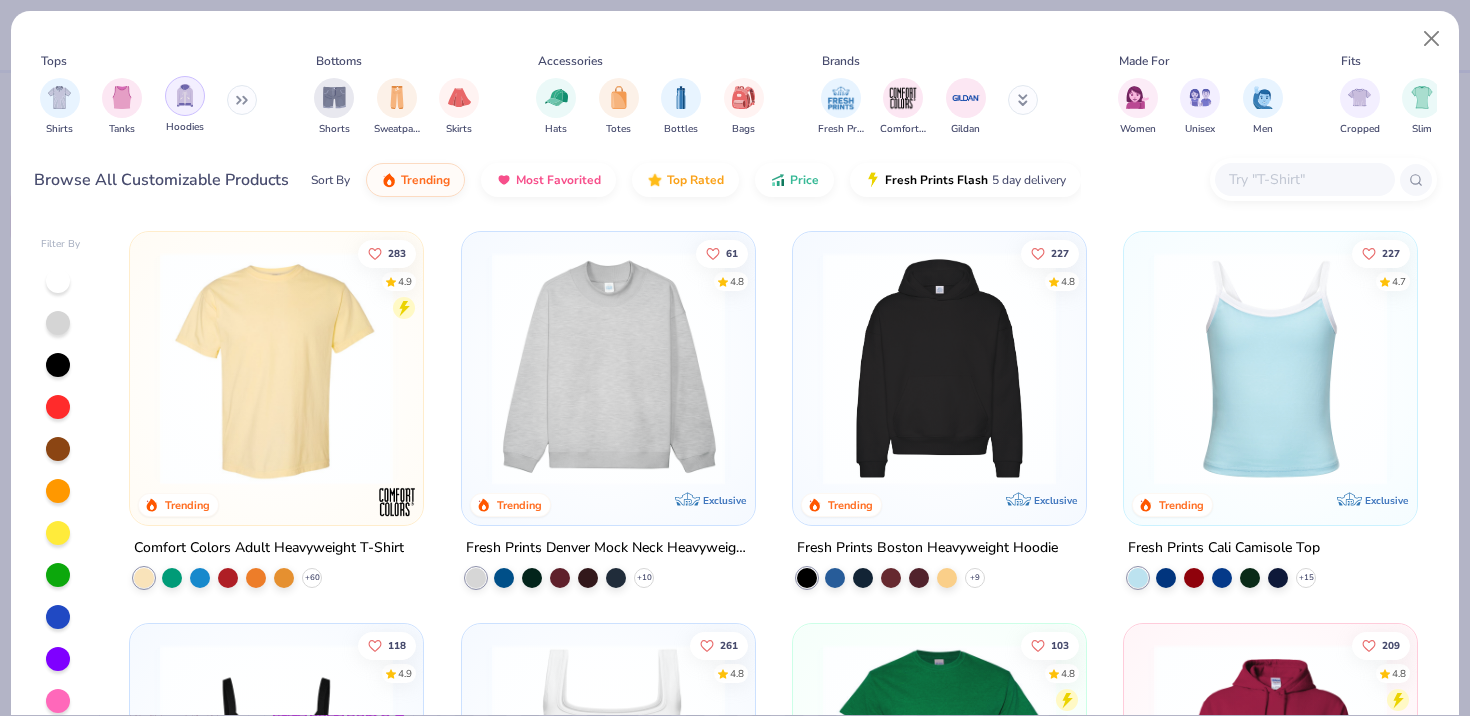click at bounding box center (185, 95) 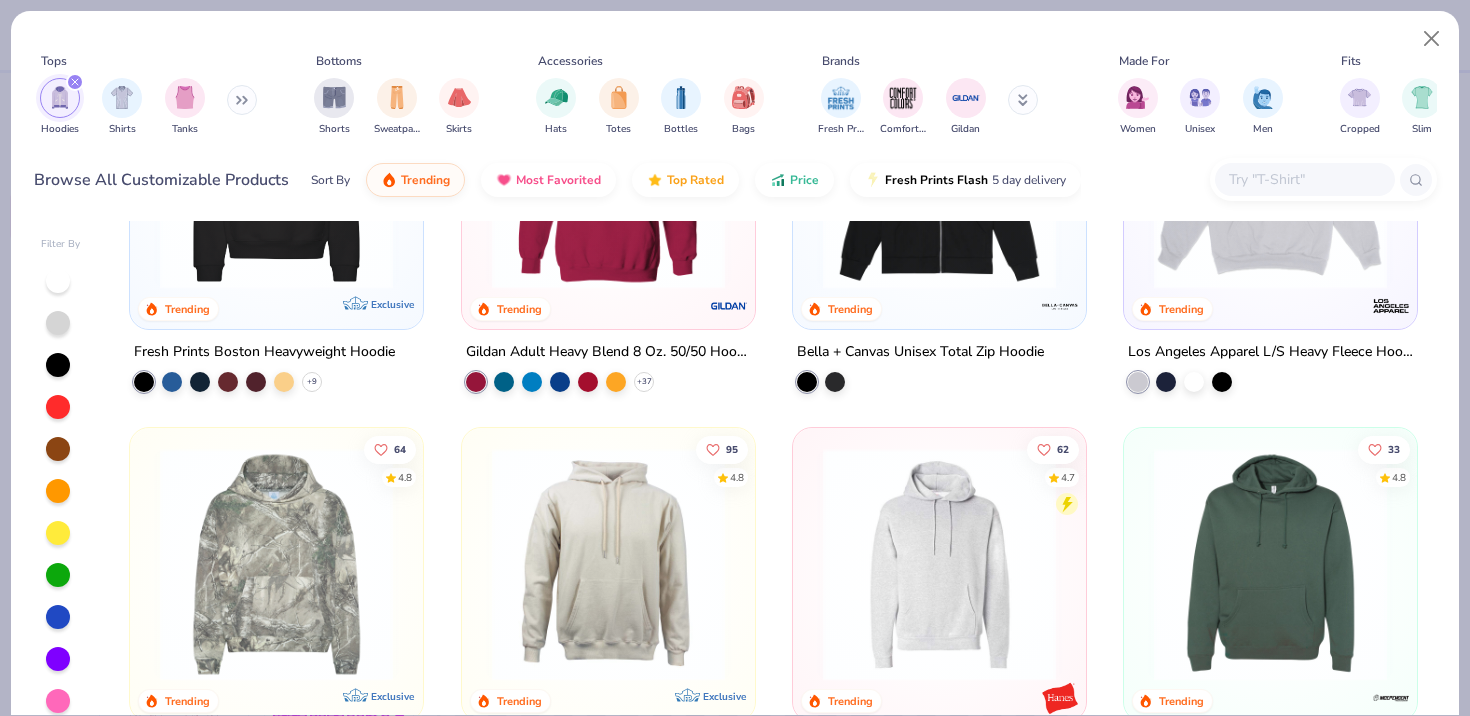 scroll, scrollTop: 248, scrollLeft: 0, axis: vertical 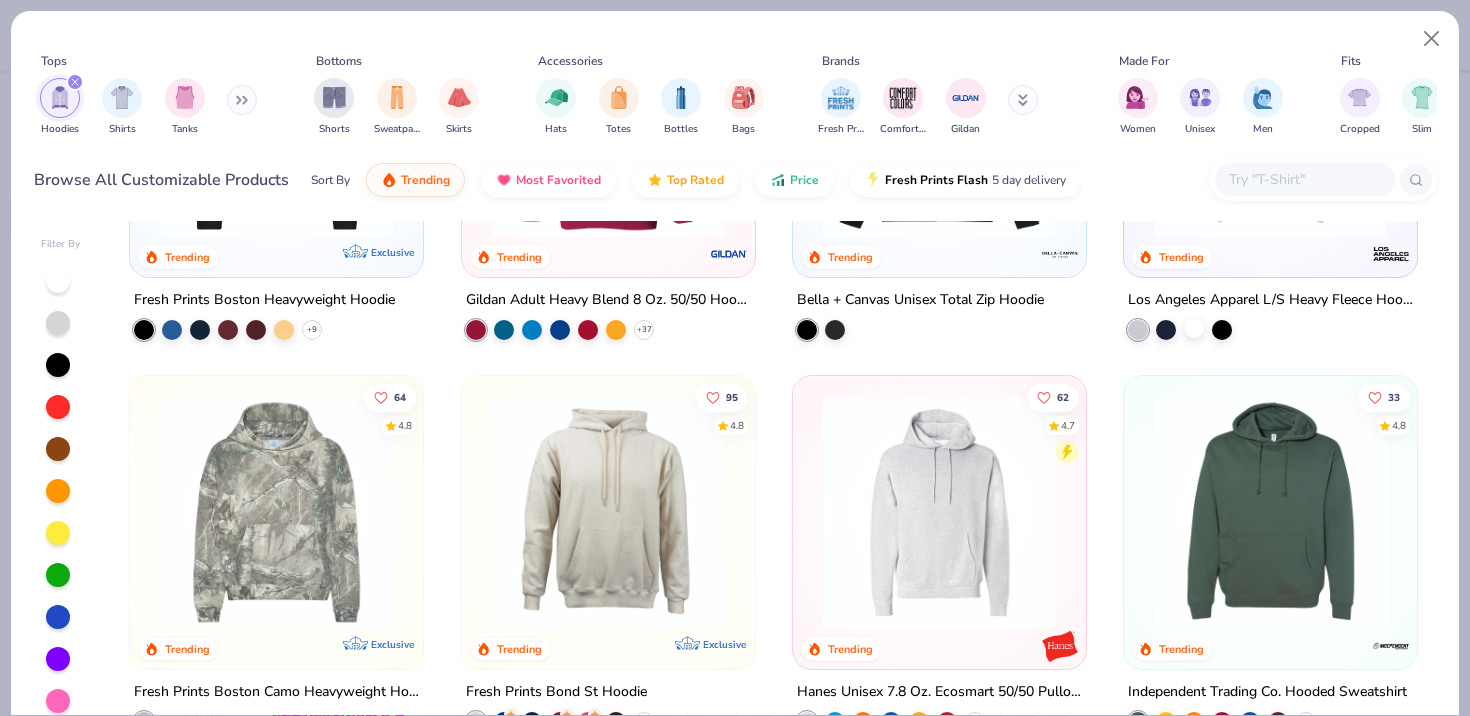 click at bounding box center (1194, 328) 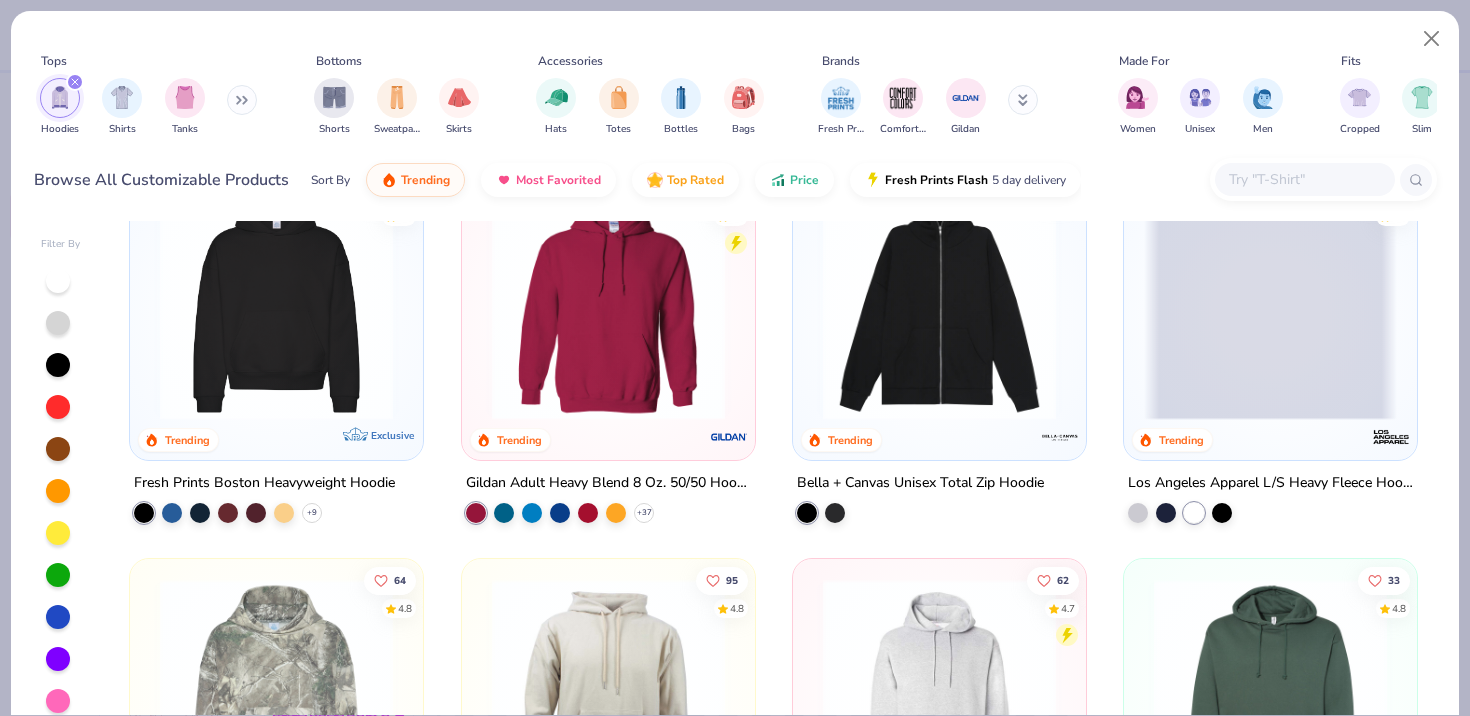 scroll, scrollTop: 6, scrollLeft: 0, axis: vertical 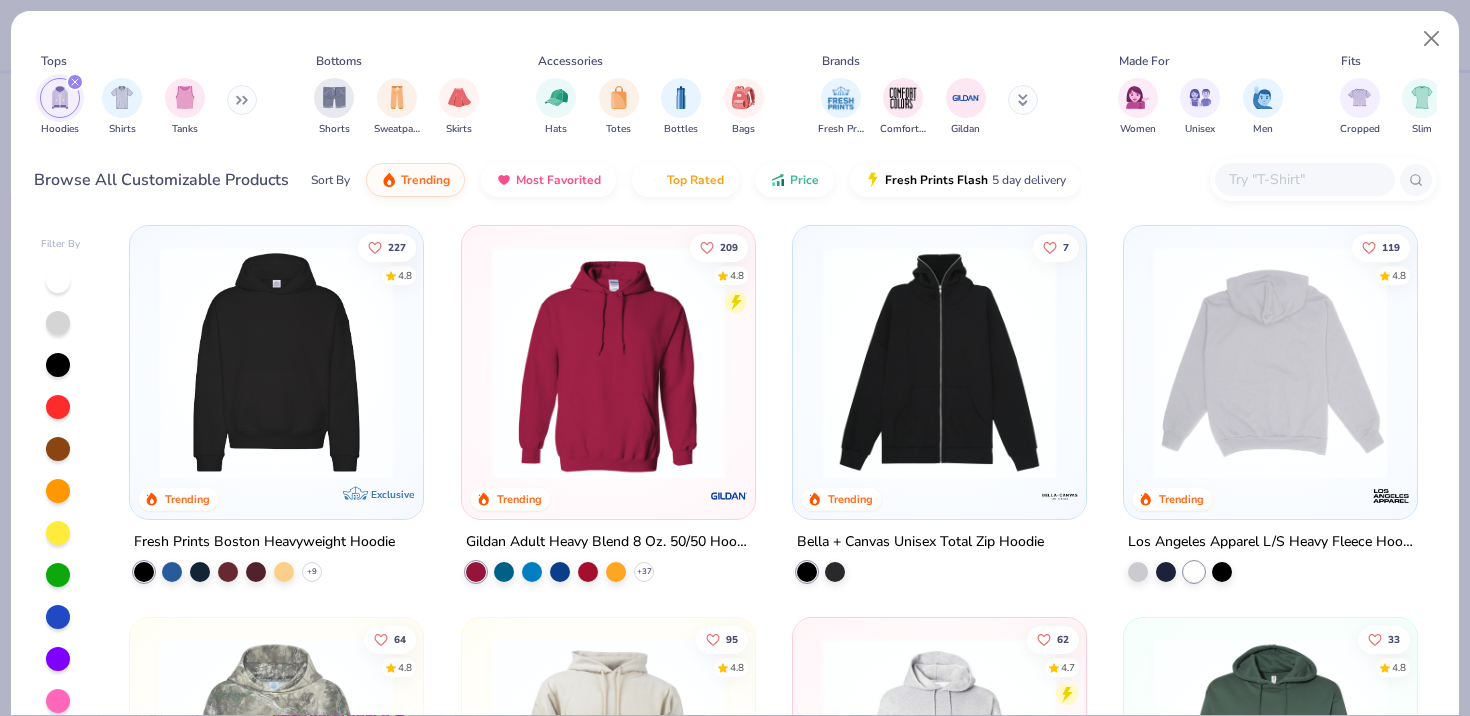 click at bounding box center (1270, 362) 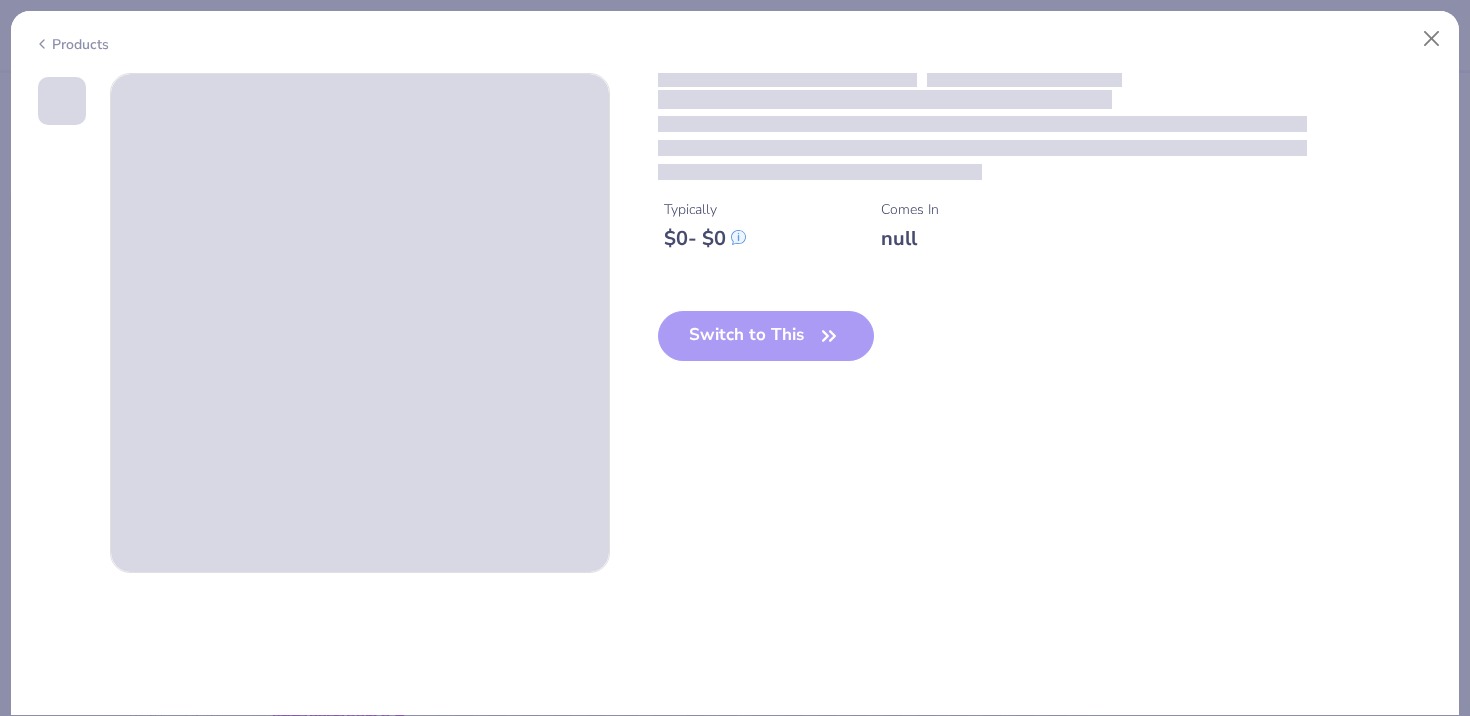 click on "Switch to This" at bounding box center (766, 352) 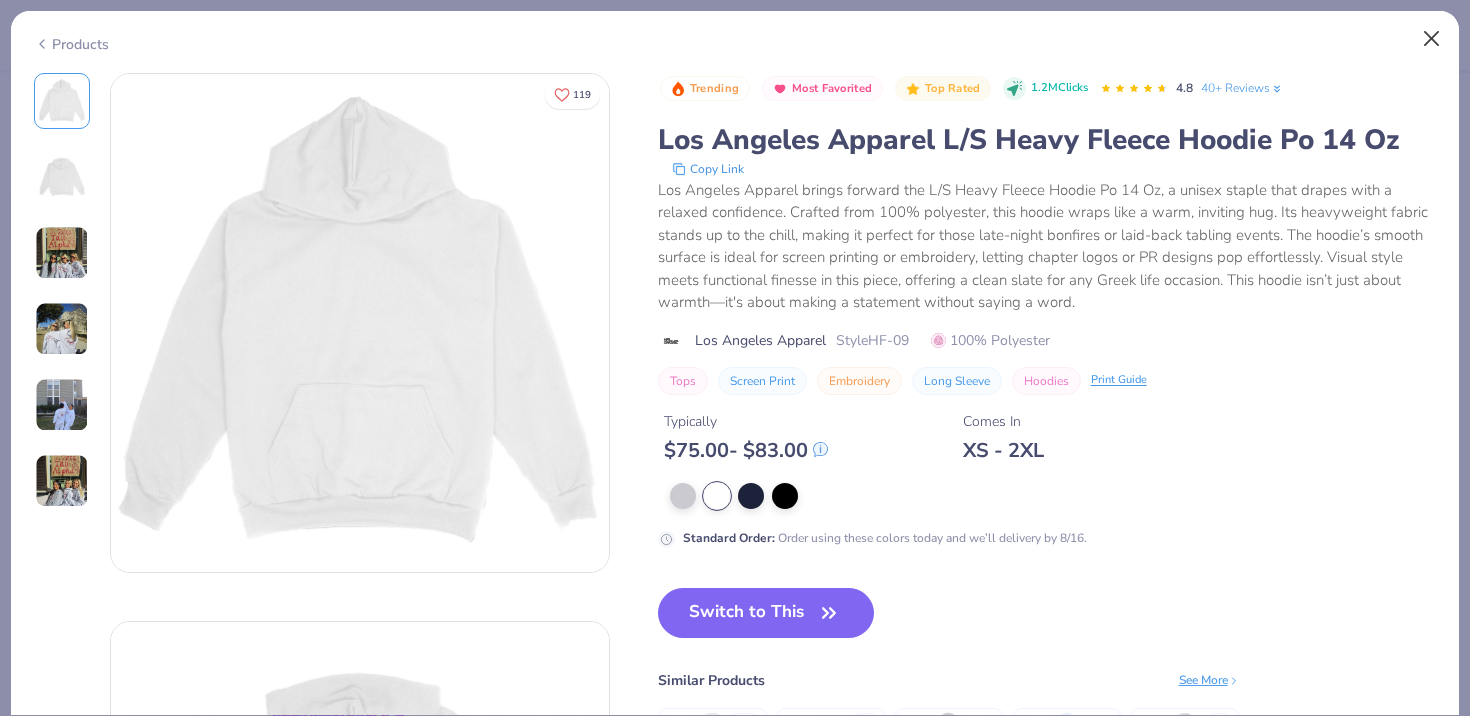click at bounding box center (1432, 39) 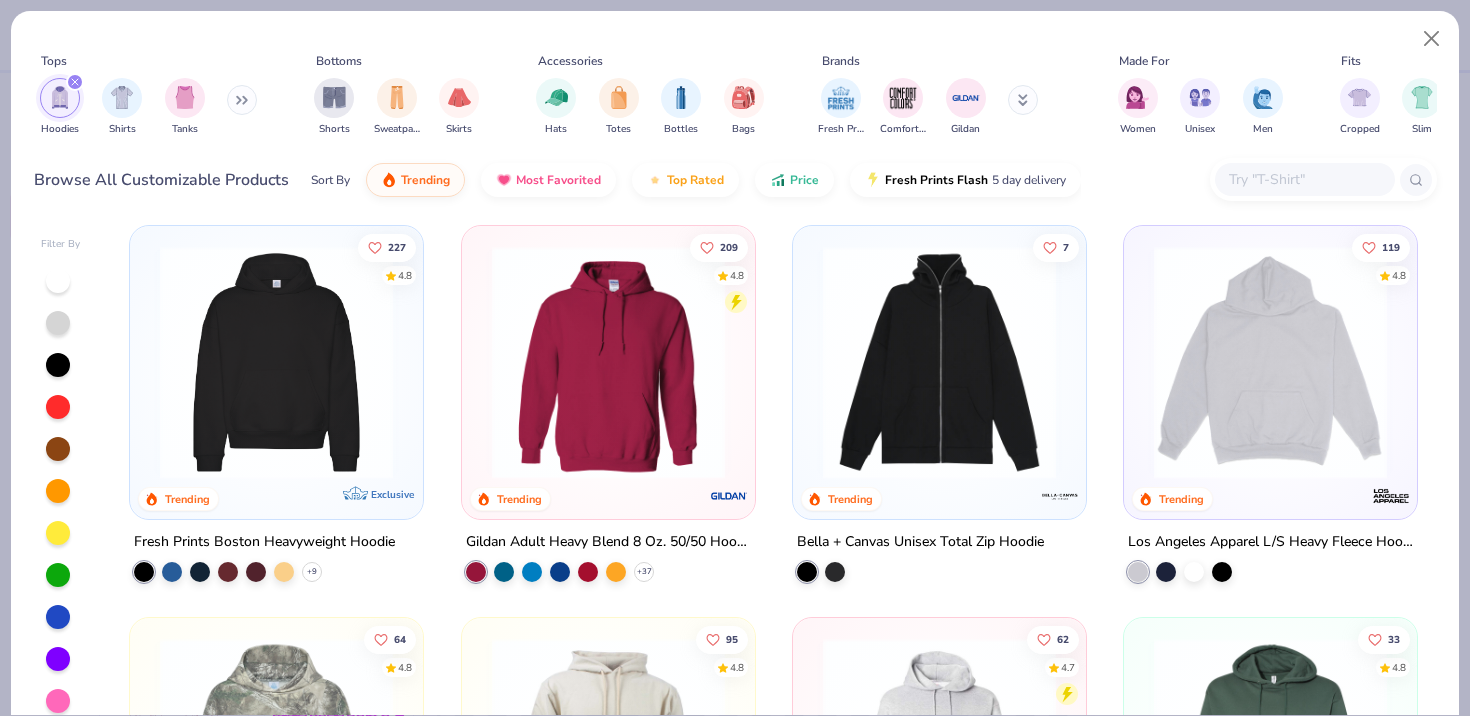 click at bounding box center (276, 362) 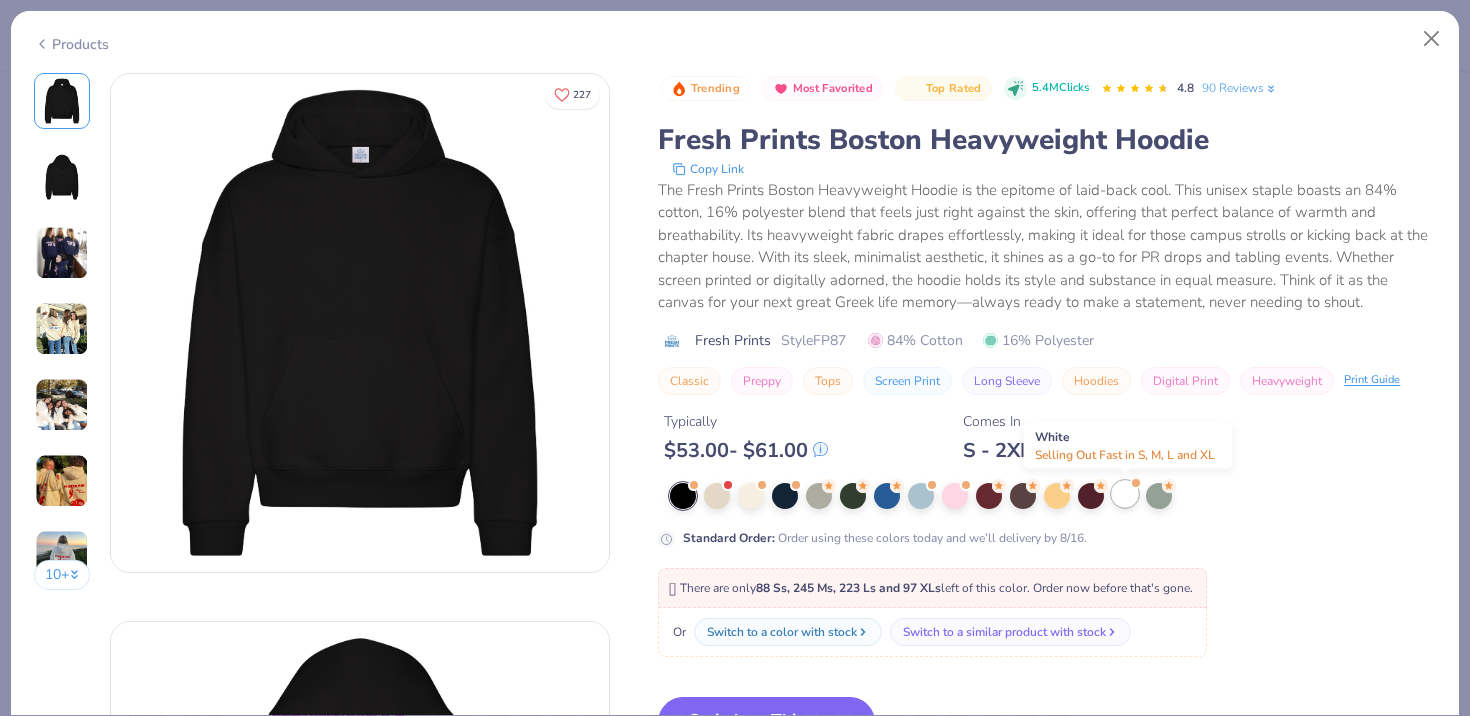 click at bounding box center (1125, 494) 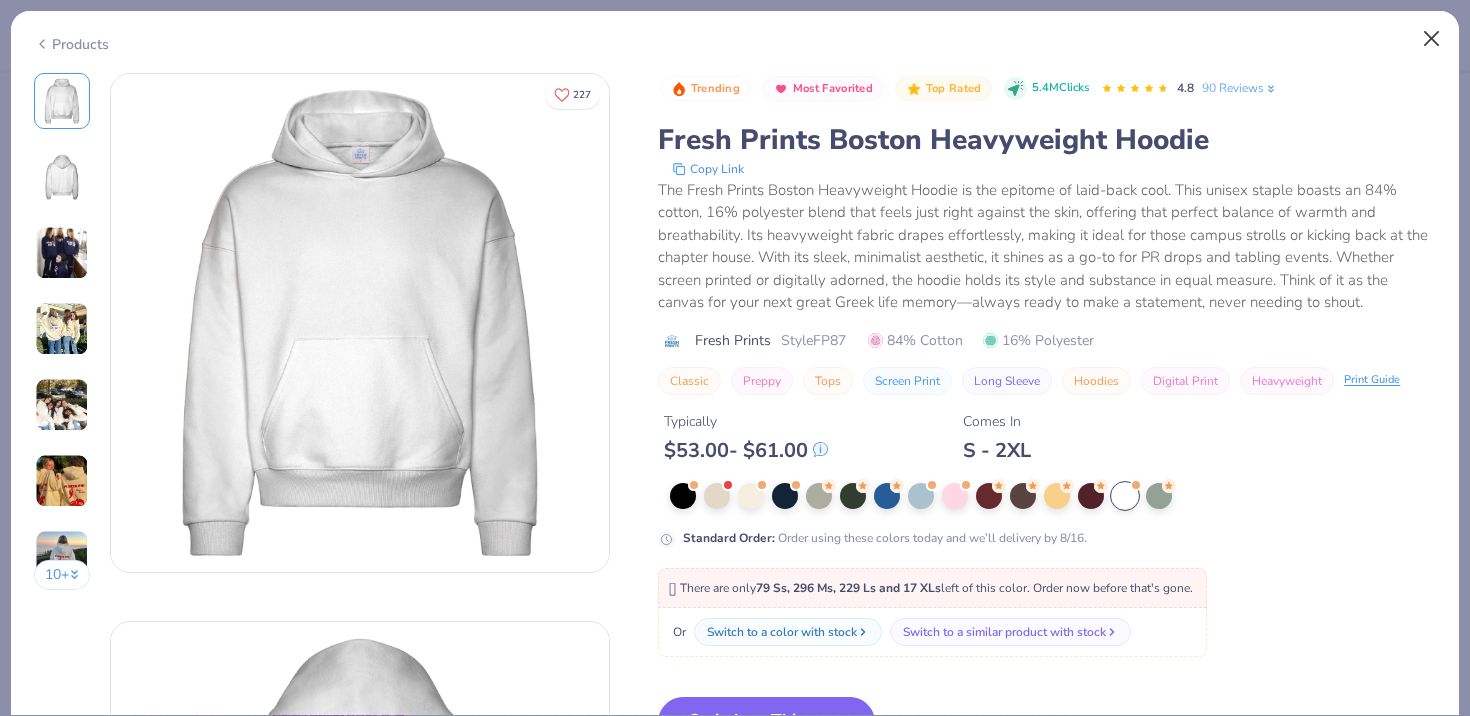 click at bounding box center [1432, 39] 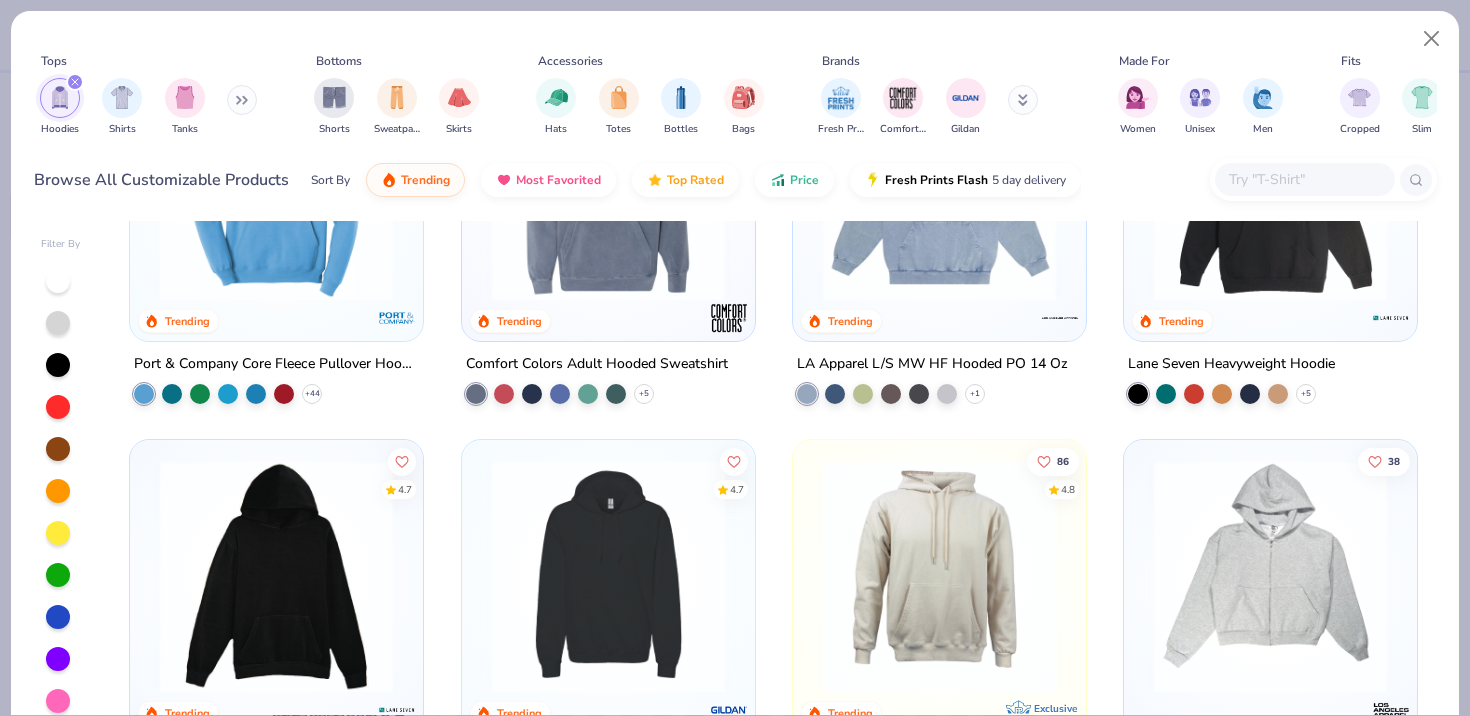 scroll, scrollTop: 948, scrollLeft: 0, axis: vertical 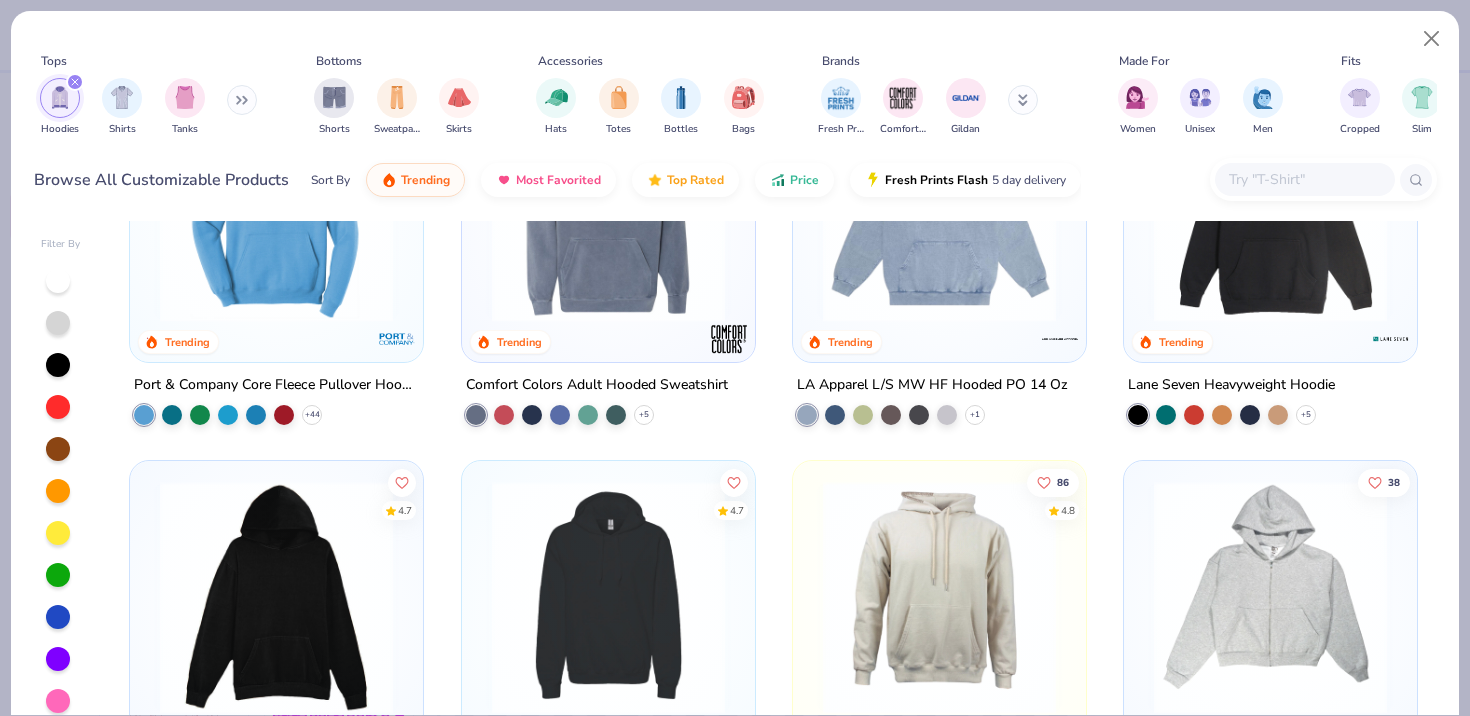 click at bounding box center [1270, 204] 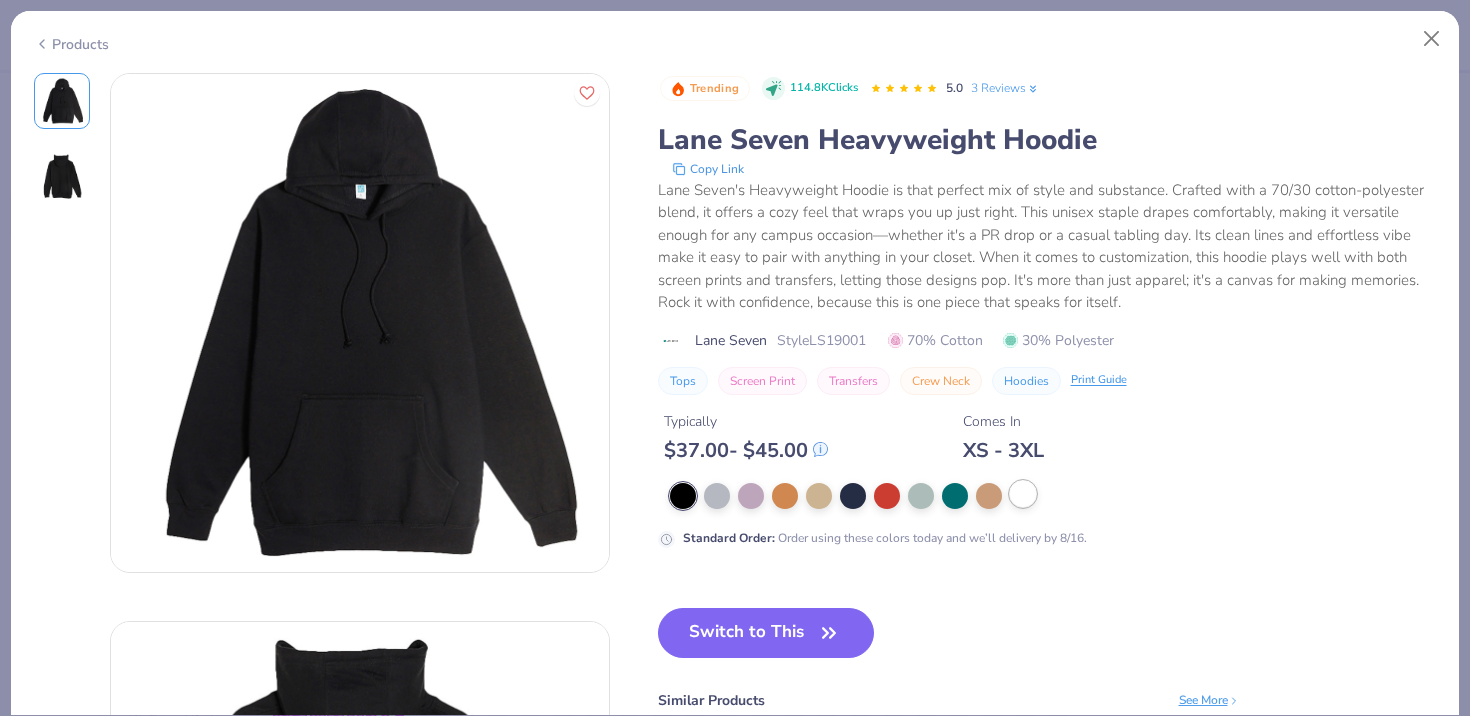 click at bounding box center [1023, 494] 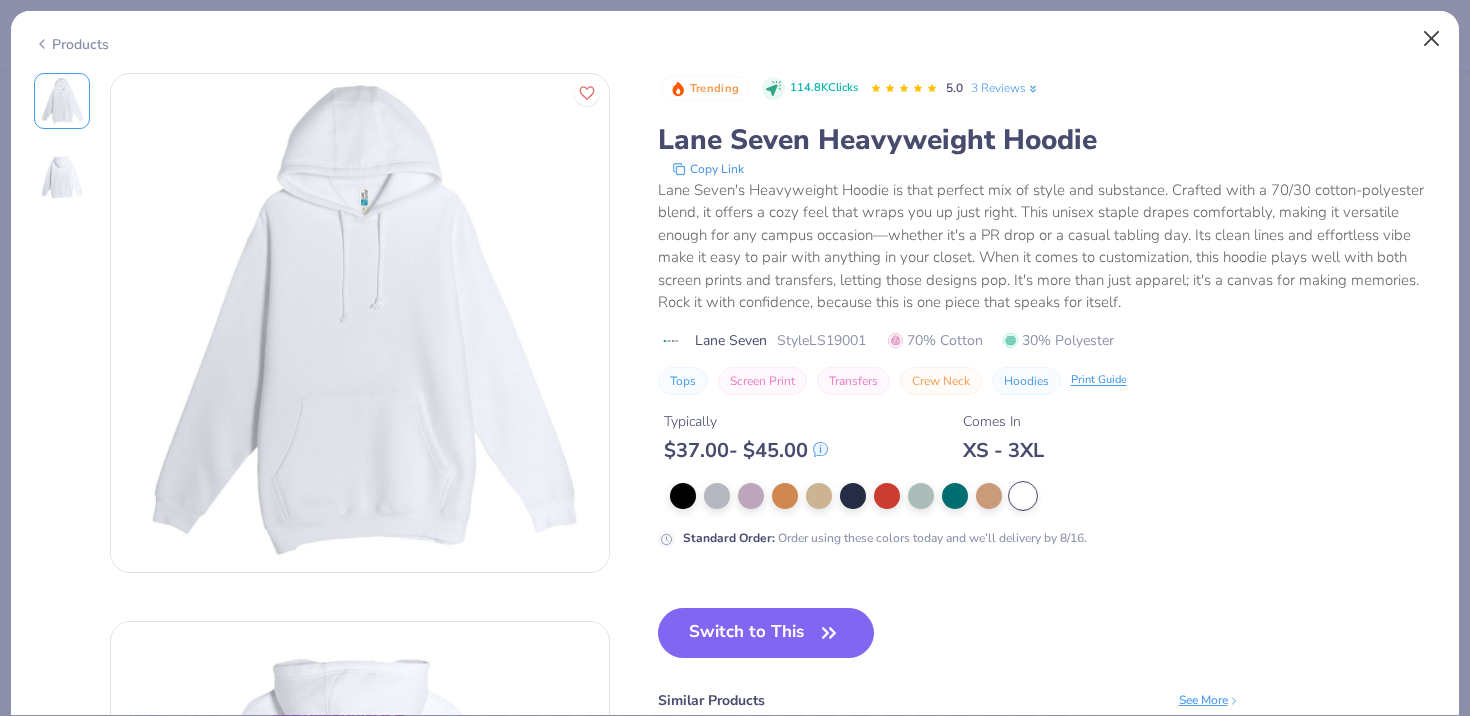 click at bounding box center (1432, 39) 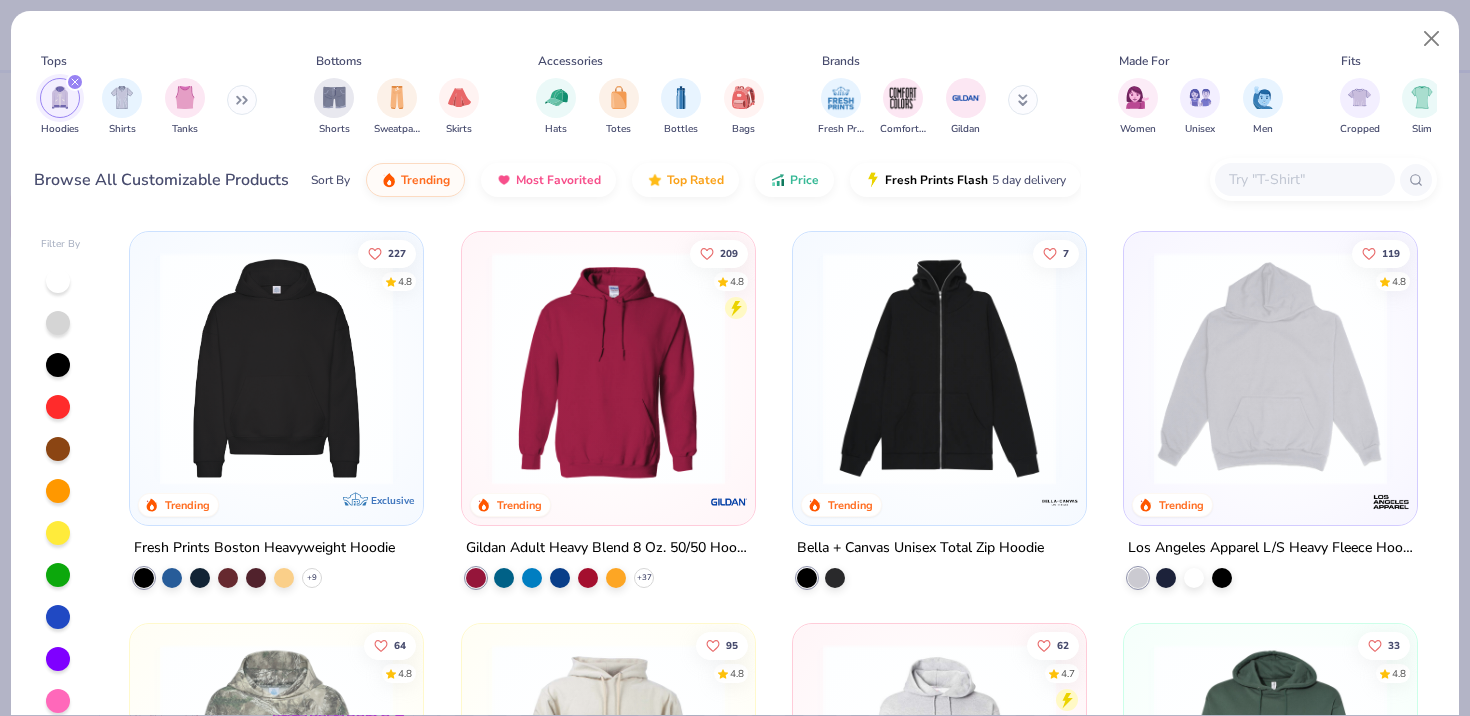 scroll, scrollTop: 0, scrollLeft: 0, axis: both 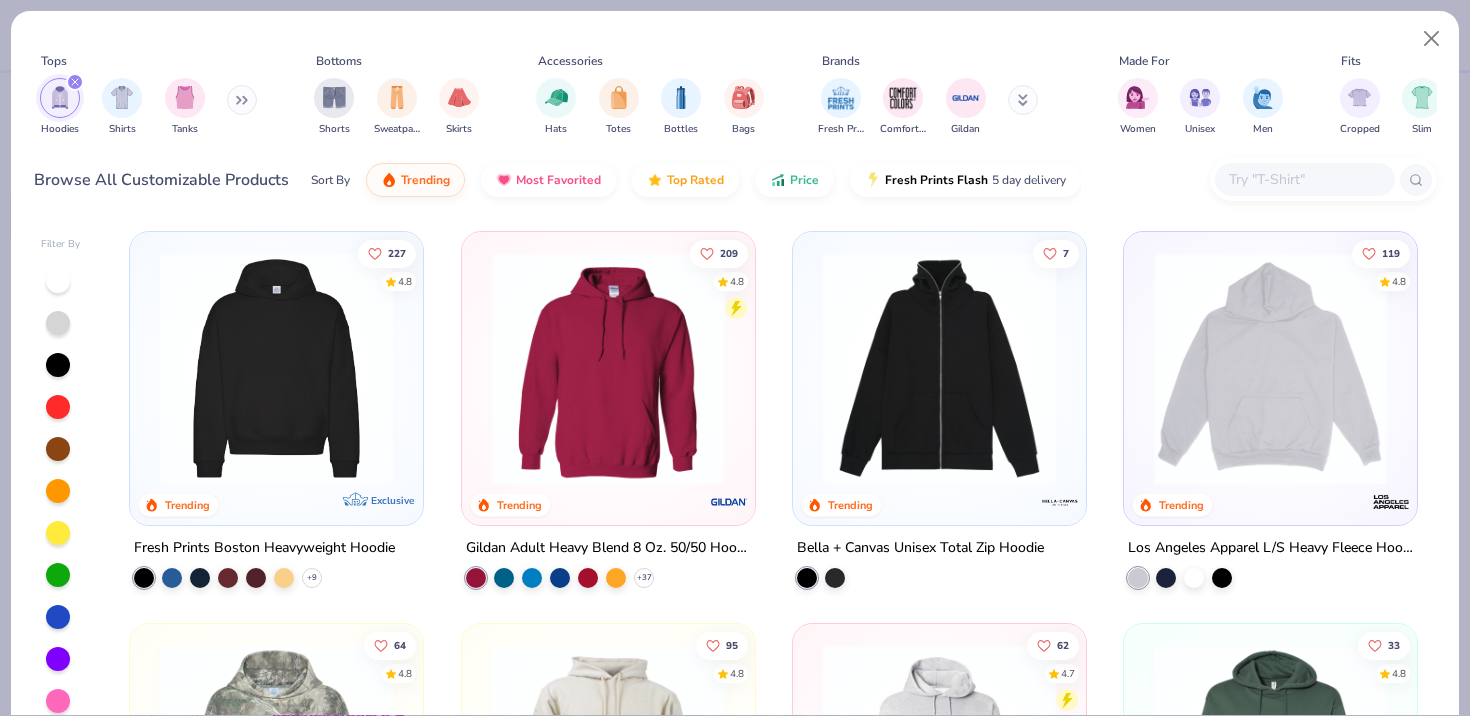 click at bounding box center (276, 368) 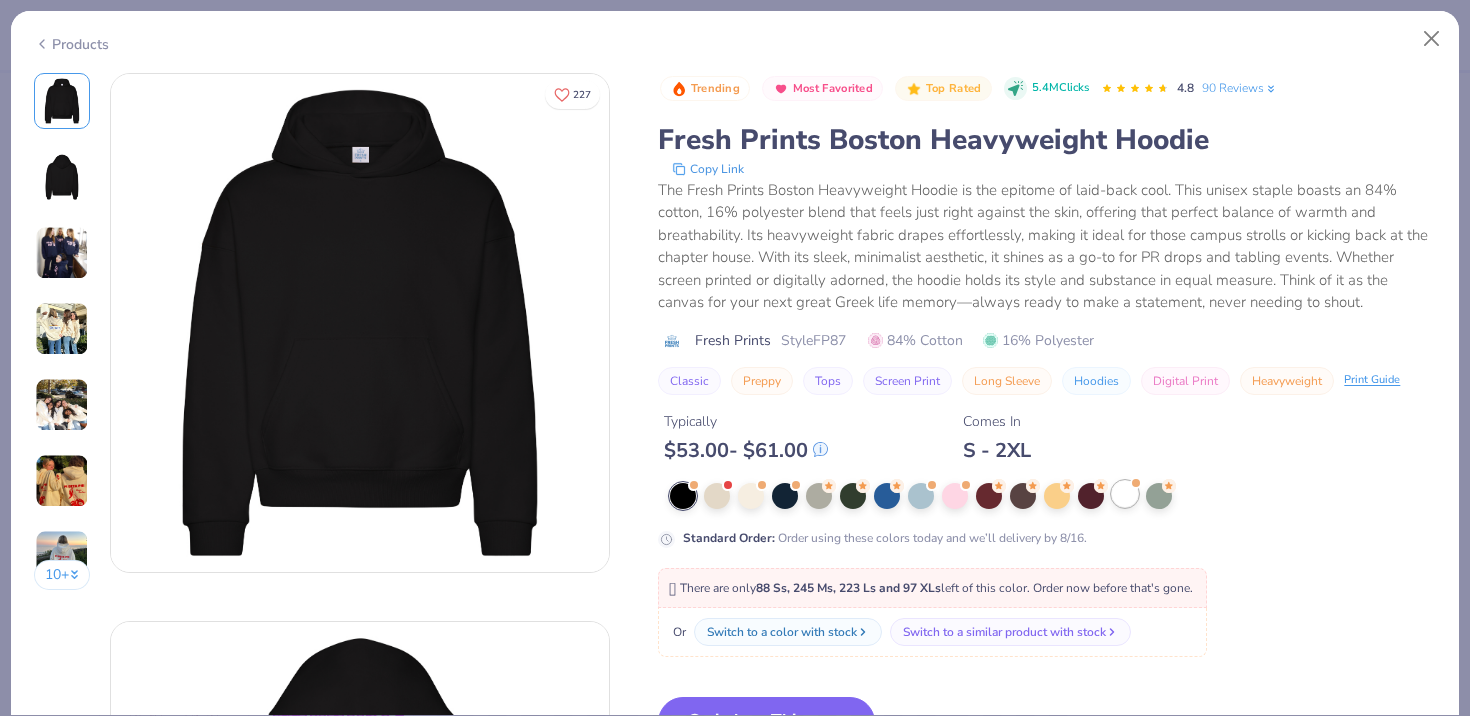 click at bounding box center (1125, 494) 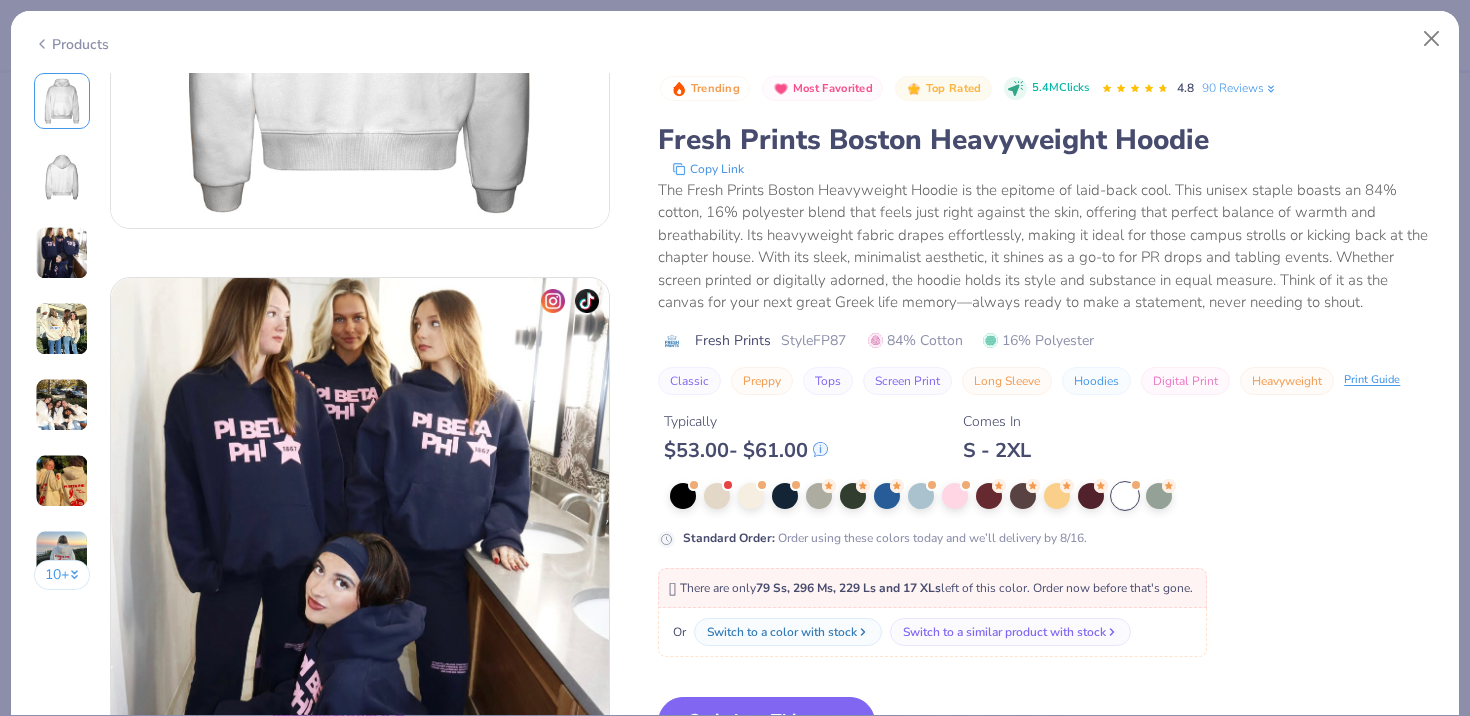 scroll, scrollTop: 994, scrollLeft: 0, axis: vertical 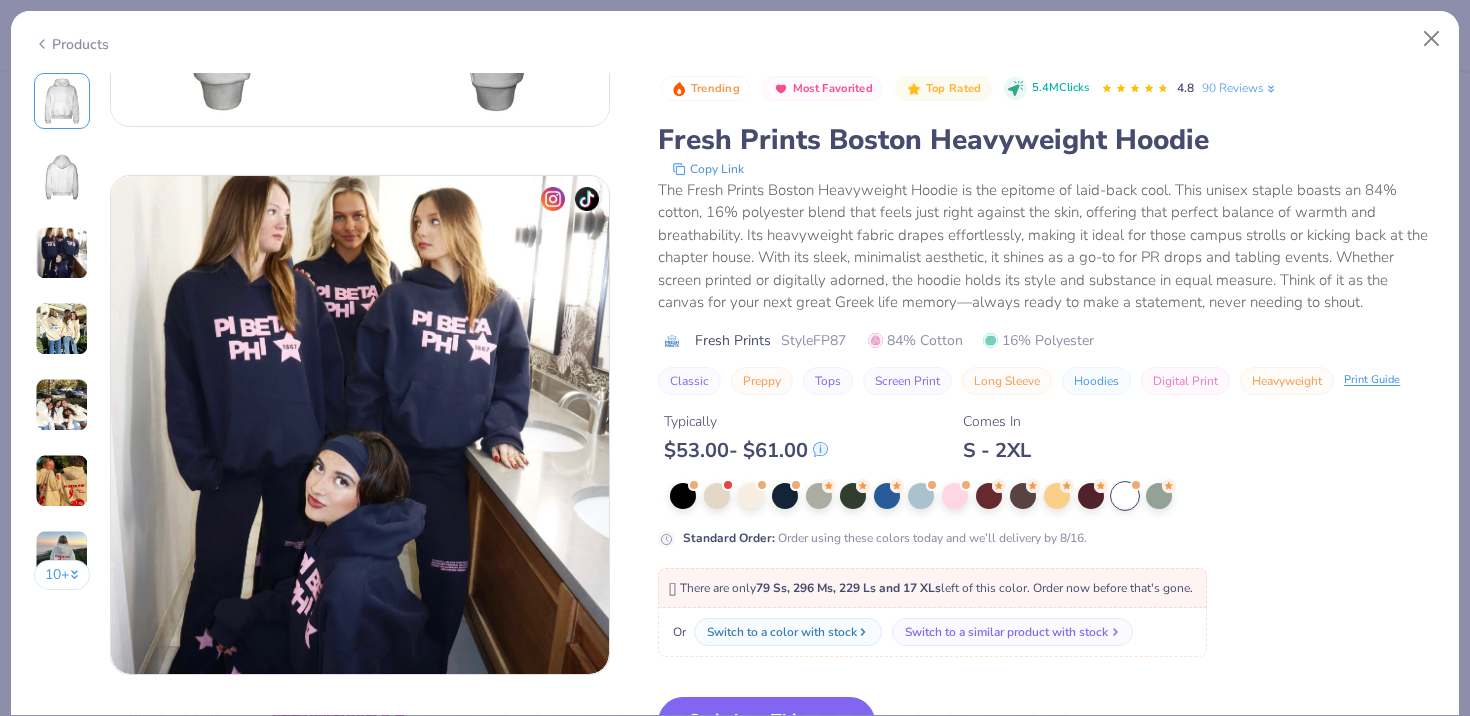 click on "Switch to a similar product with stock" at bounding box center [1006, 632] 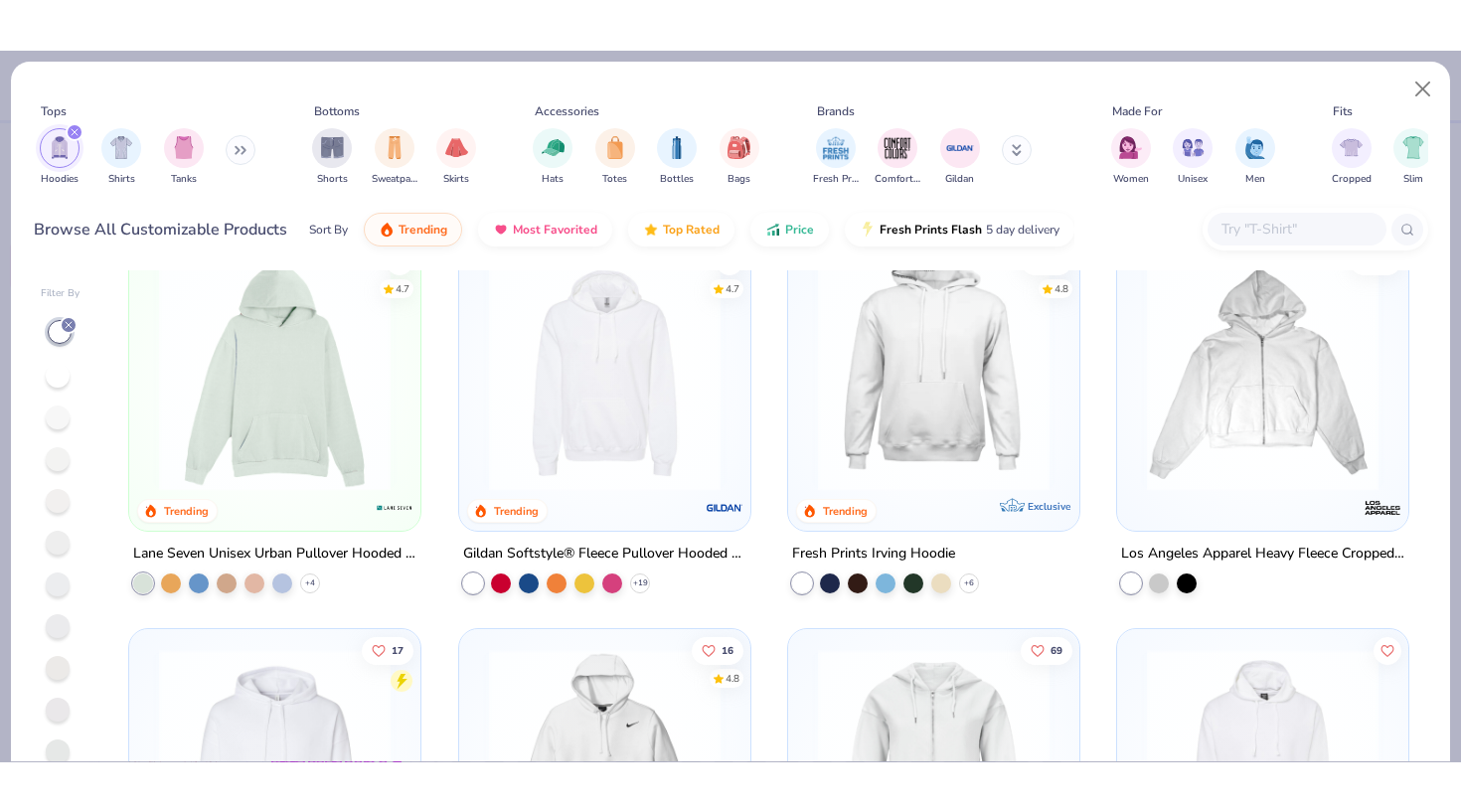 scroll, scrollTop: 828, scrollLeft: 0, axis: vertical 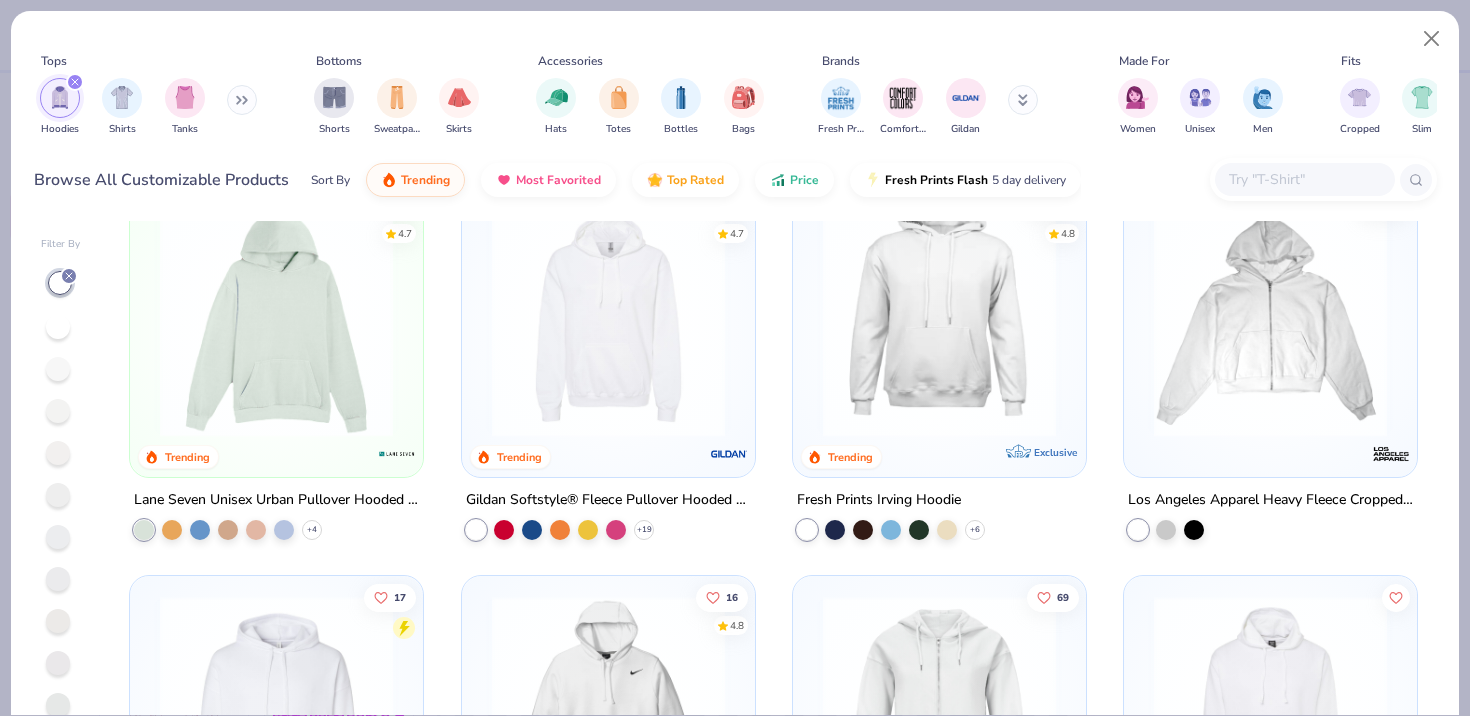 click at bounding box center [276, 319] 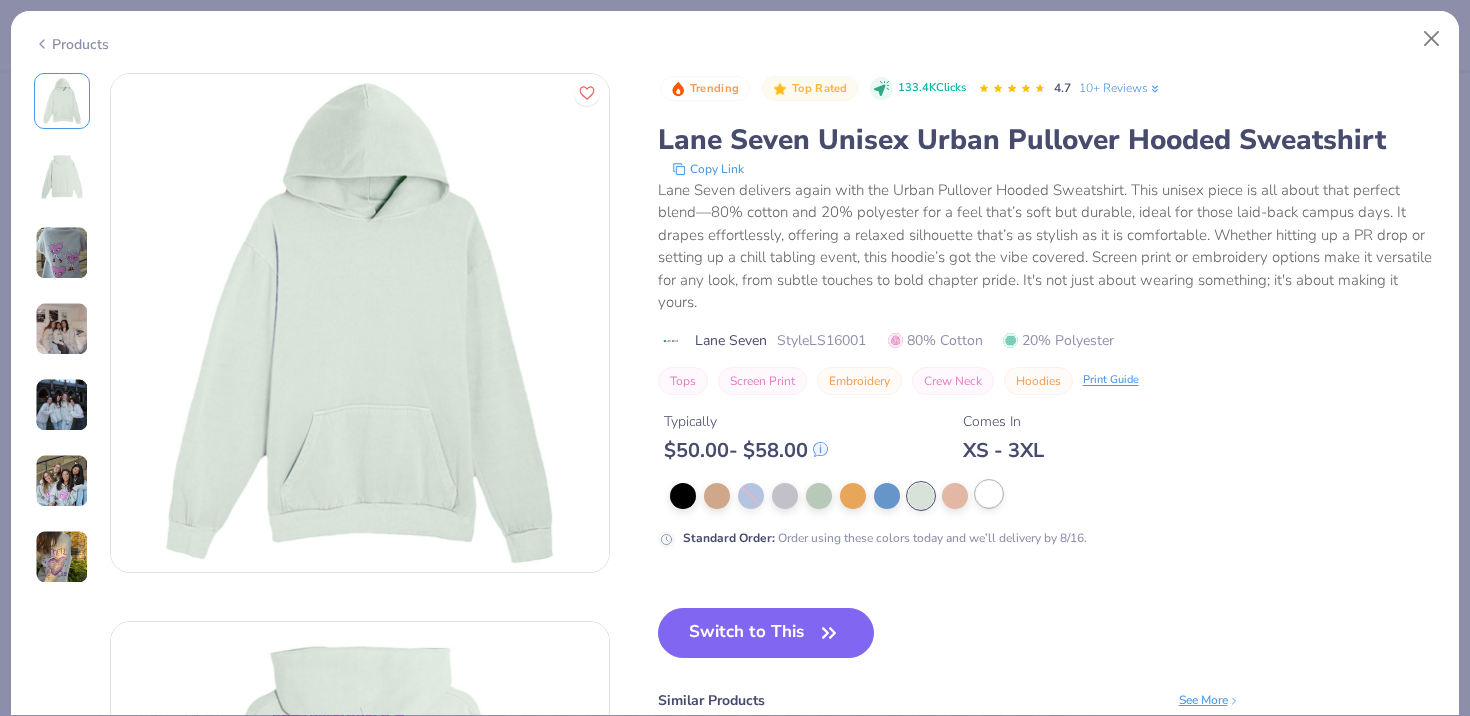 click at bounding box center (989, 494) 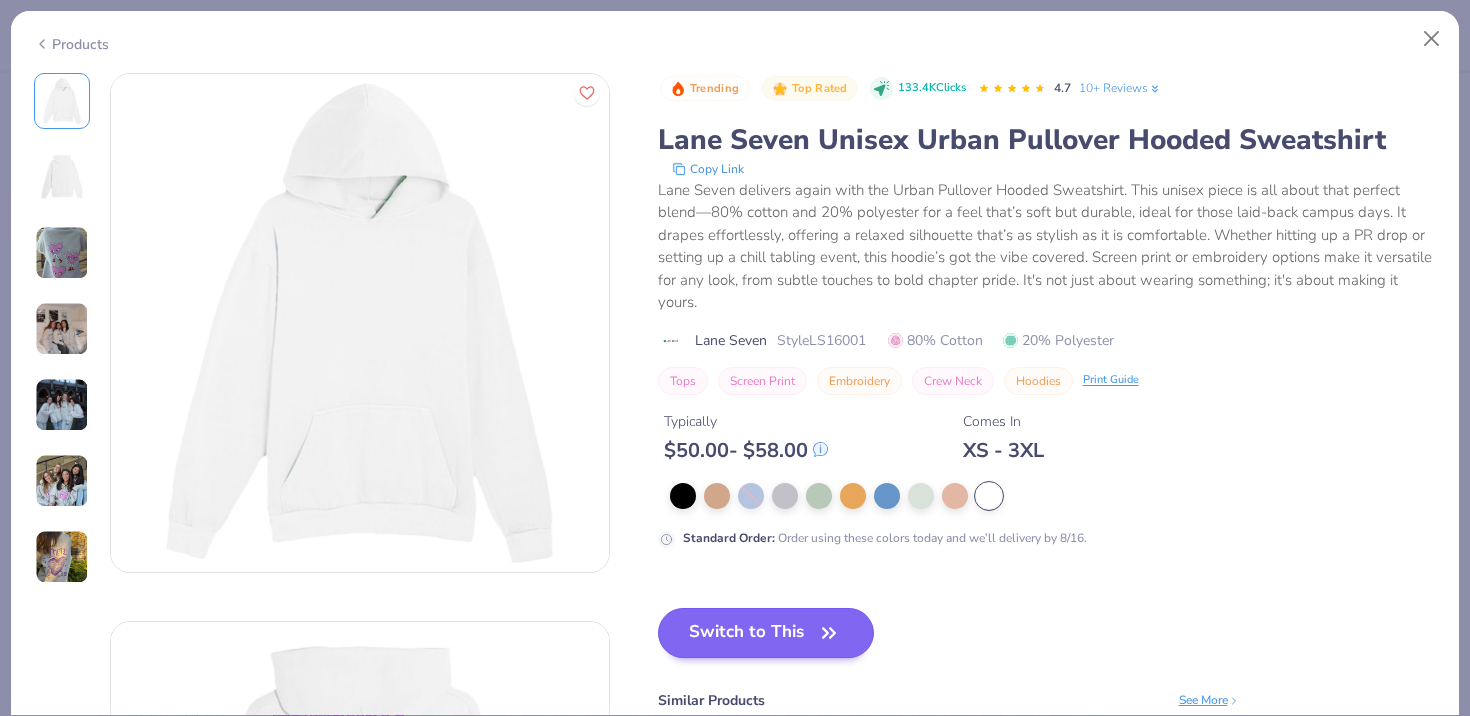 click 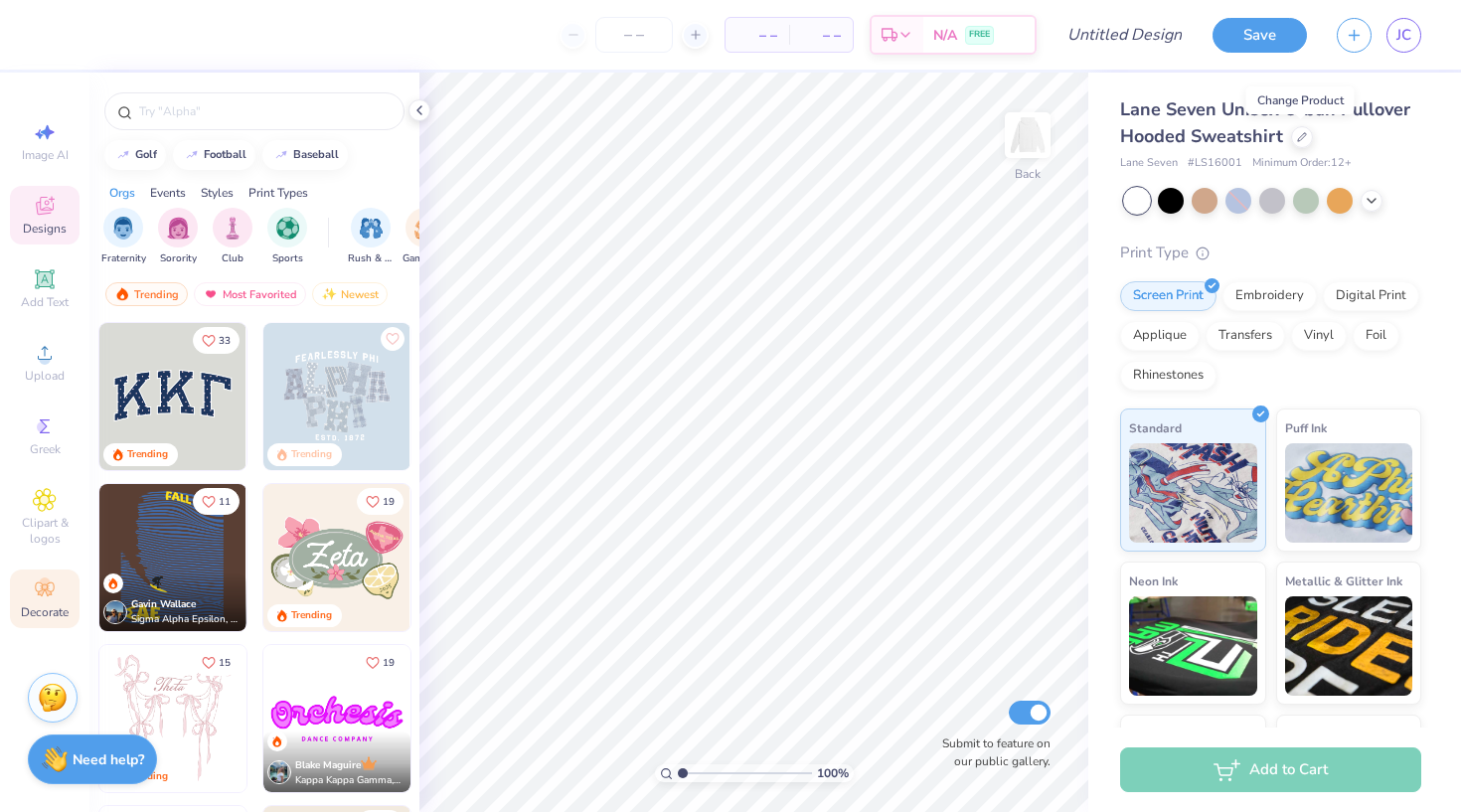 click 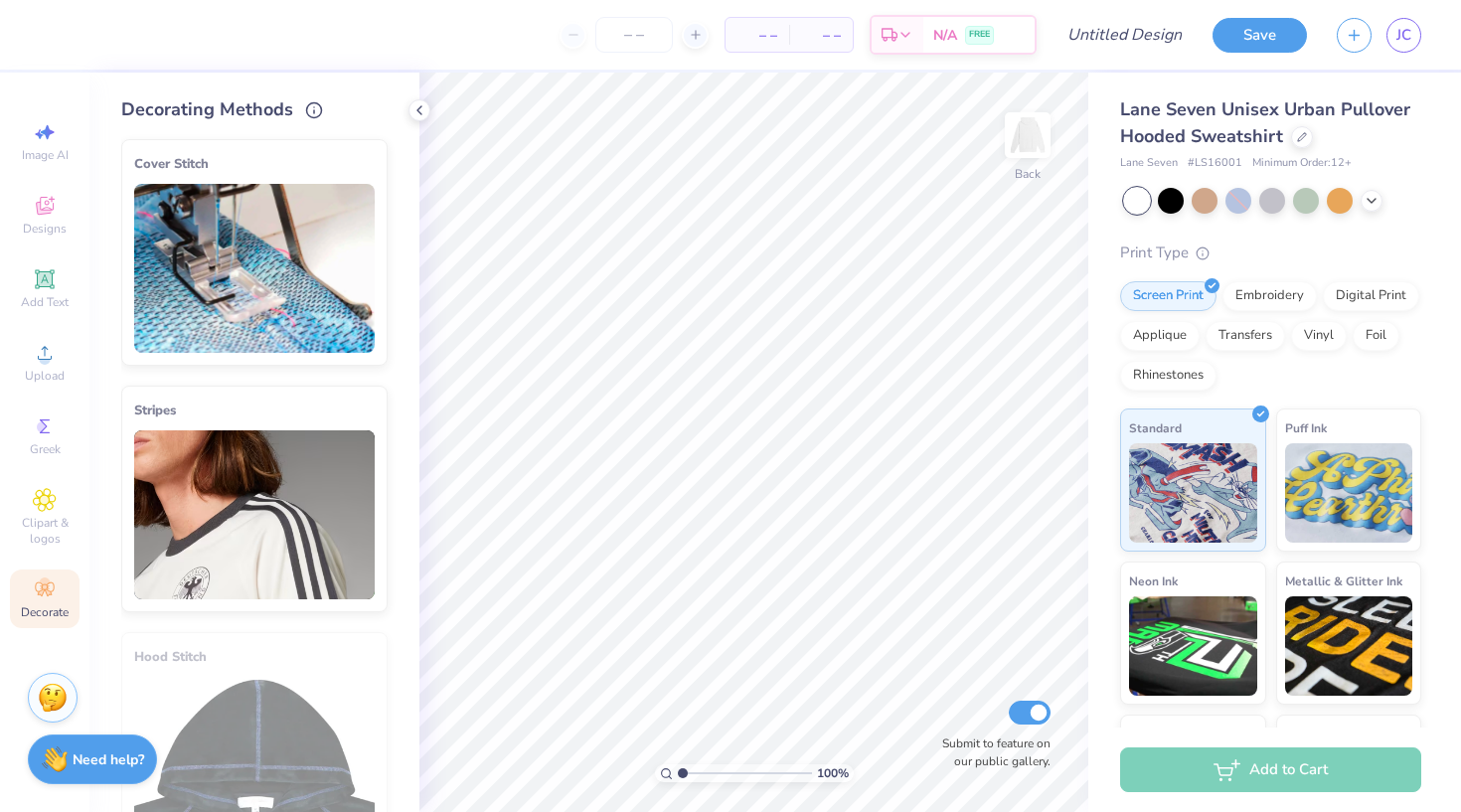 scroll, scrollTop: 76, scrollLeft: 0, axis: vertical 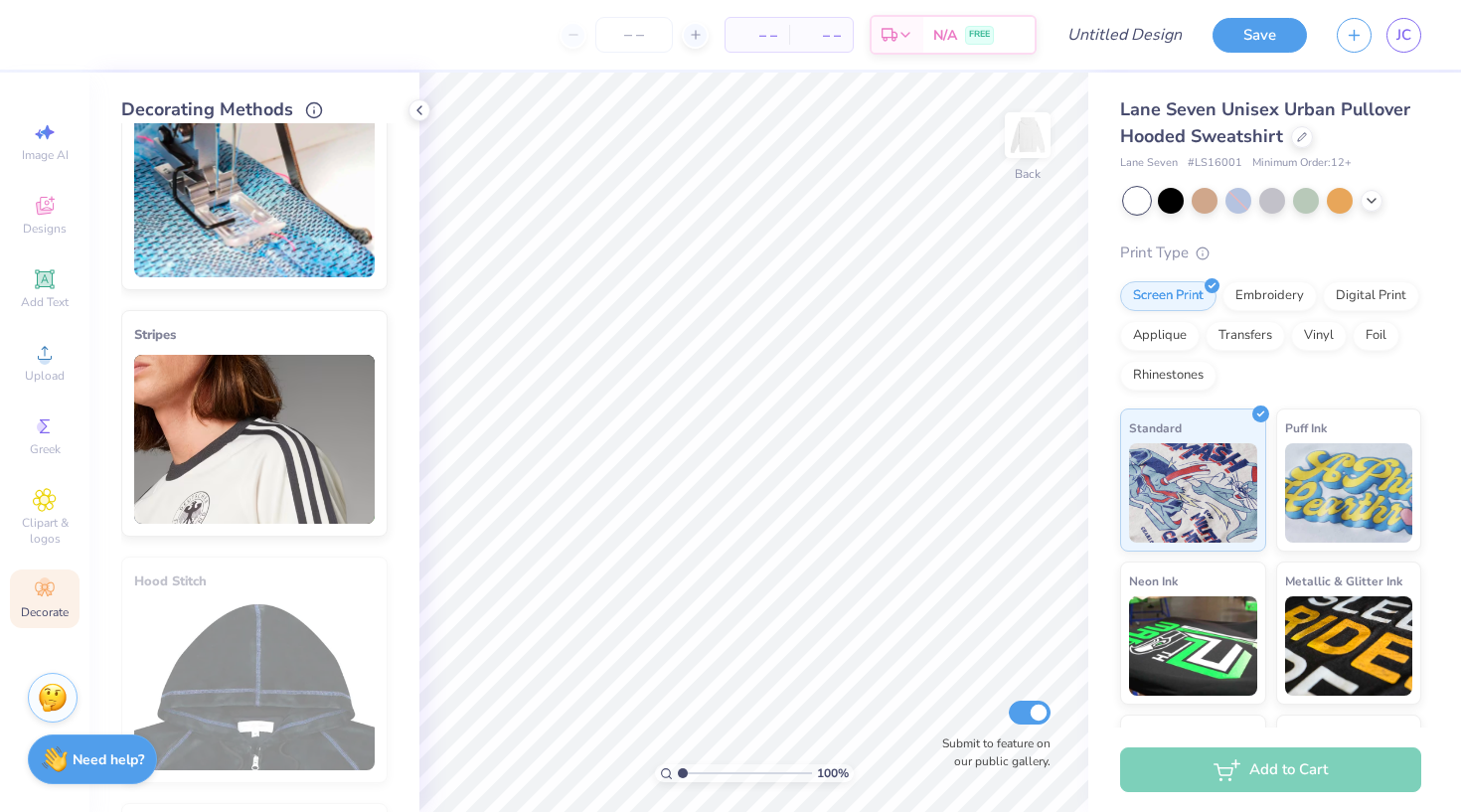 click at bounding box center [254, 439] 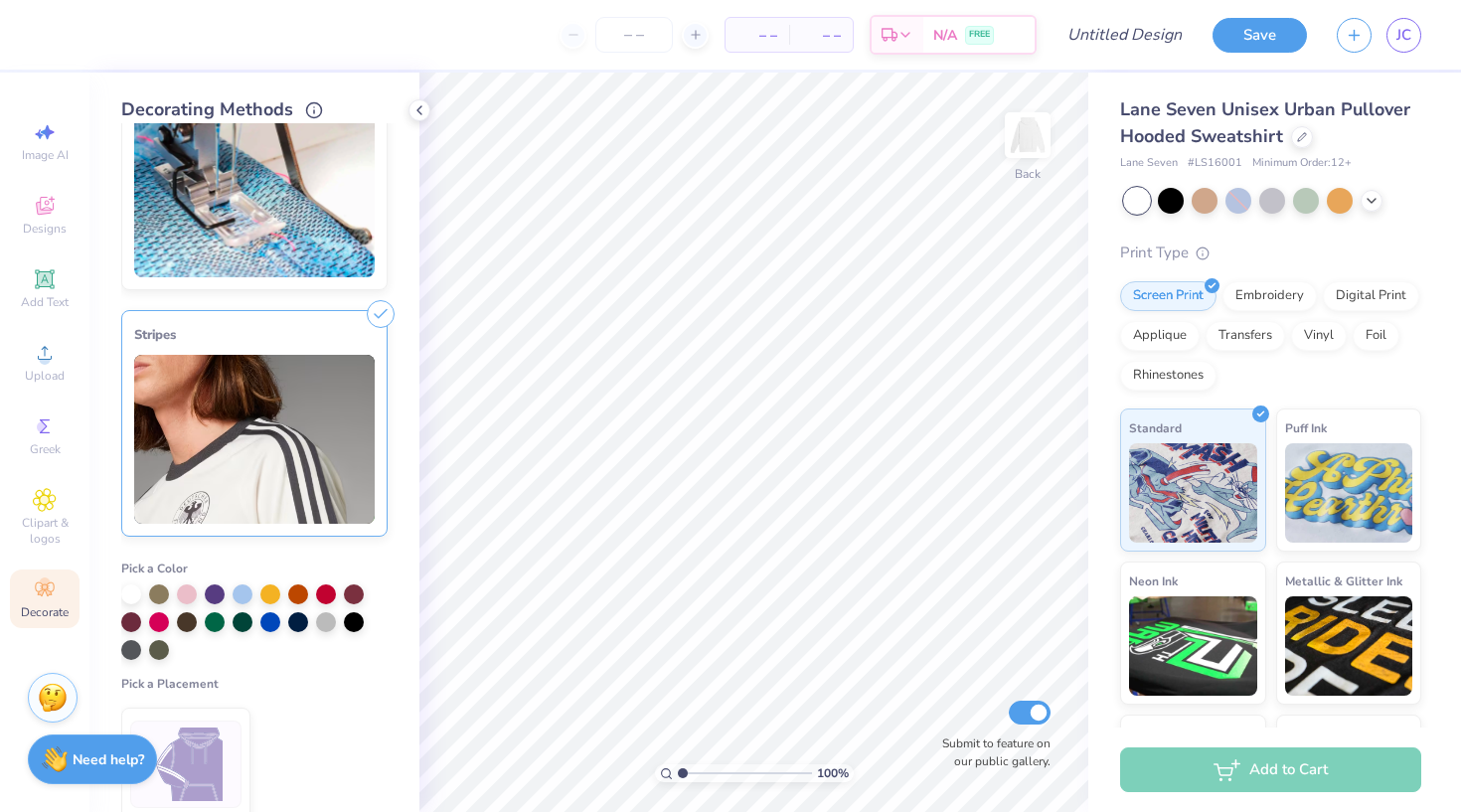 scroll, scrollTop: 130, scrollLeft: 0, axis: vertical 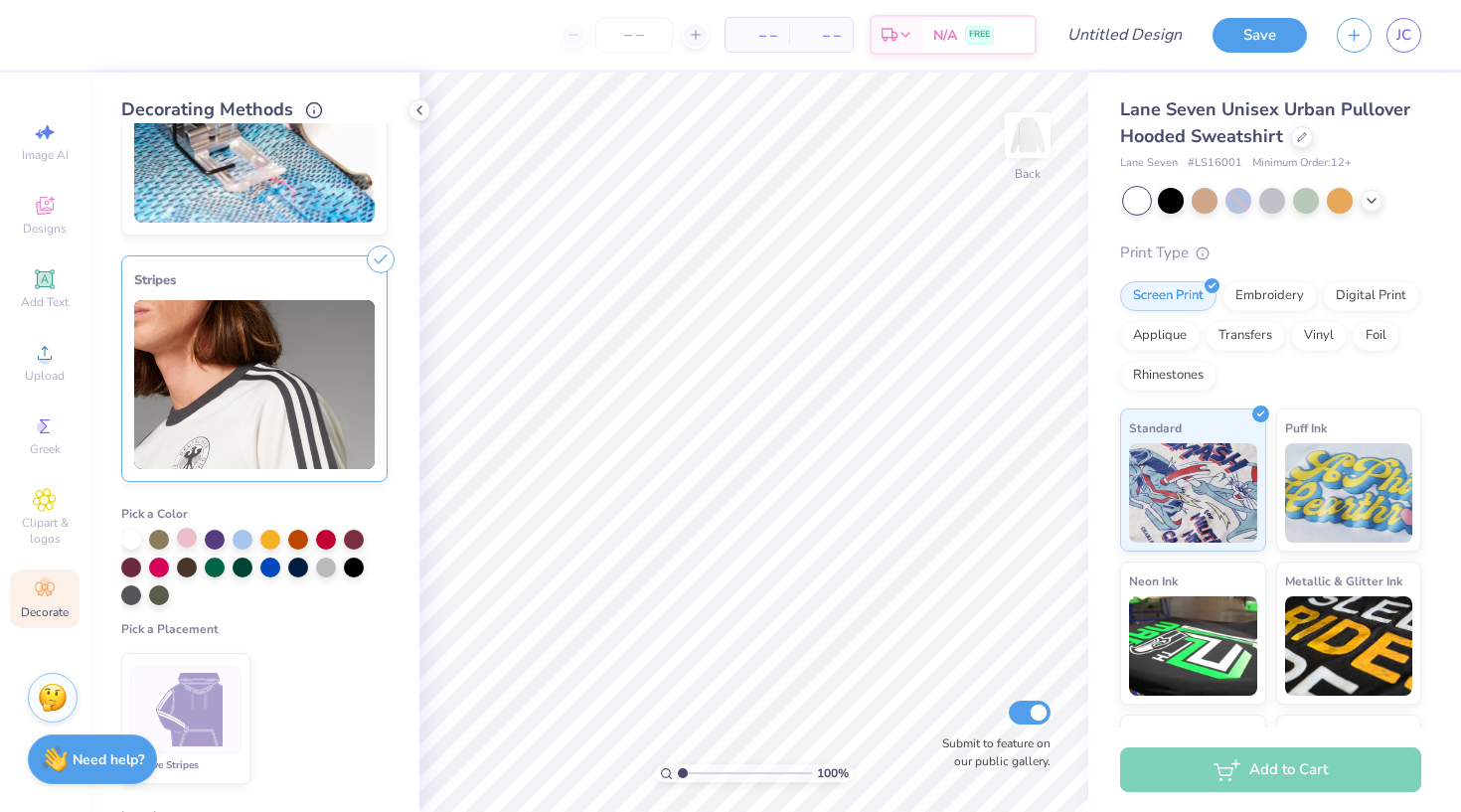 click at bounding box center [187, 538] 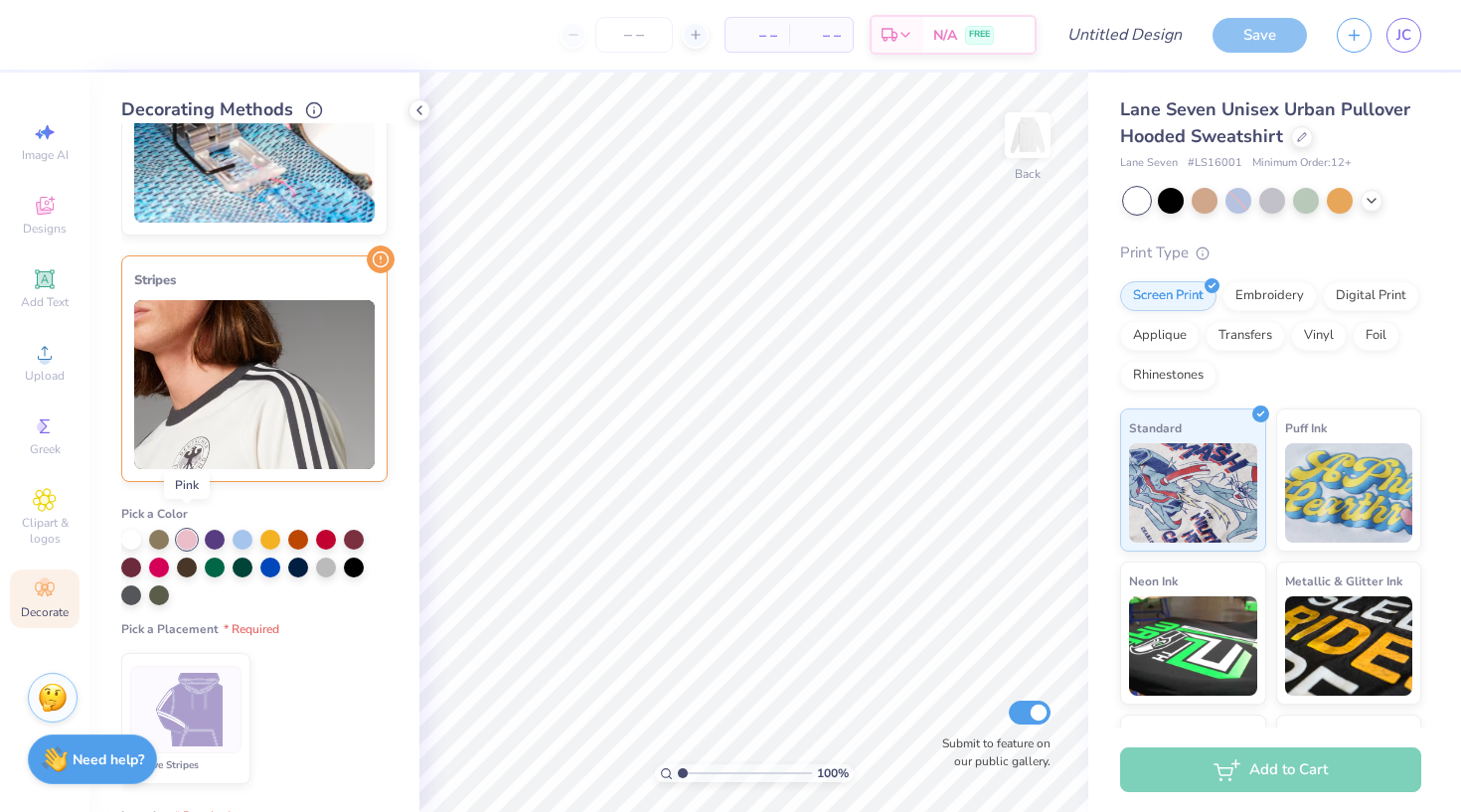 scroll, scrollTop: 221, scrollLeft: 0, axis: vertical 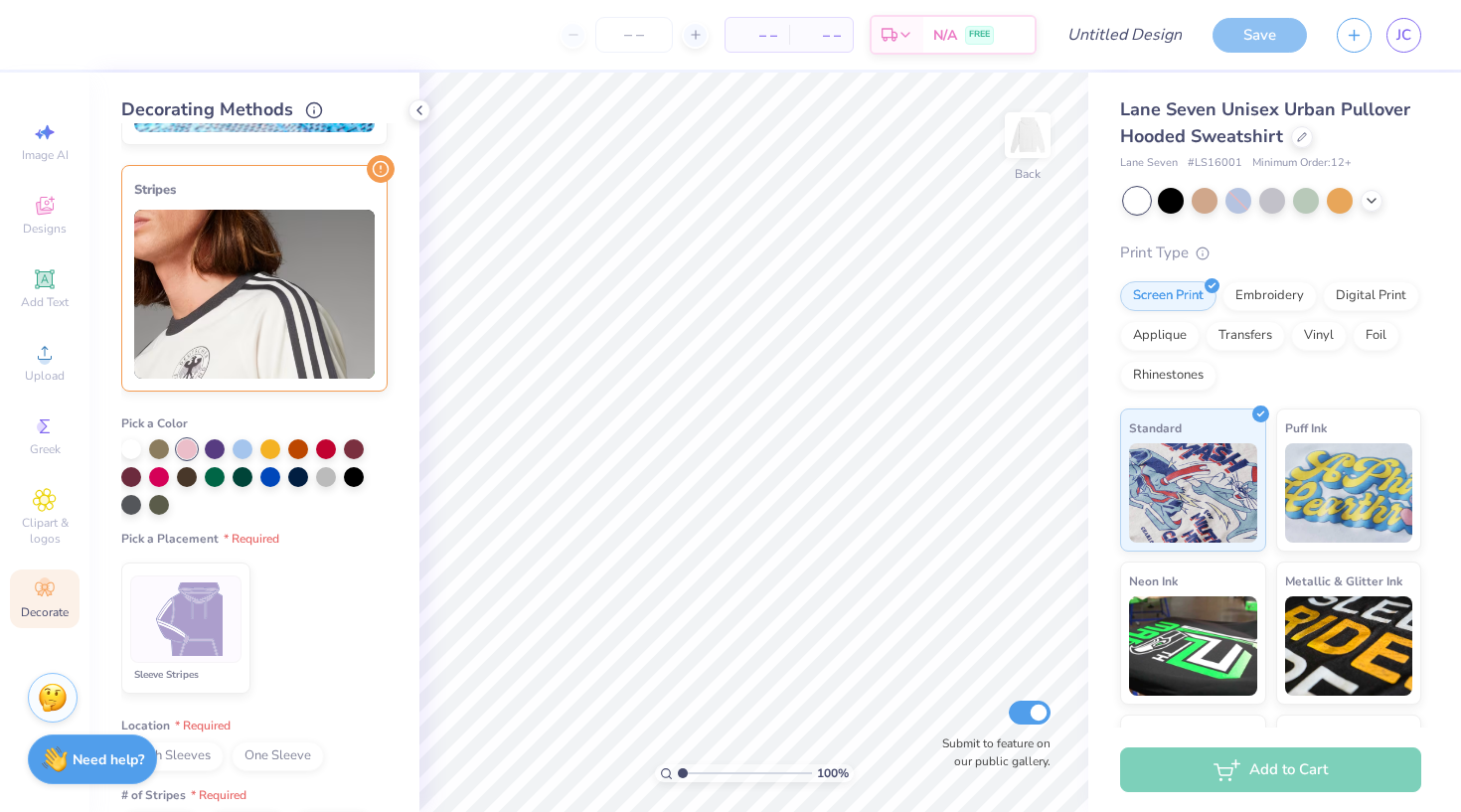 click at bounding box center [186, 619] 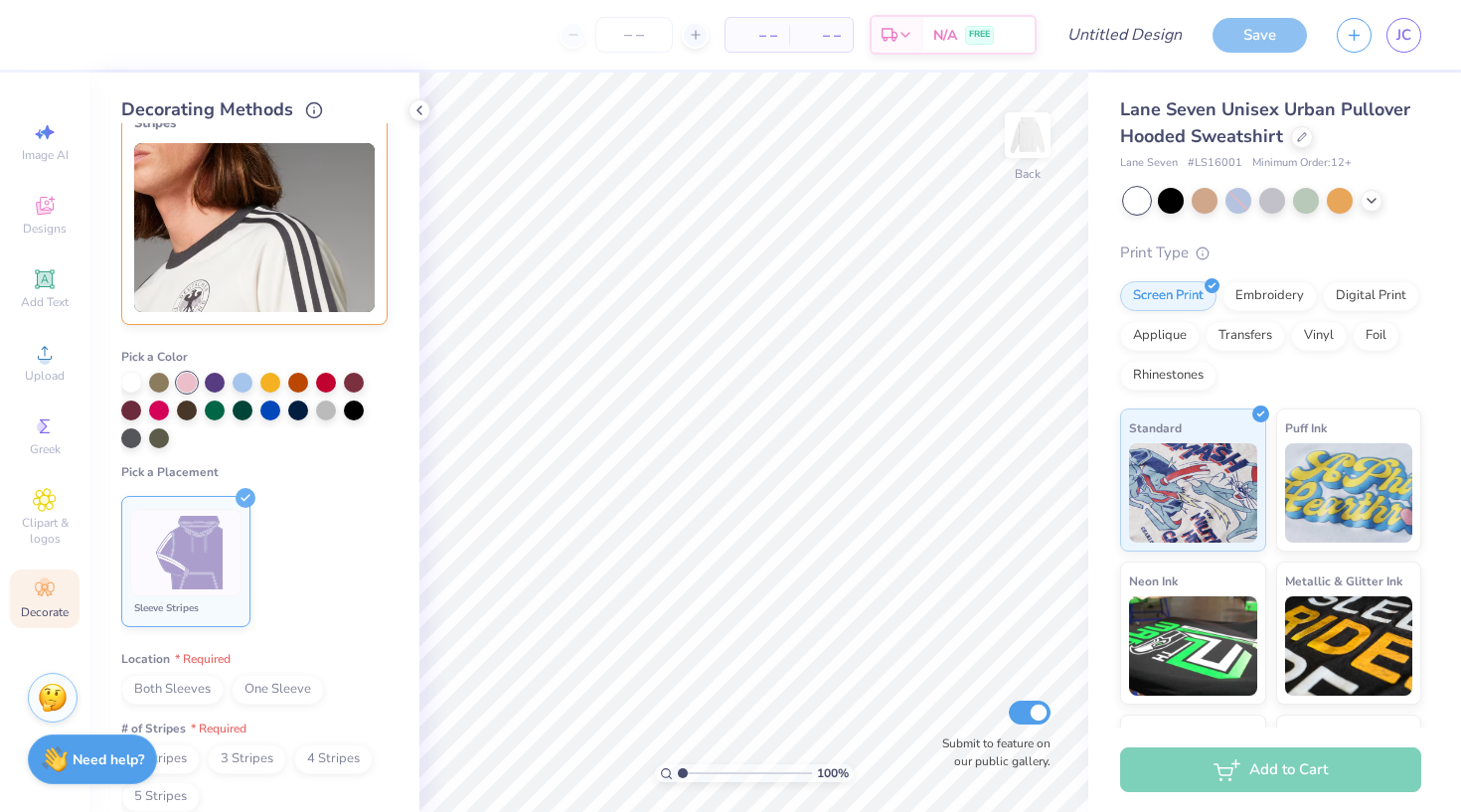 scroll, scrollTop: 356, scrollLeft: 0, axis: vertical 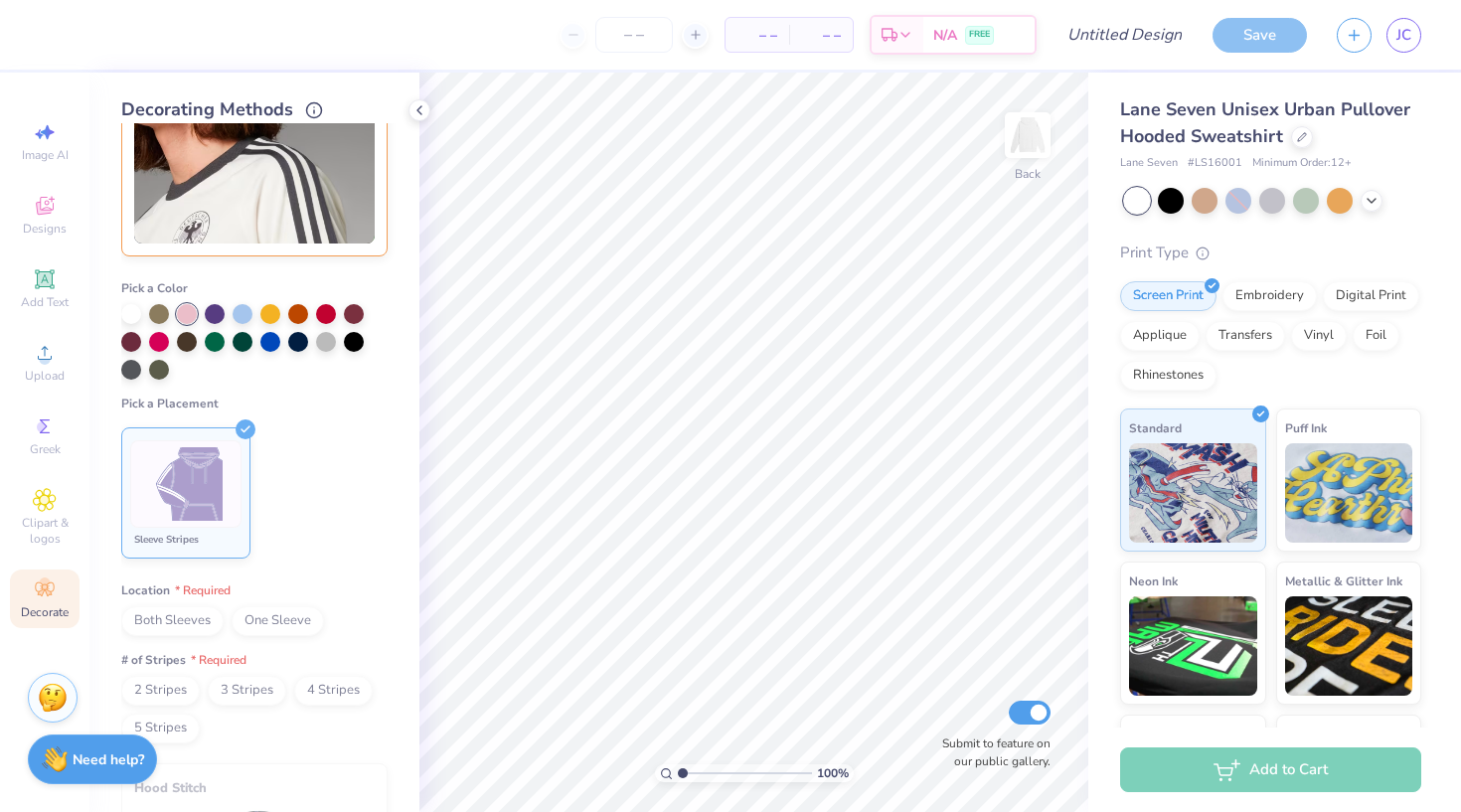 click on "Both Sleeves" at bounding box center [172, 621] 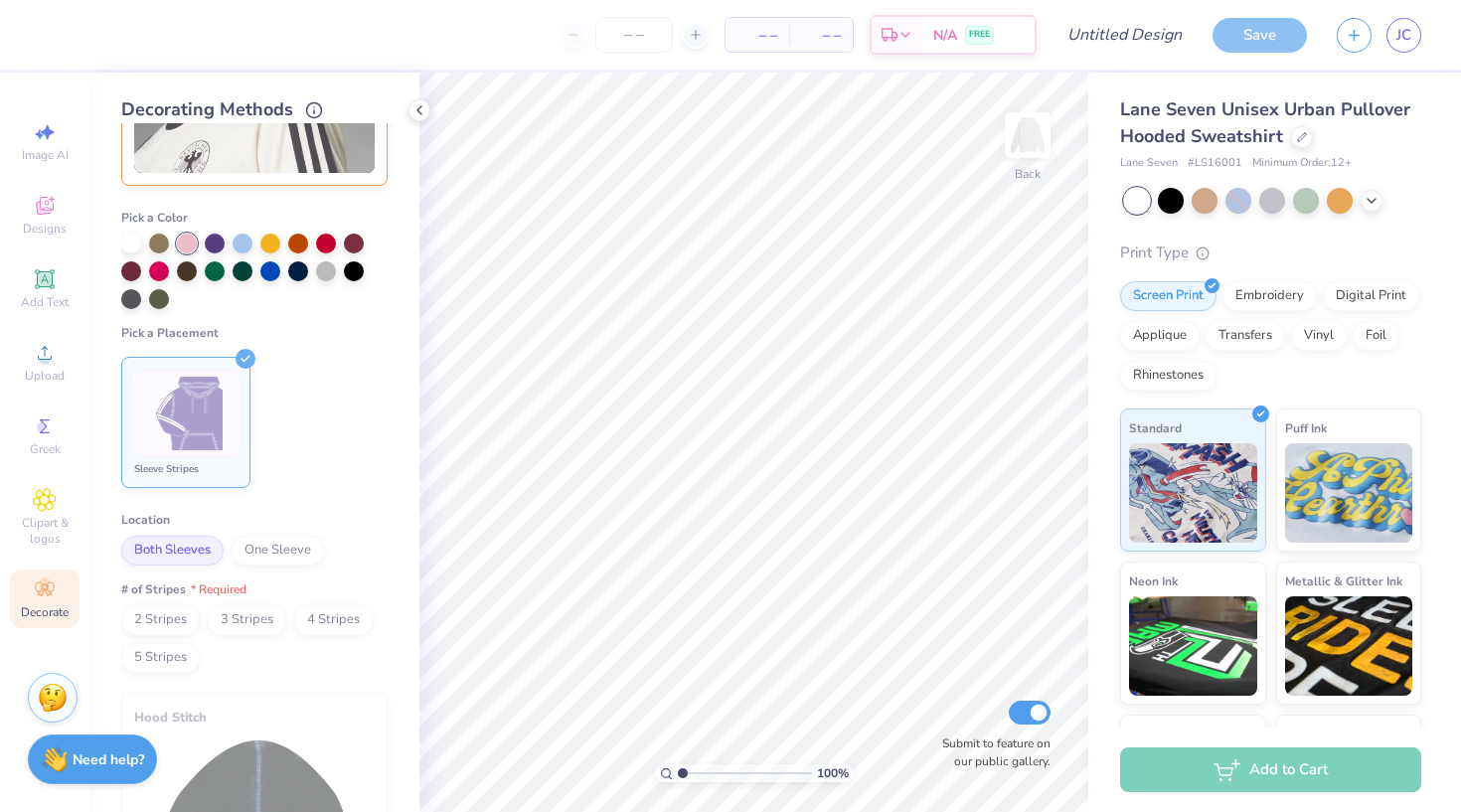 scroll, scrollTop: 440, scrollLeft: 0, axis: vertical 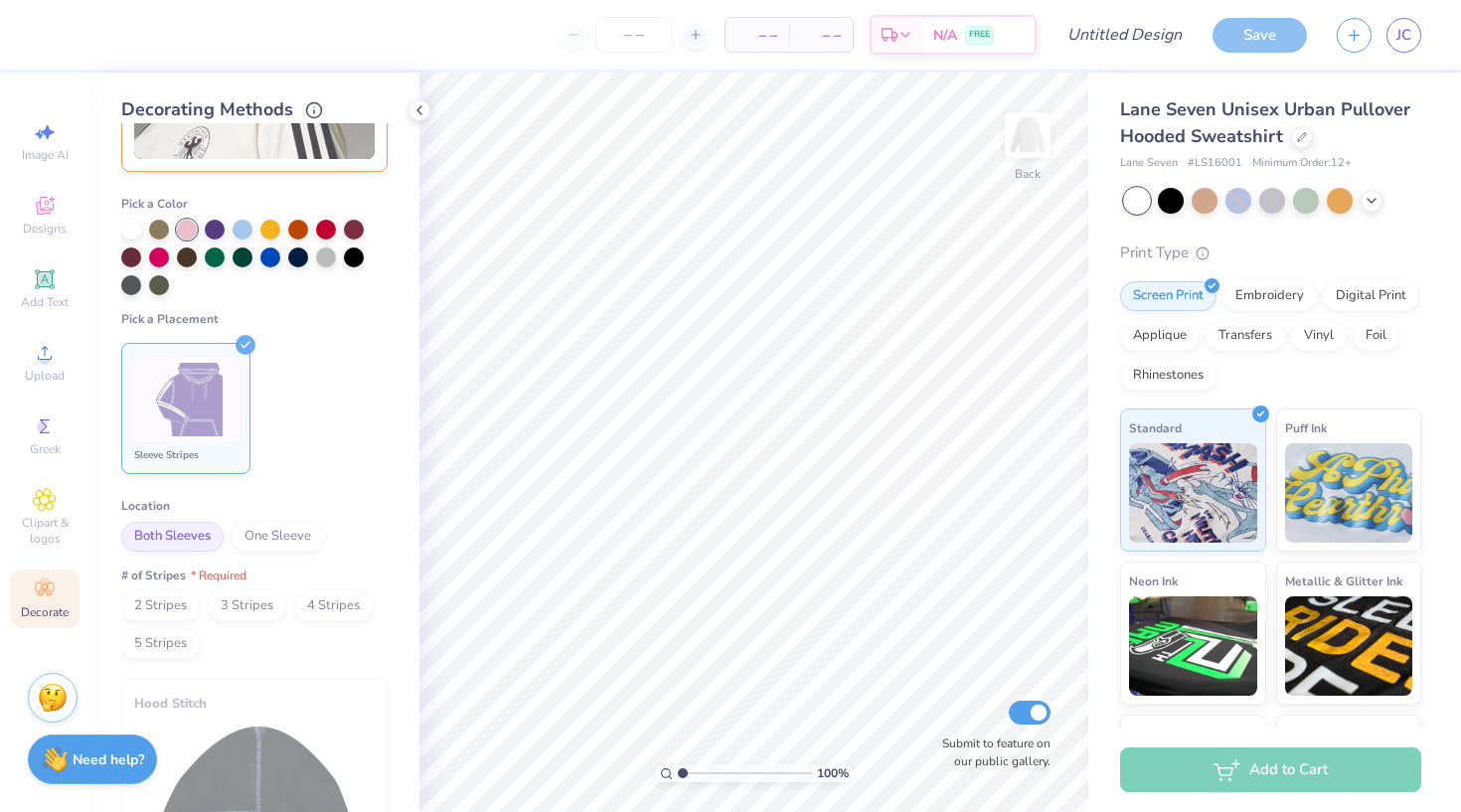 click on "2 Stripes" at bounding box center (160, 606) 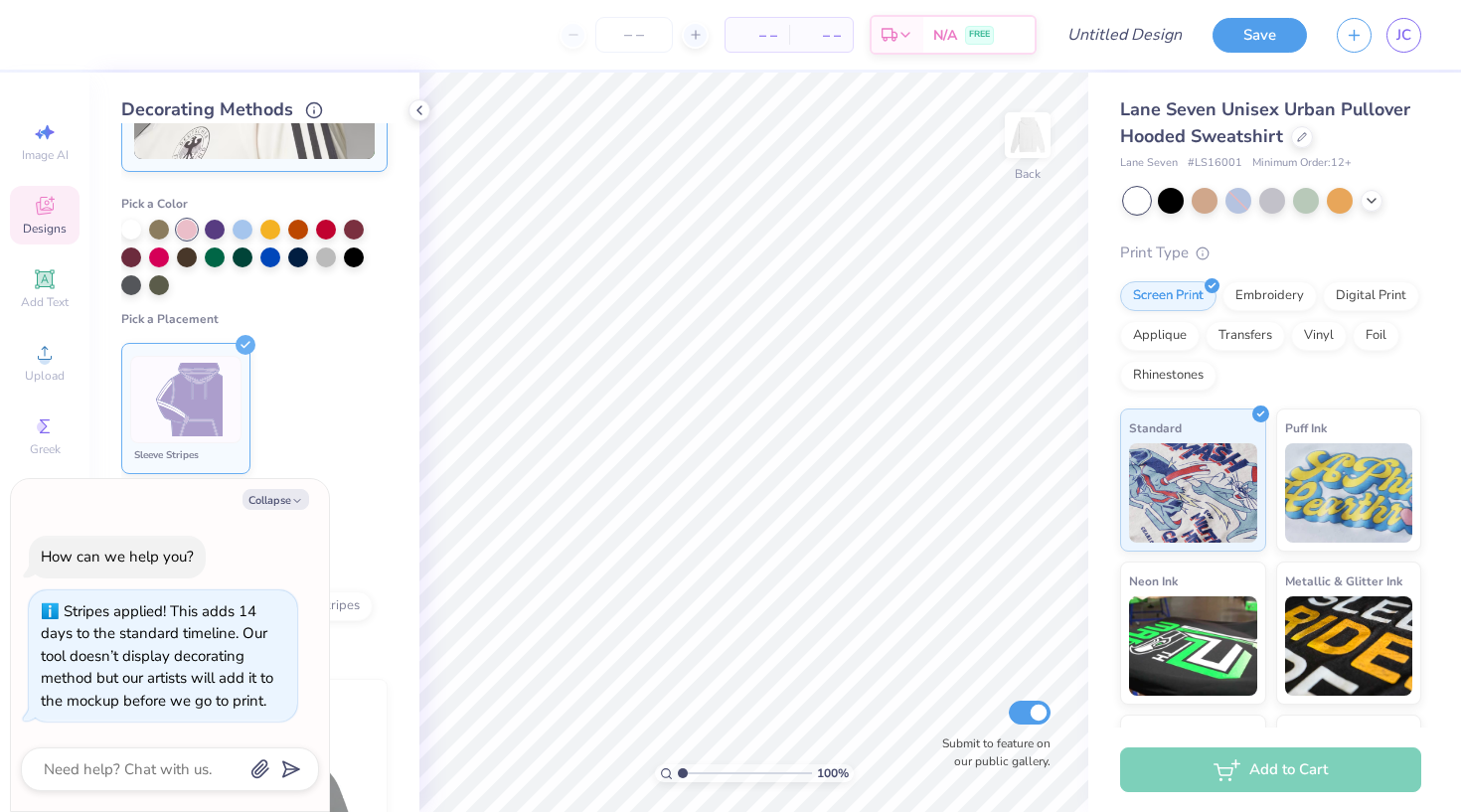 click 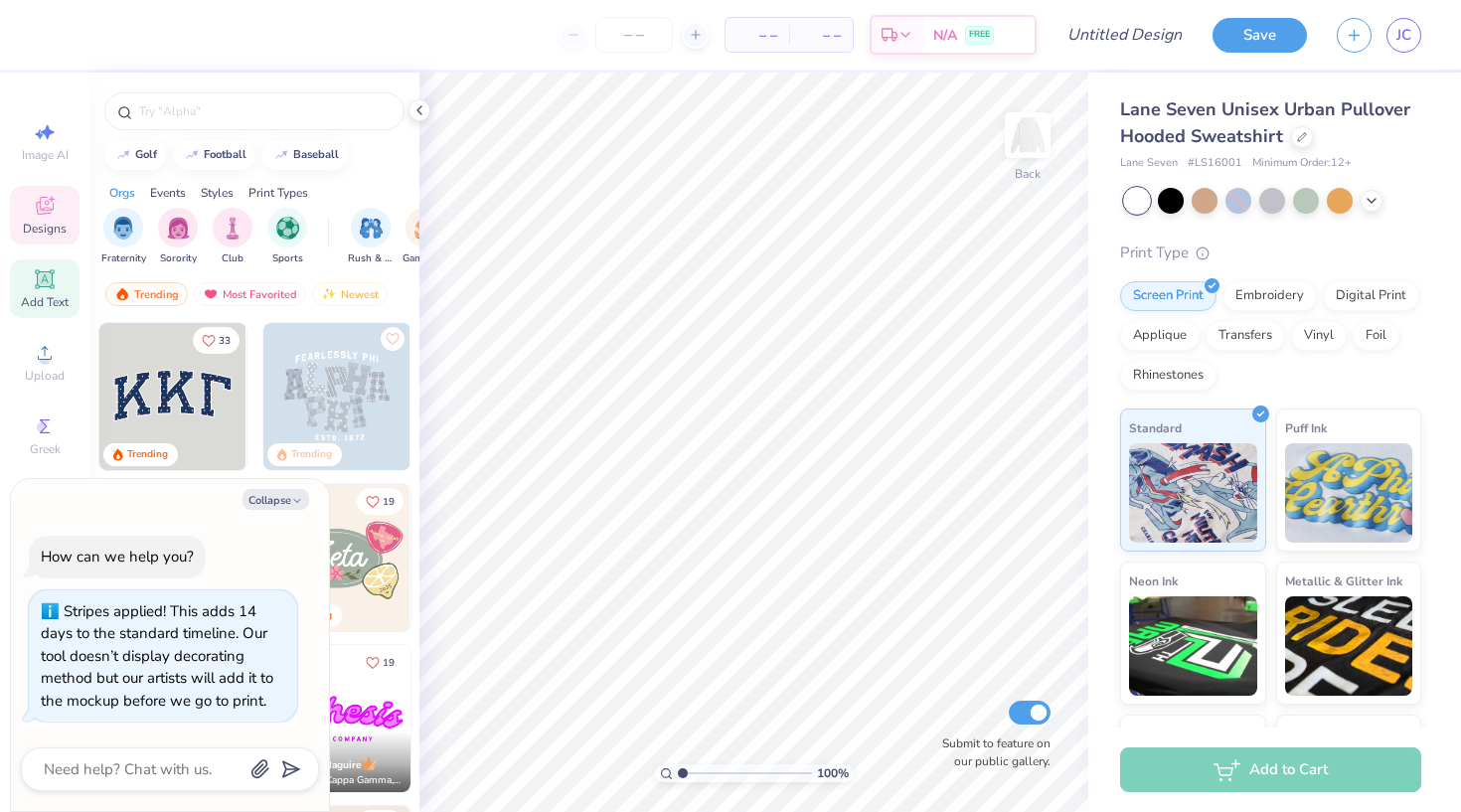 click on "Add Text" at bounding box center (45, 288) 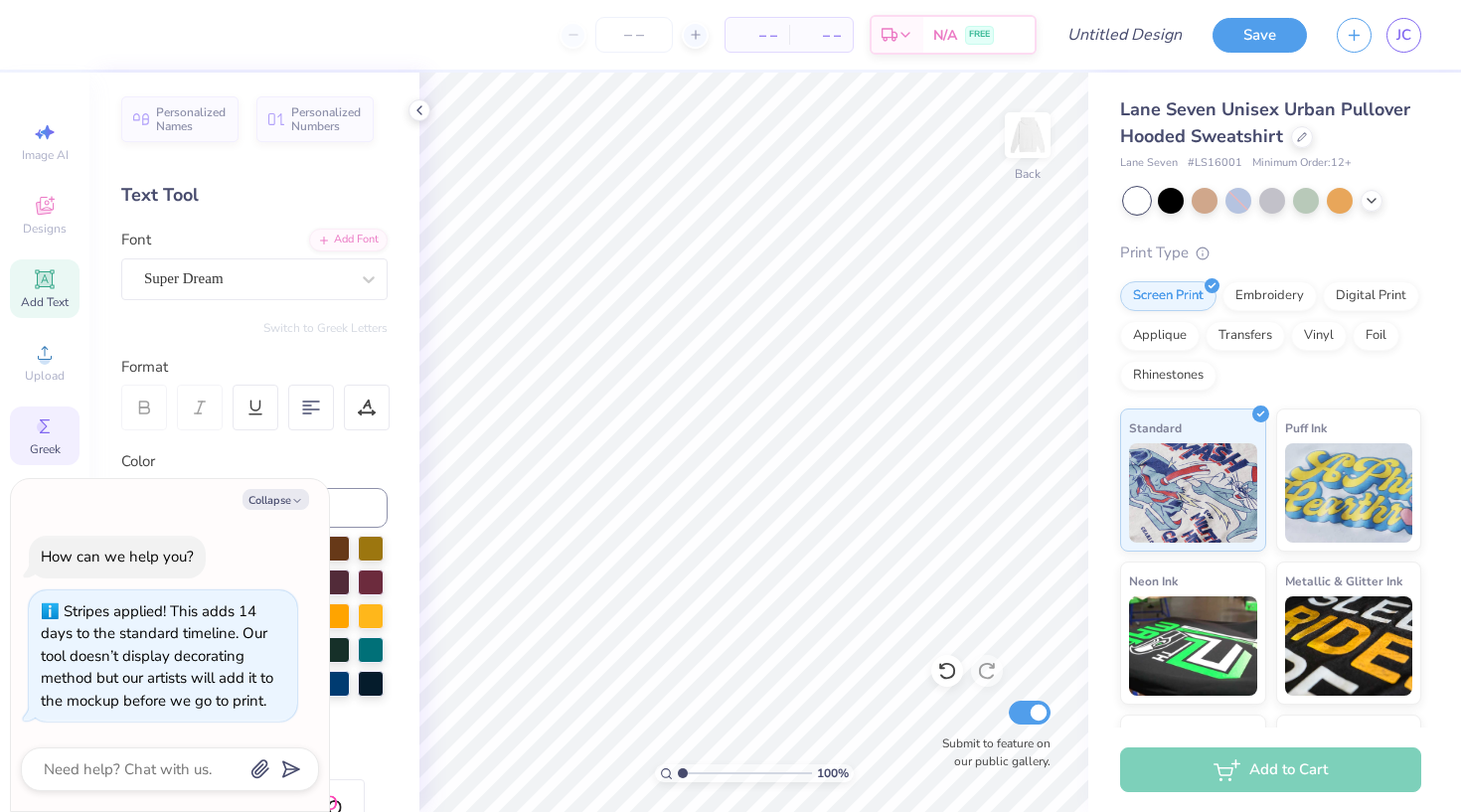click 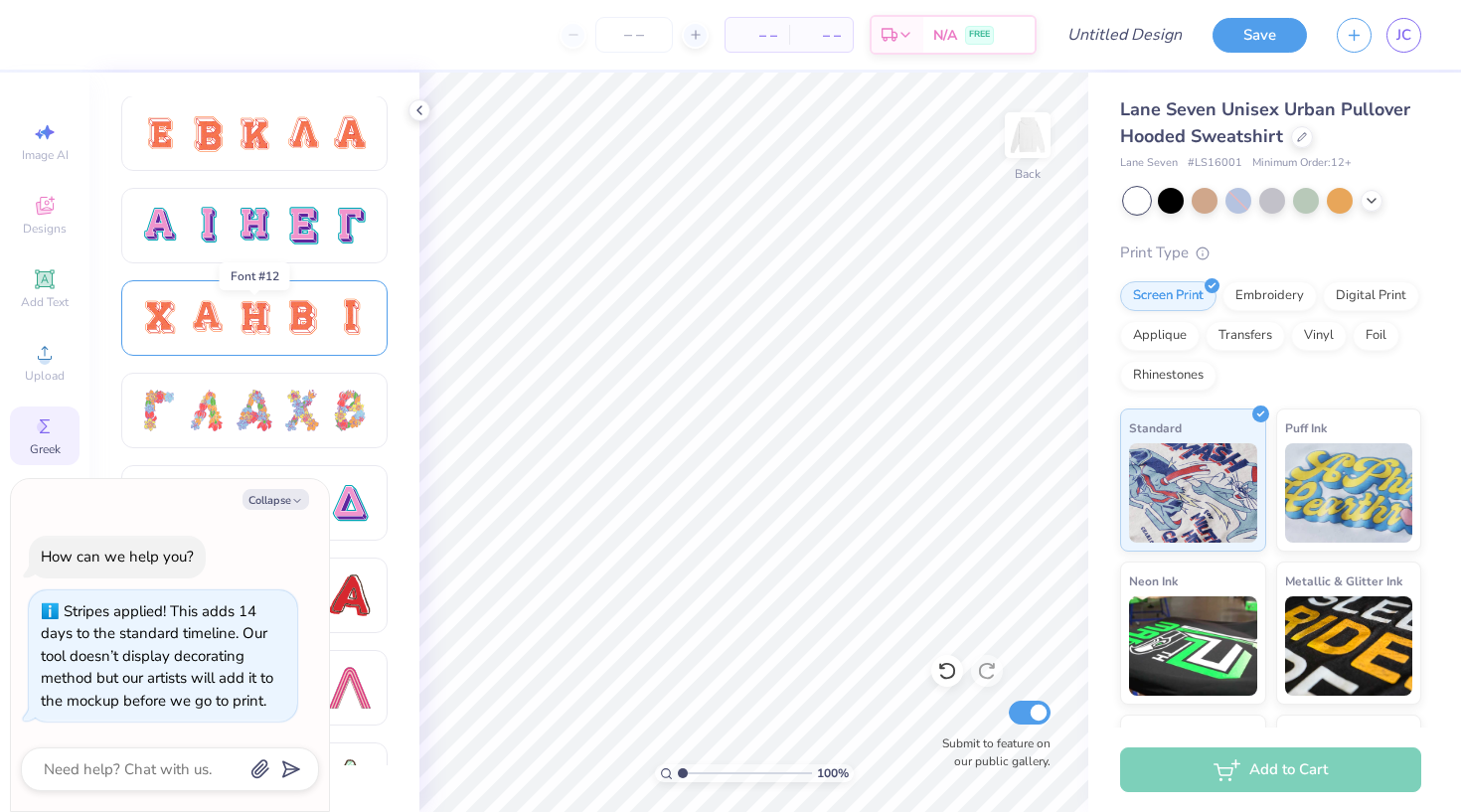 scroll, scrollTop: 1258, scrollLeft: 0, axis: vertical 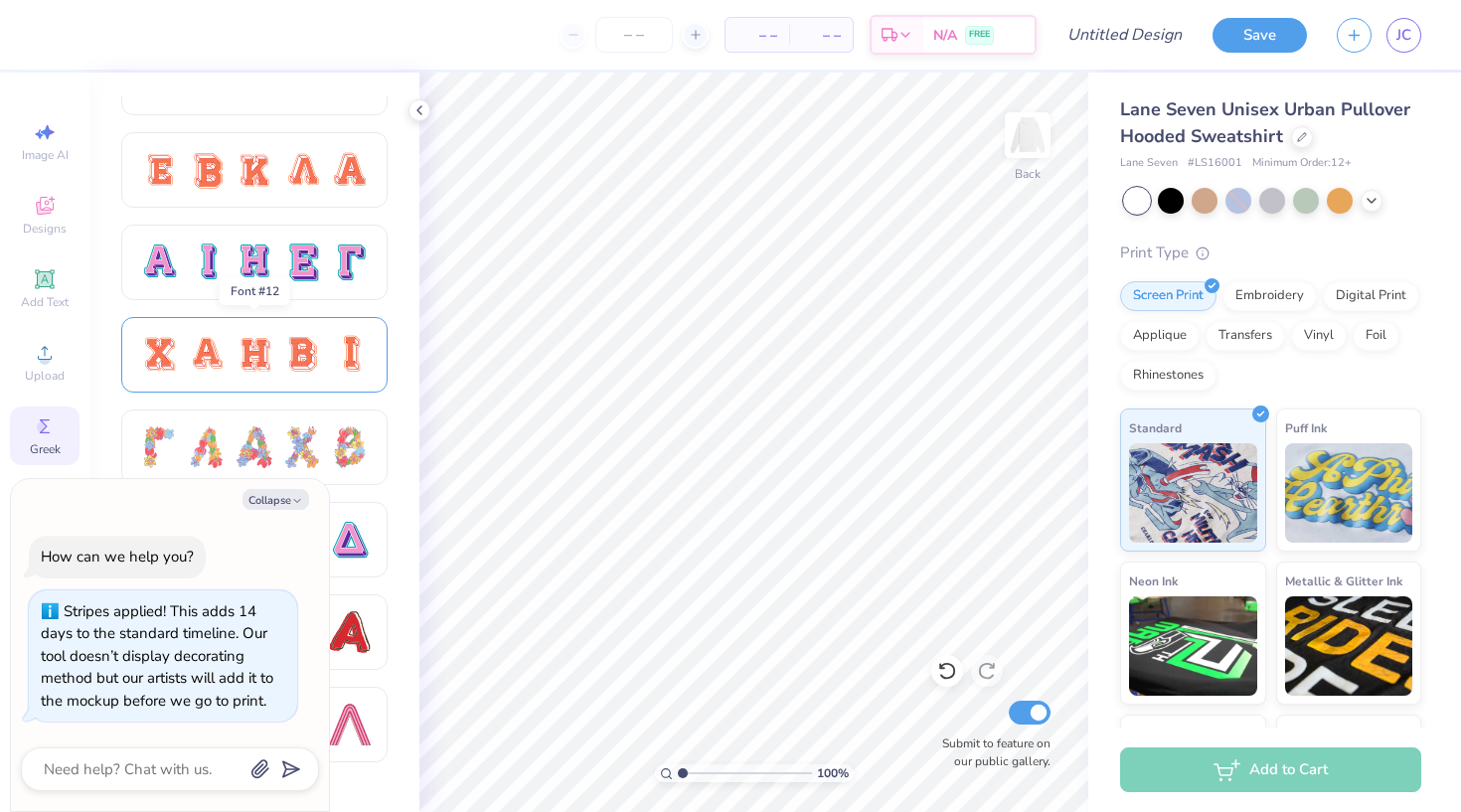 click at bounding box center (207, 355) 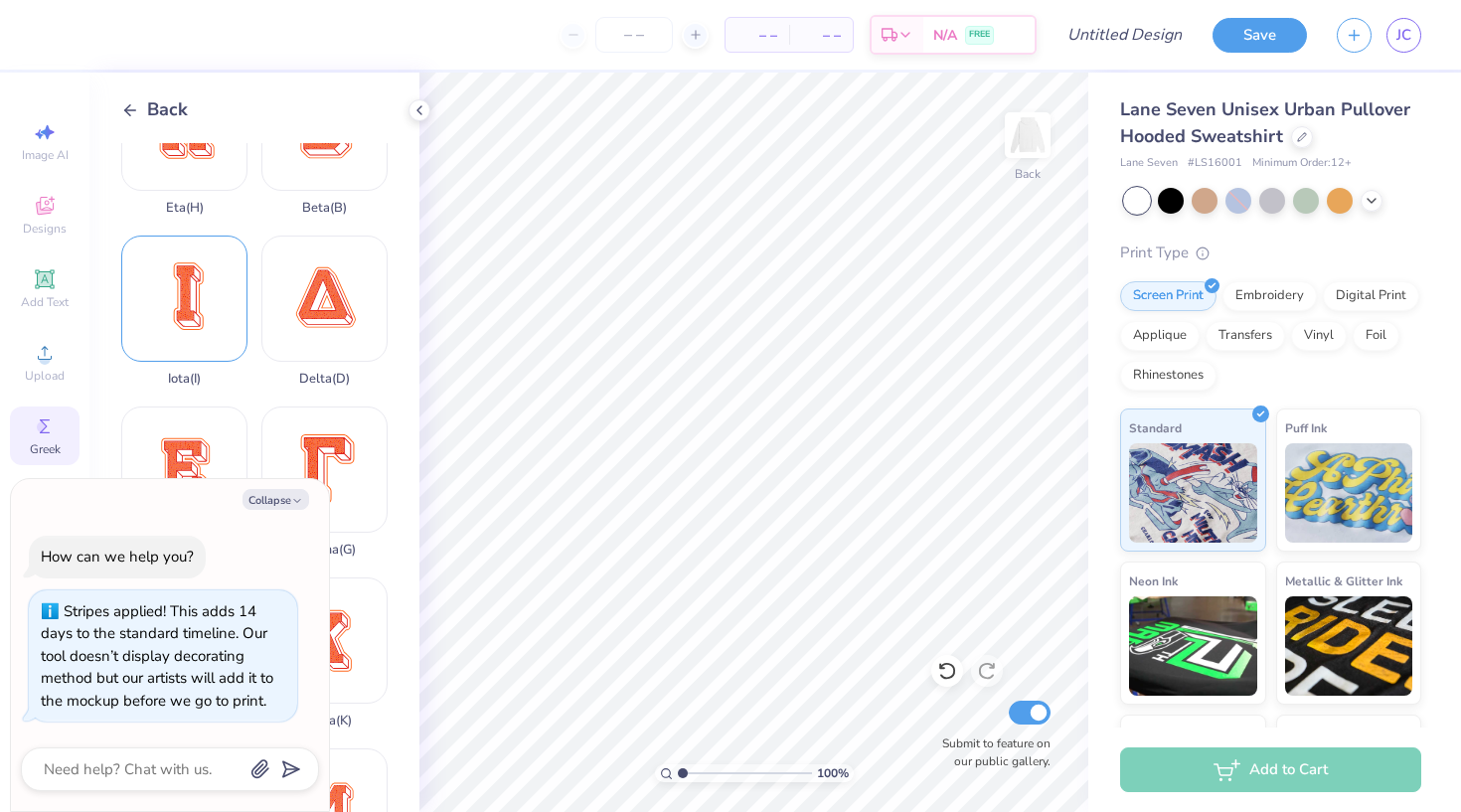 scroll, scrollTop: 321, scrollLeft: 0, axis: vertical 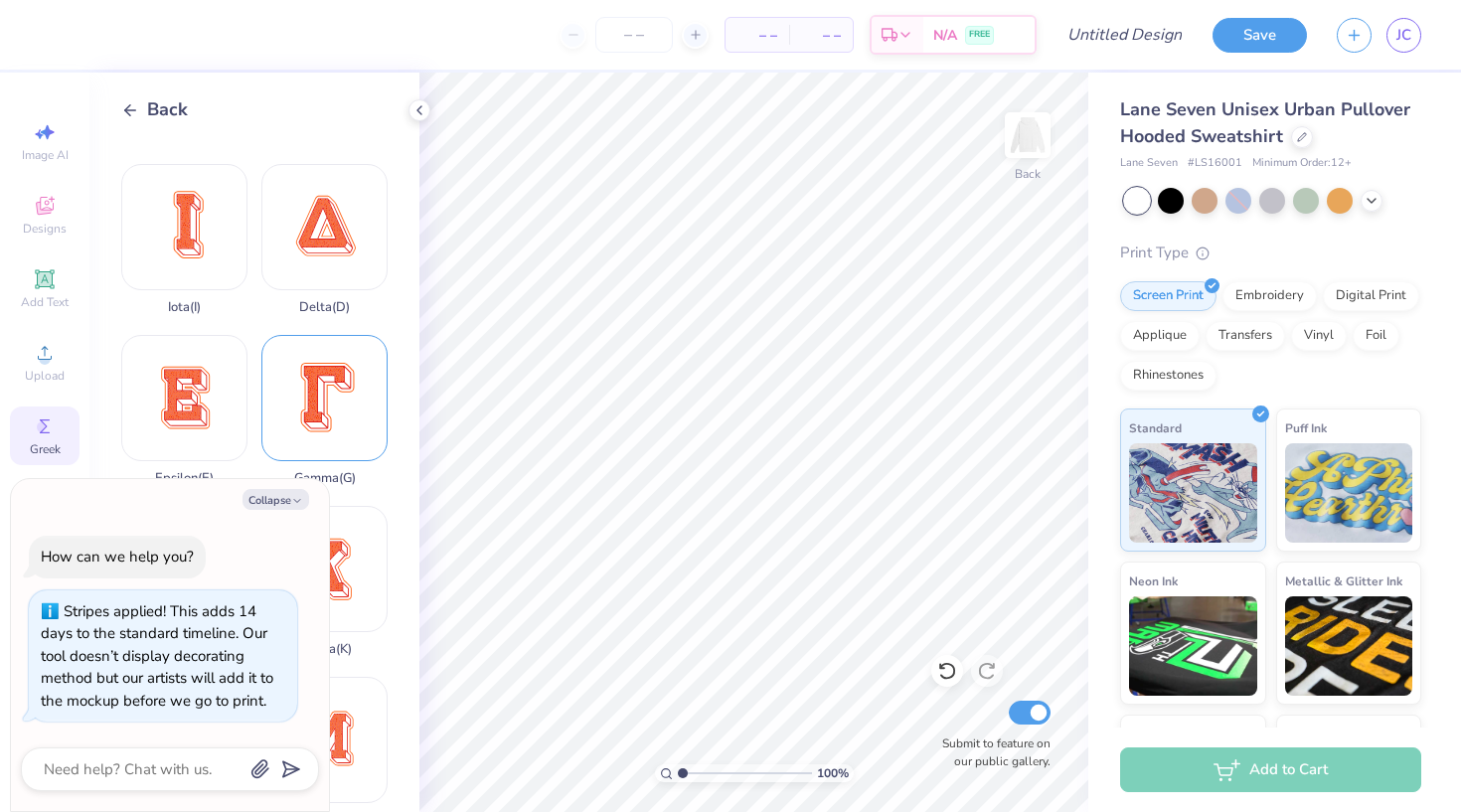 click on "Gamma  ( G )" at bounding box center [324, 410] 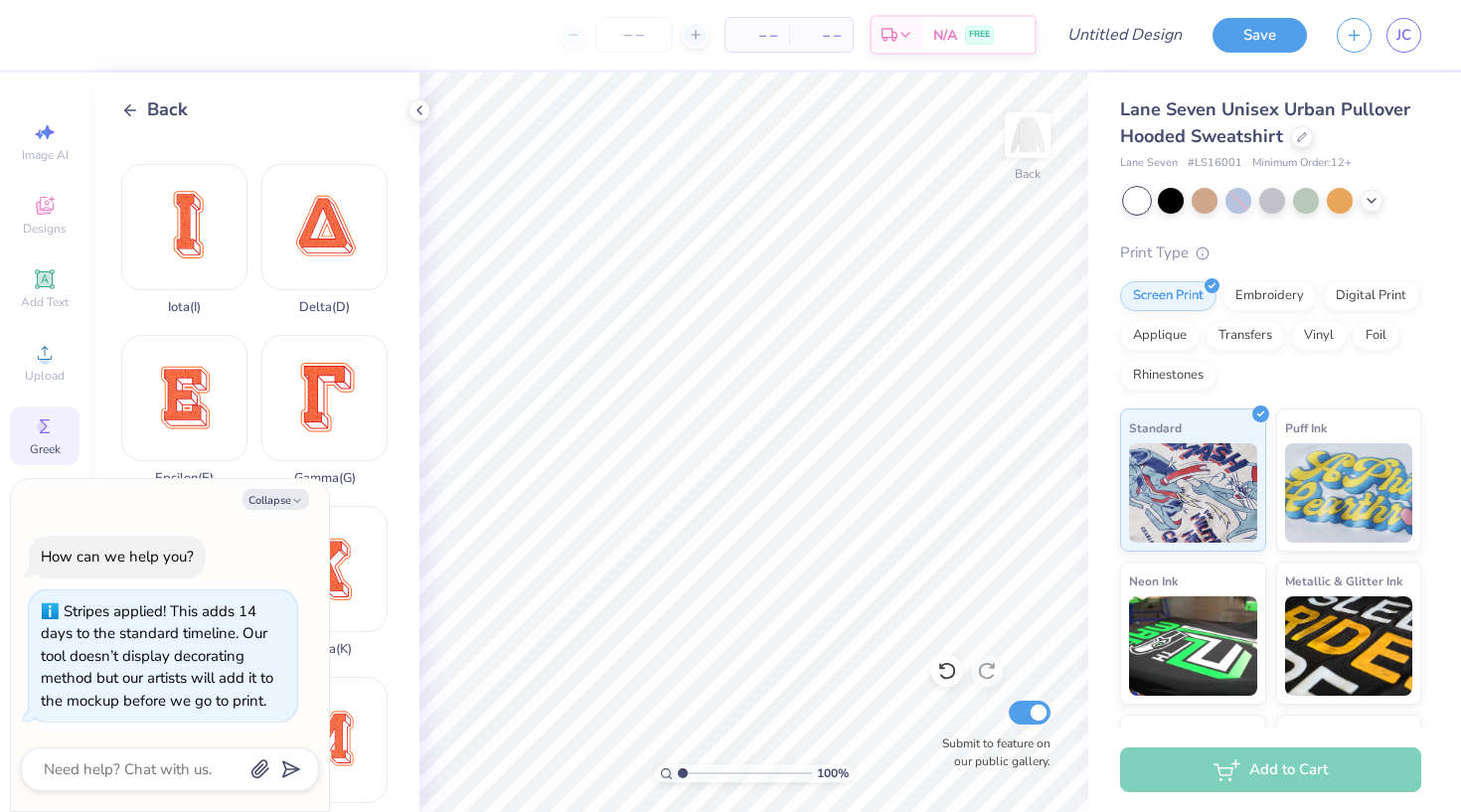 click on "Back" at bounding box center (167, 109) 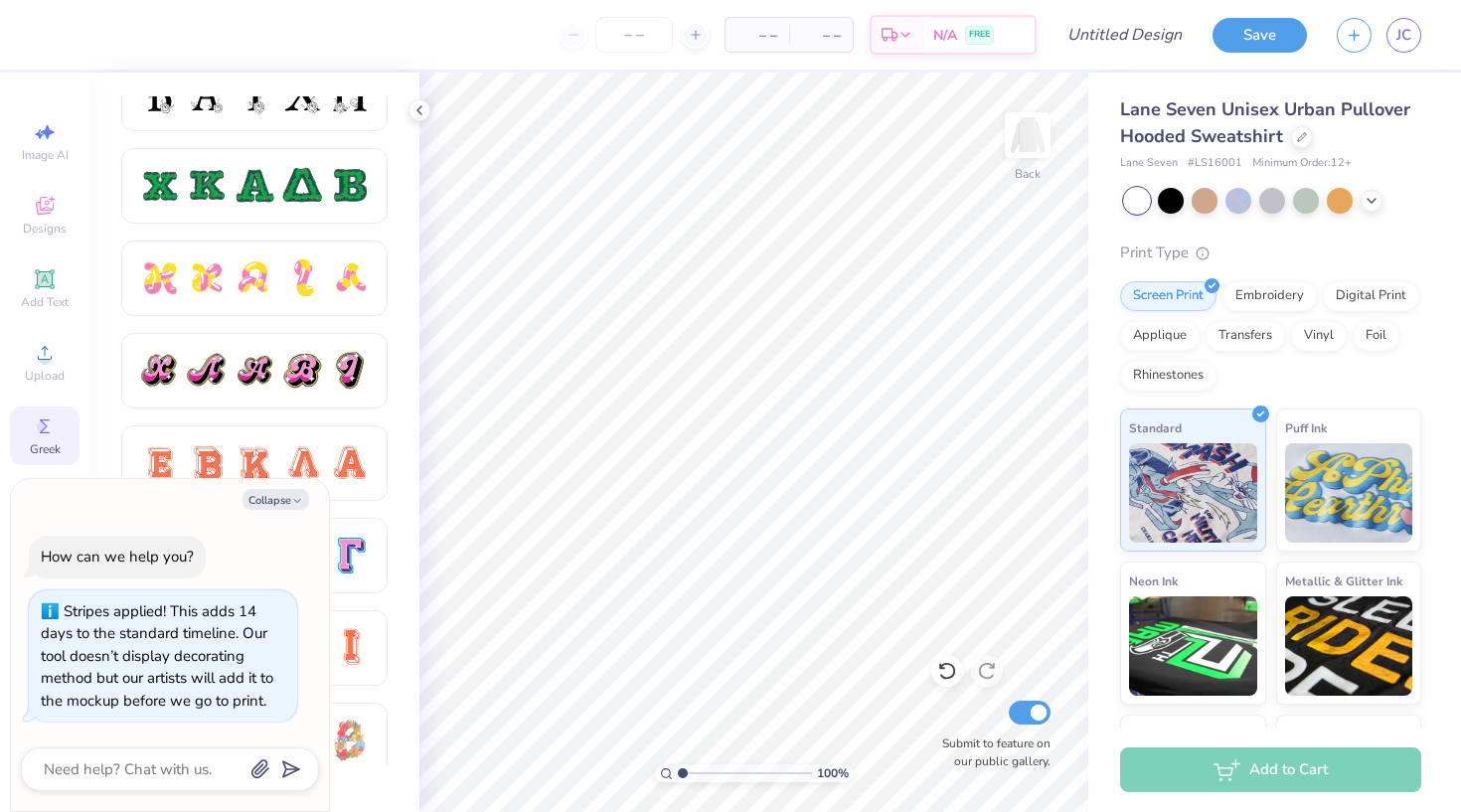 scroll, scrollTop: 1207, scrollLeft: 0, axis: vertical 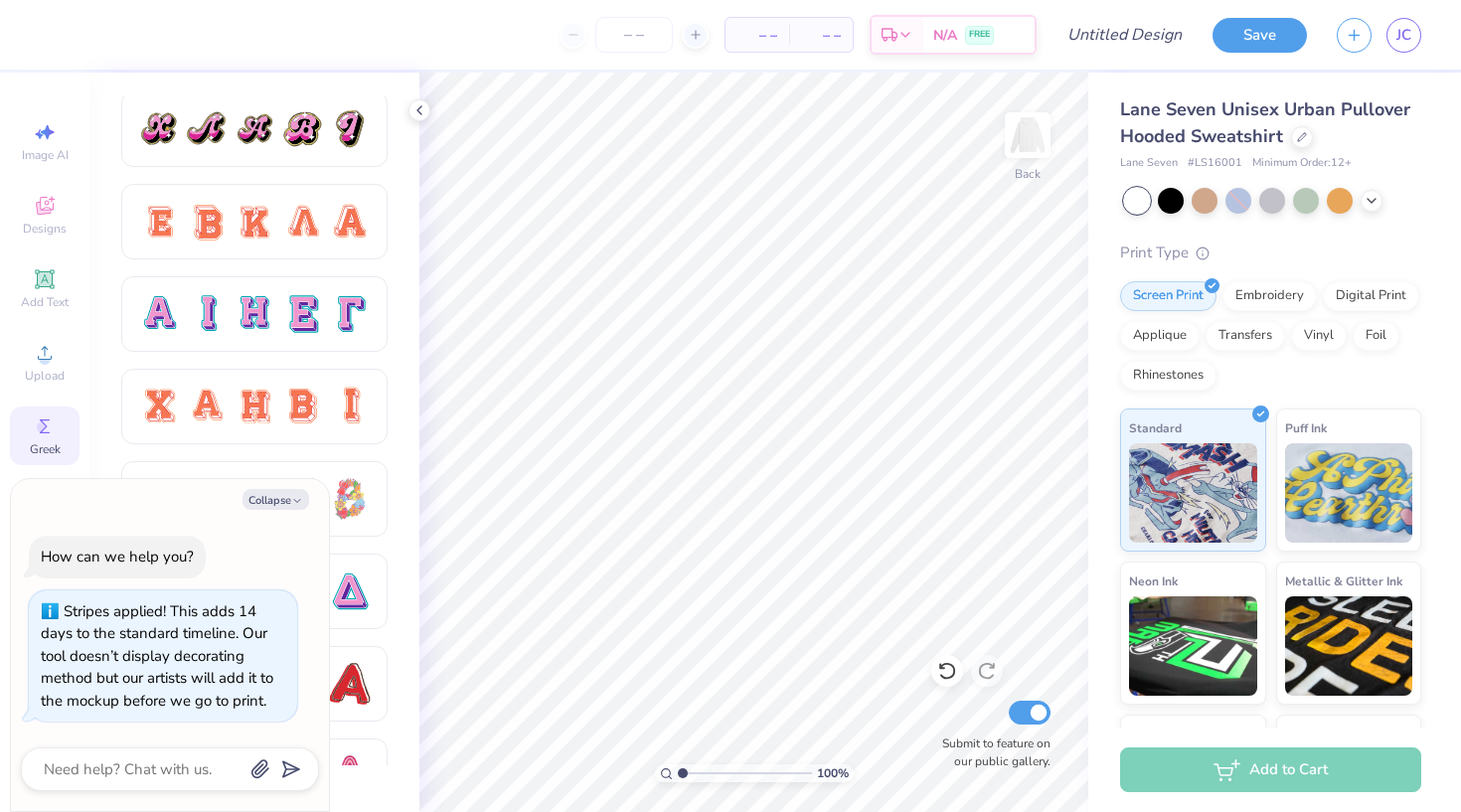 click on "Collapse How can we help you? Stripes applied! This adds 14 days to the standard timeline. Our tool doesn’t display decorating method but our artists will add it to the mockup before we go to print." at bounding box center (170, 645) 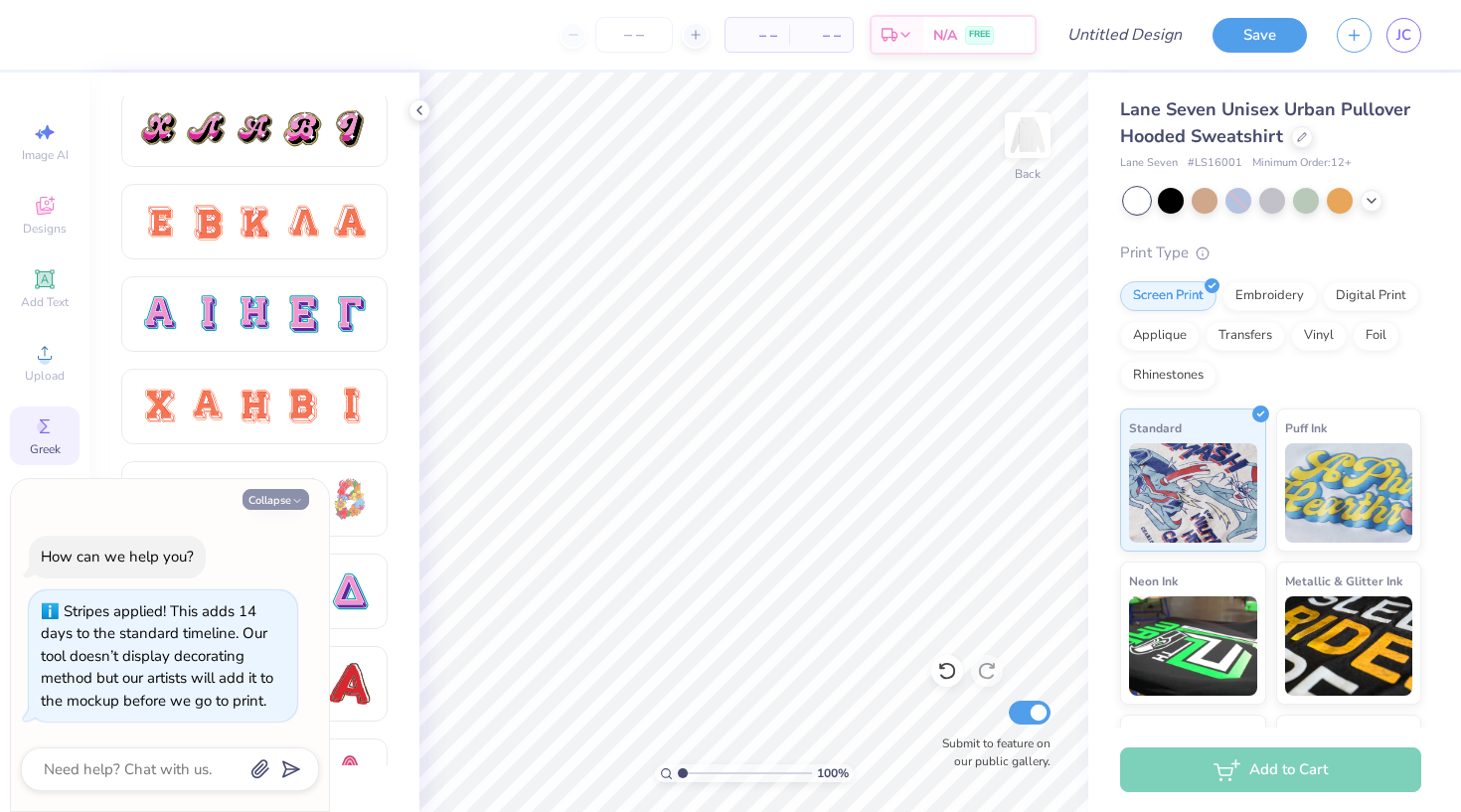 click on "Collapse" at bounding box center (275, 499) 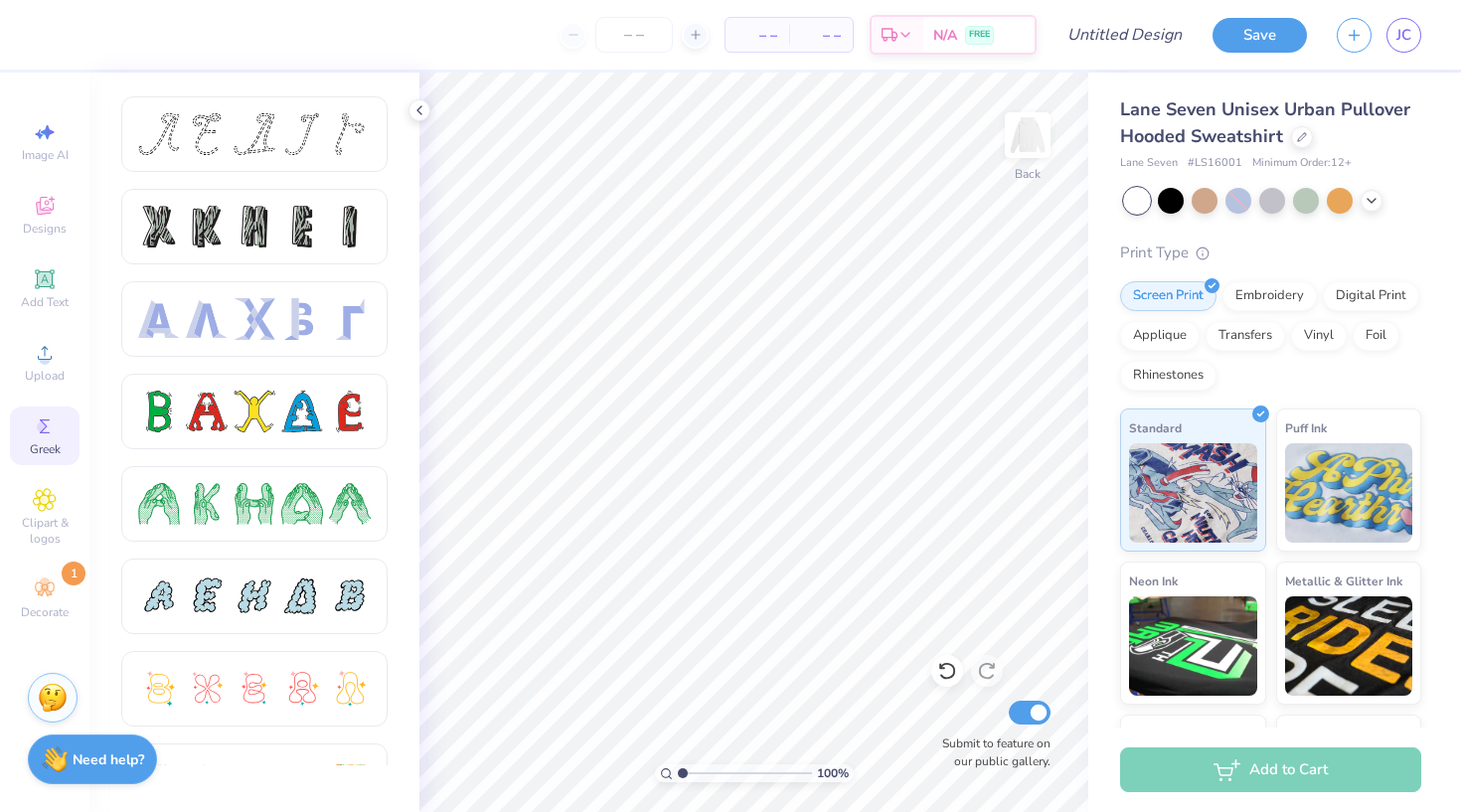 scroll, scrollTop: 0, scrollLeft: 0, axis: both 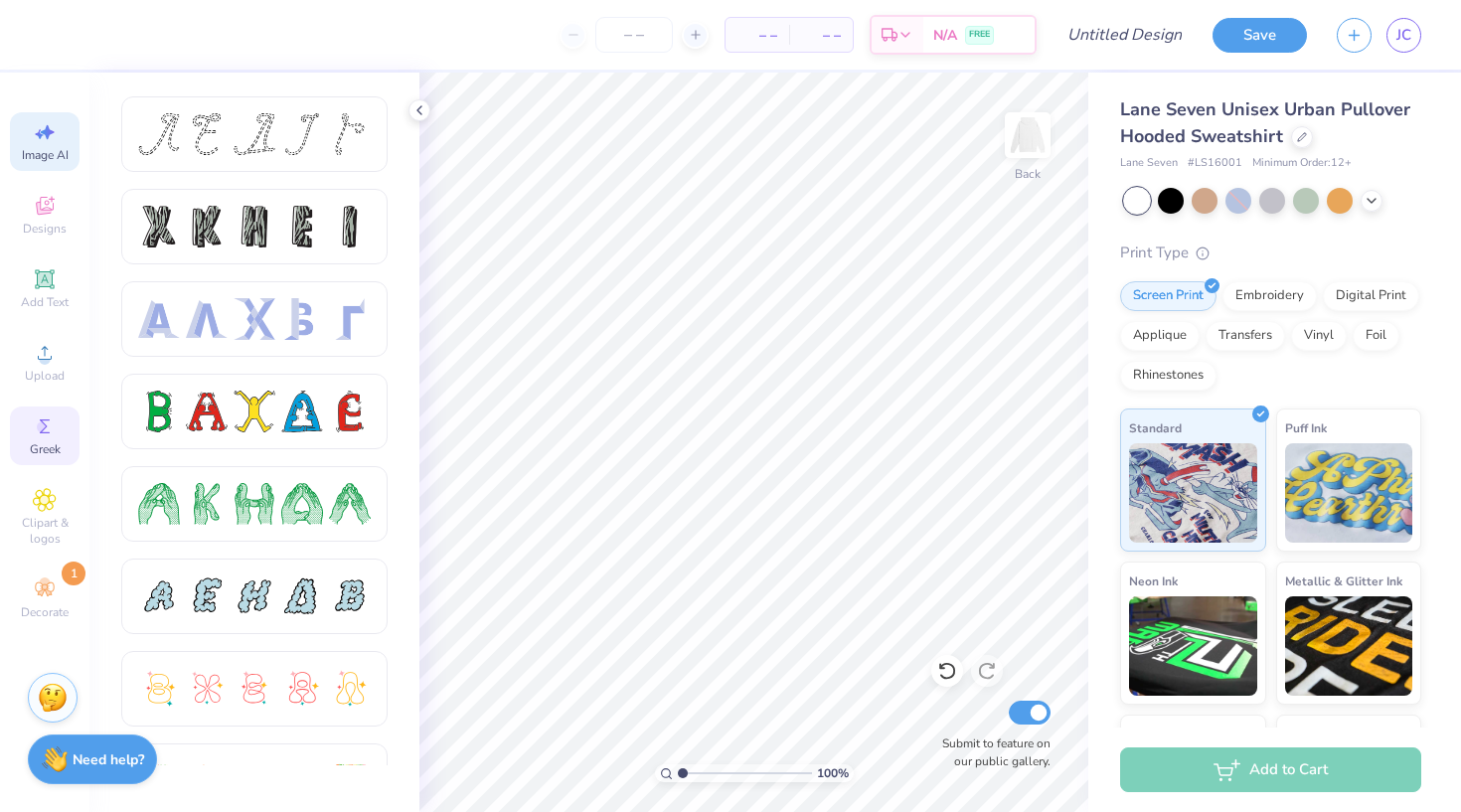 click on "Image AI" at bounding box center [45, 141] 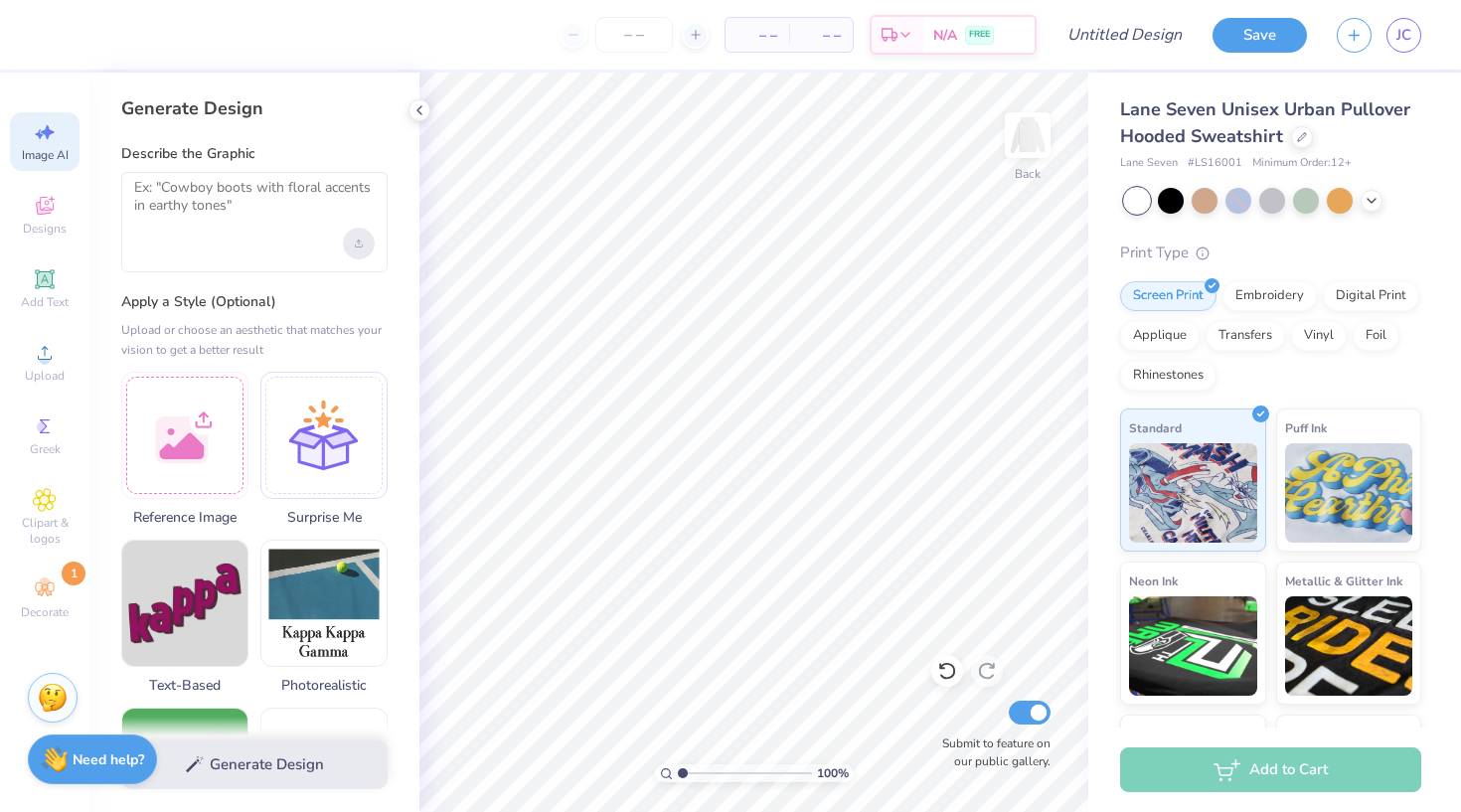 click at bounding box center (359, 244) 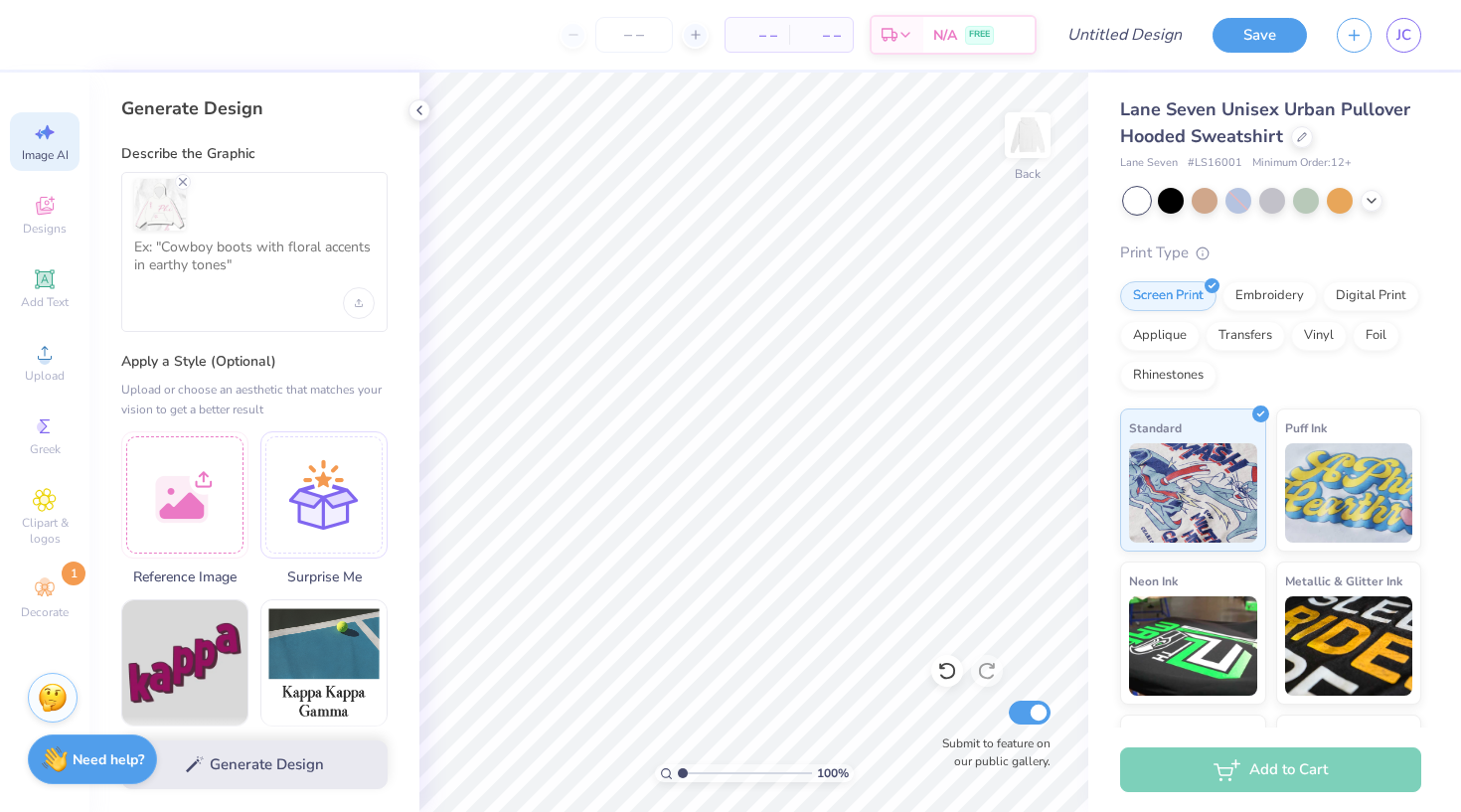 click at bounding box center [254, 205] 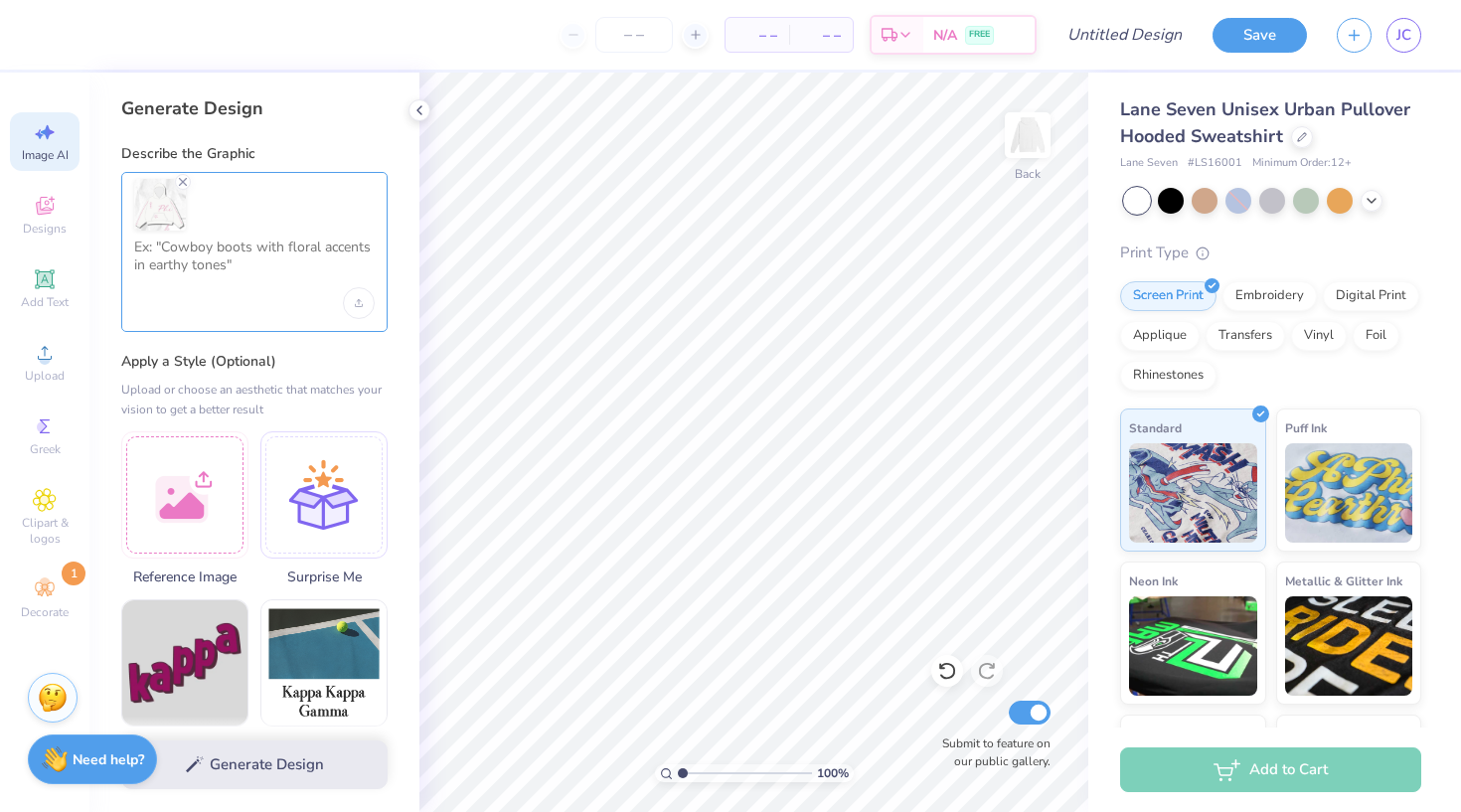 click at bounding box center [254, 263] 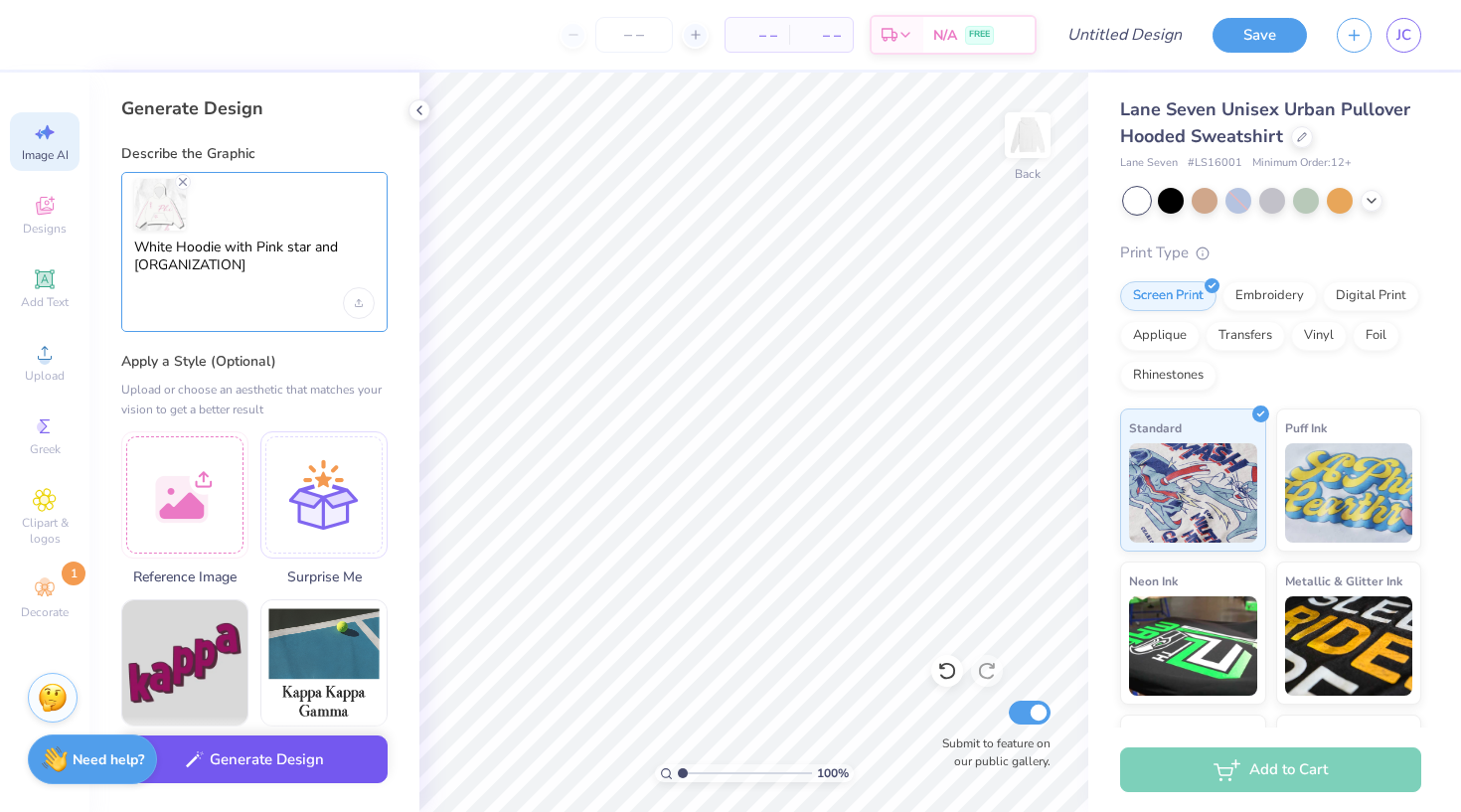 type on "White Hoodie with Pink star and [ORGANIZATION]" 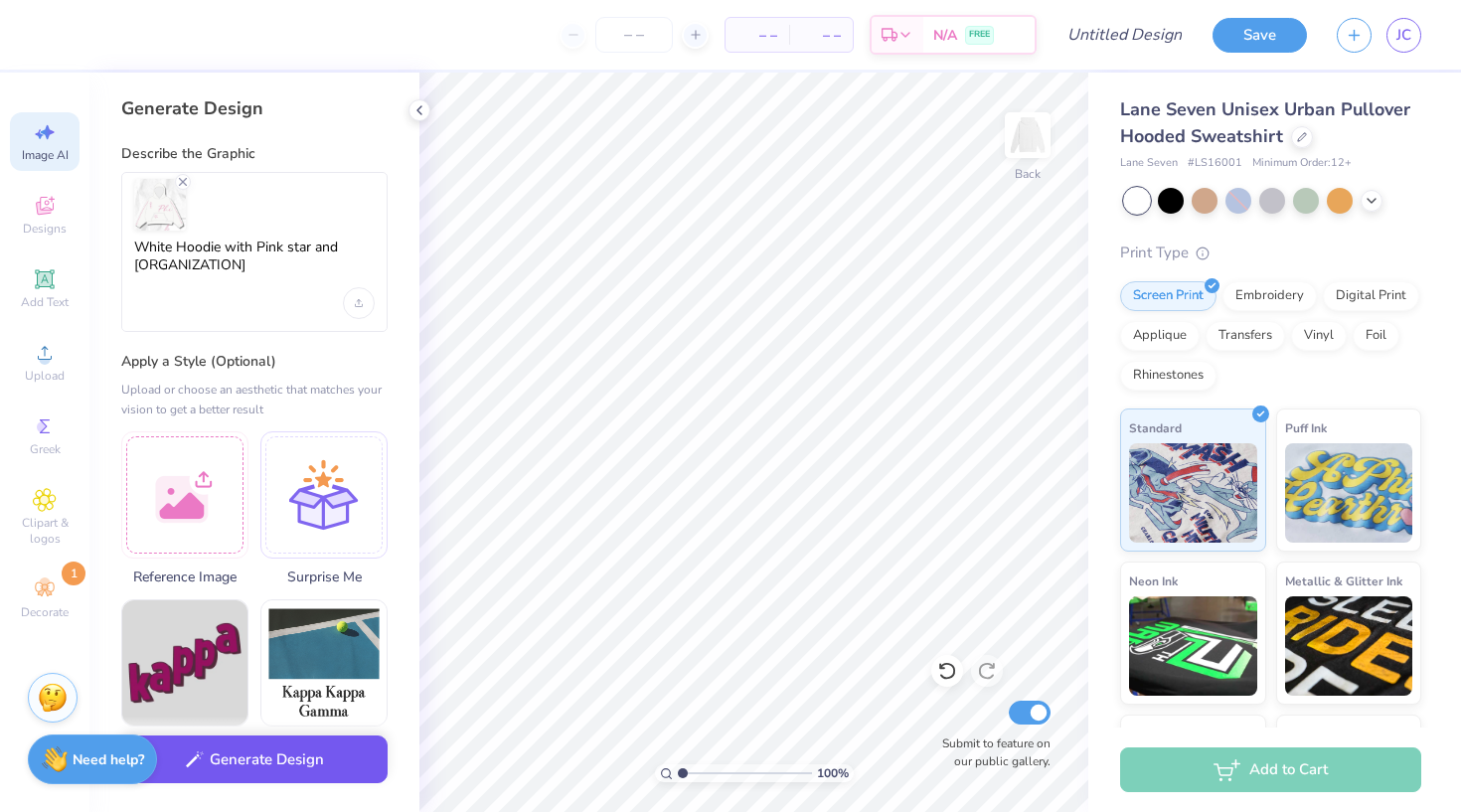 click on "Generate Design" at bounding box center [254, 759] 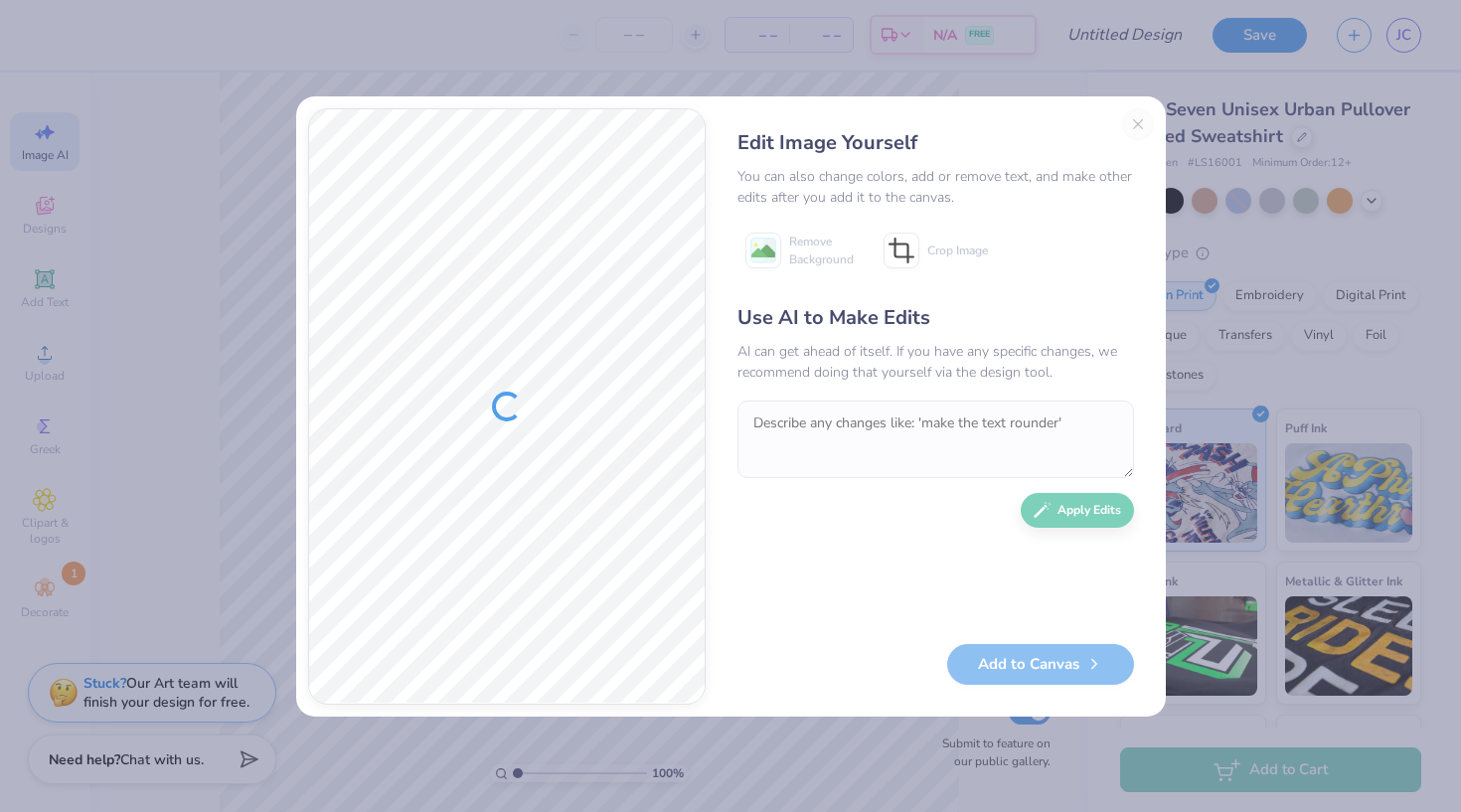 click on "Edit Image Yourself You can also change colors, add or remove text, and make other edits after you add it to the canvas. Remove Background Crop Image Use AI to Make Edits AI can get ahead of itself. If you have any specific changes, we recommend doing that yourself via the design tool. Apply Edits Add to Canvas" at bounding box center (935, 406) 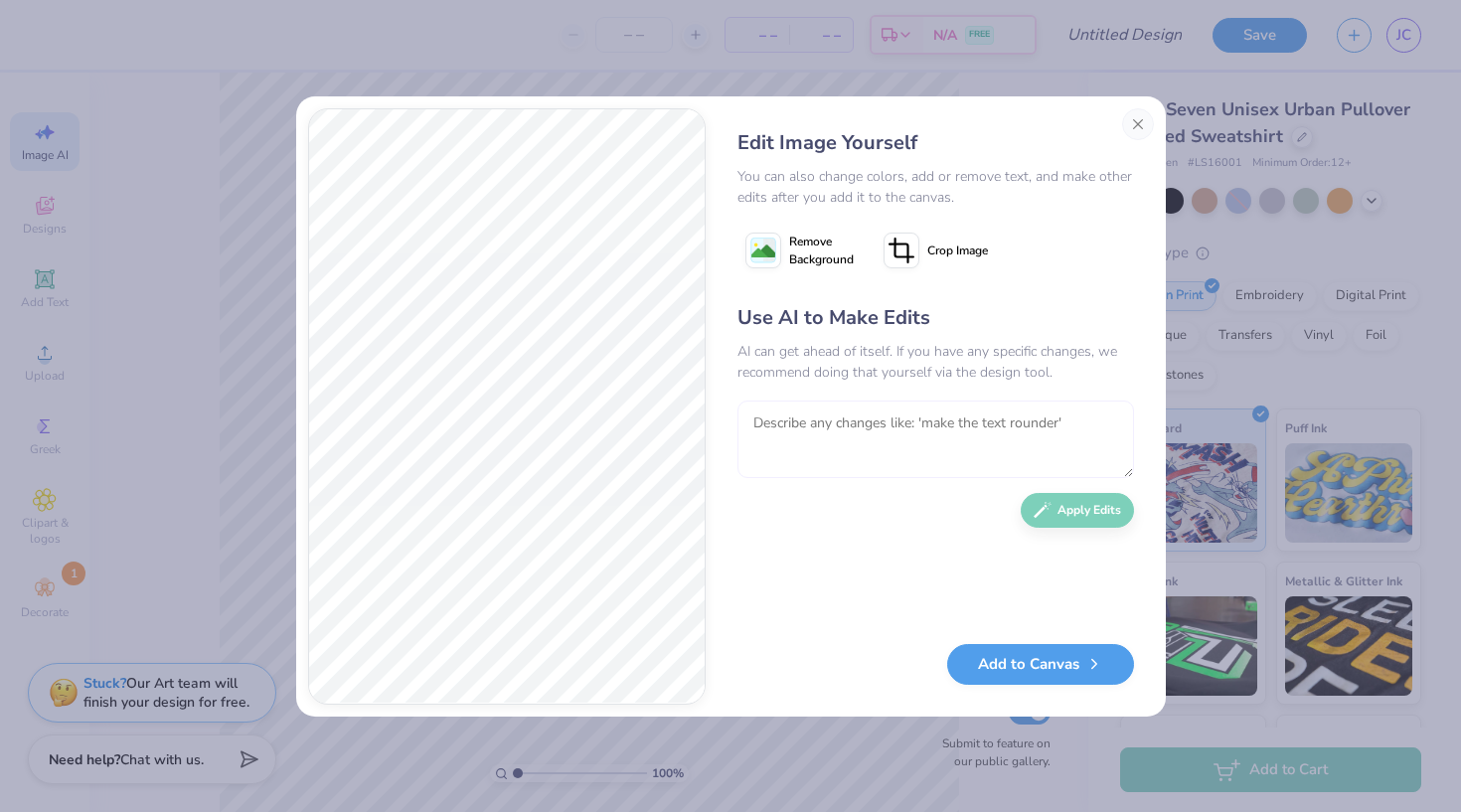 click at bounding box center [935, 439] 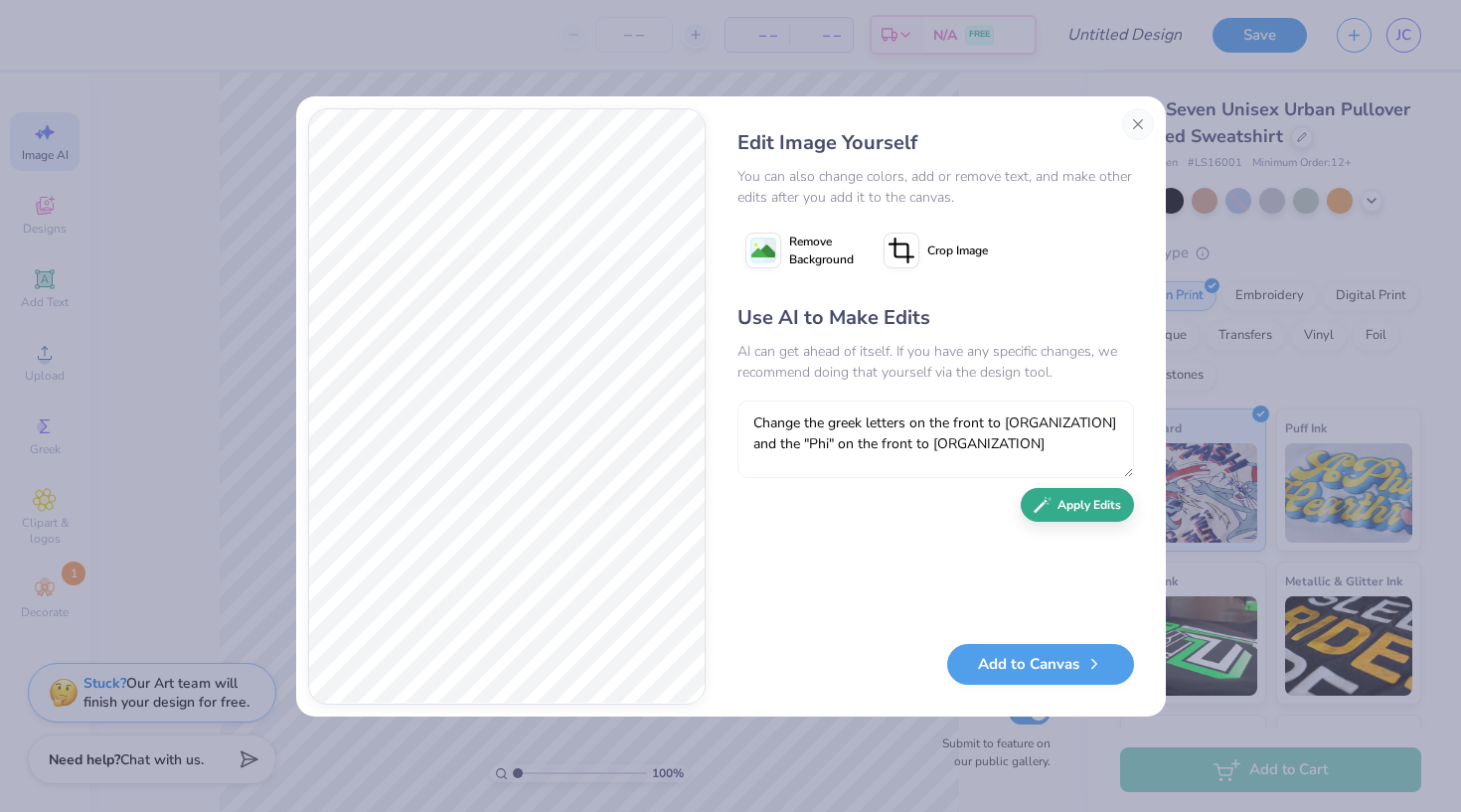 type on "Change the greek letters on the front to [ORGANIZATION] and the "Phi" on the front to [ORGANIZATION]" 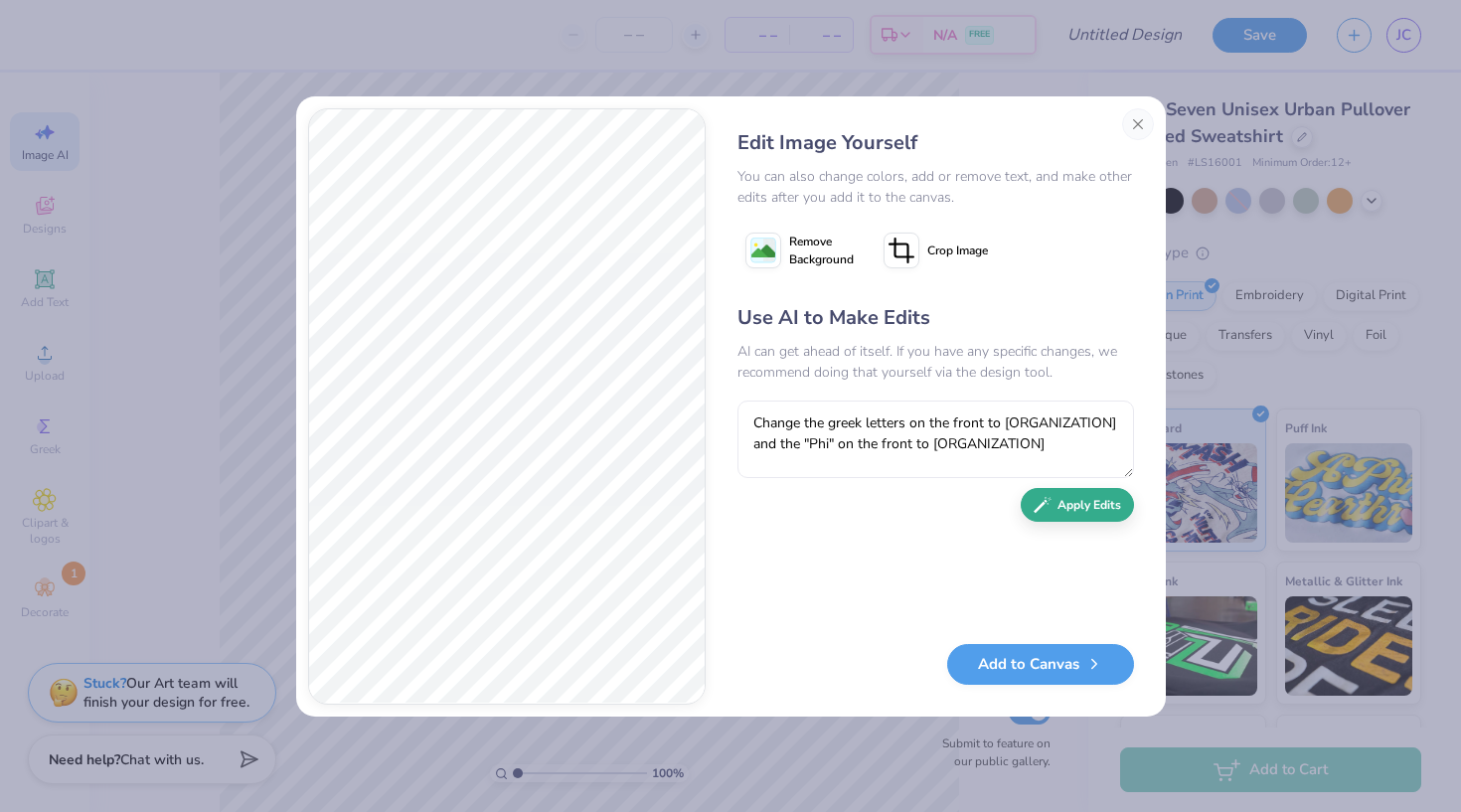 click on "Apply Edits" at bounding box center [1077, 505] 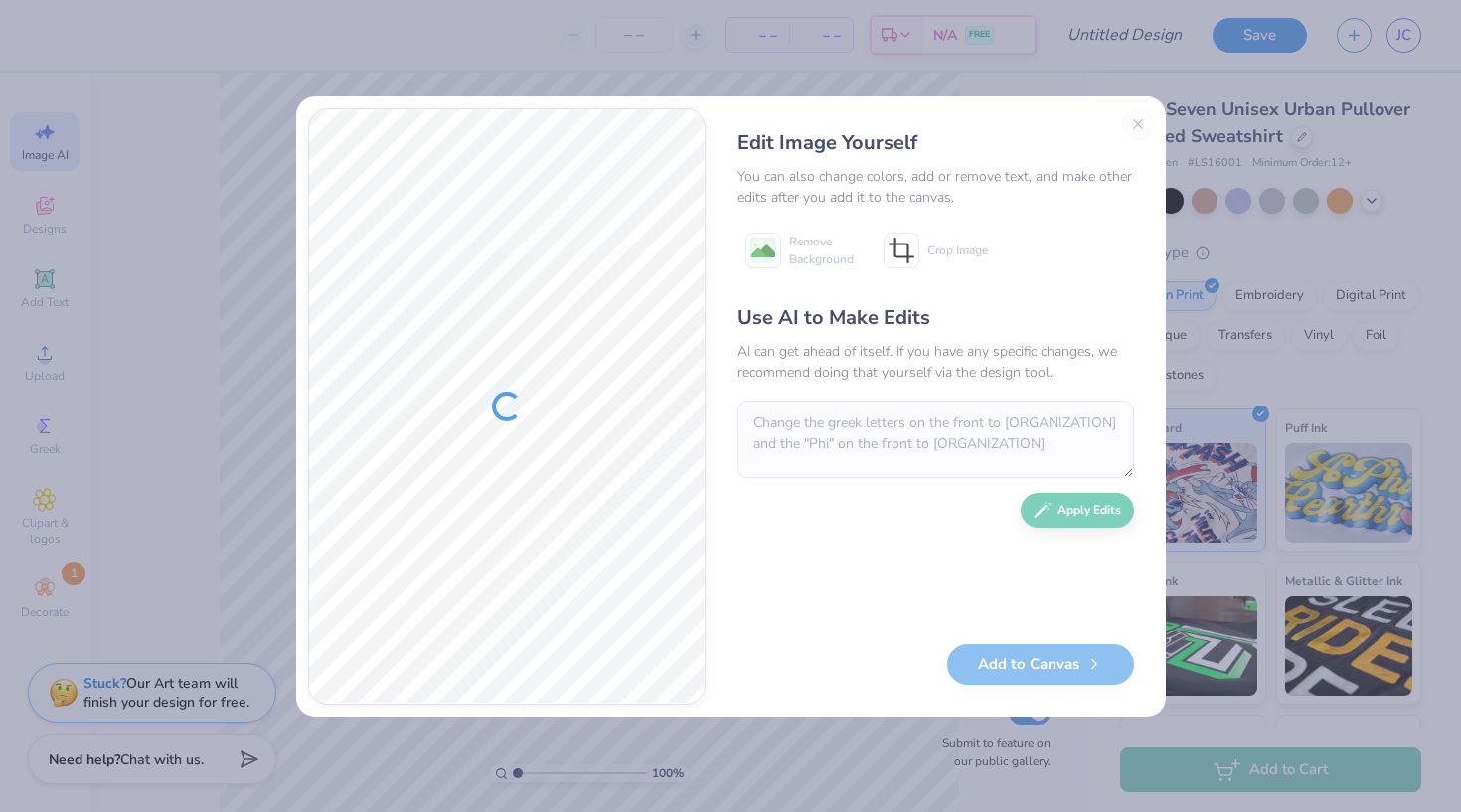 type 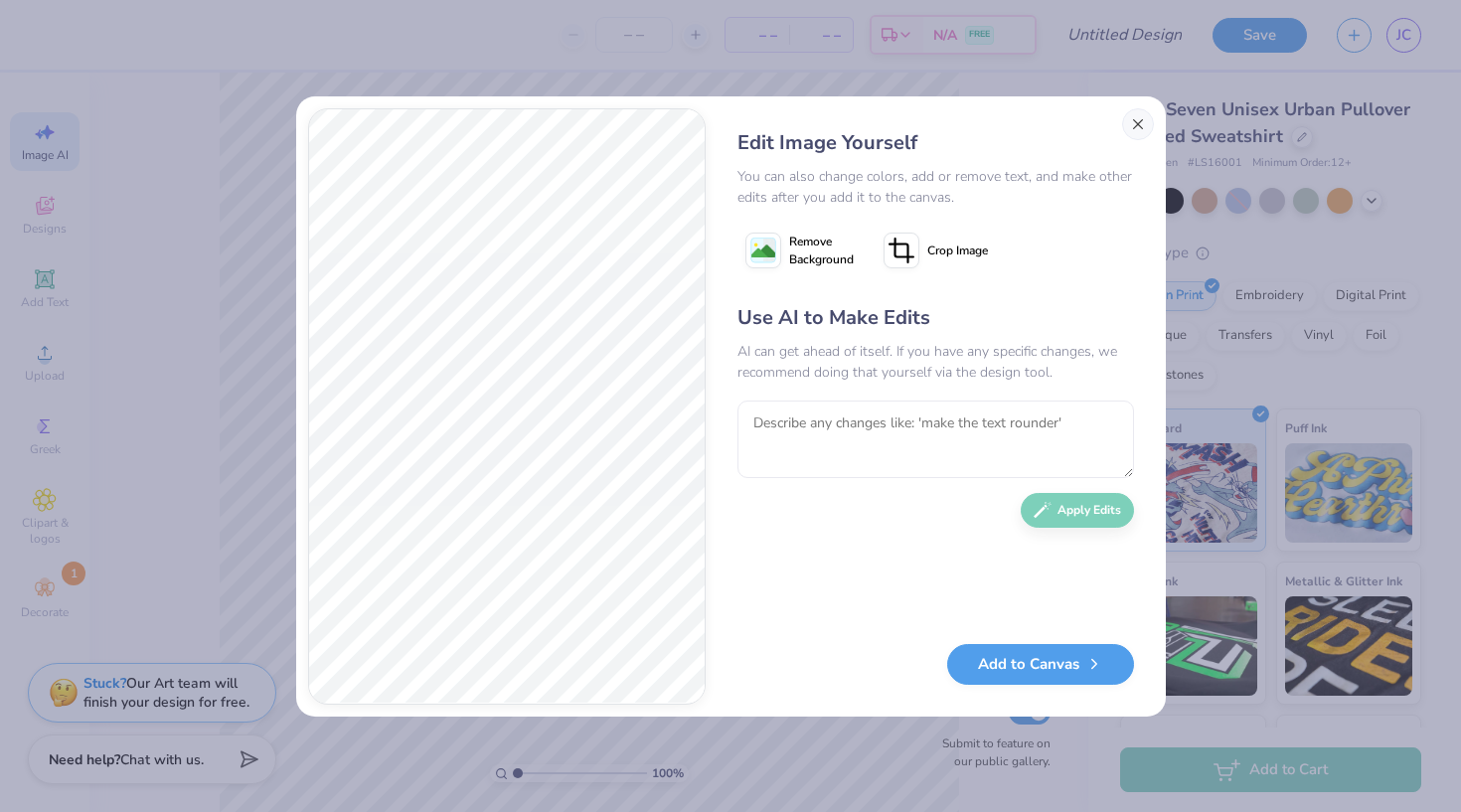 click at bounding box center (1138, 124) 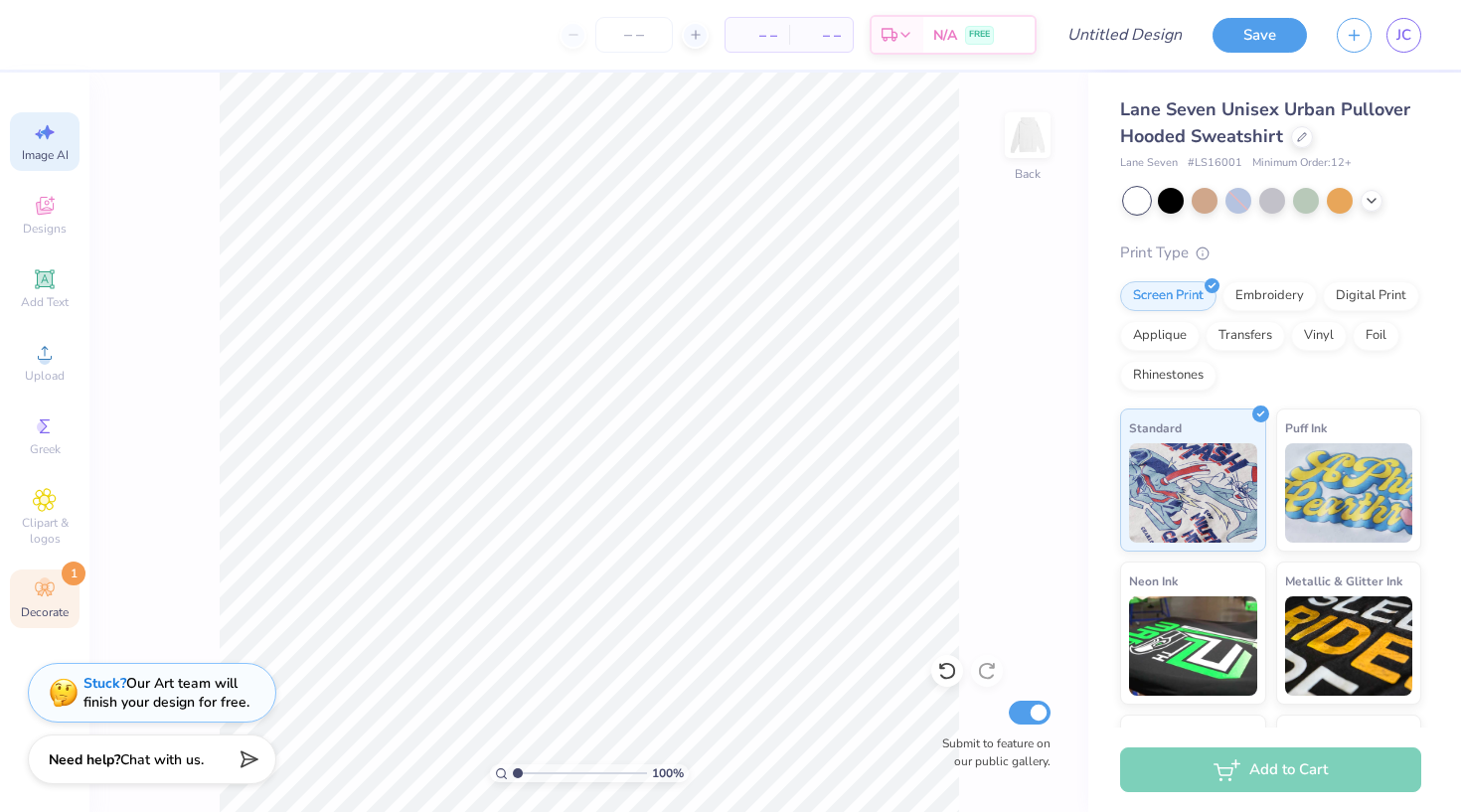 click 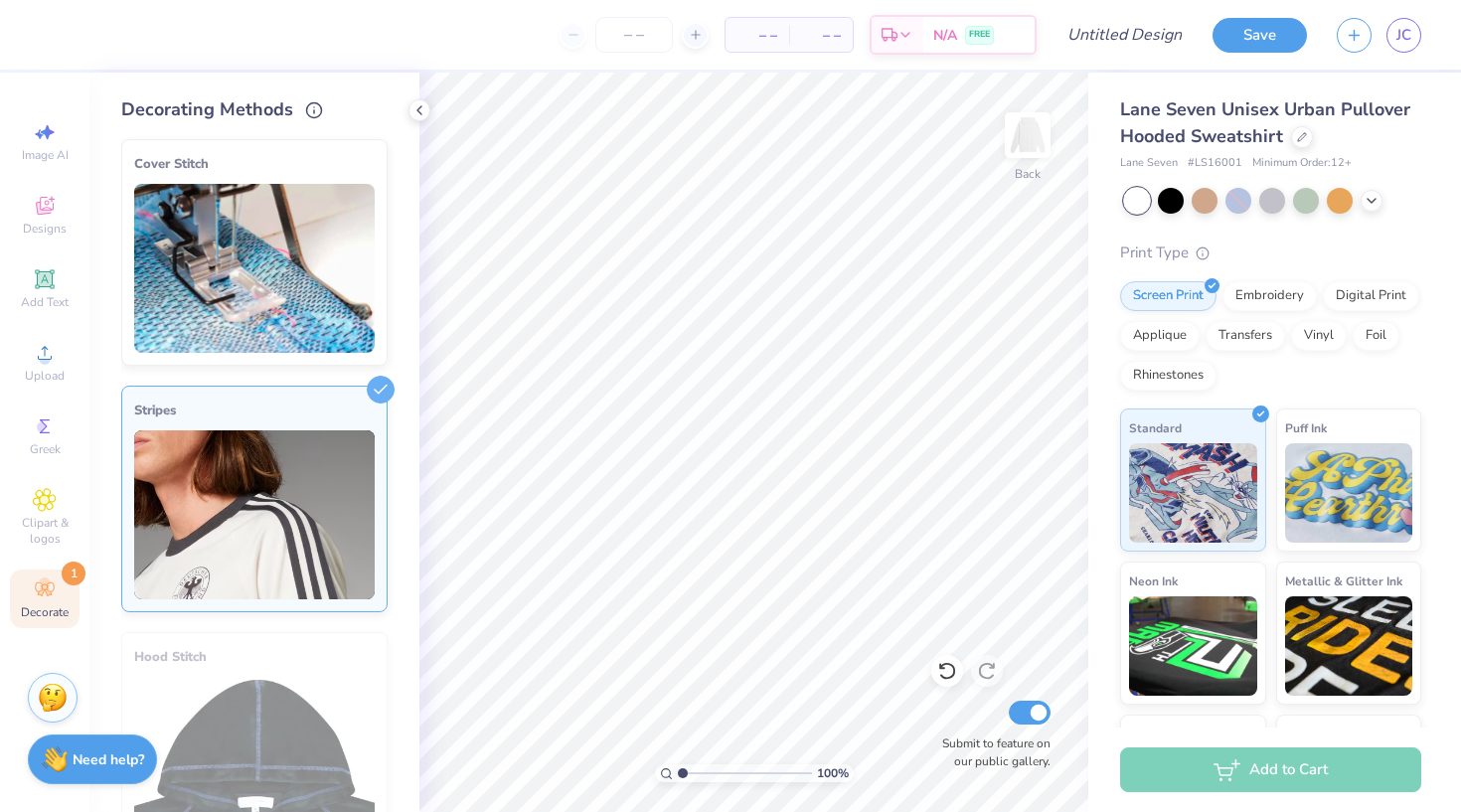 click 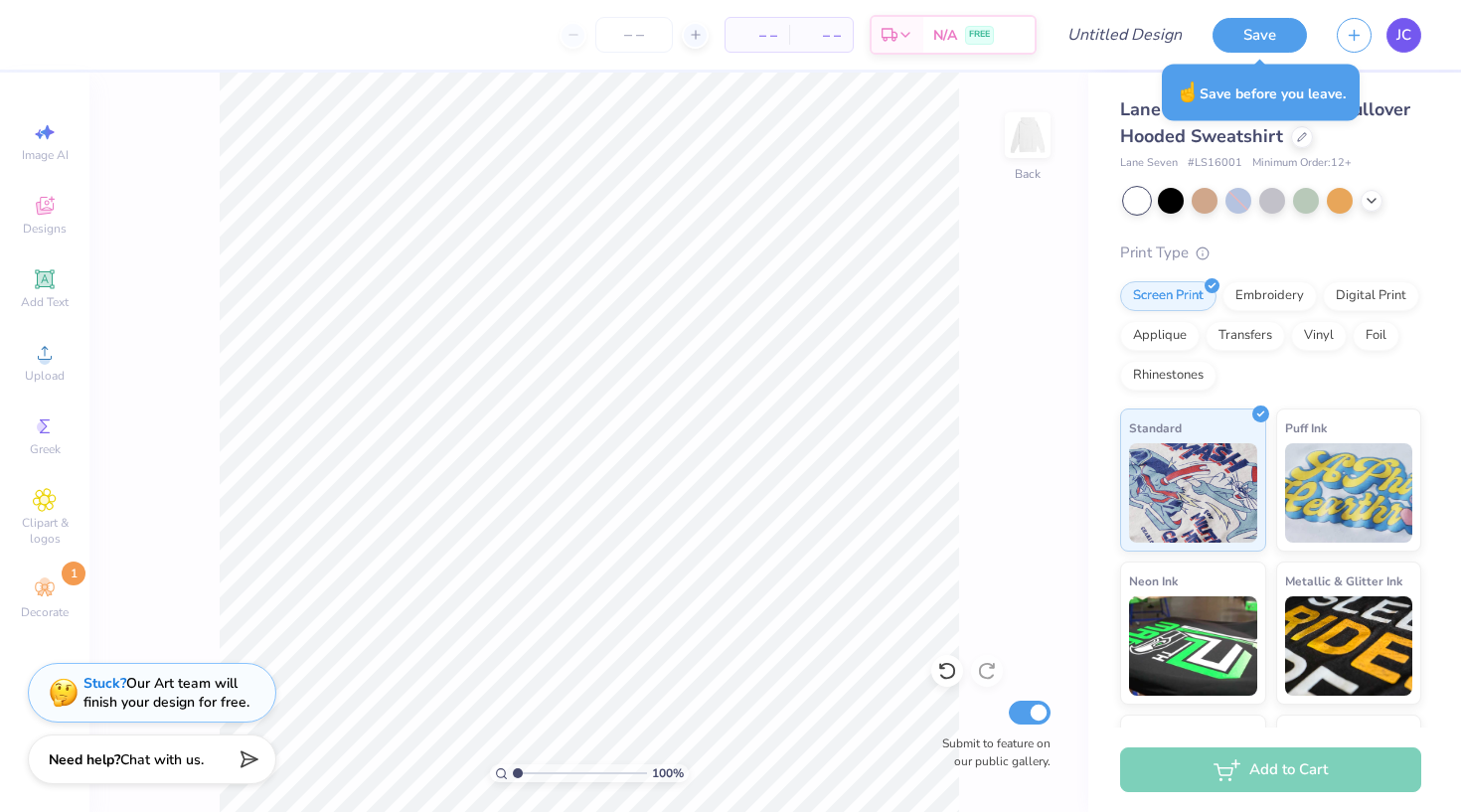 click on "JC" at bounding box center [1403, 35] 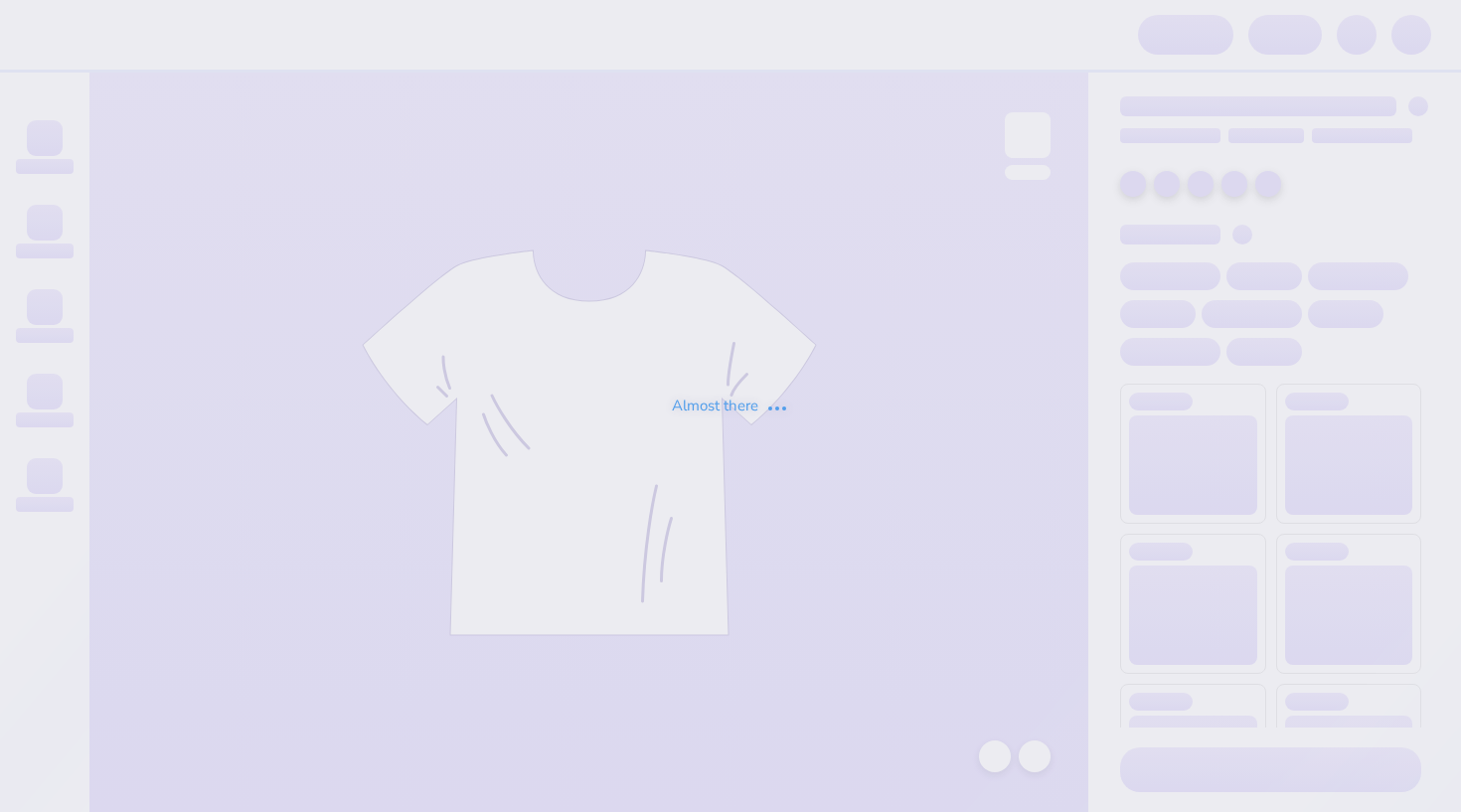 scroll, scrollTop: 0, scrollLeft: 0, axis: both 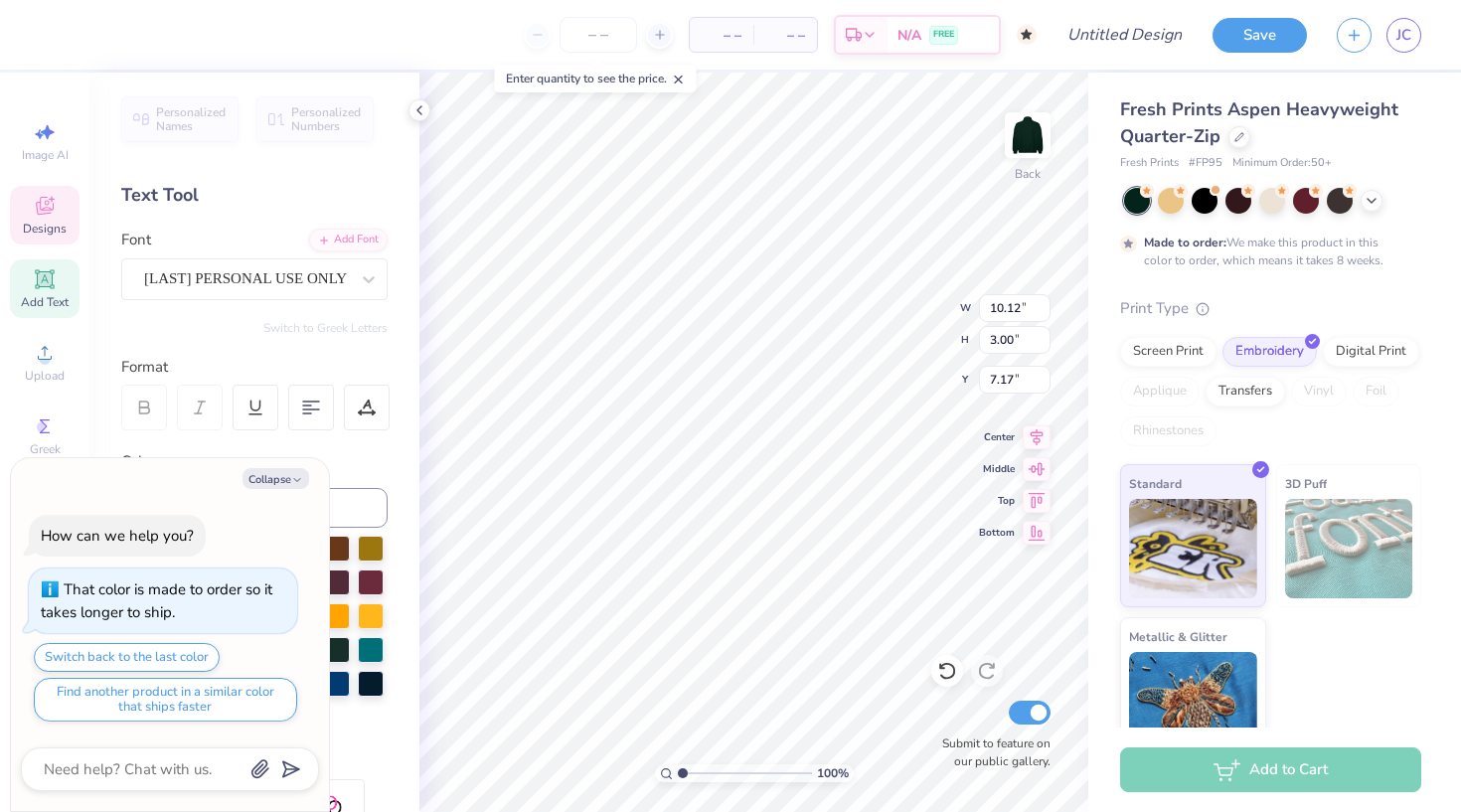 type on "x" 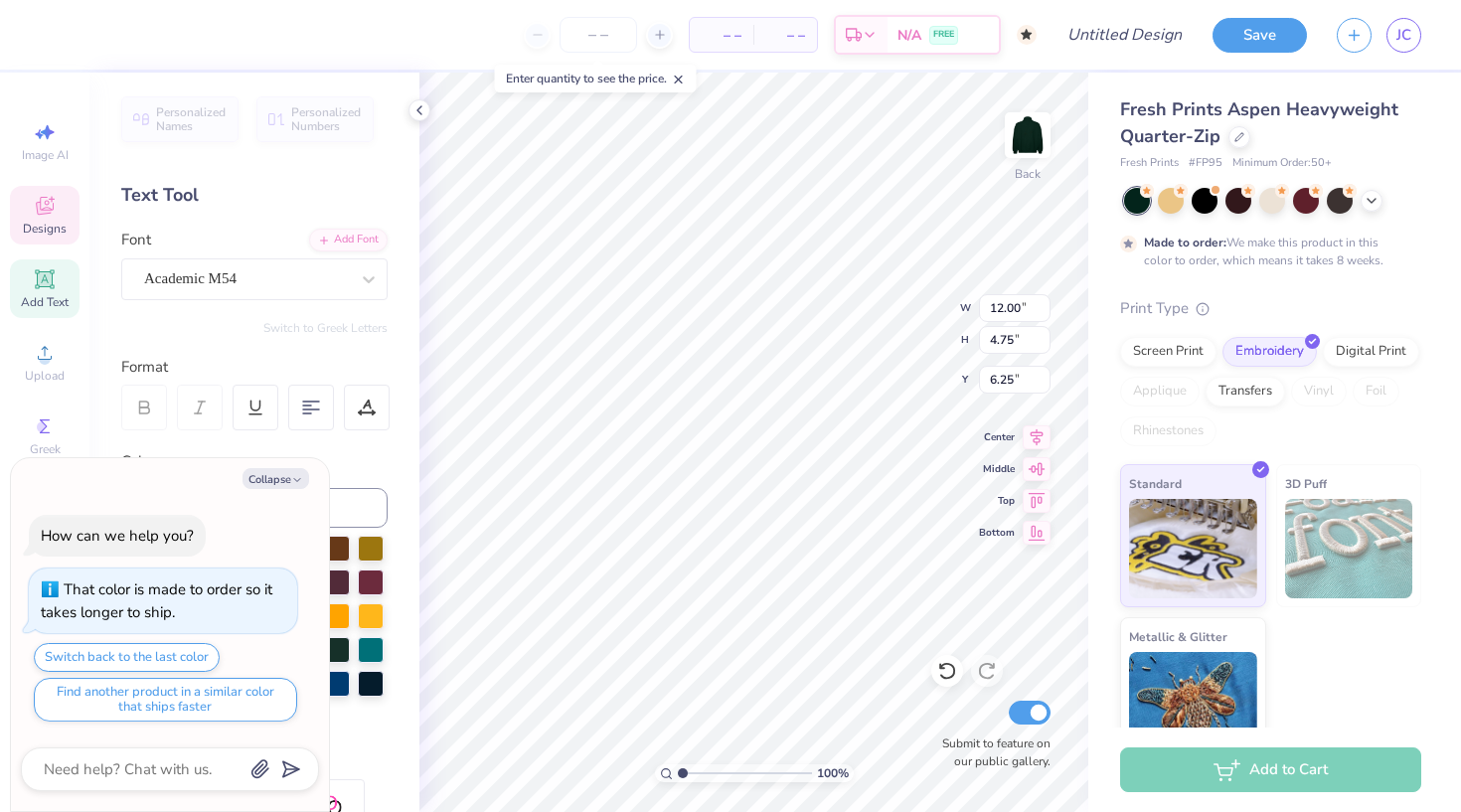 type on "x" 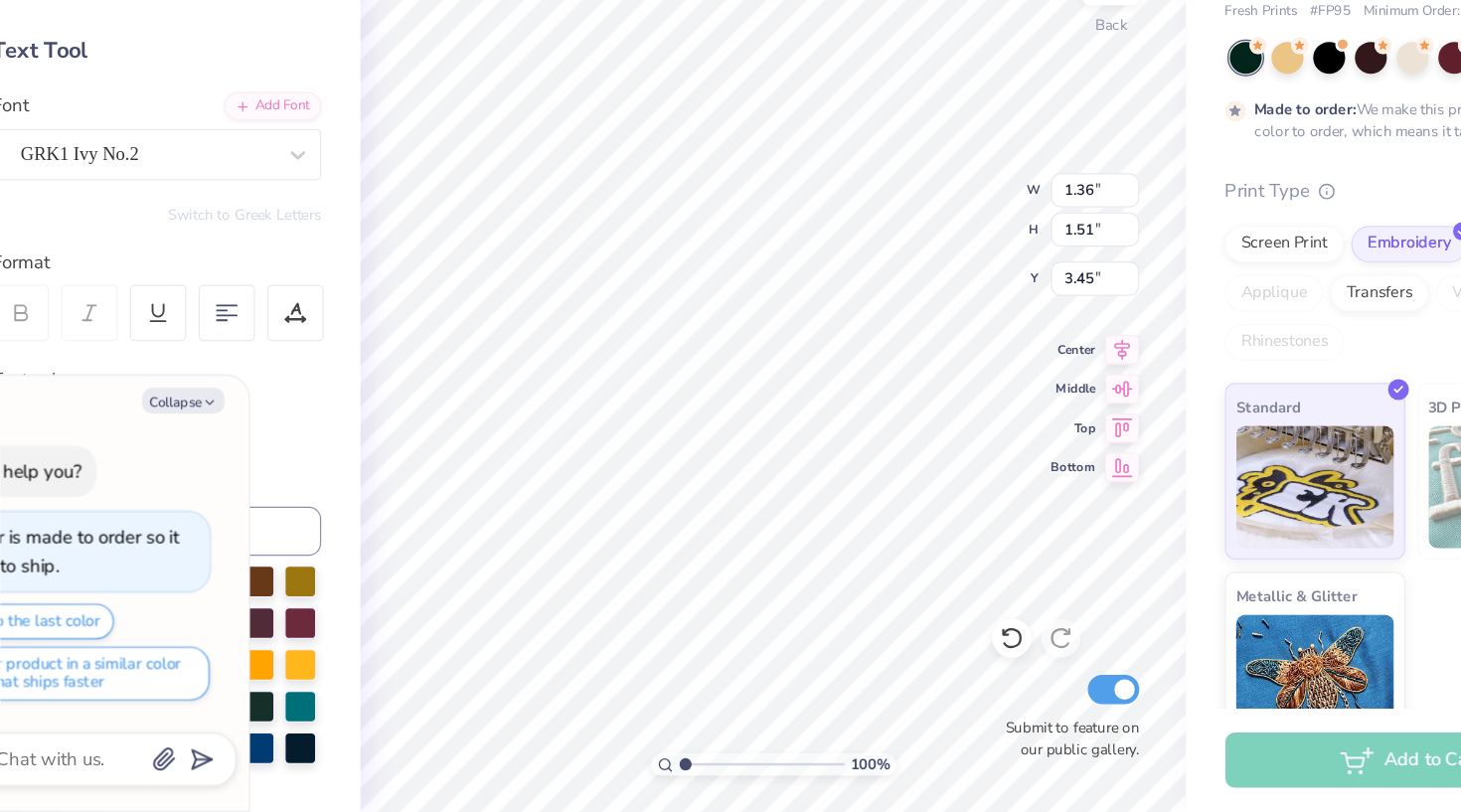 type on "x" 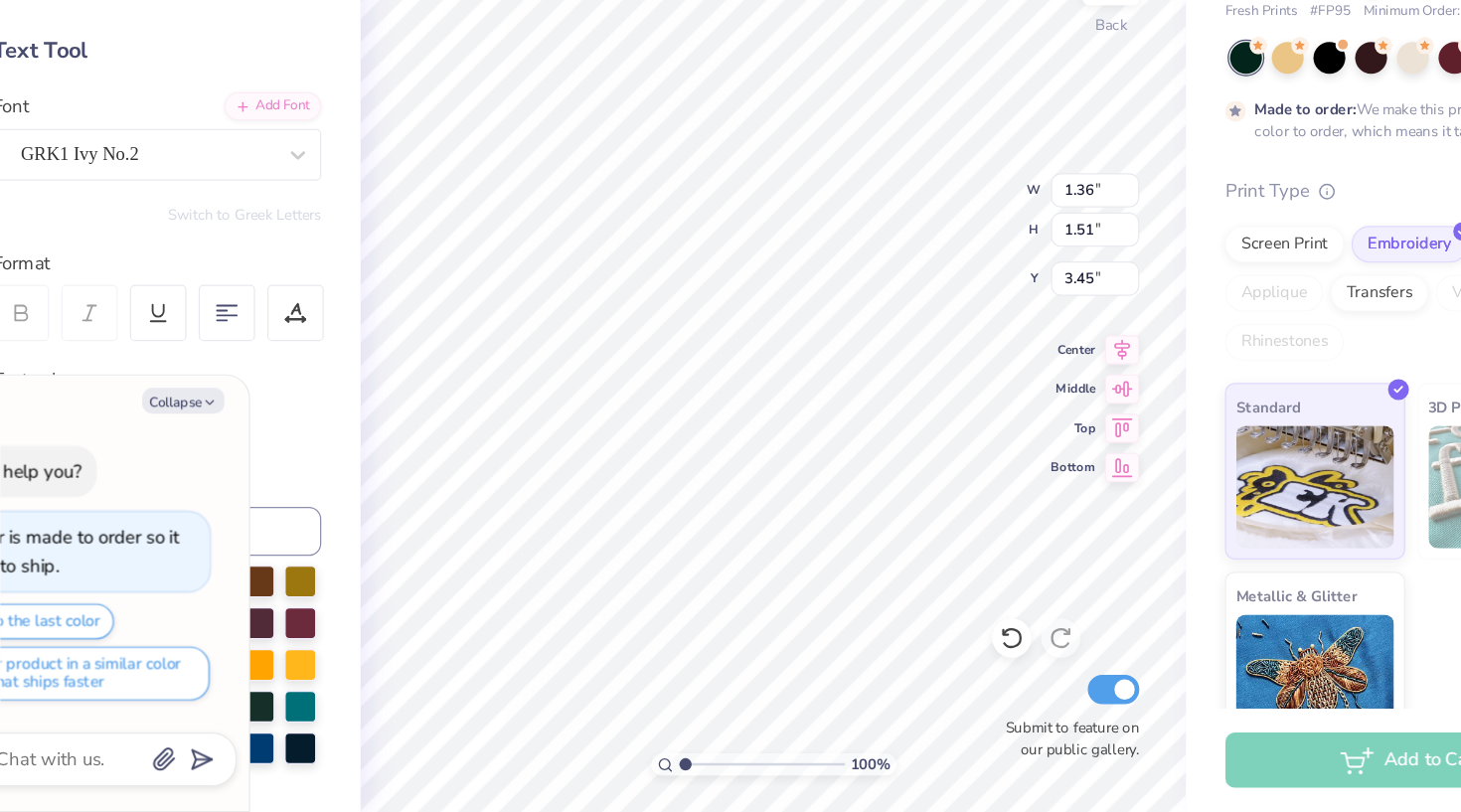 scroll, scrollTop: 1, scrollLeft: 0, axis: vertical 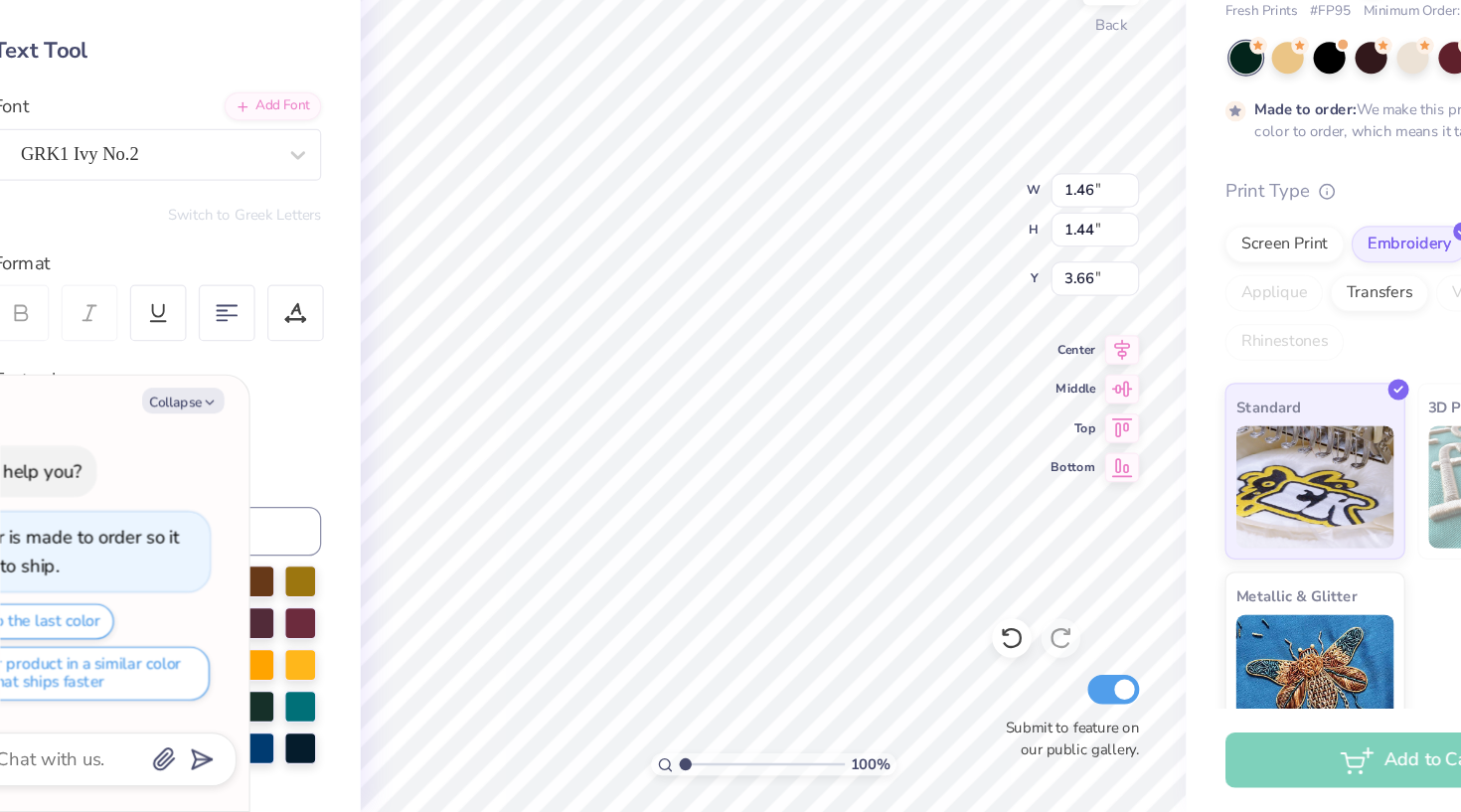 type on "x" 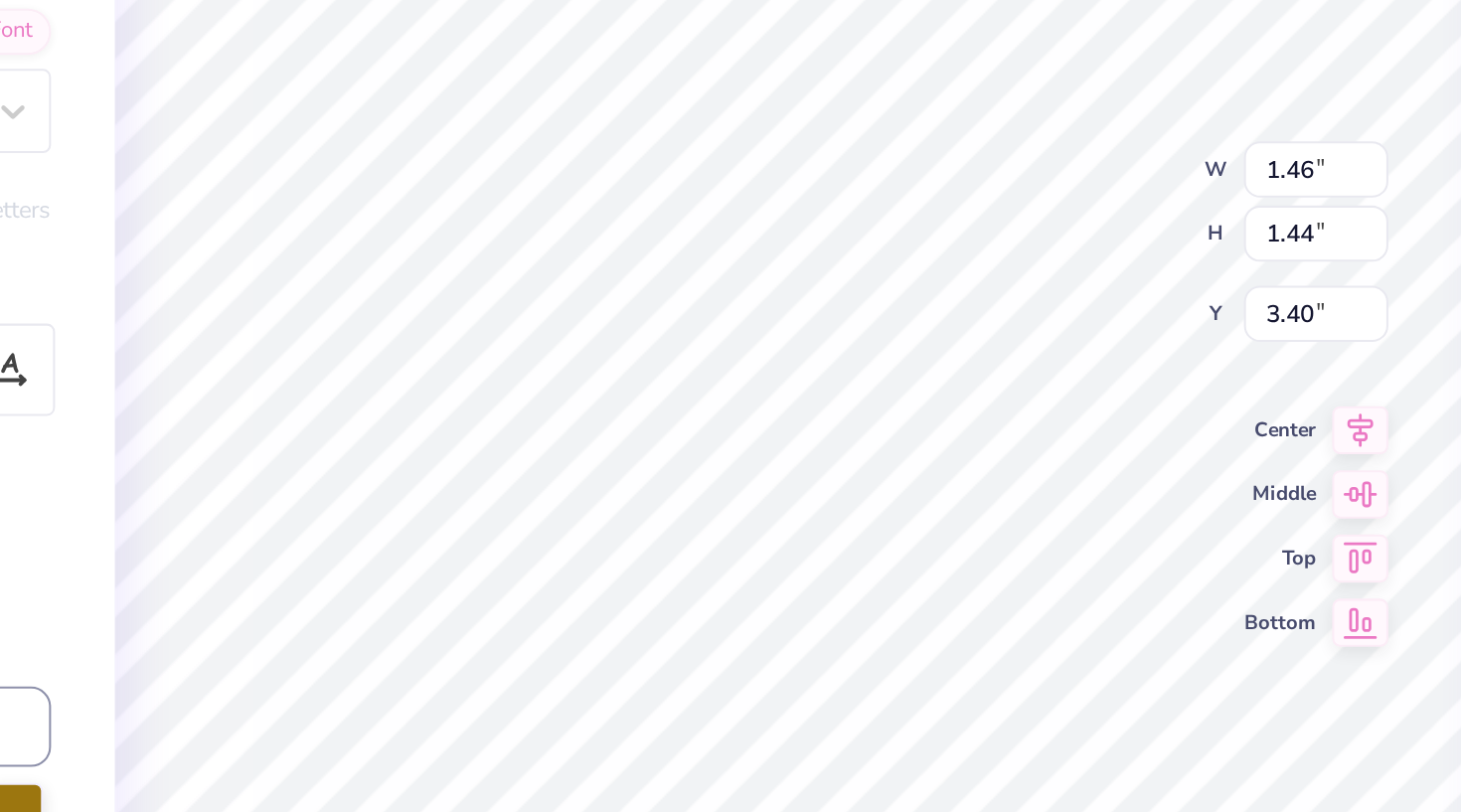 type on "x" 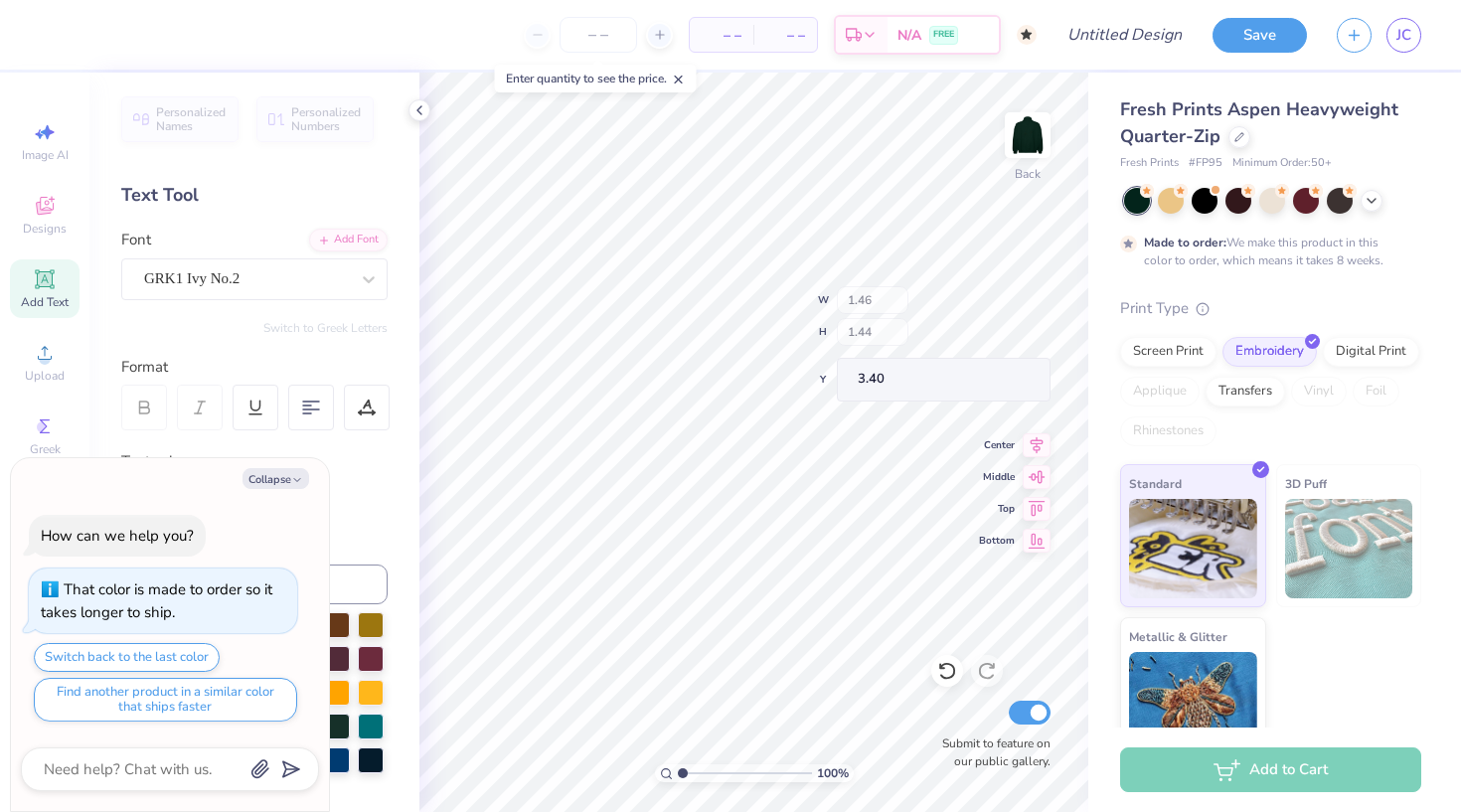 type on "x" 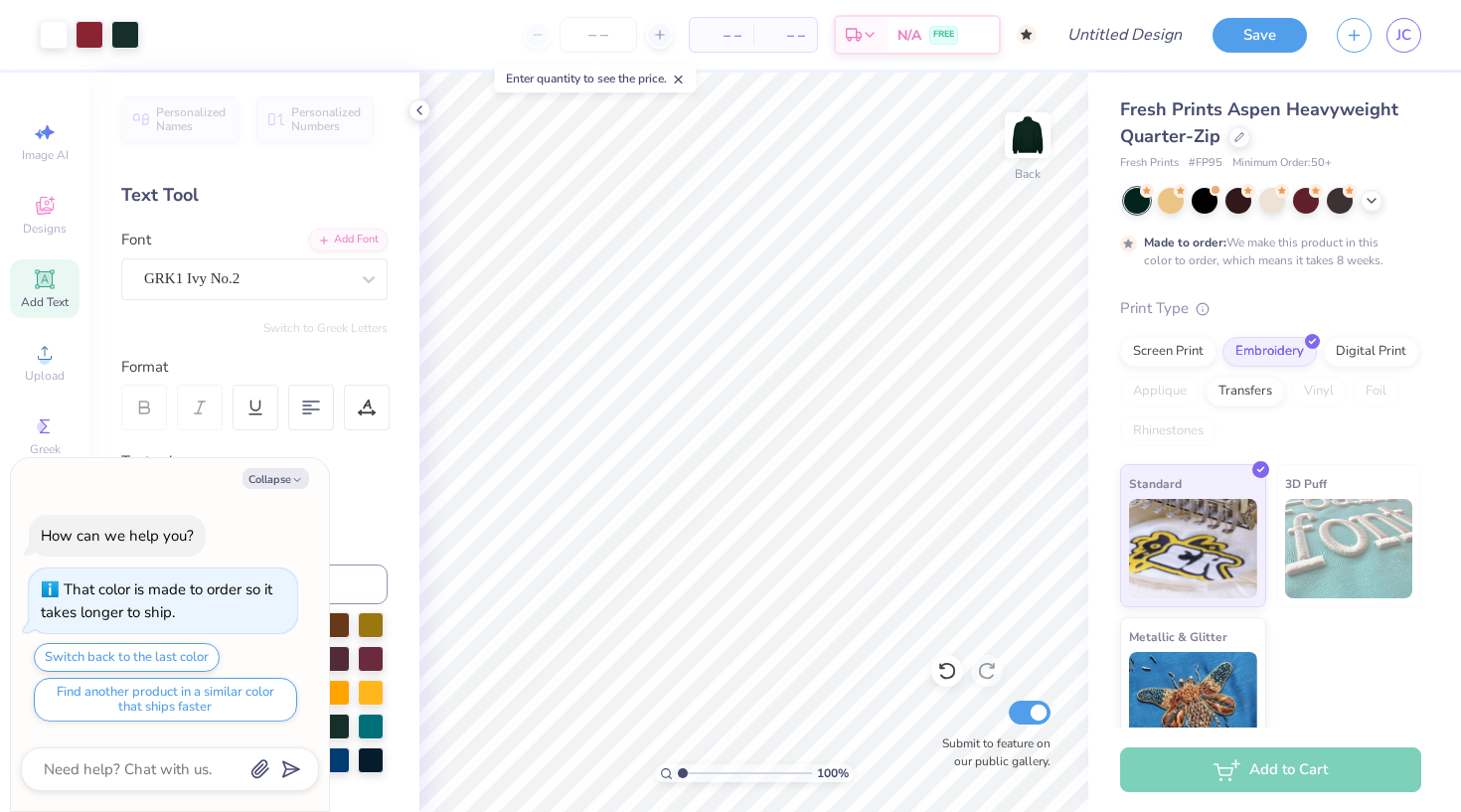 type on "1.04" 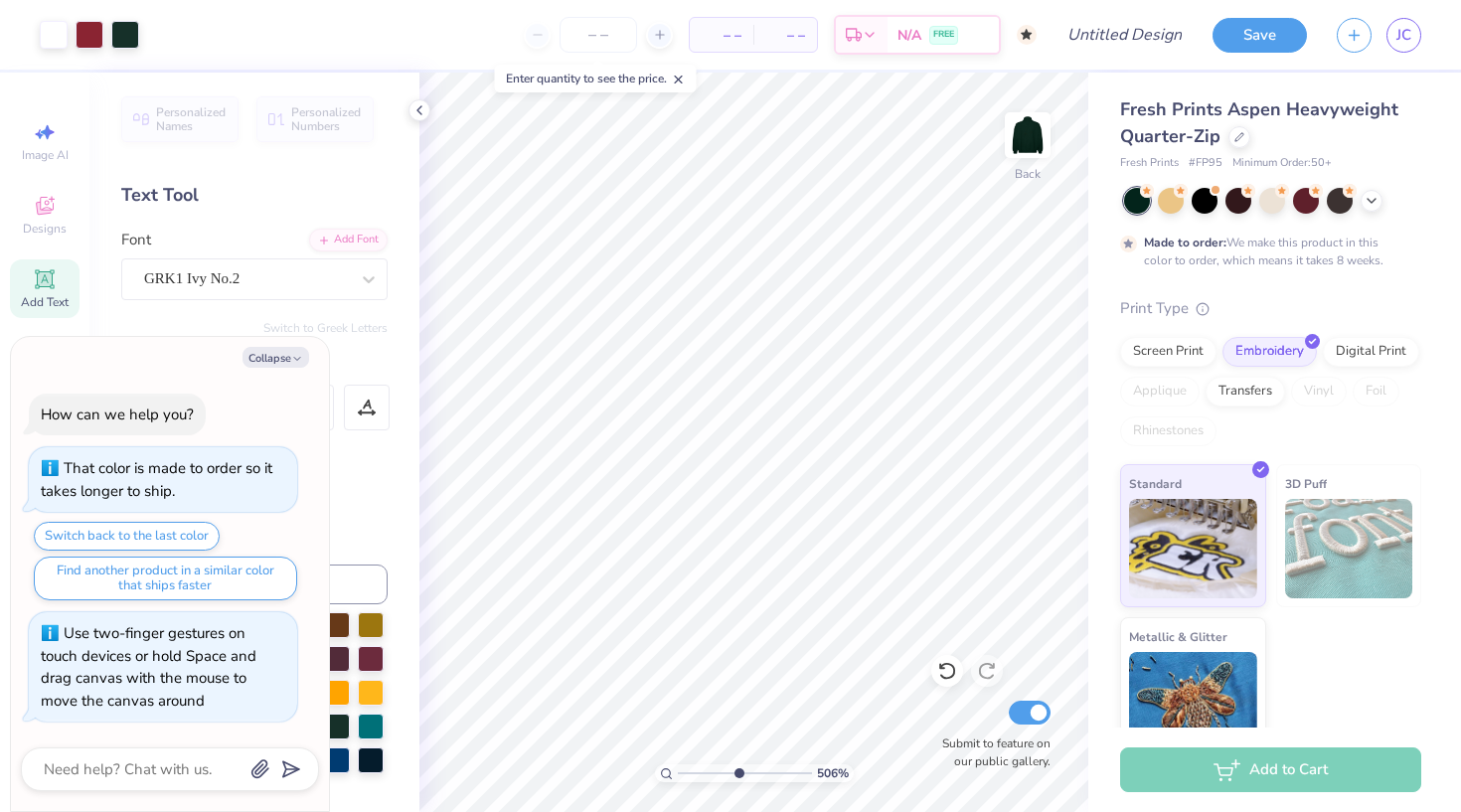 type on "5.21" 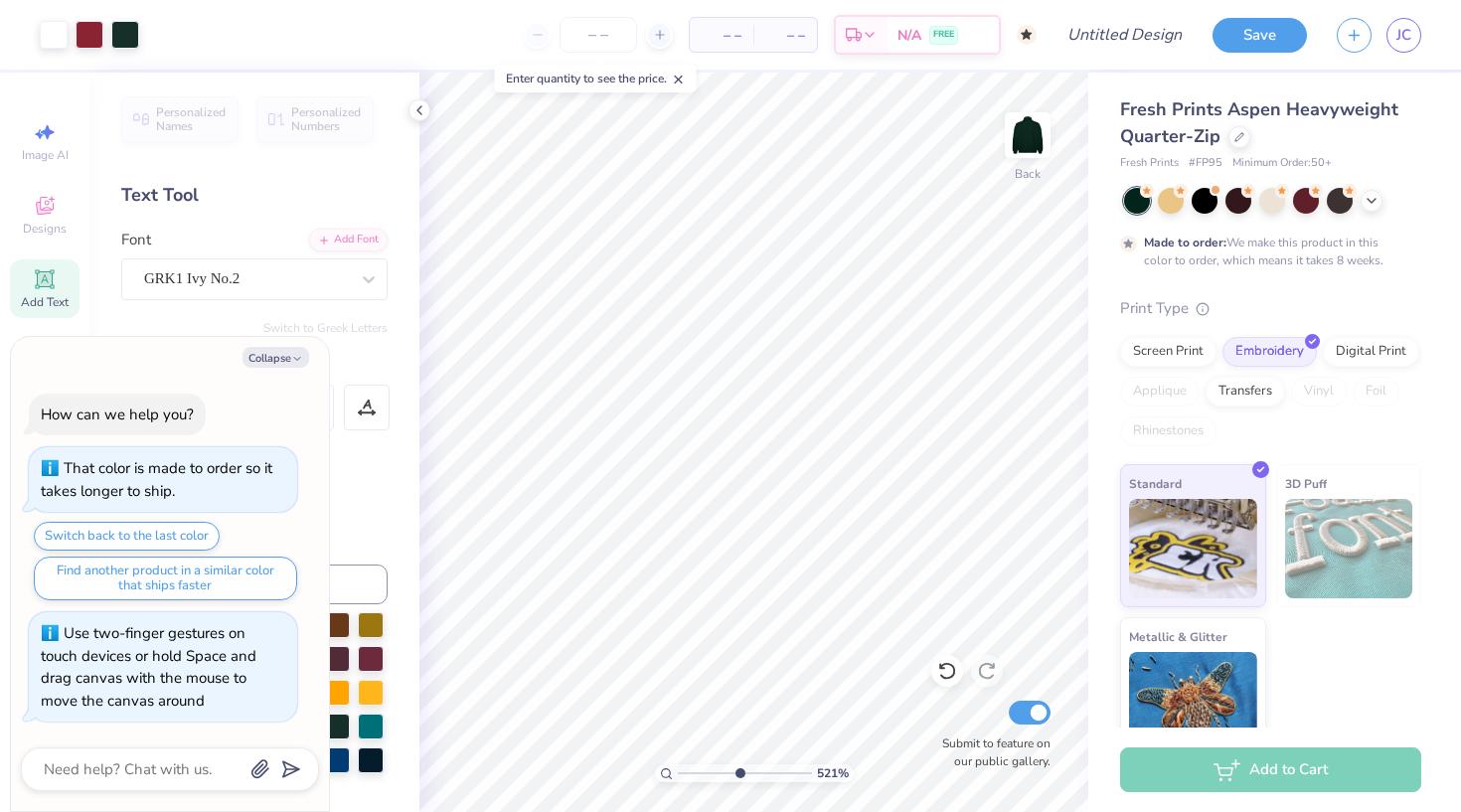 drag, startPoint x: 683, startPoint y: 770, endPoint x: 738, endPoint y: 769, distance: 55.00909 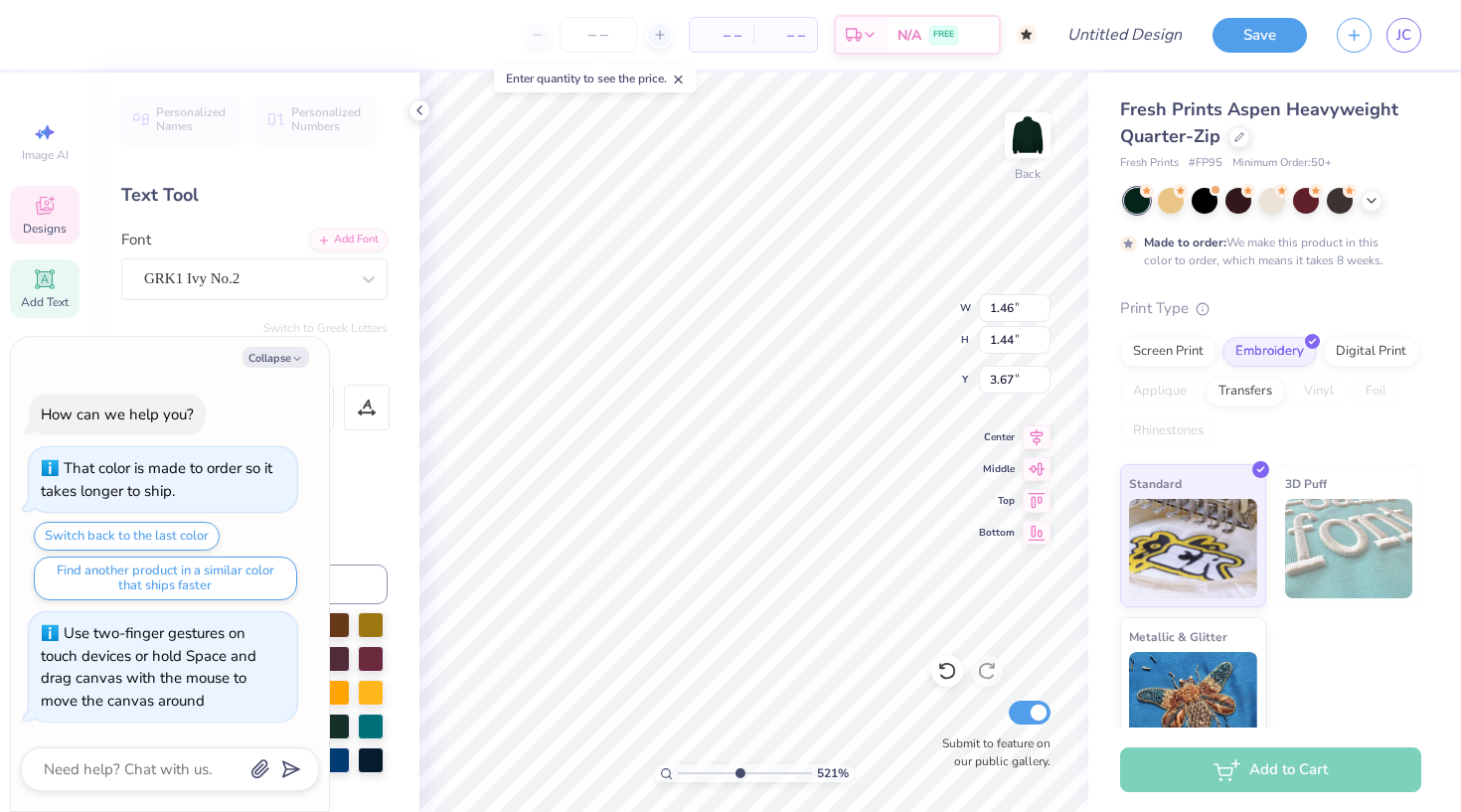 type on "x" 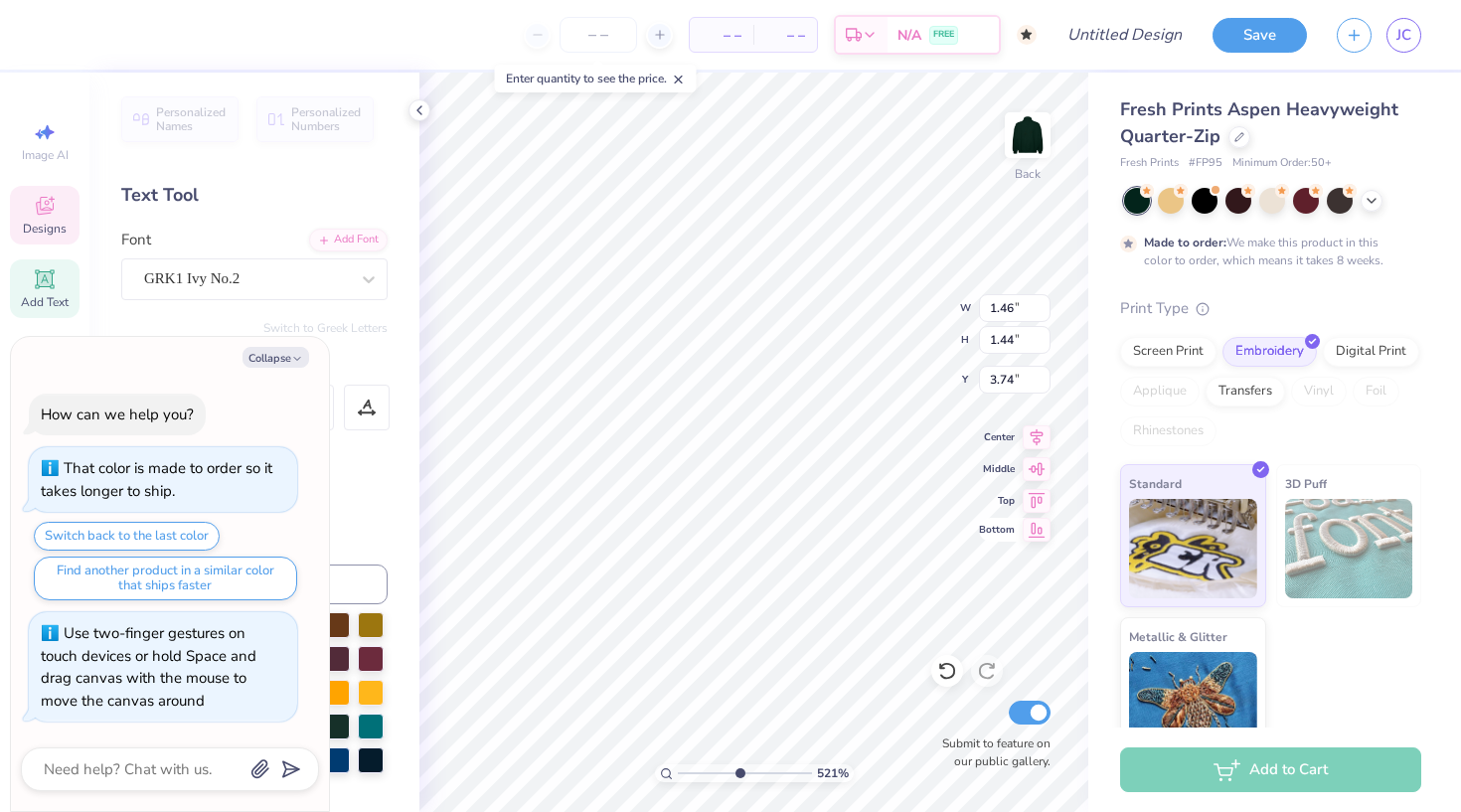type on "x" 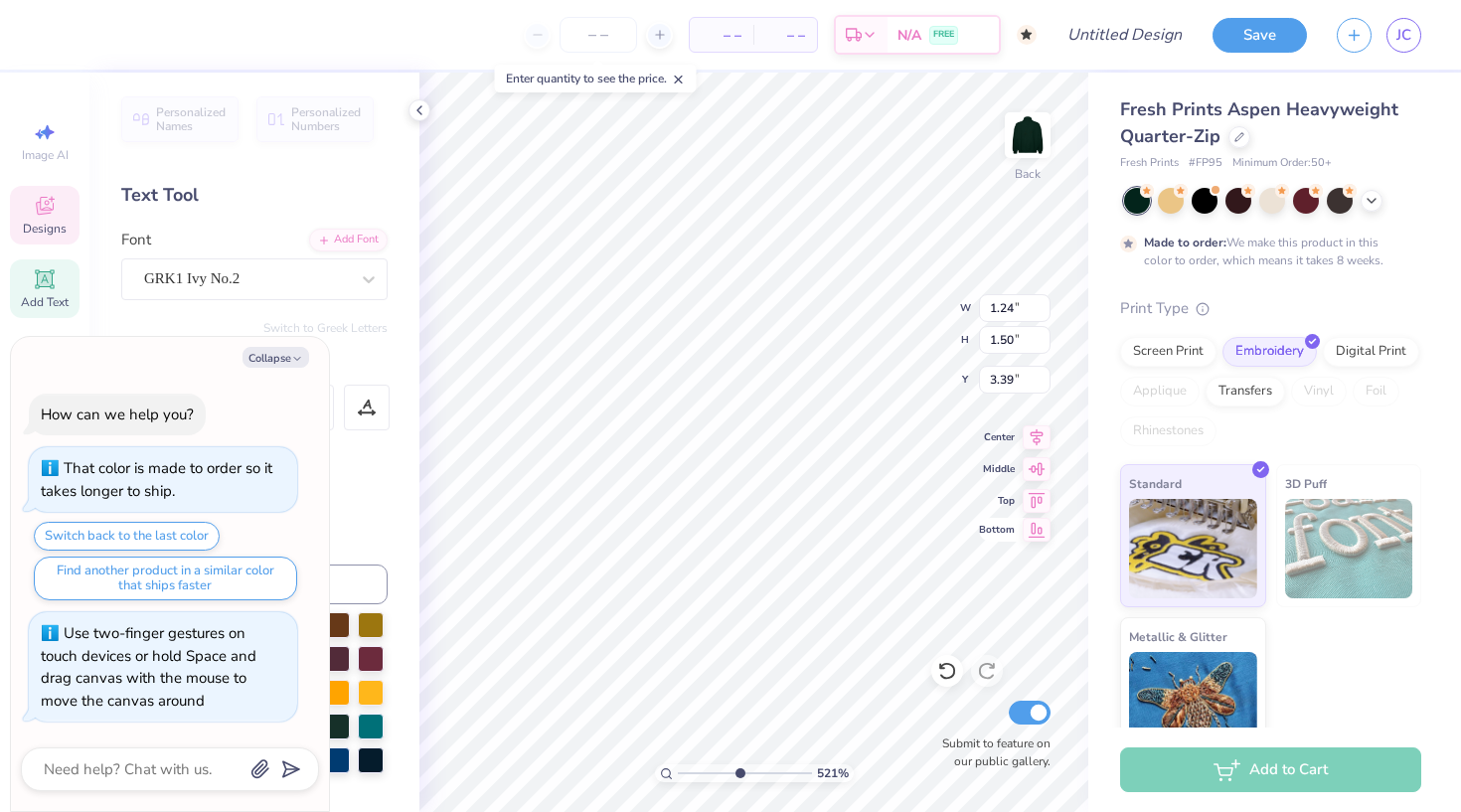 type on "x" 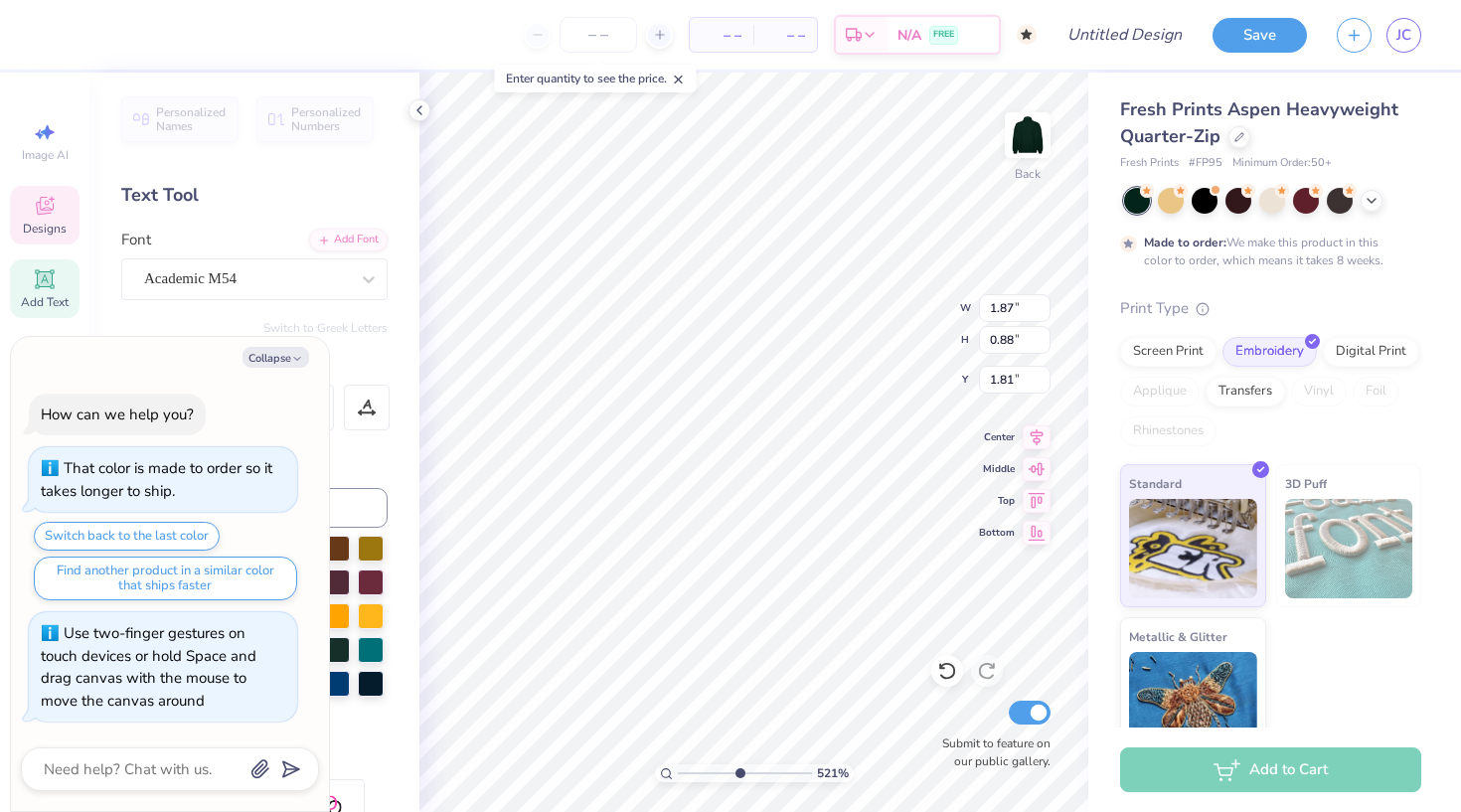 scroll, scrollTop: 0, scrollLeft: 1, axis: horizontal 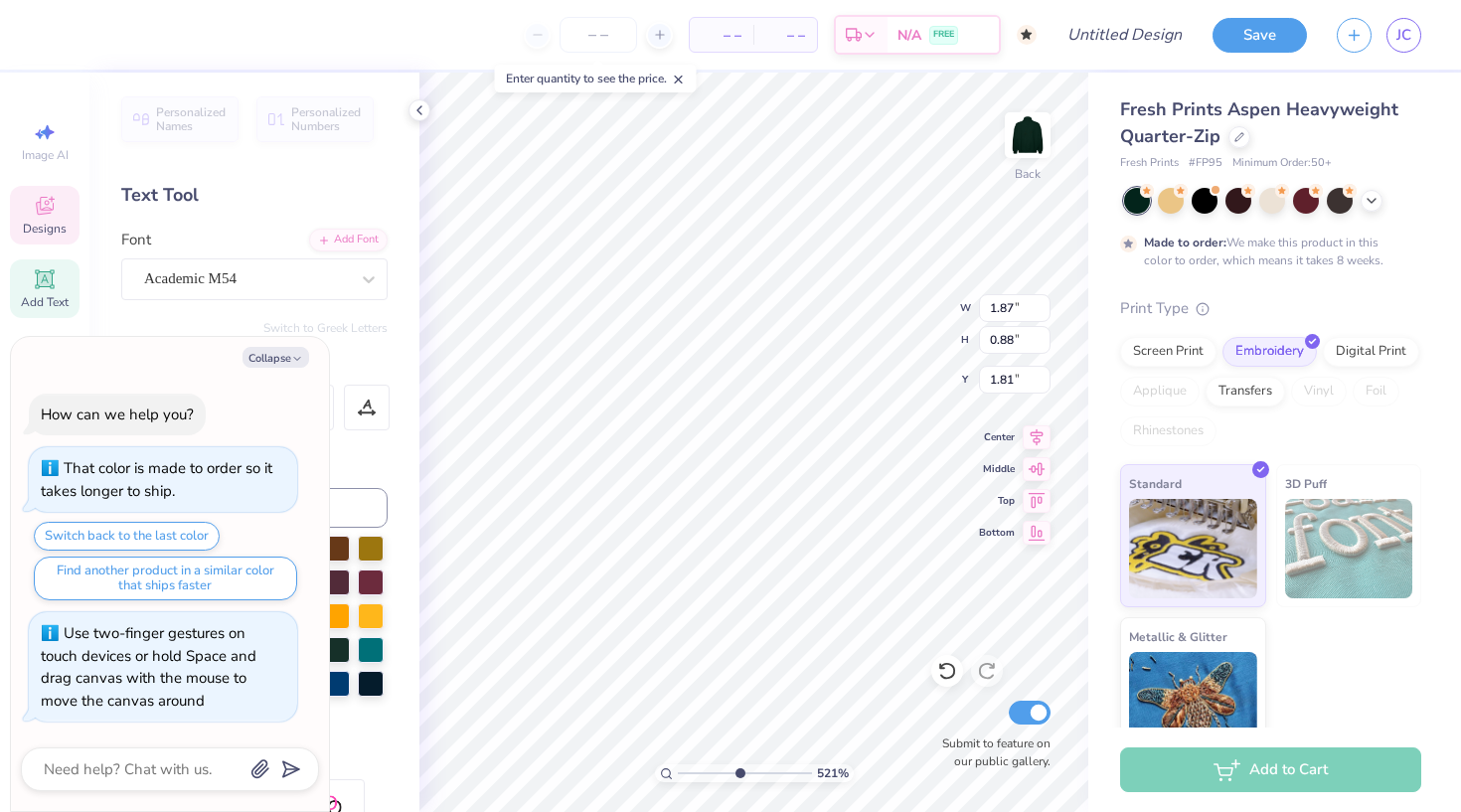 type on "x" 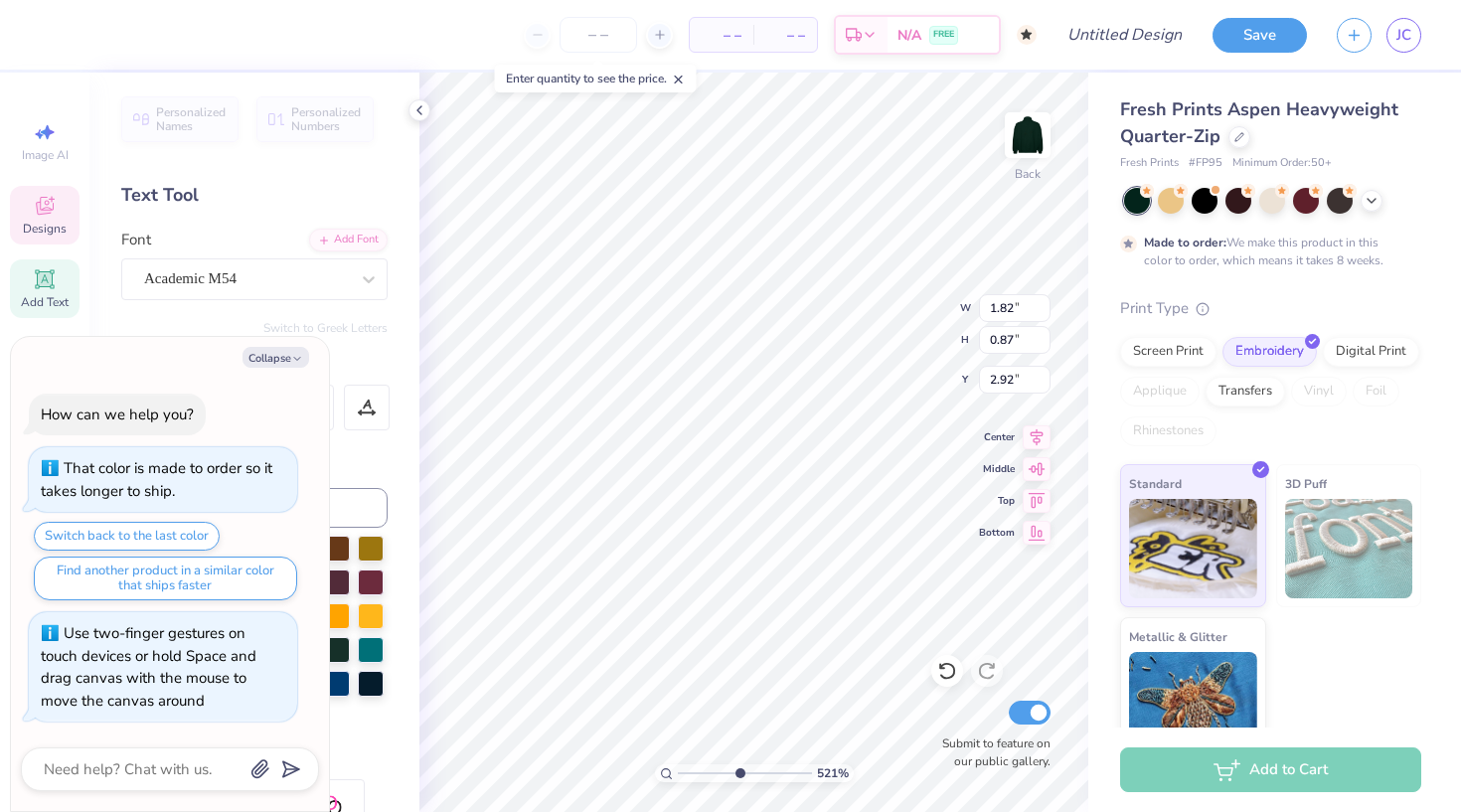 type on "x" 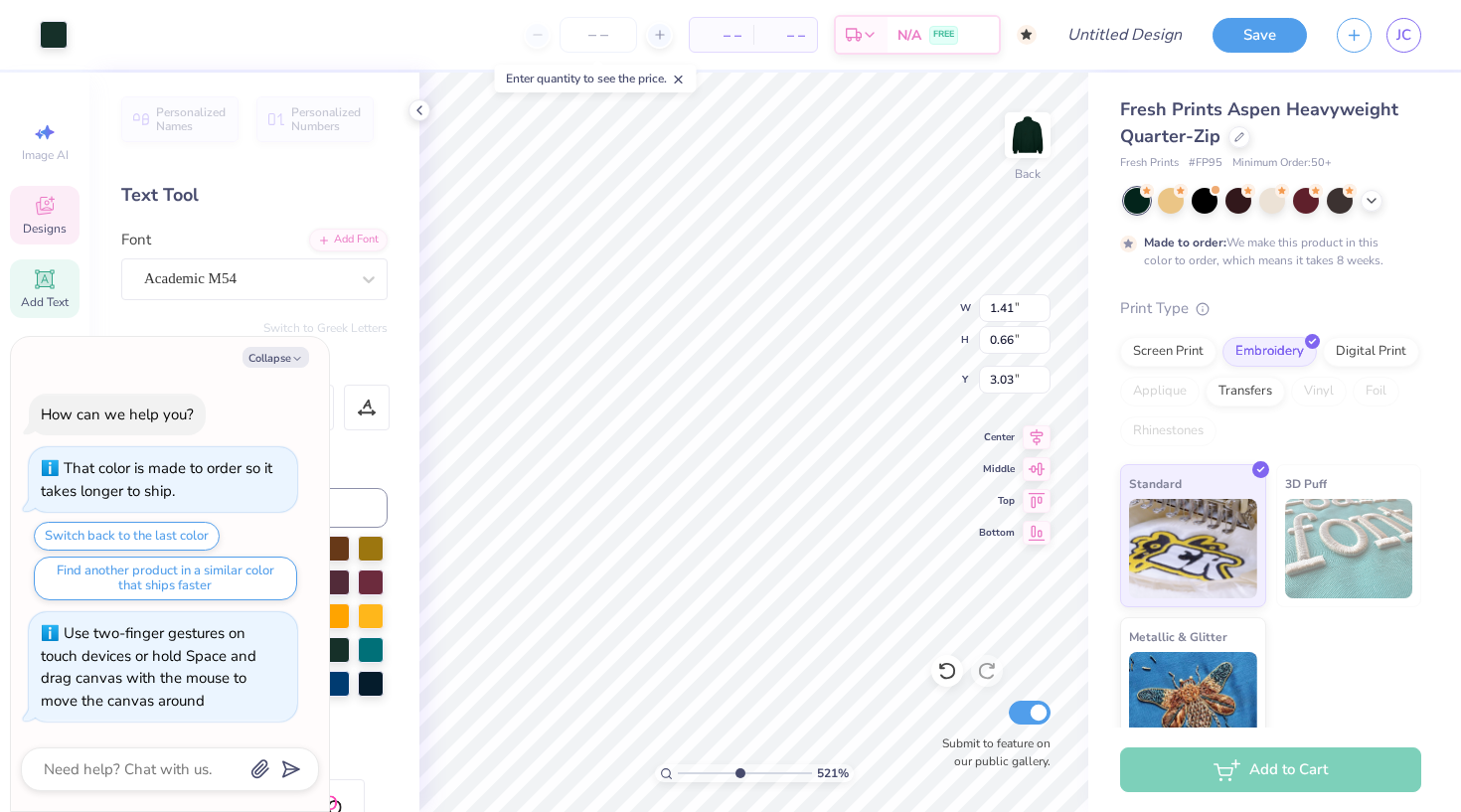 type on "x" 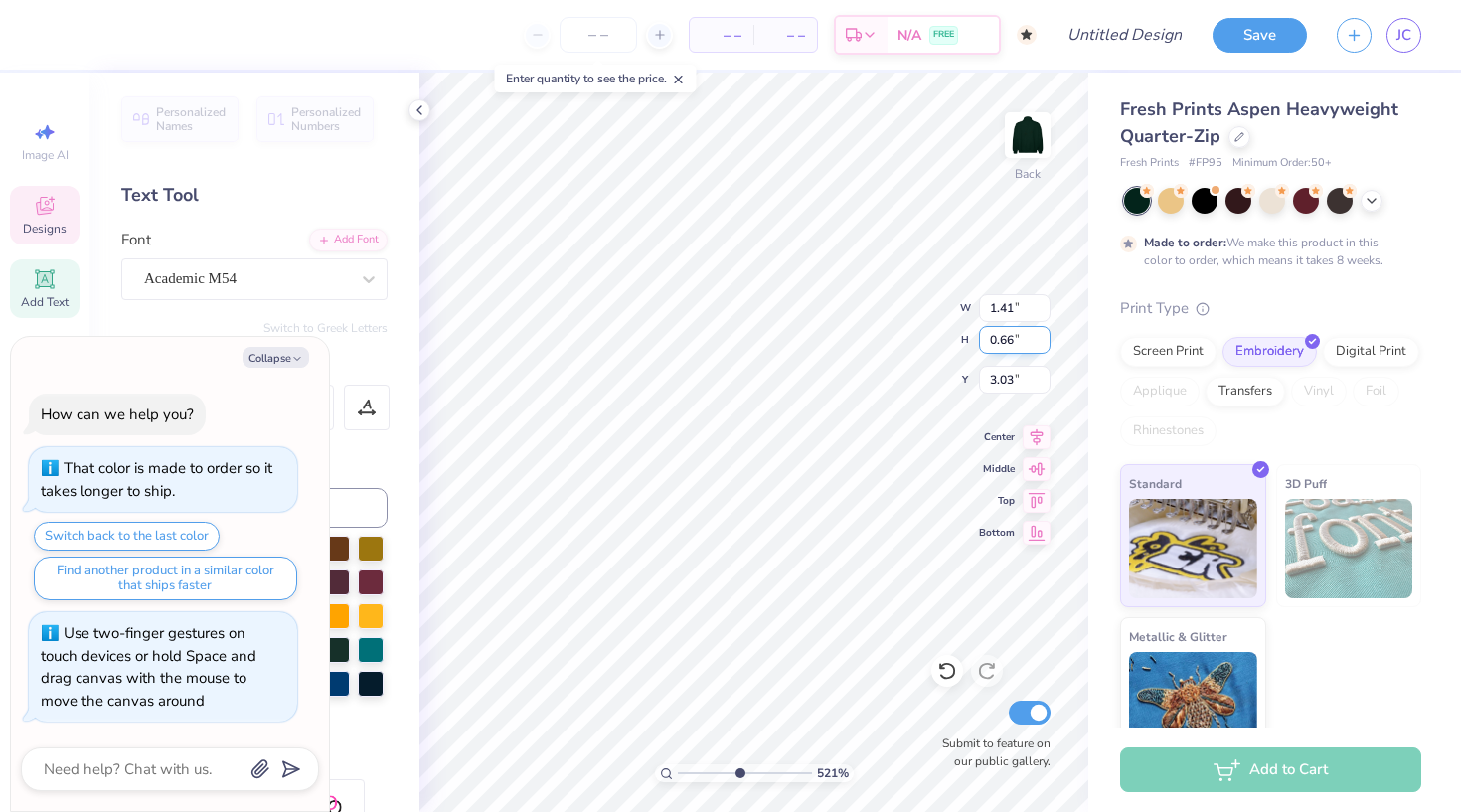 click on "0.66" at bounding box center (1015, 340) 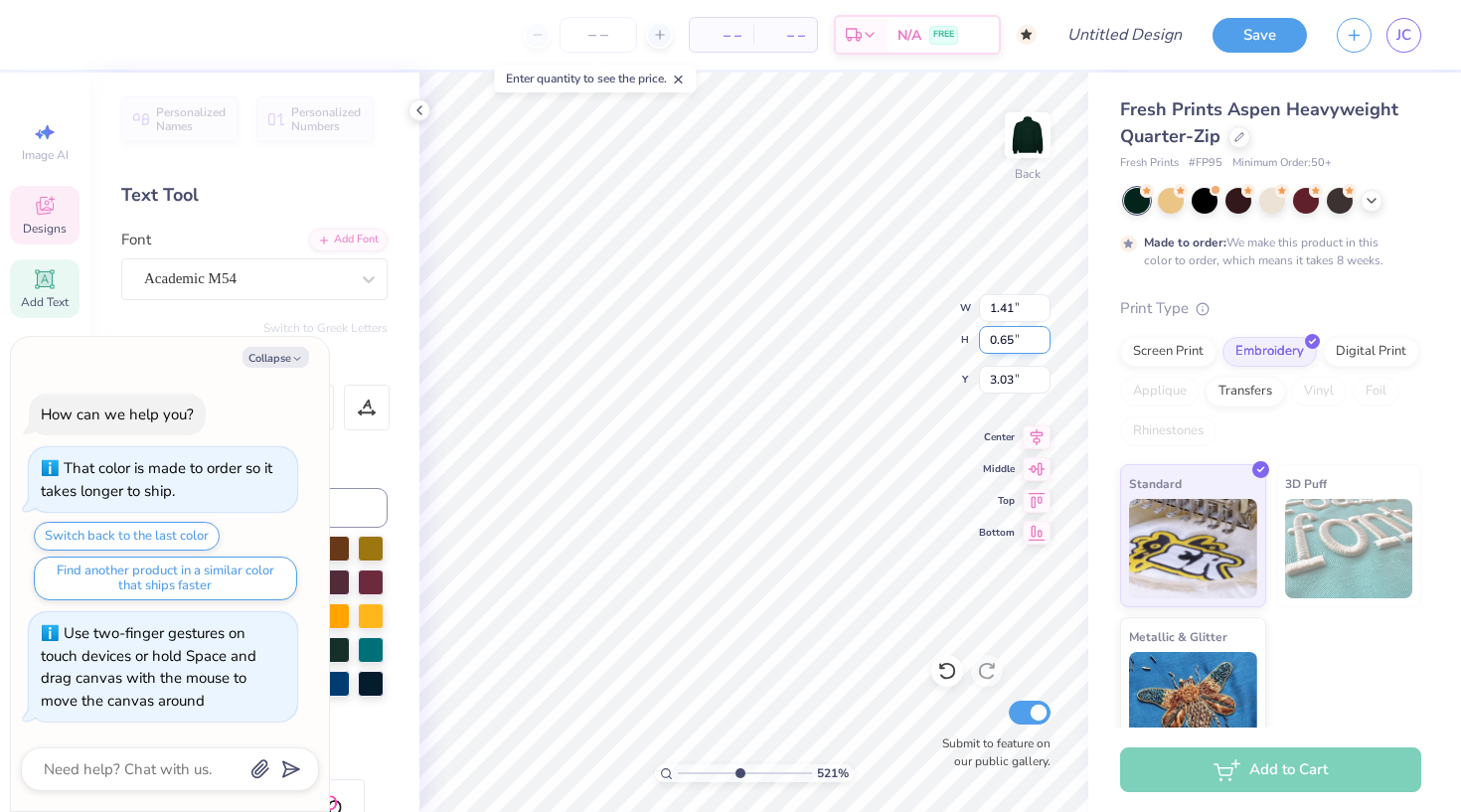 click on "0.65" at bounding box center (1015, 340) 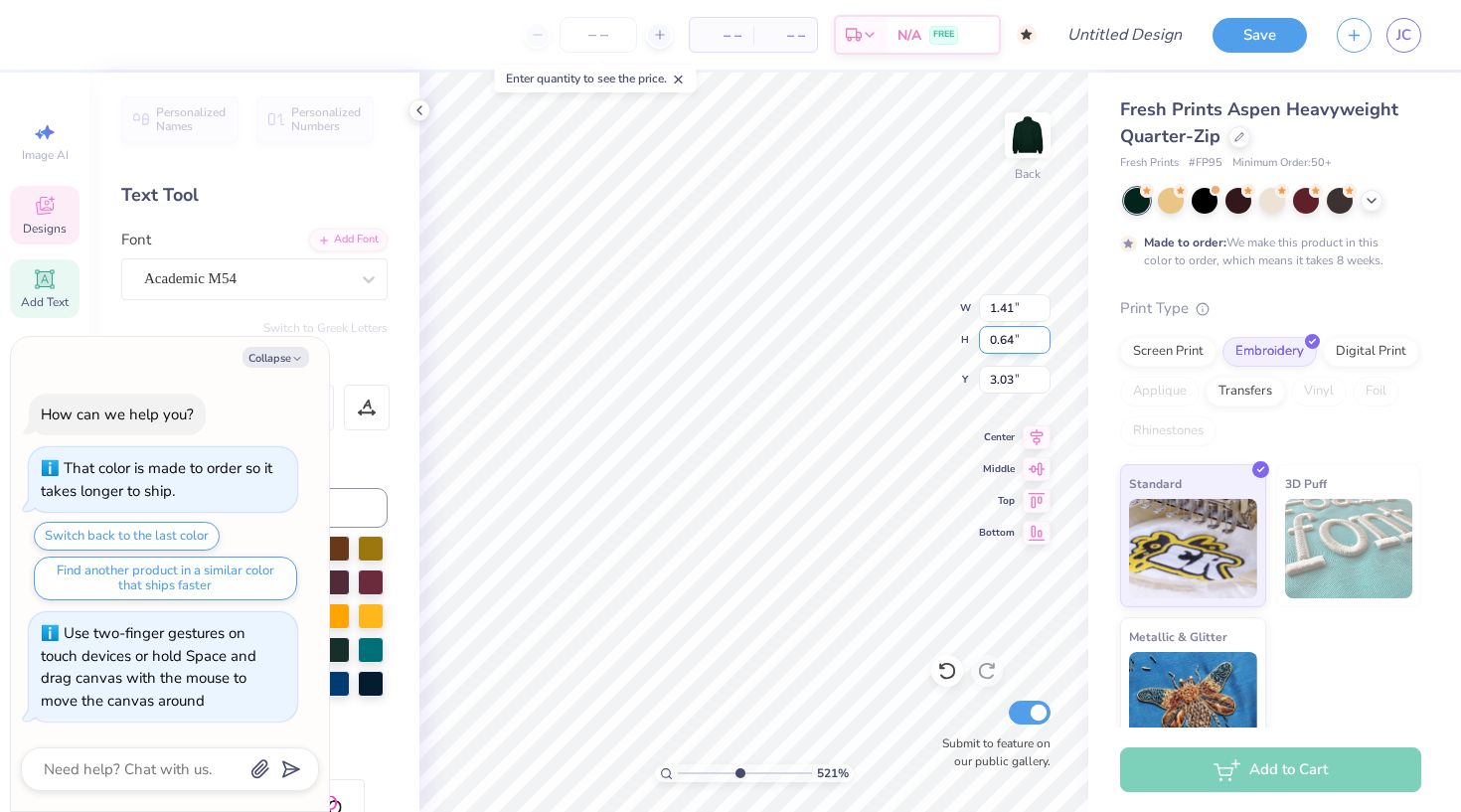 click on "0.64" at bounding box center [1015, 340] 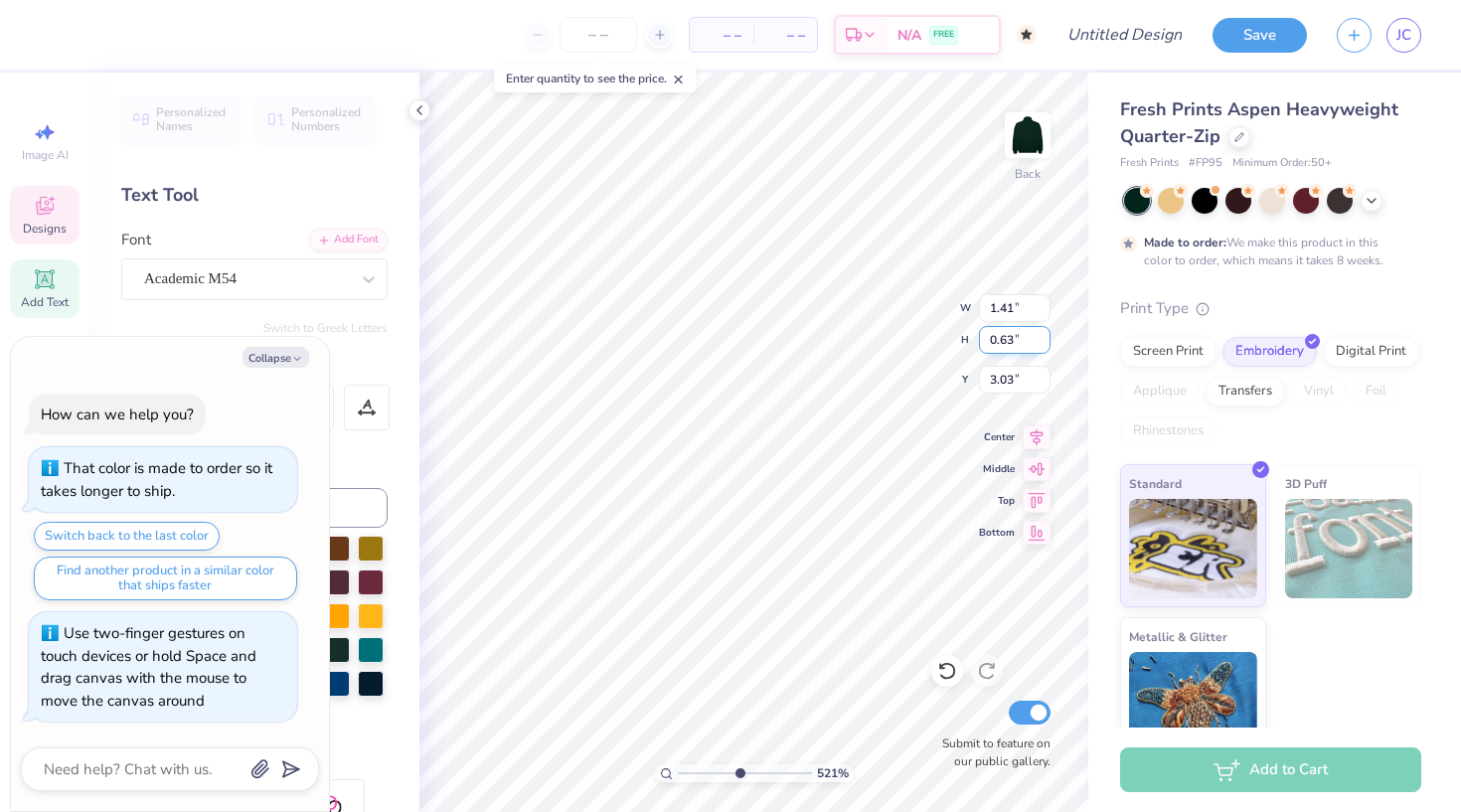 click on "0.63" at bounding box center [1015, 340] 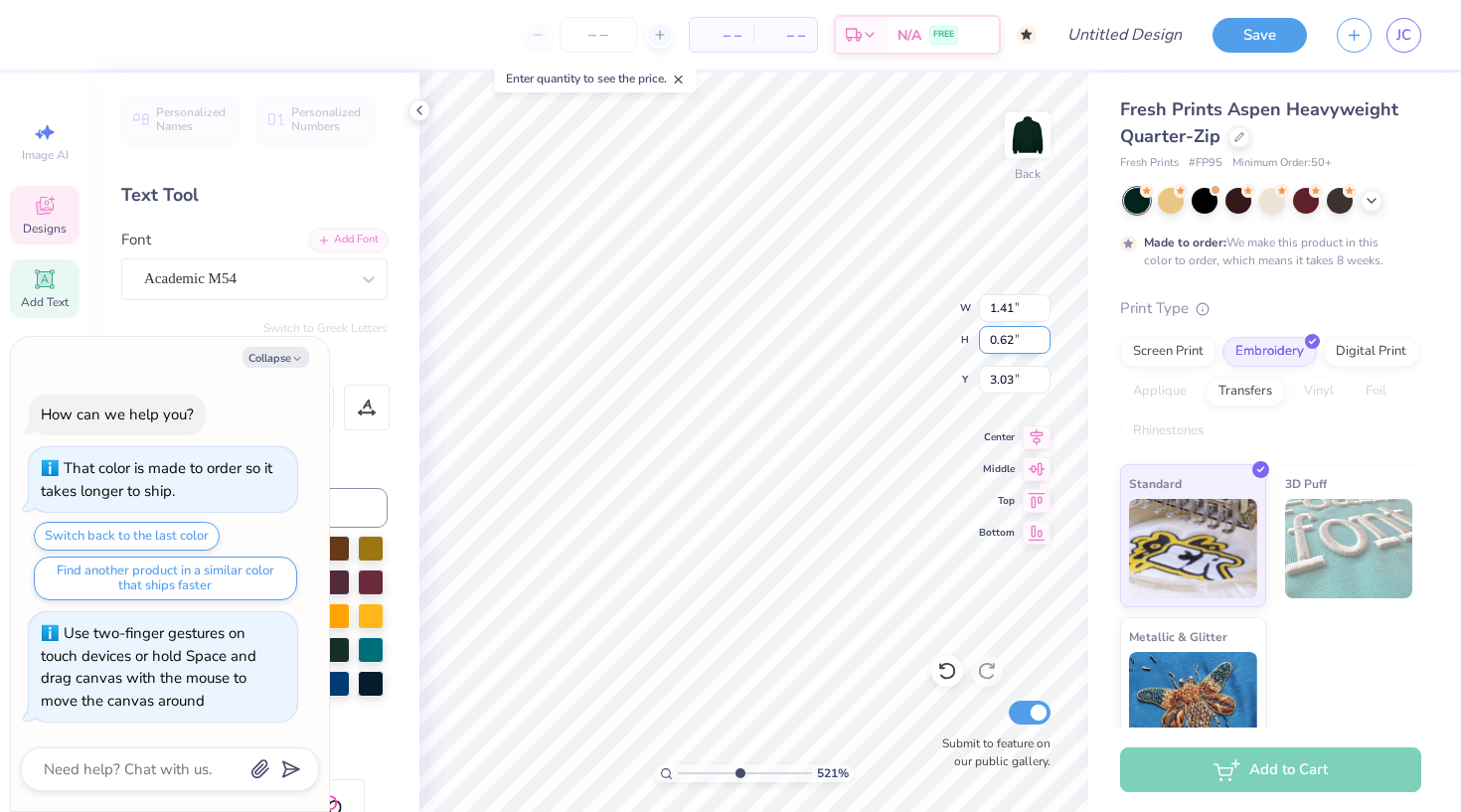 click on "0.62" at bounding box center (1015, 340) 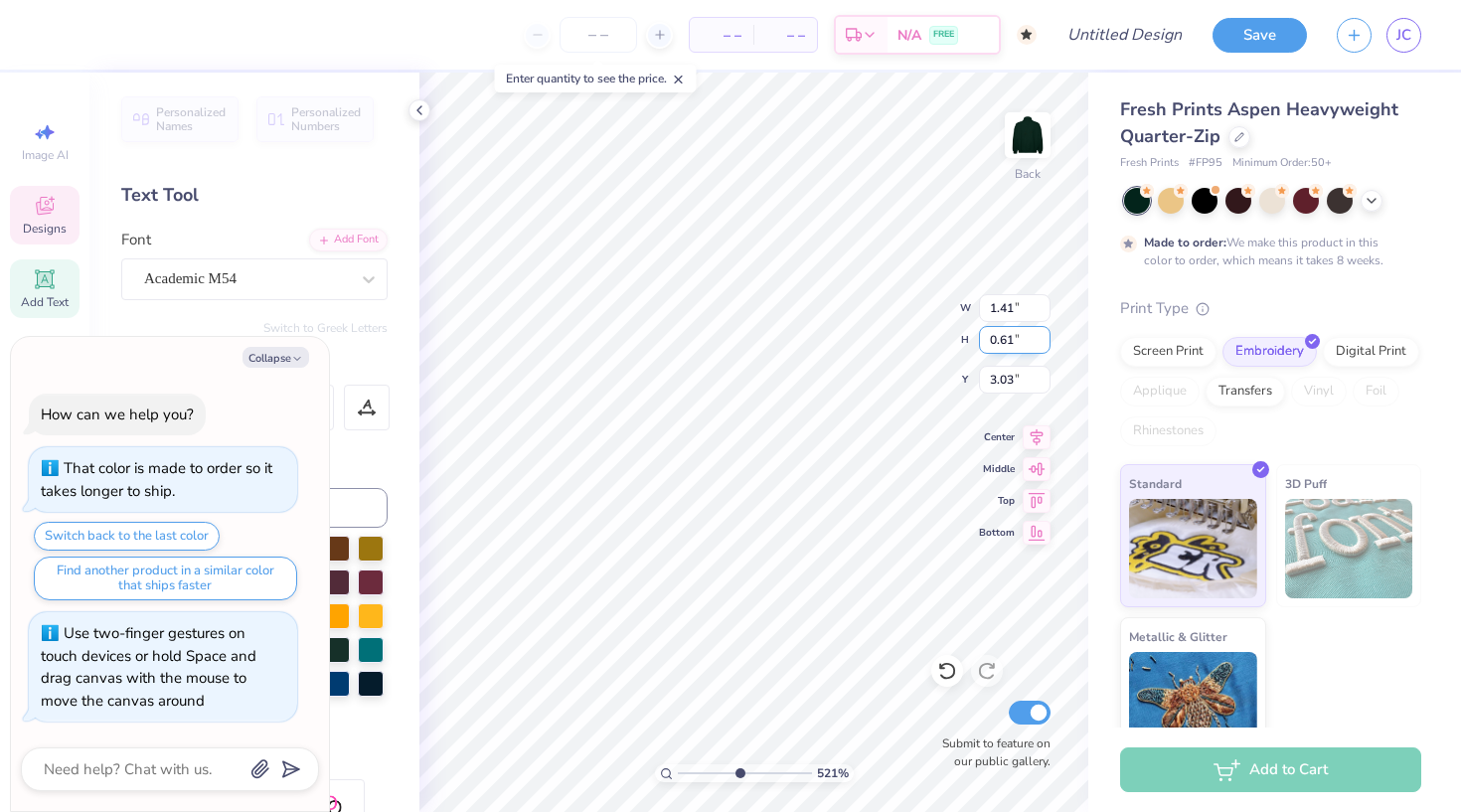 click on "0.61" at bounding box center [1015, 340] 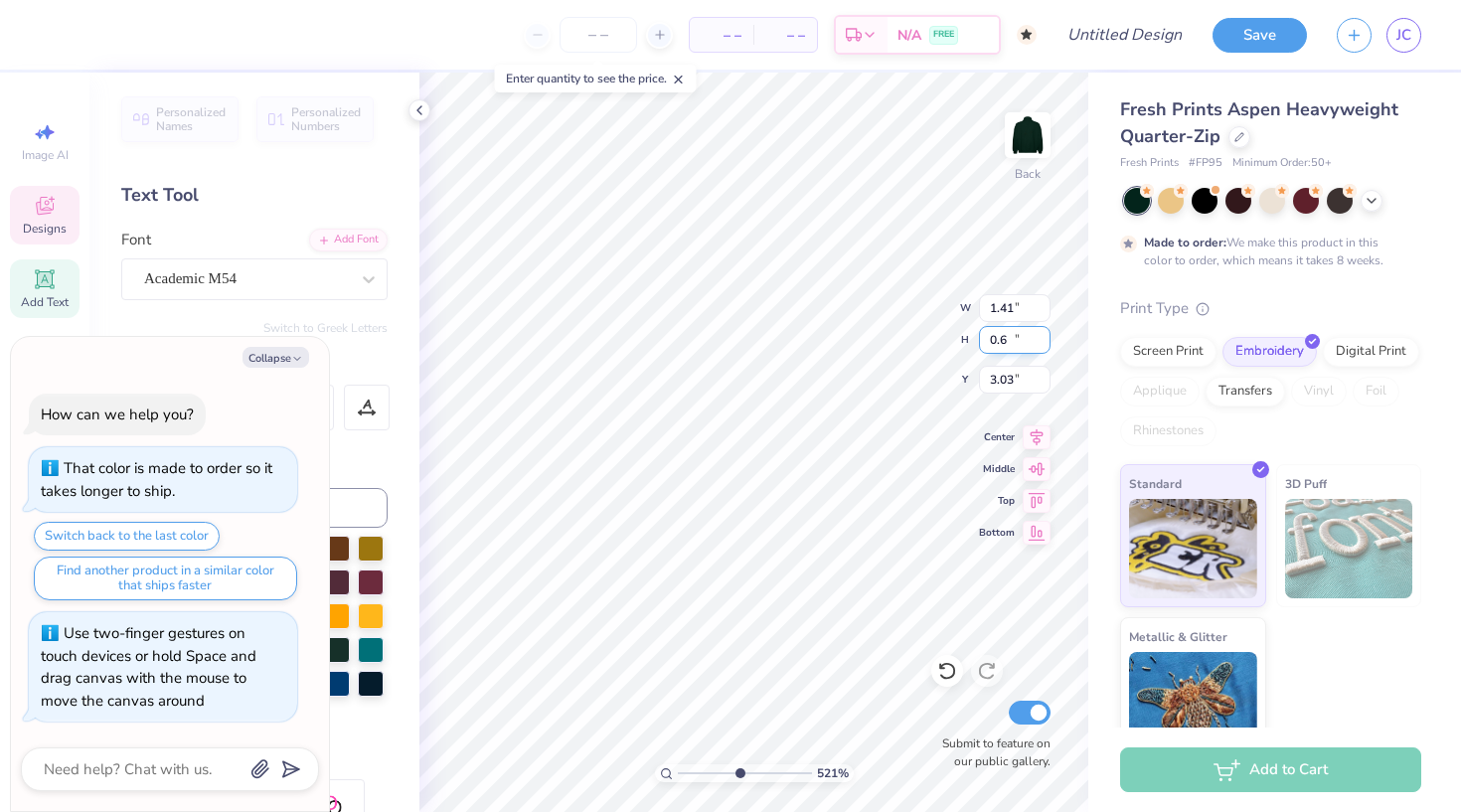 click on "0.6" at bounding box center (1015, 340) 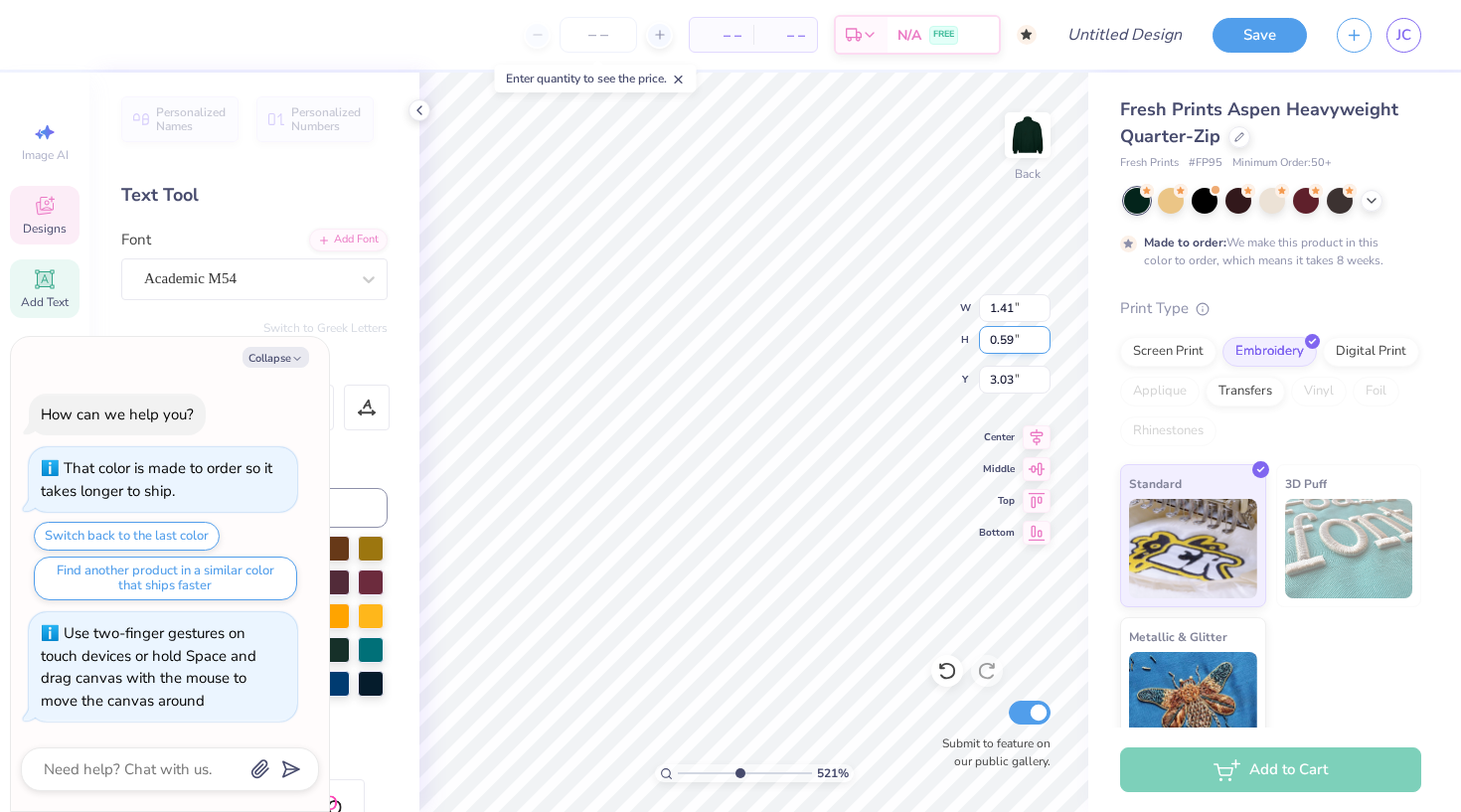 click on "0.59" at bounding box center (1015, 340) 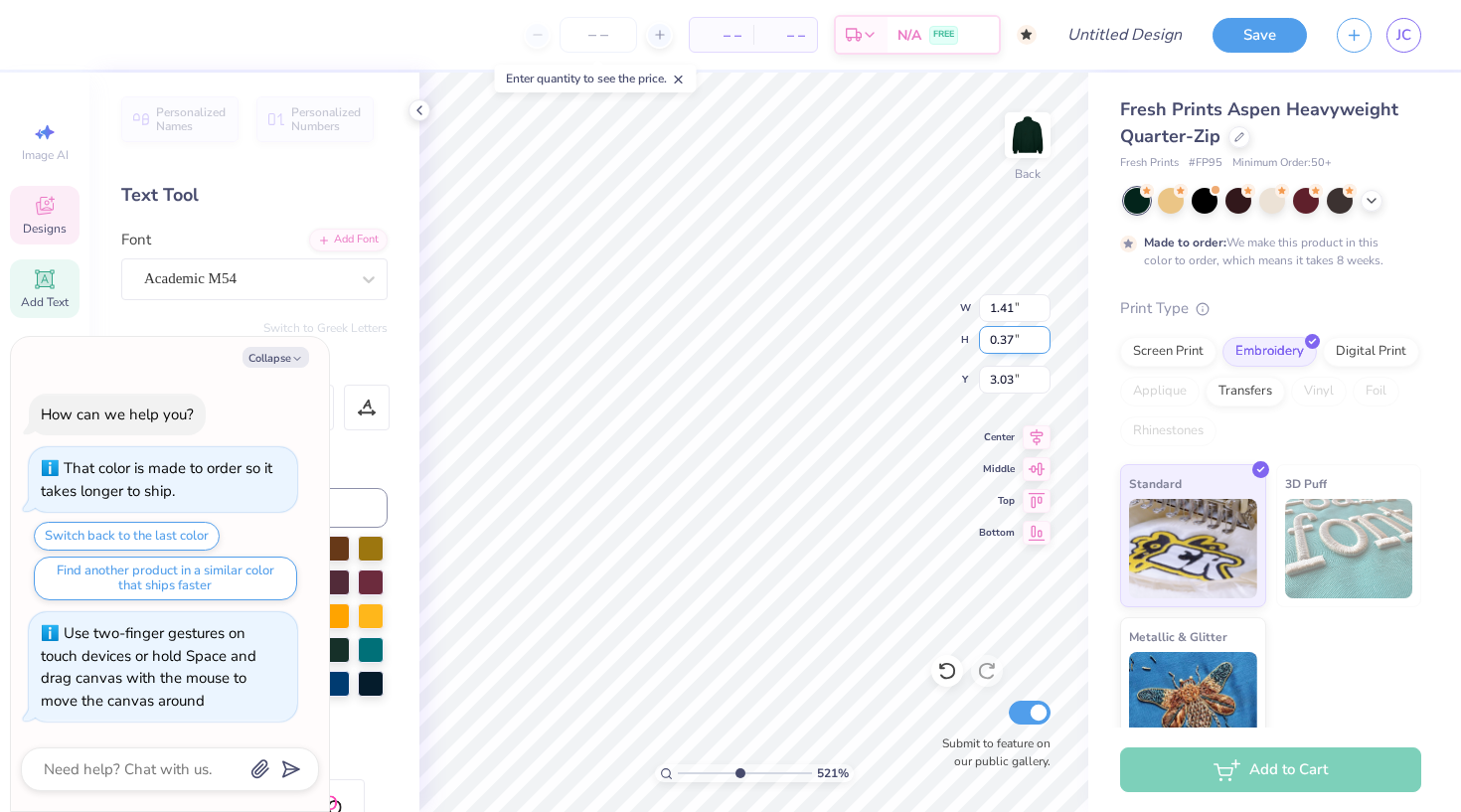 type on "0.36" 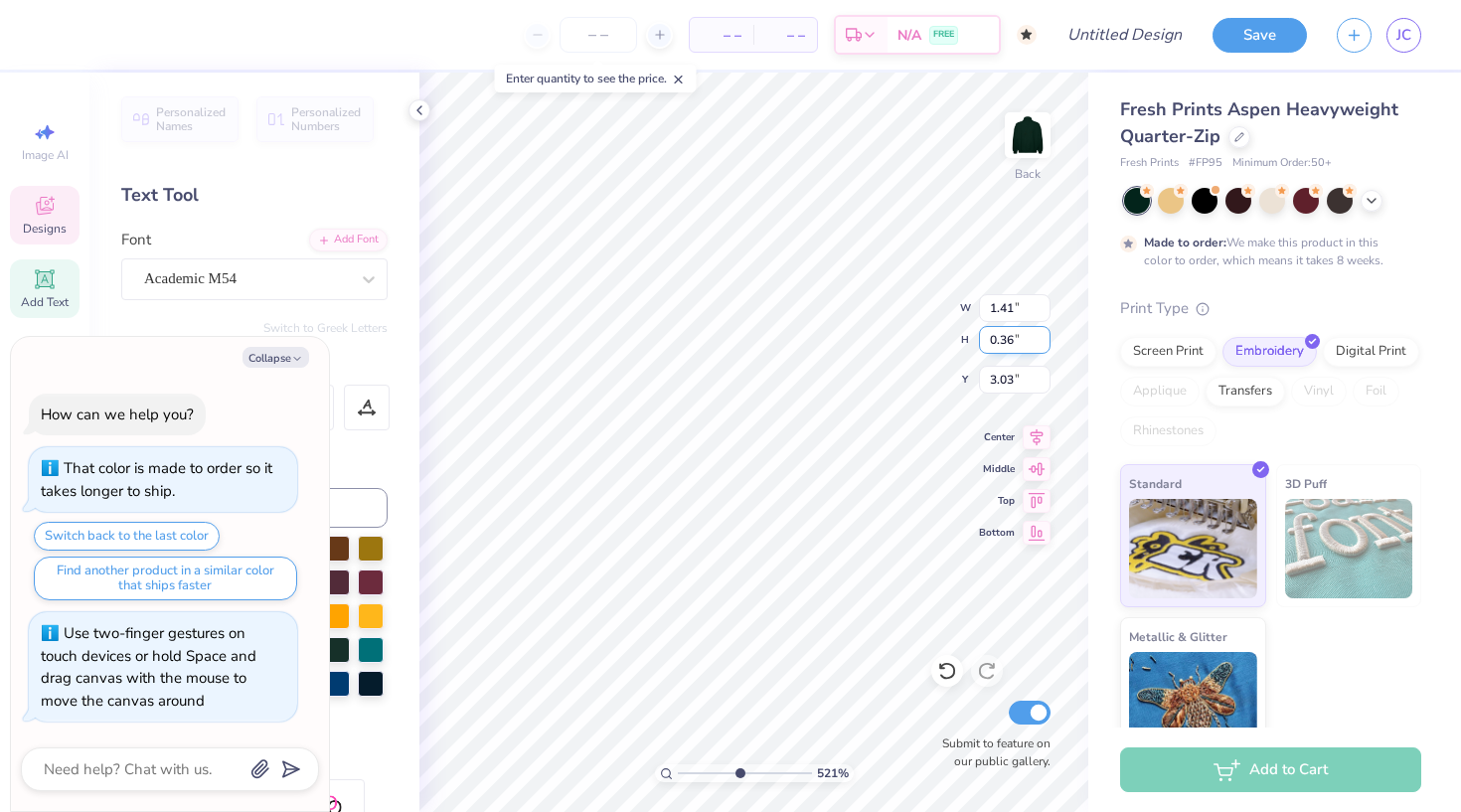 click on "0.36" at bounding box center (1015, 340) 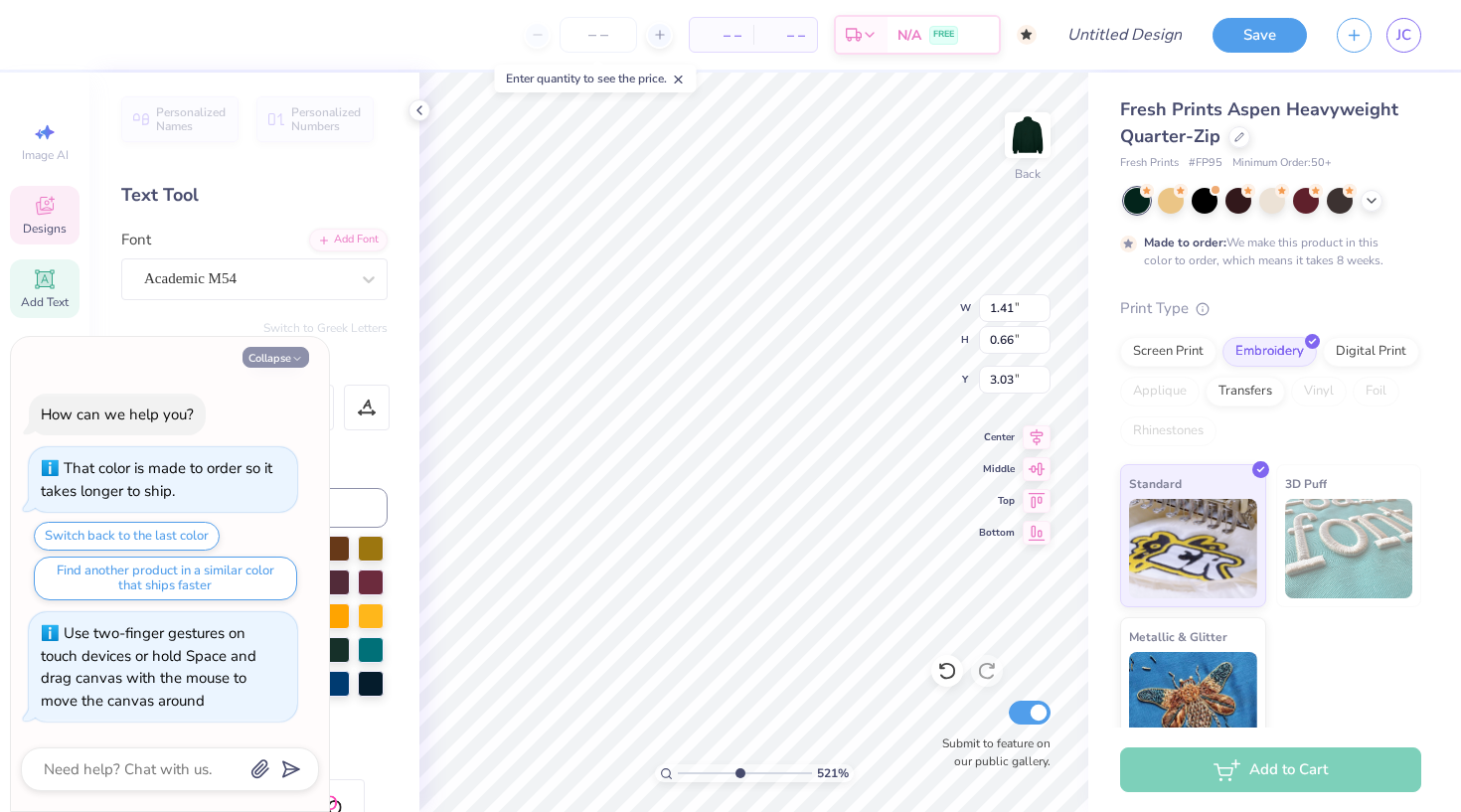 click 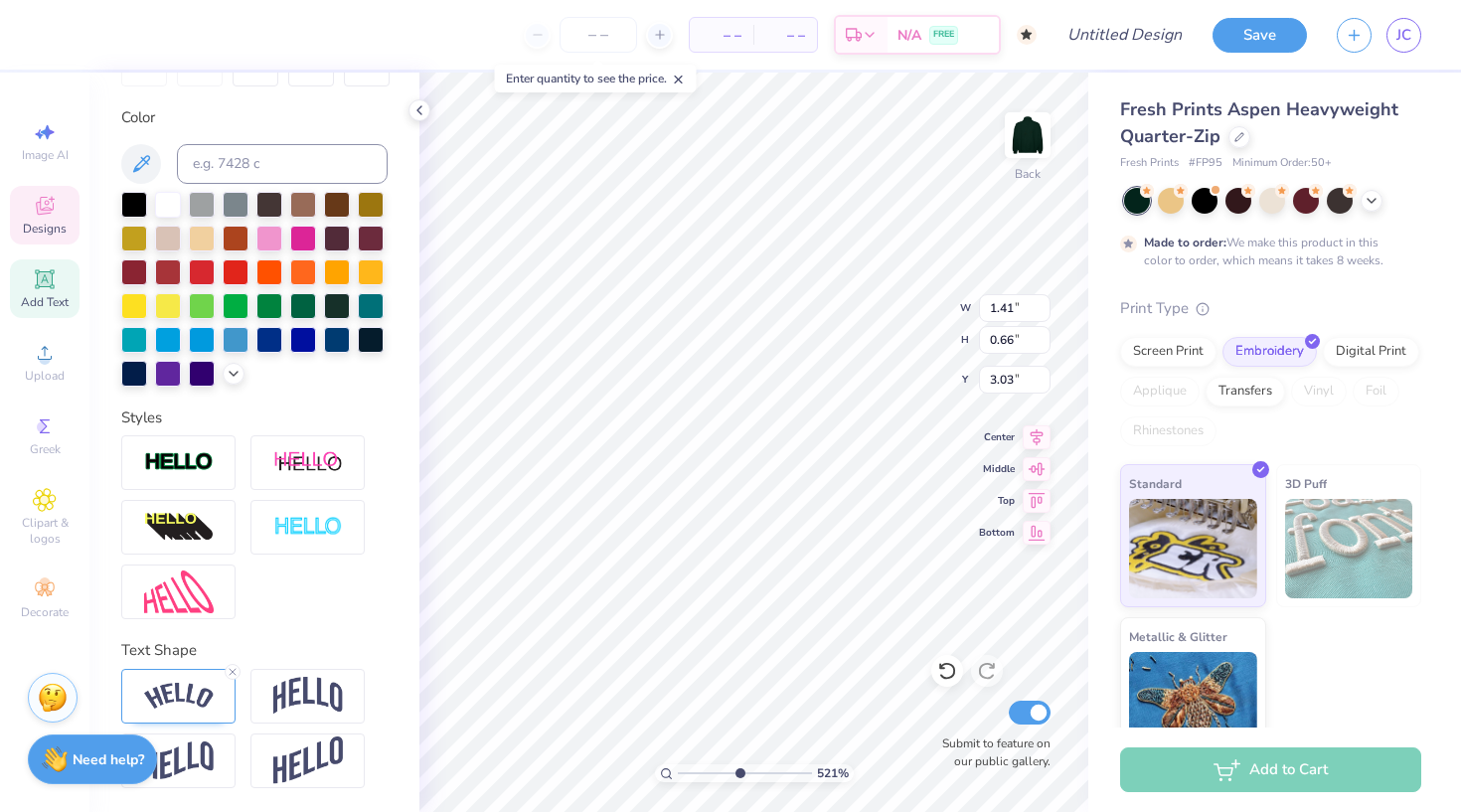 scroll, scrollTop: 344, scrollLeft: 0, axis: vertical 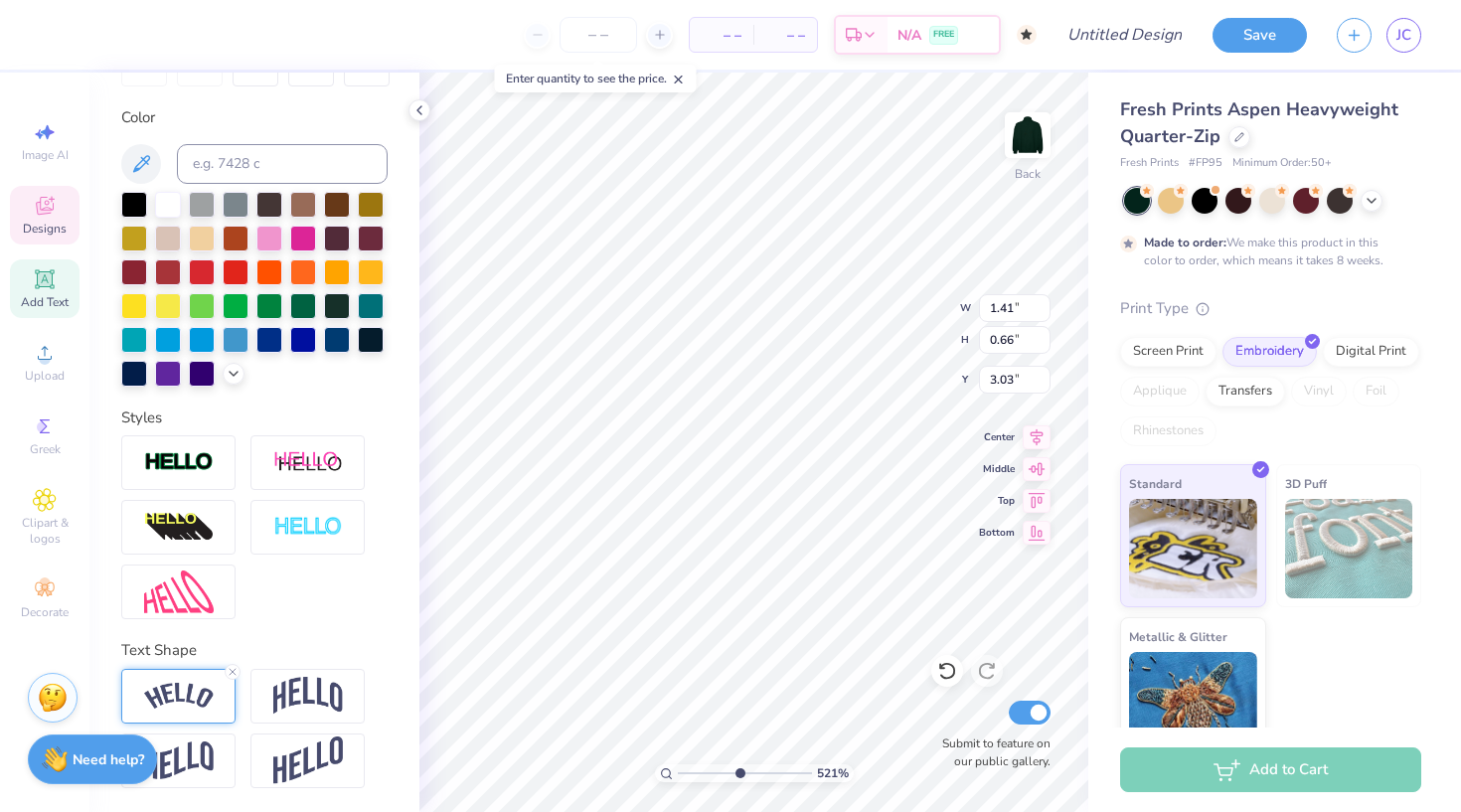 click at bounding box center [179, 696] 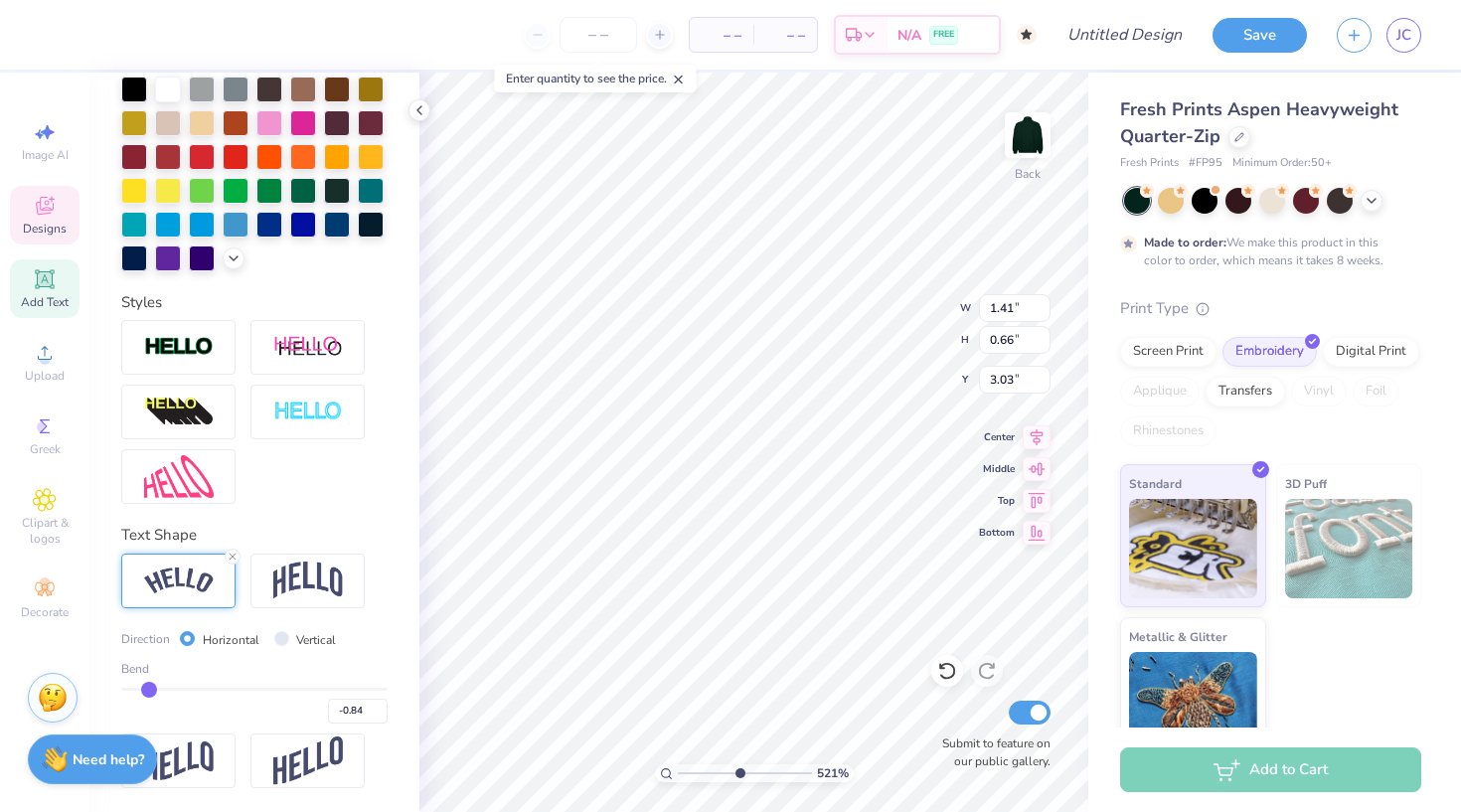 scroll, scrollTop: 460, scrollLeft: 0, axis: vertical 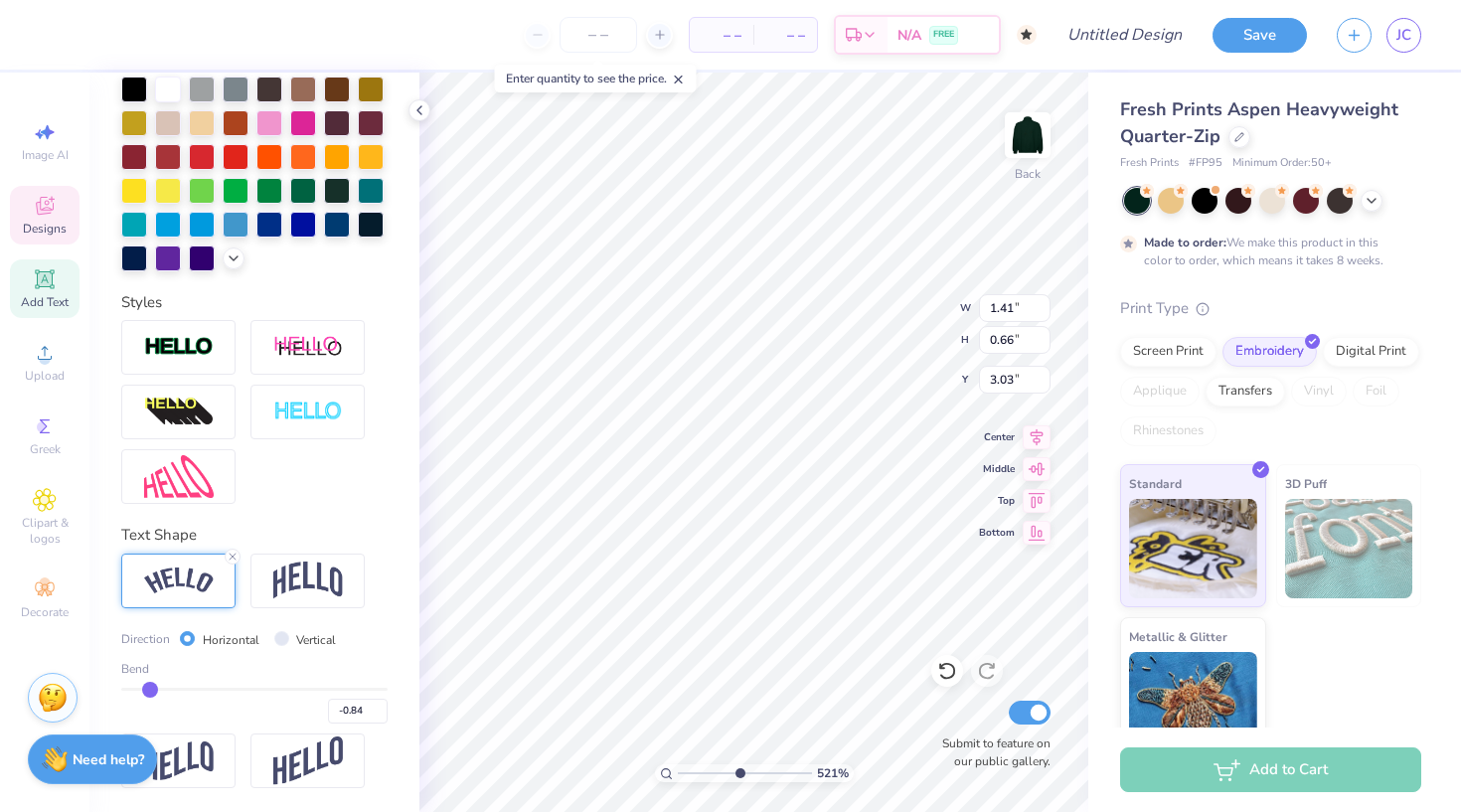 type on "-0.83" 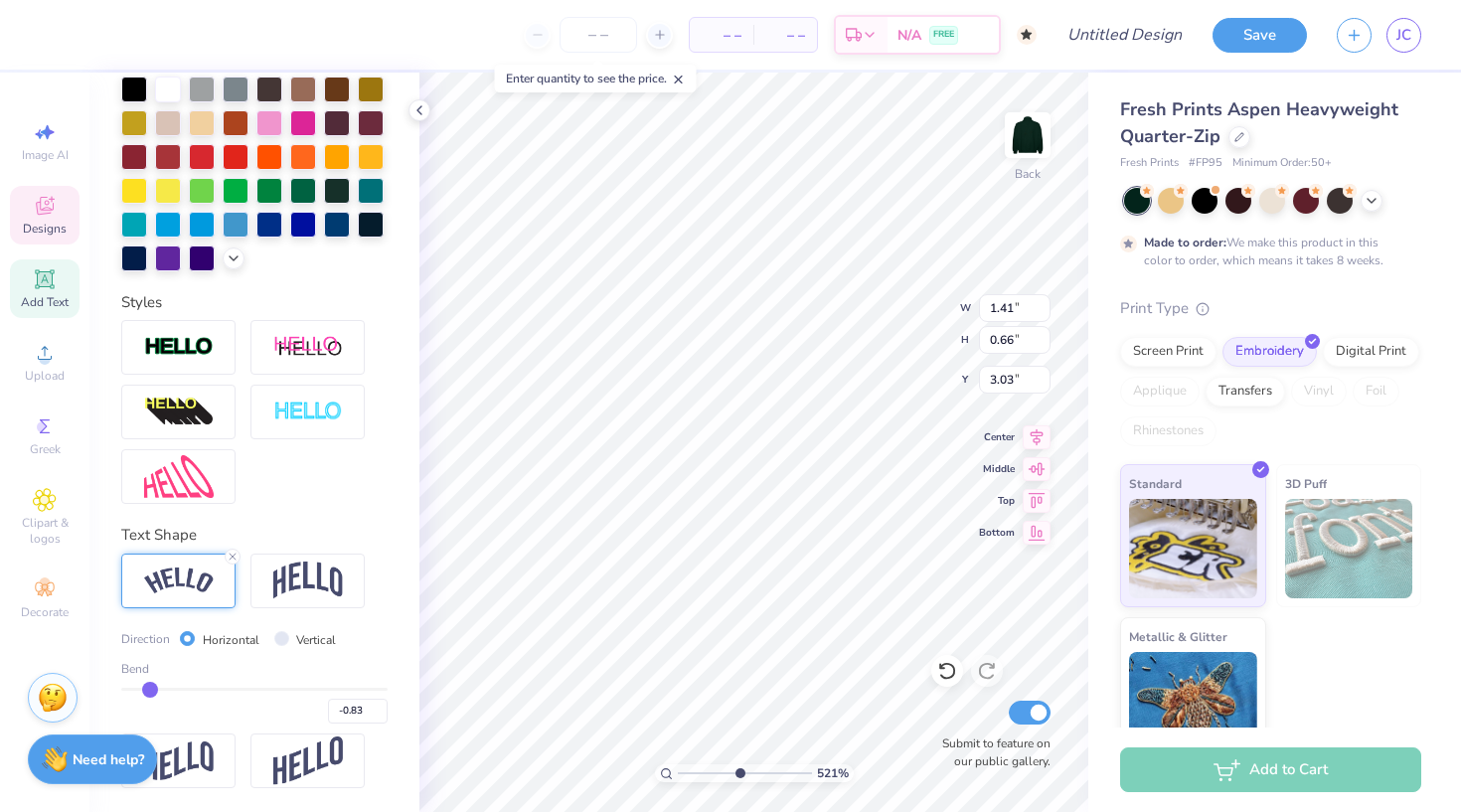 type on "-0.84" 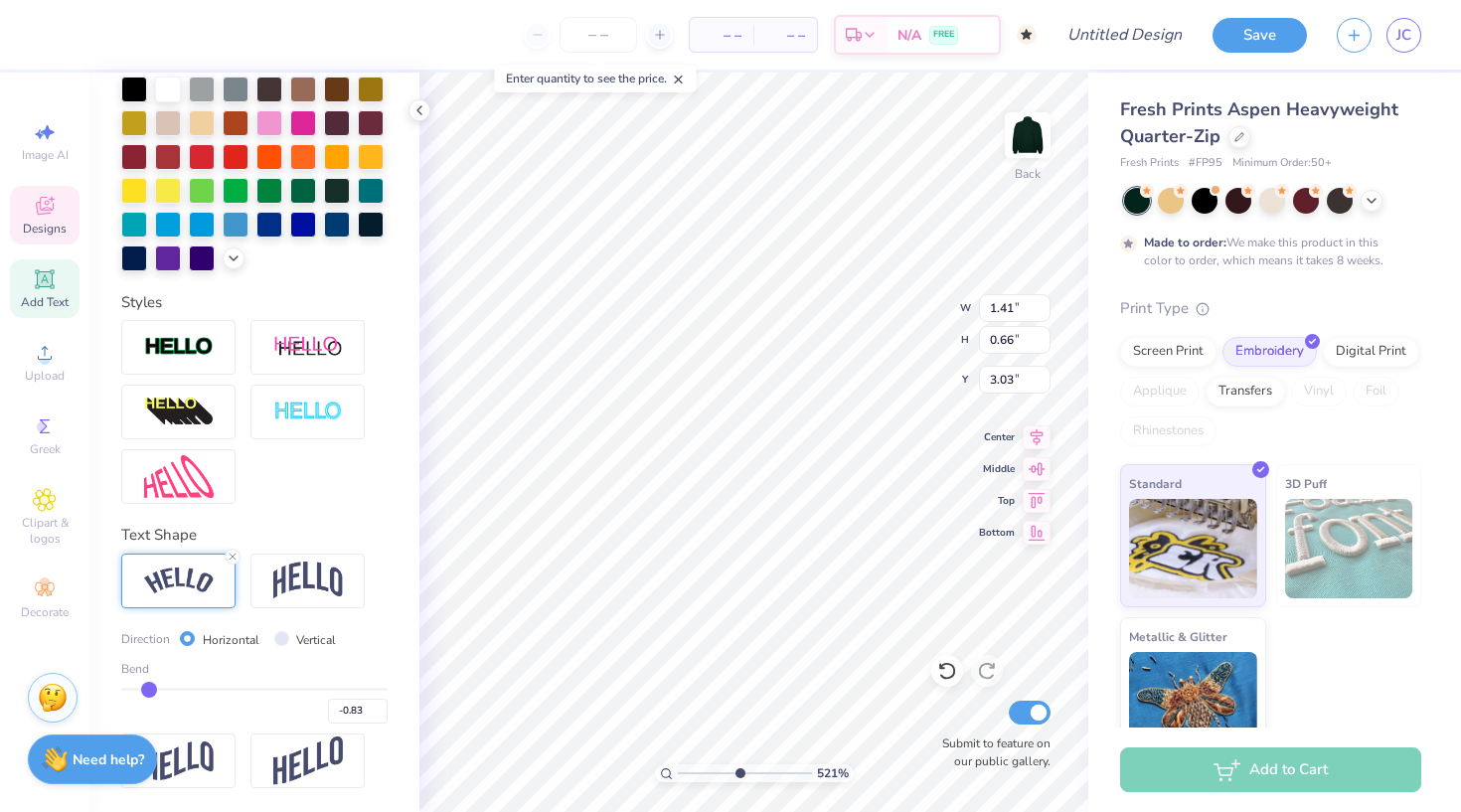 type on "-0.84" 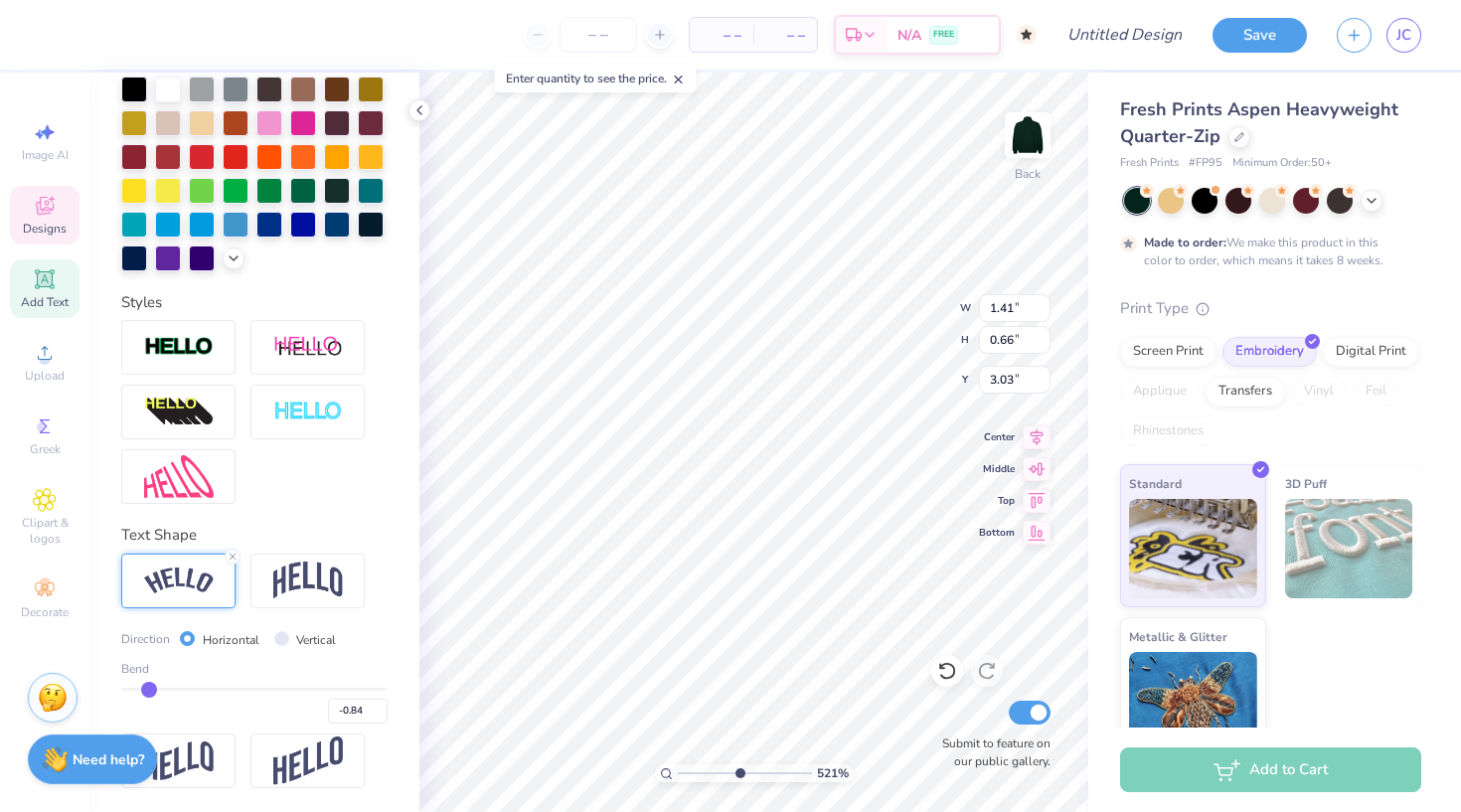 type on "-0.85" 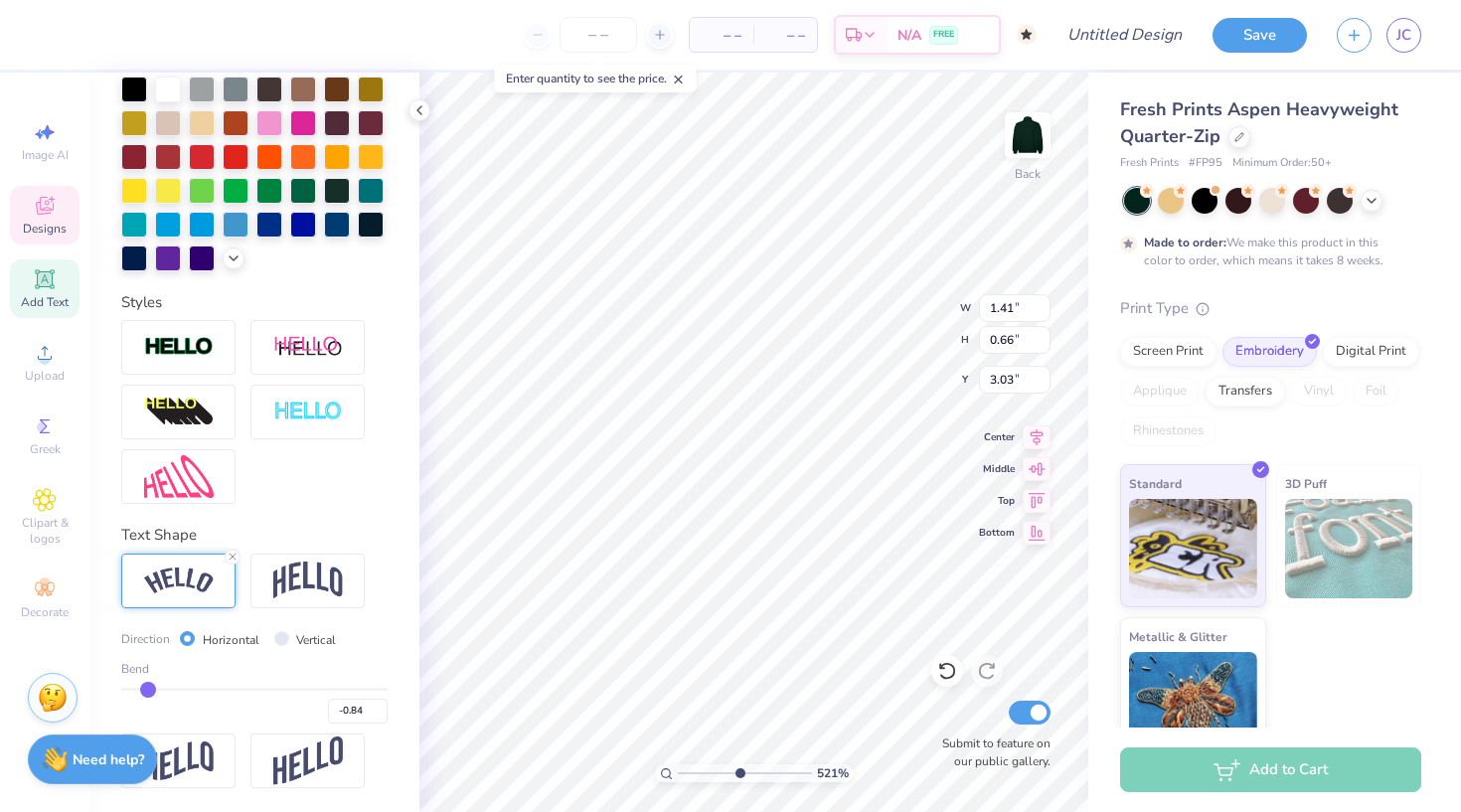 type on "-0.85" 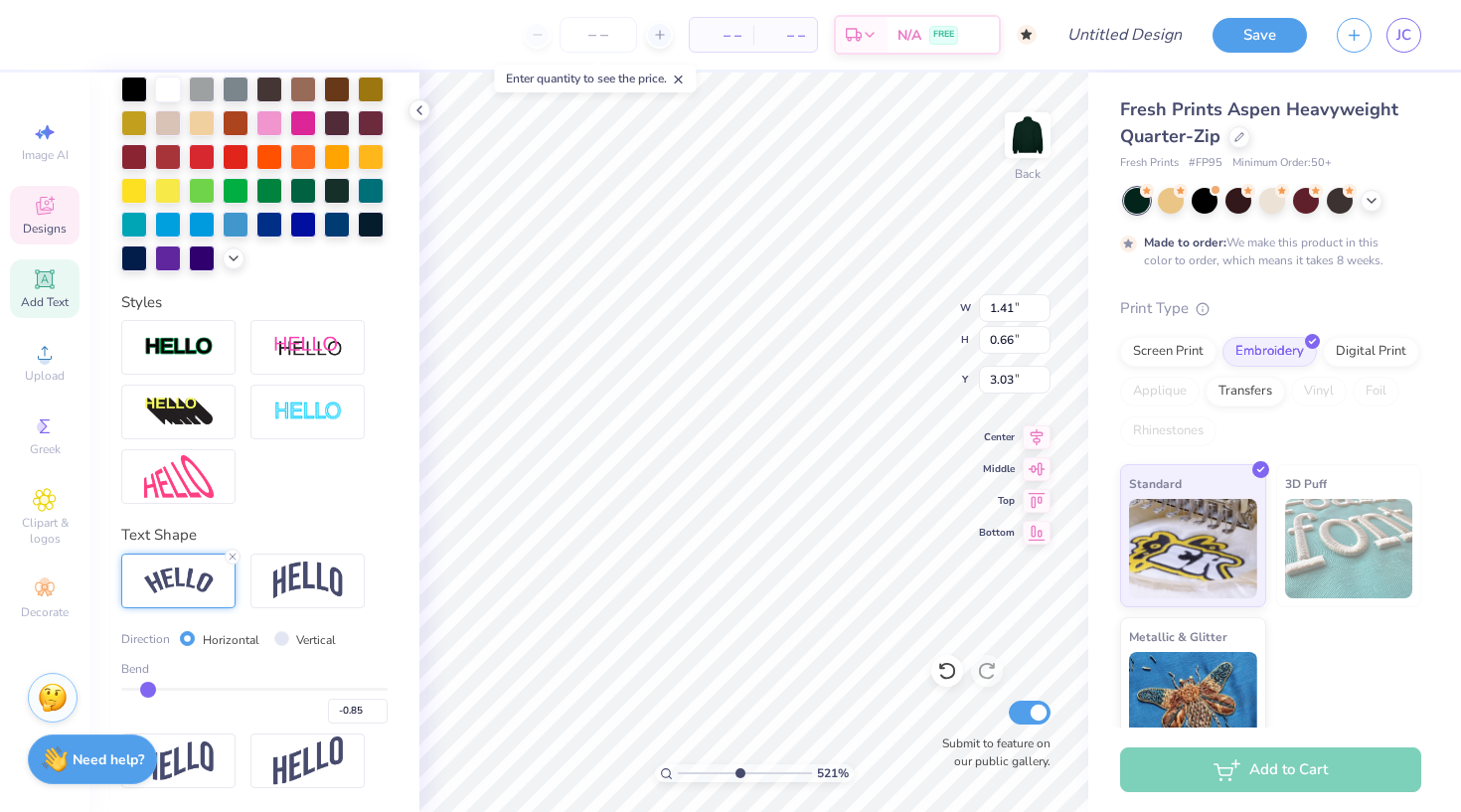 type on "-0.86" 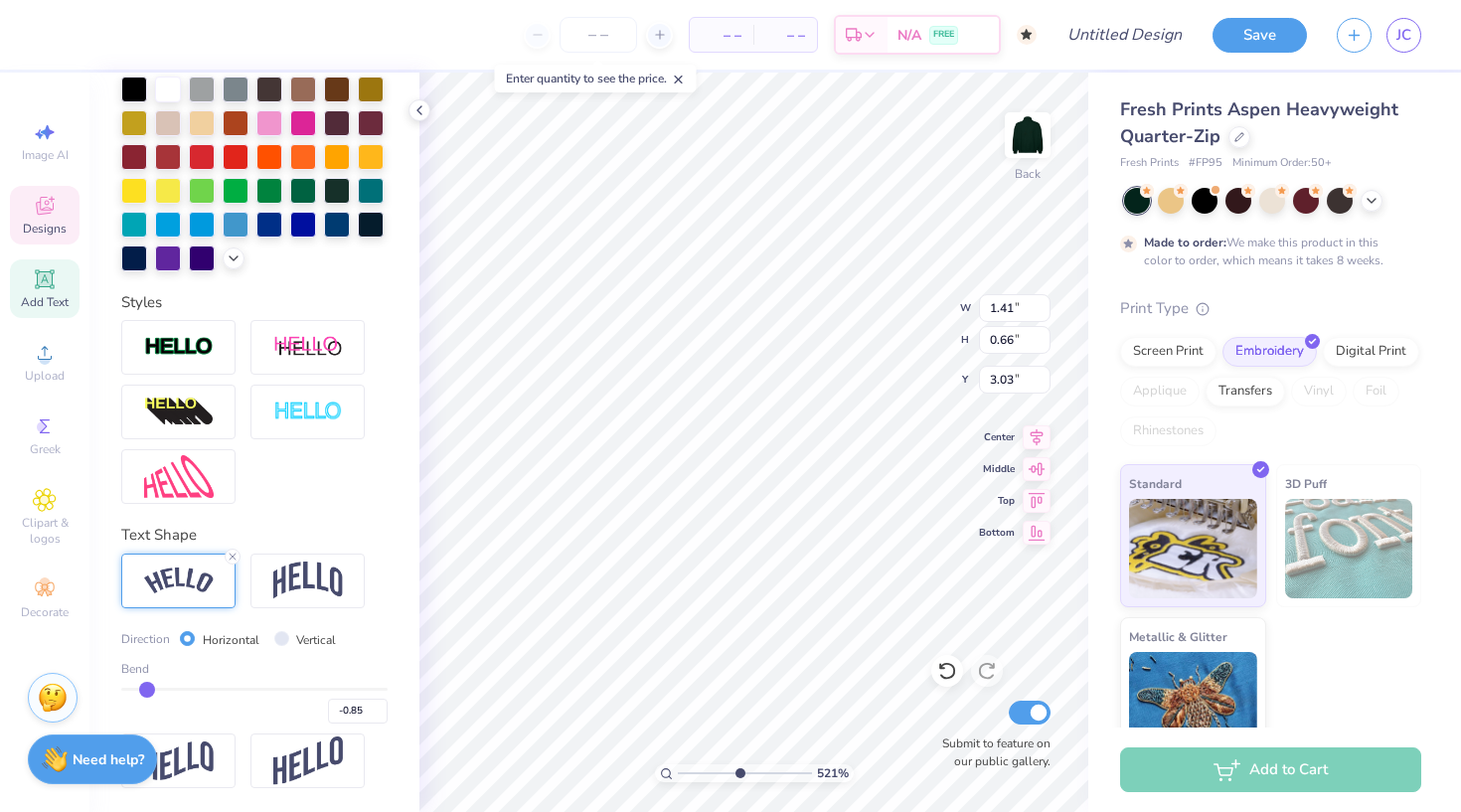 type on "-0.86" 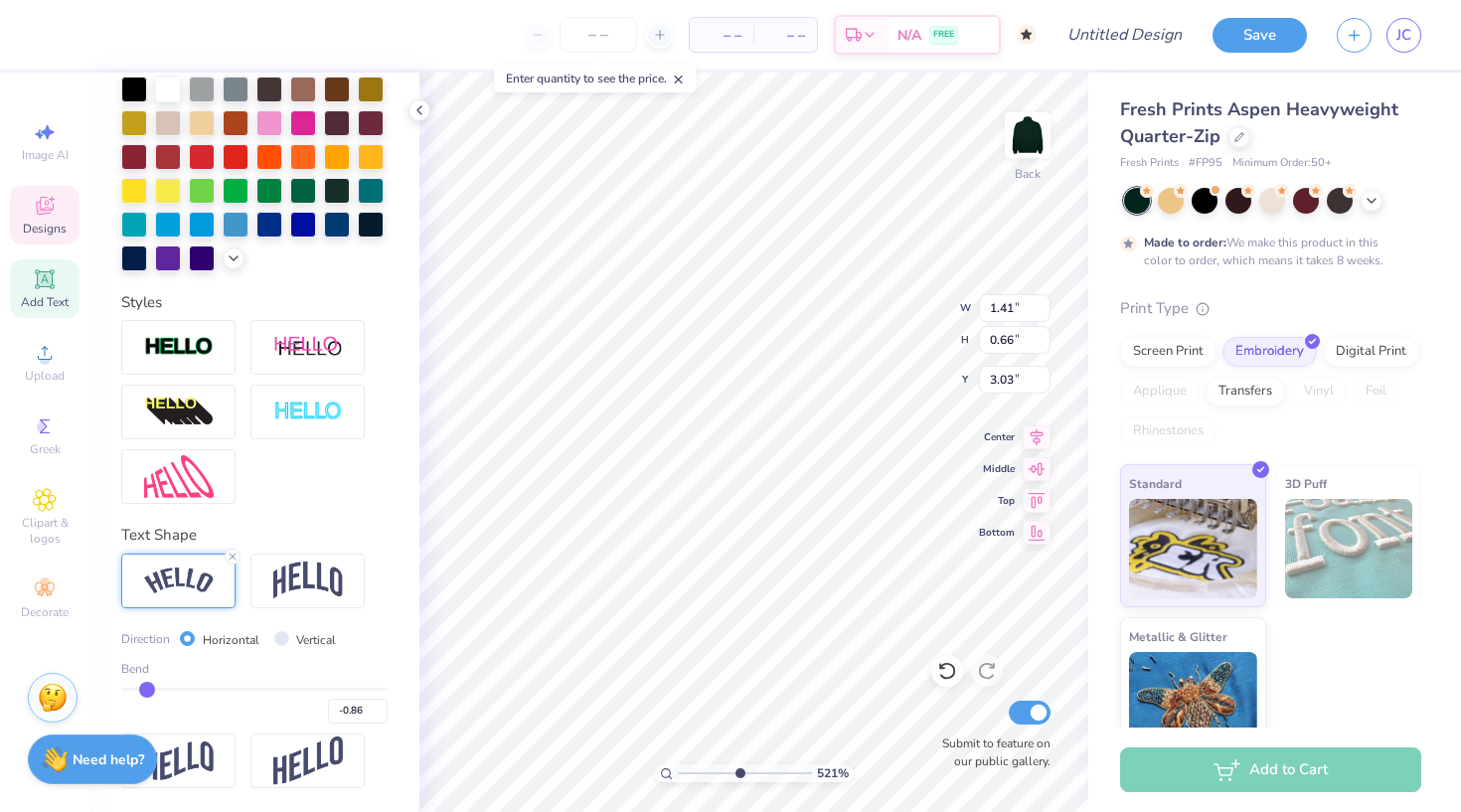 type on "-0.87" 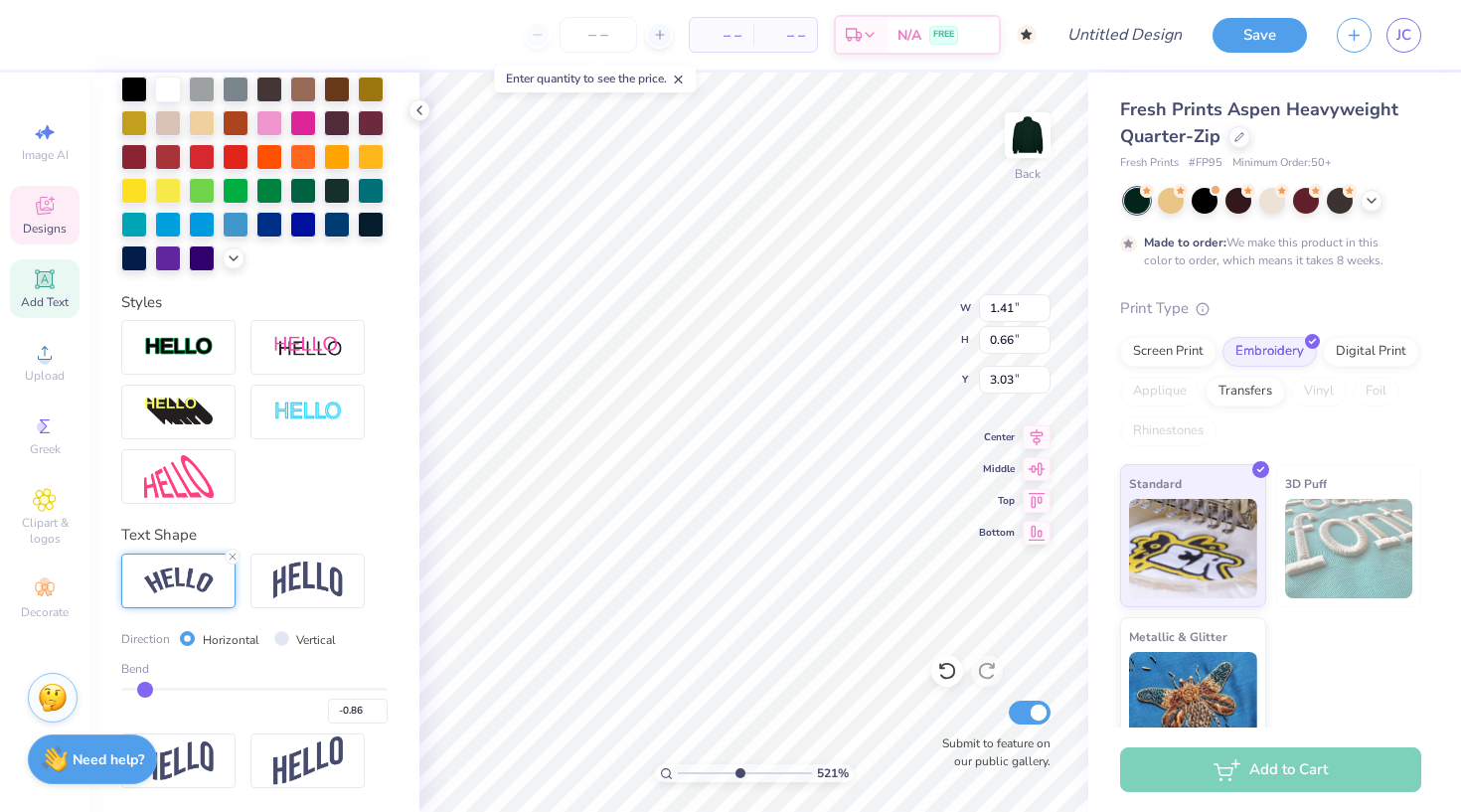type on "-0.87" 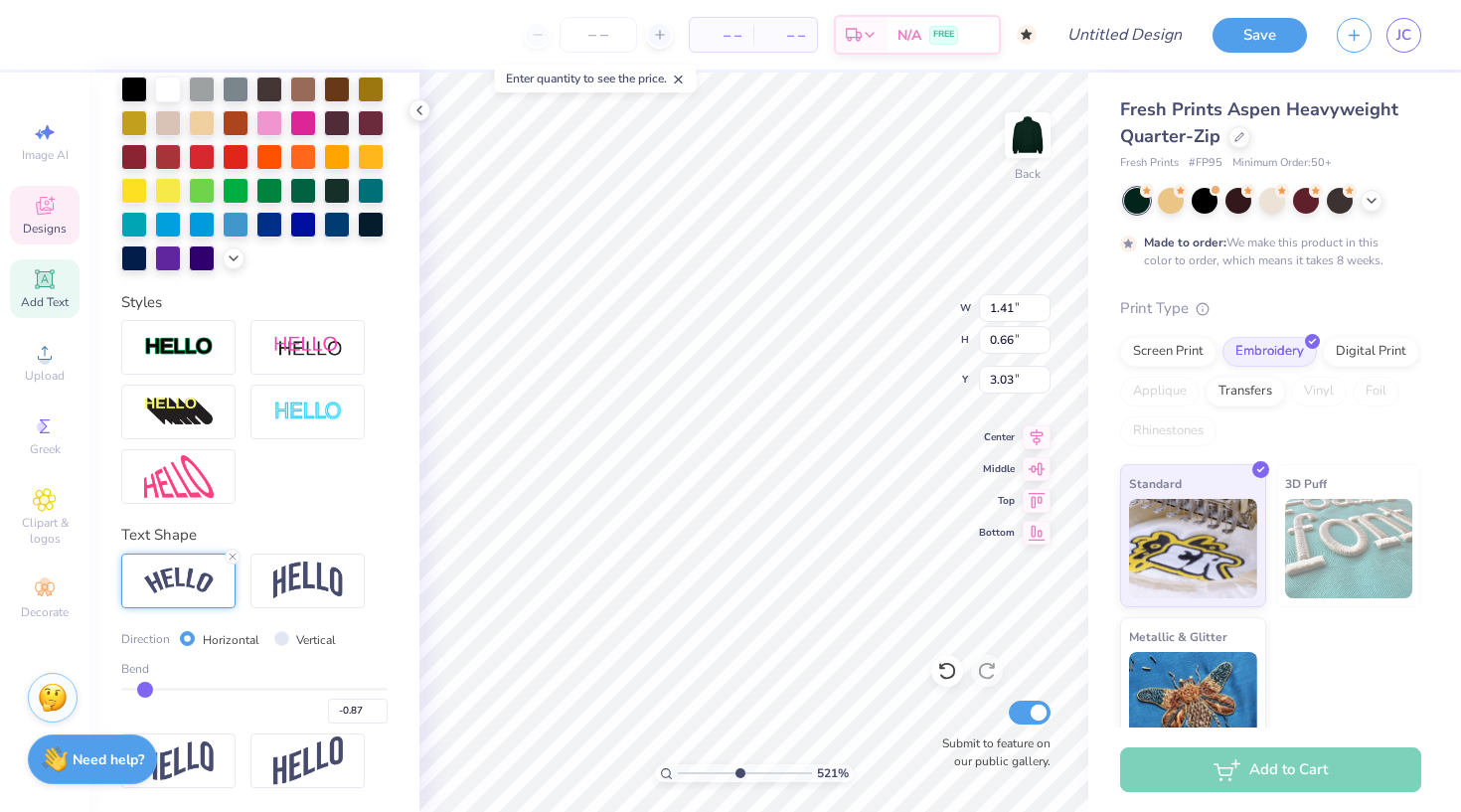type on "-0.88" 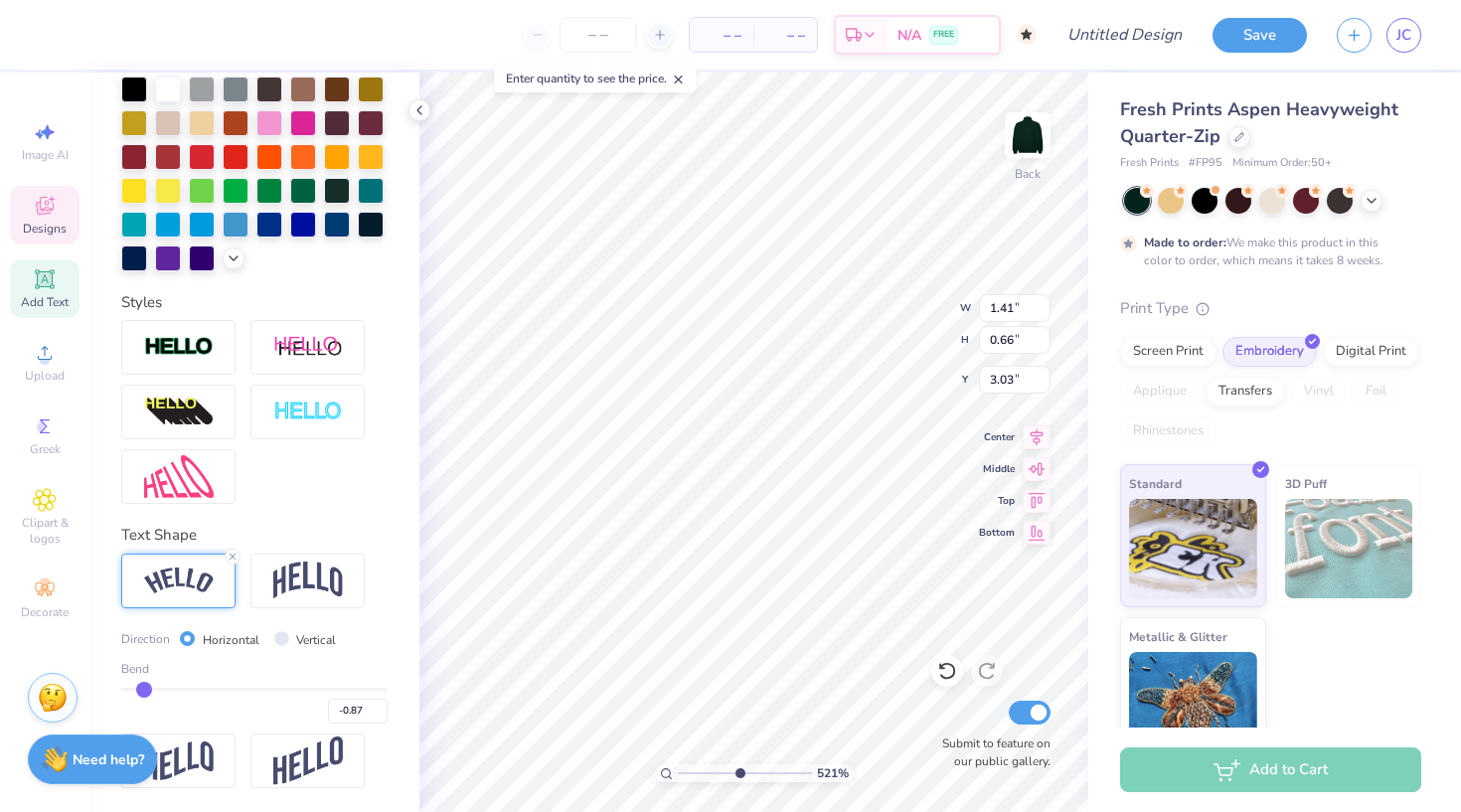 type on "-0.88" 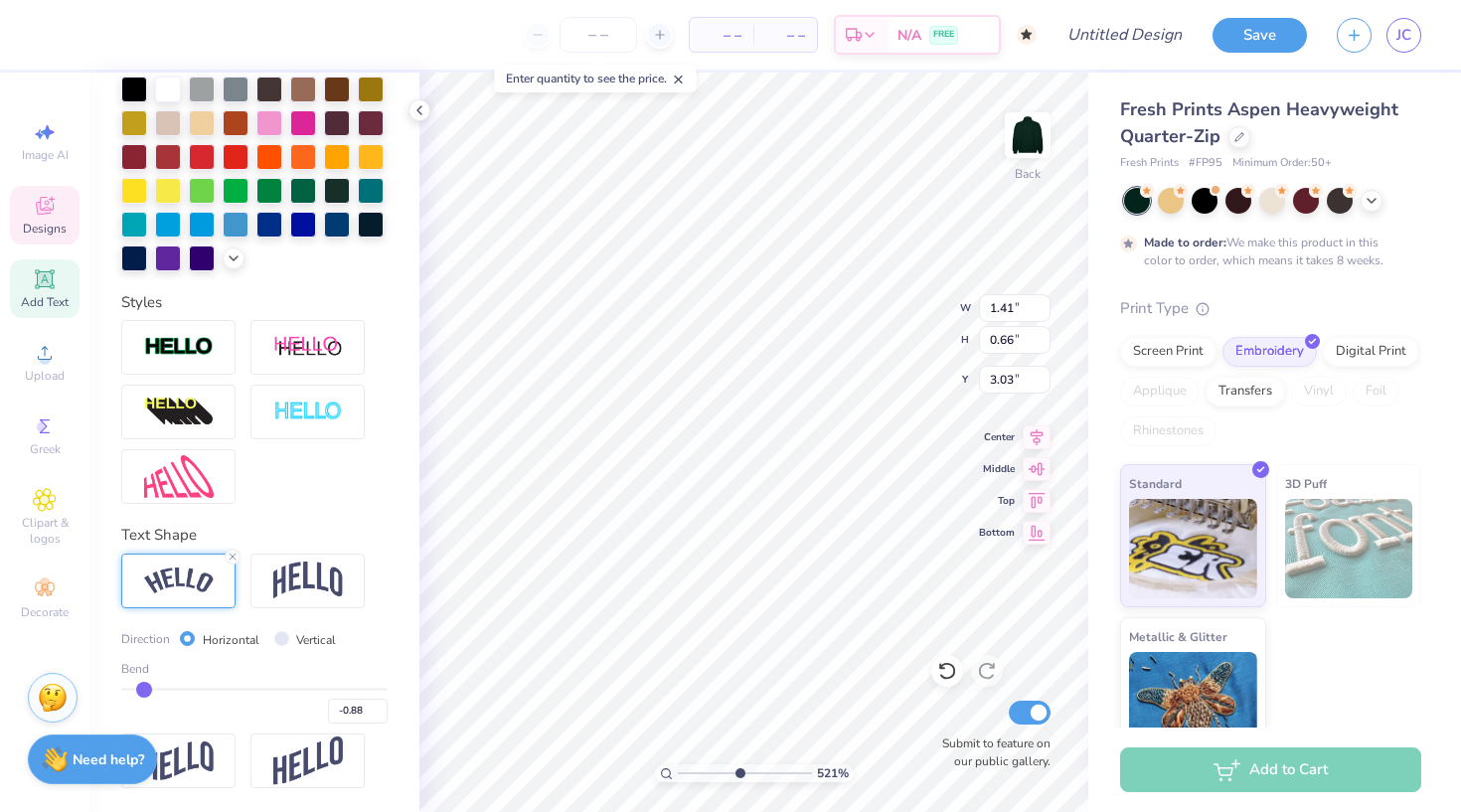 type on "-0.89" 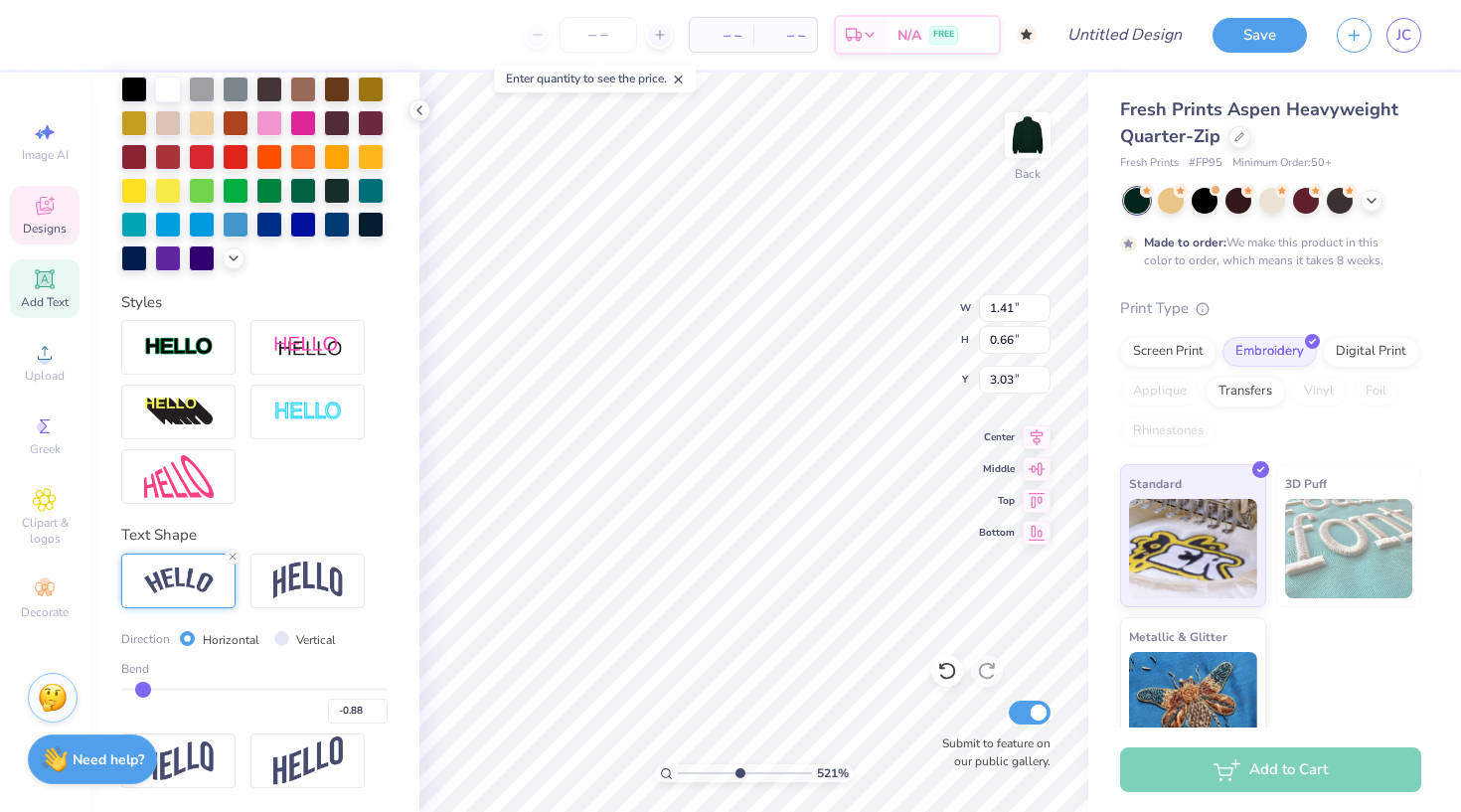 type on "-0.89" 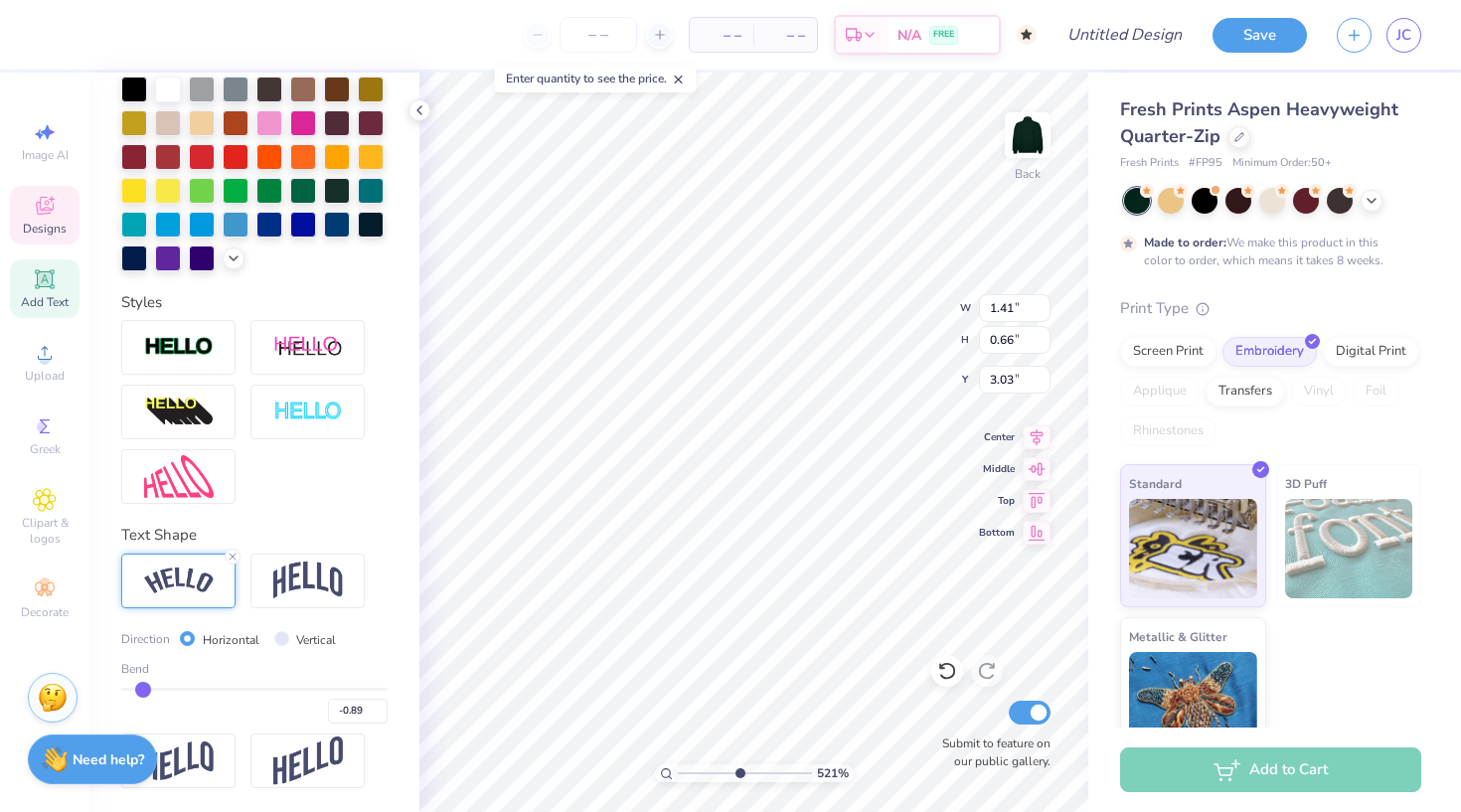 type on "-0.9" 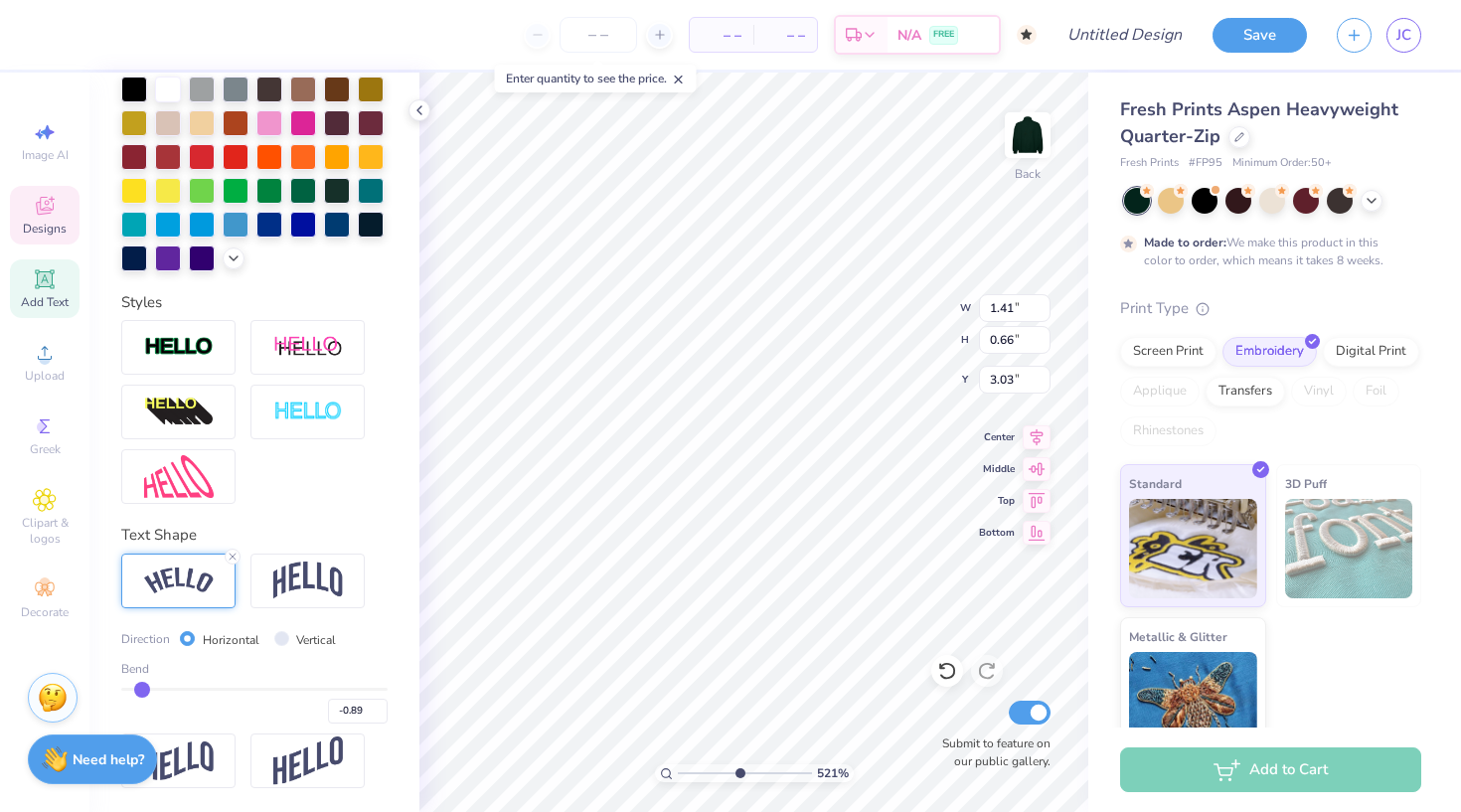 type on "-0.90" 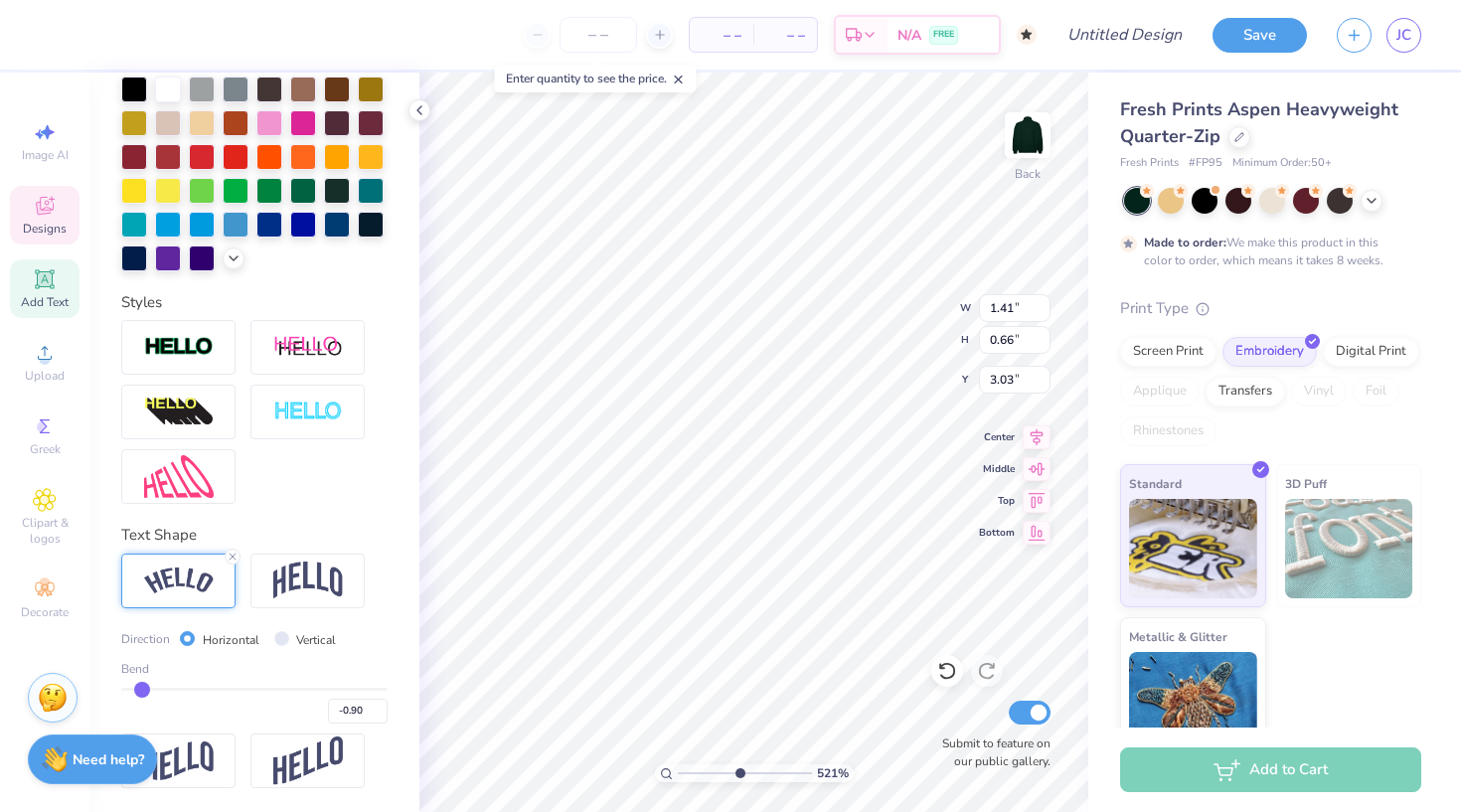 type on "-0.91" 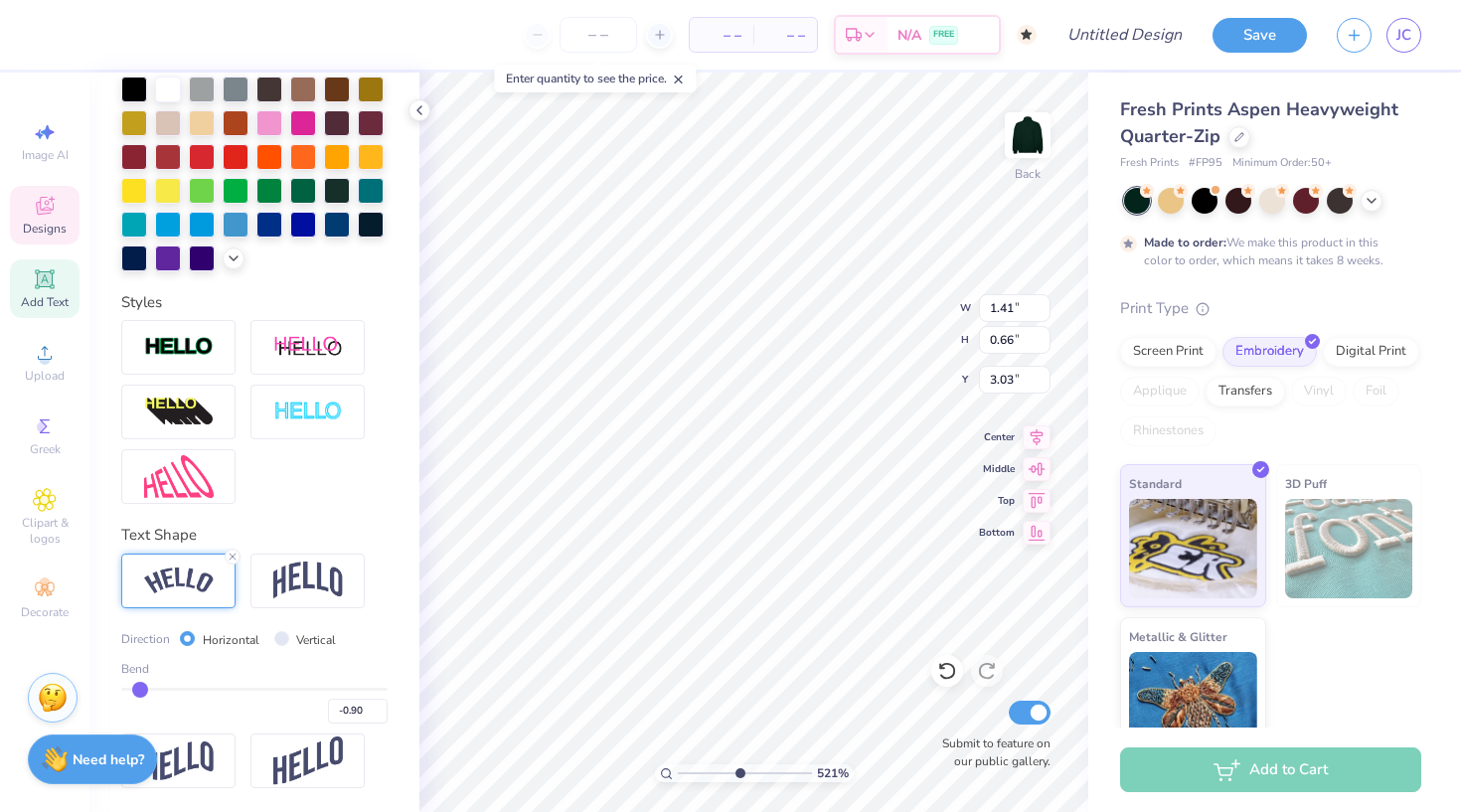 type on "-0.91" 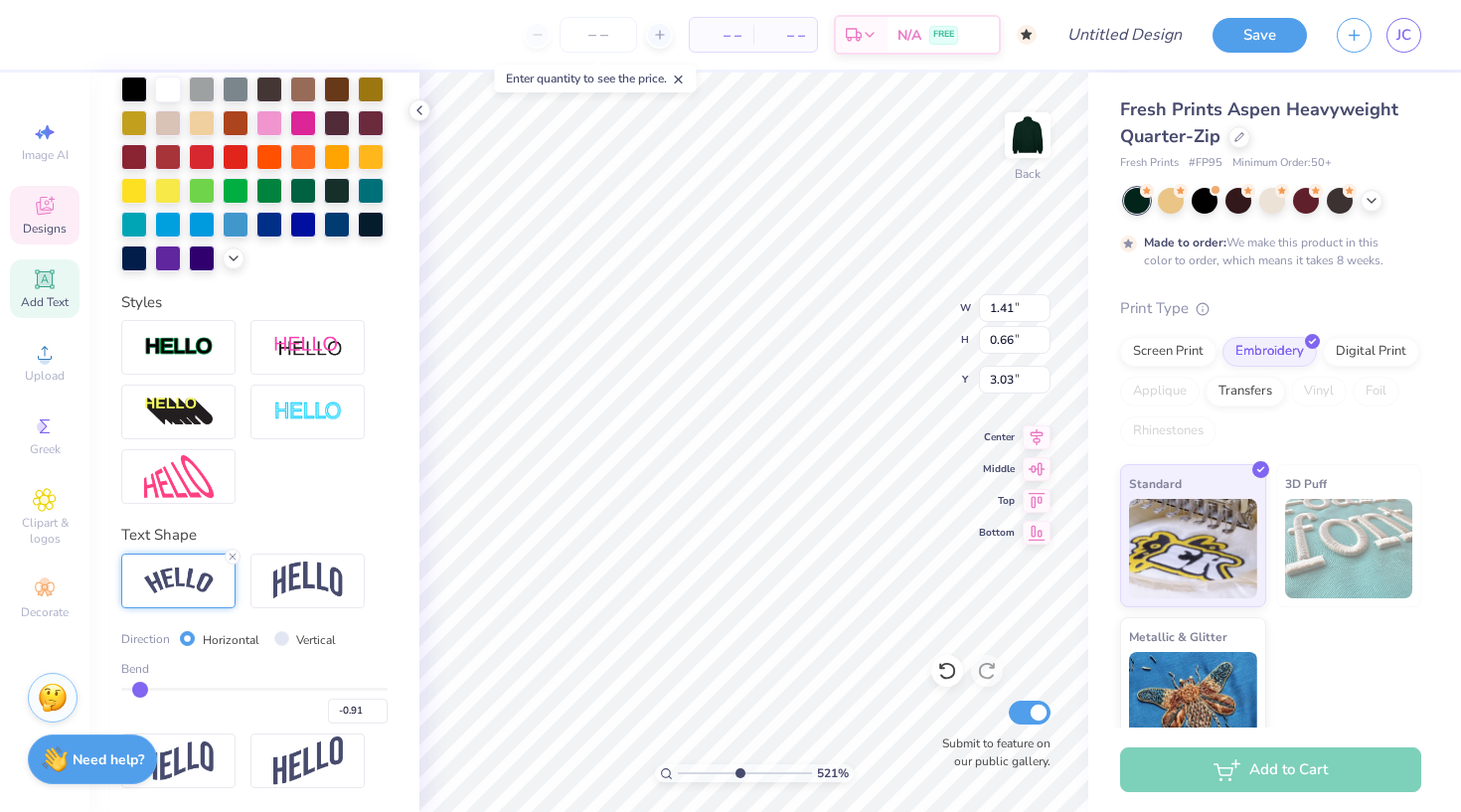 type on "-0.92" 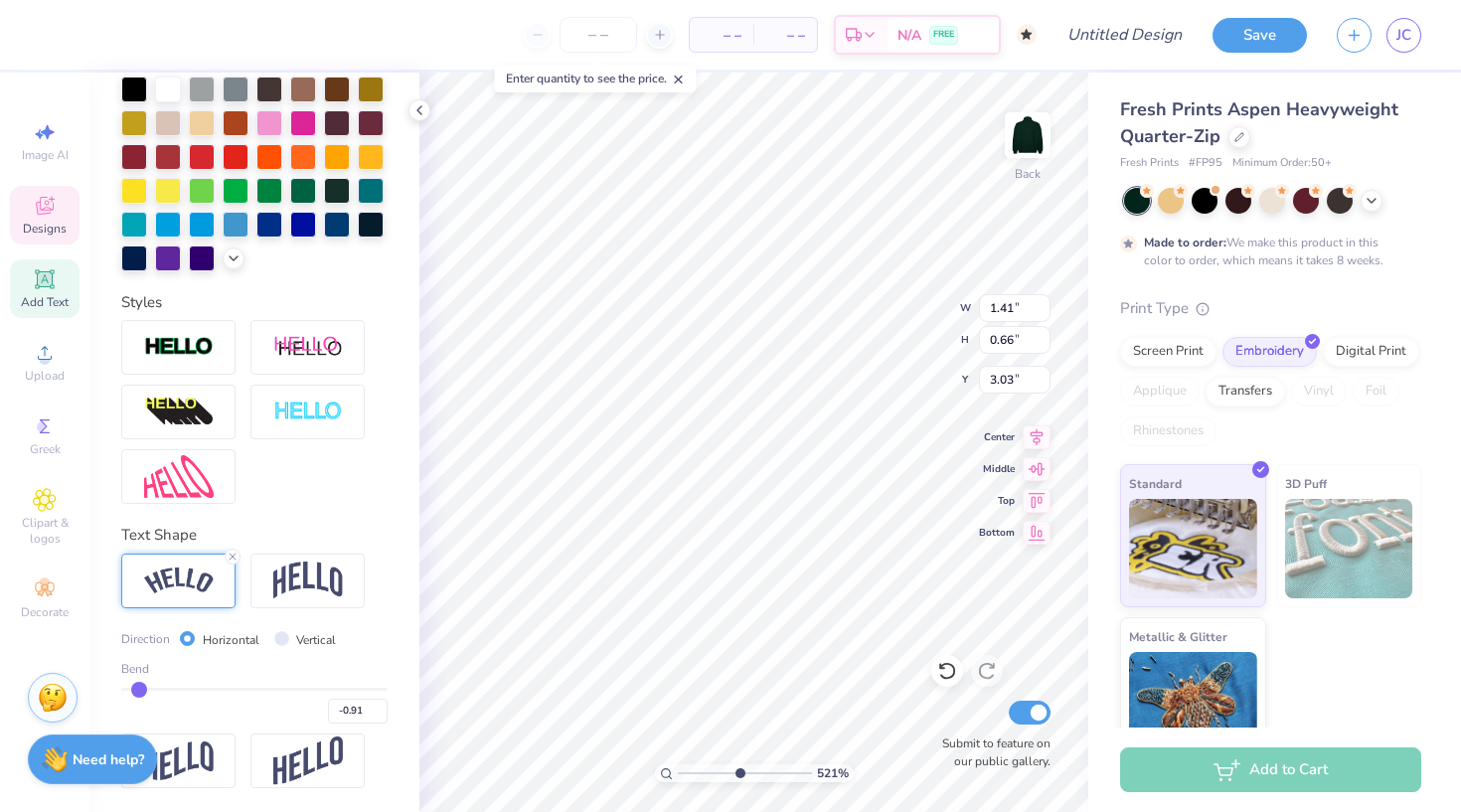 type on "-0.92" 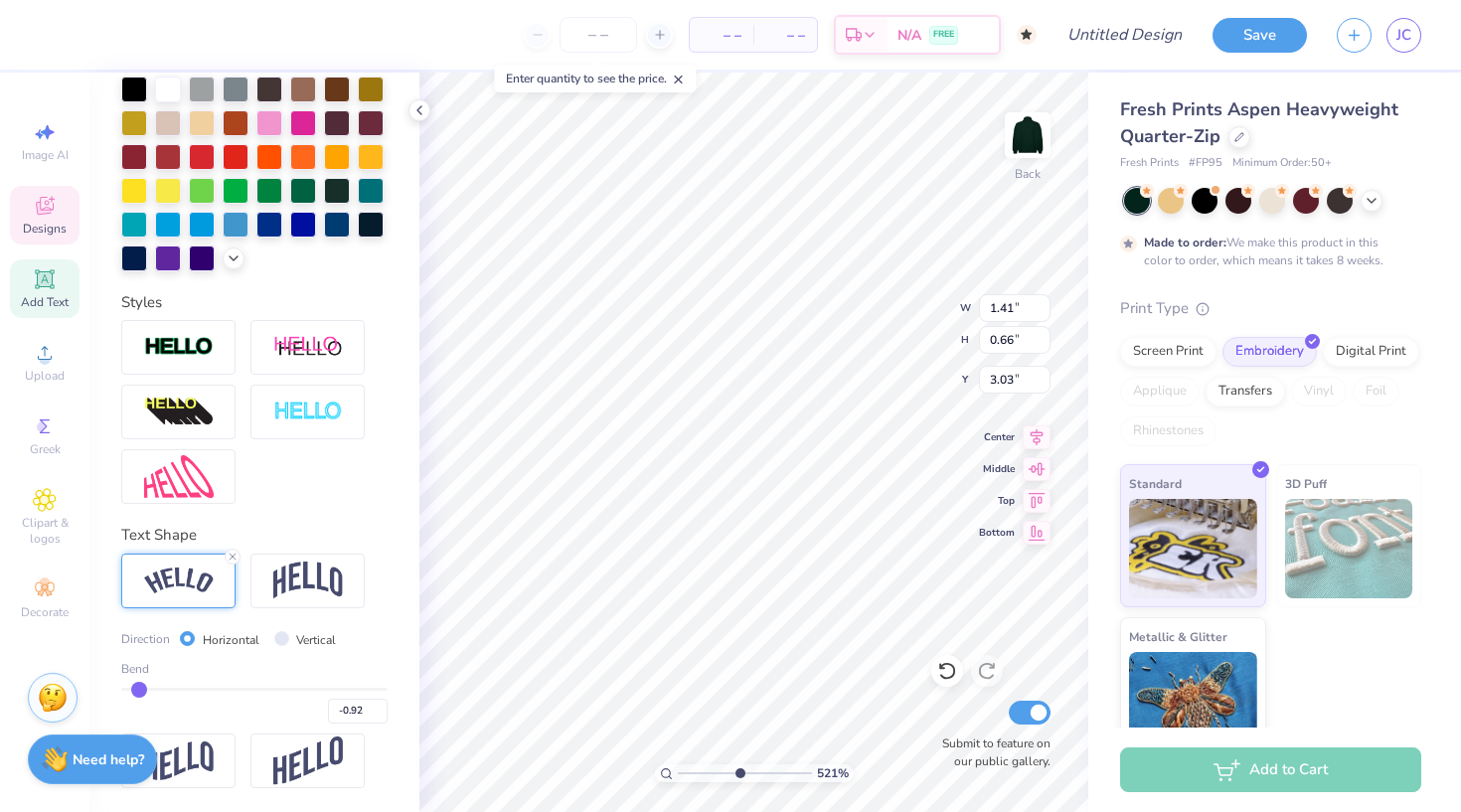 type on "-0.93" 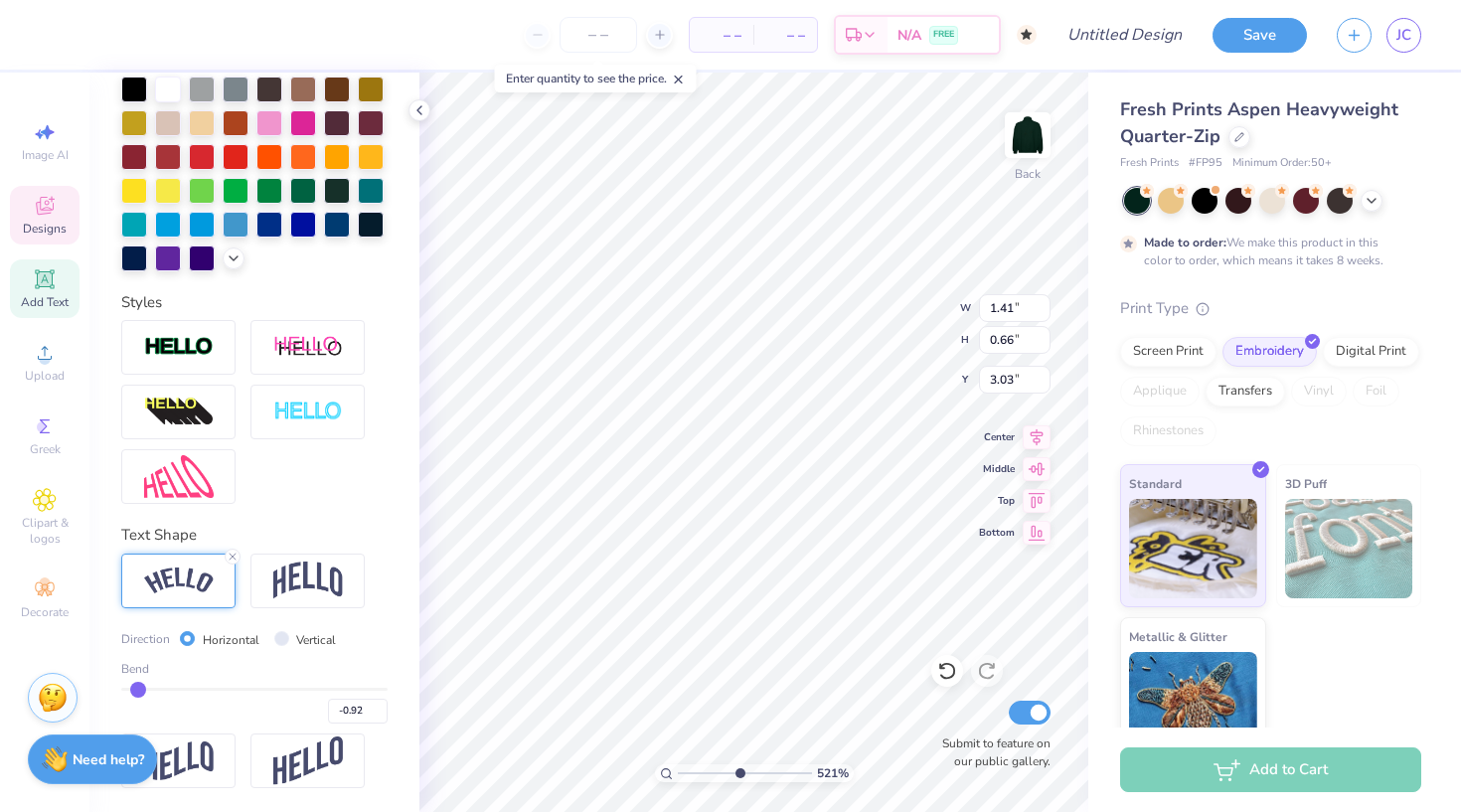 type on "-0.93" 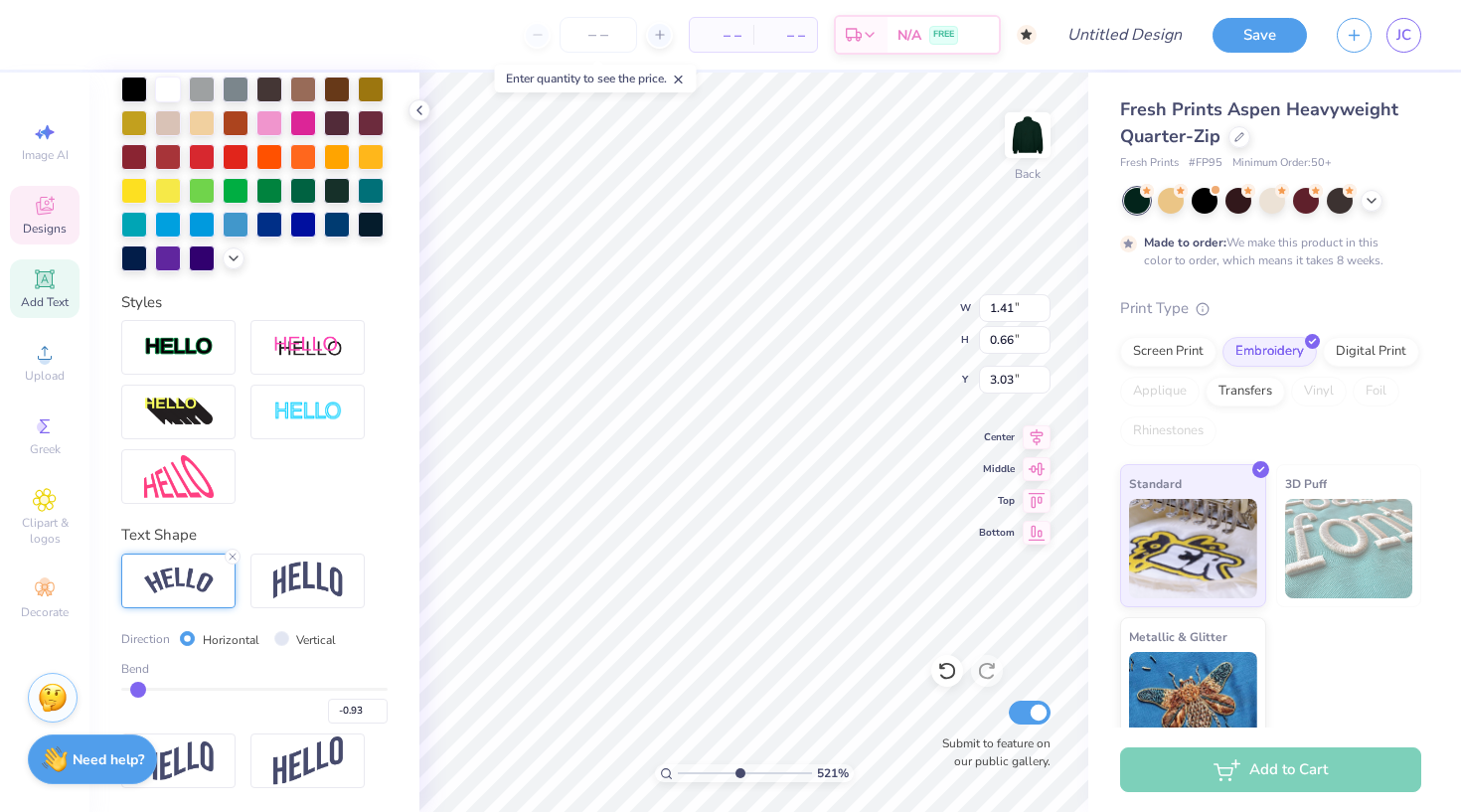 drag, startPoint x: 151, startPoint y: 689, endPoint x: 138, endPoint y: 688, distance: 13.038405 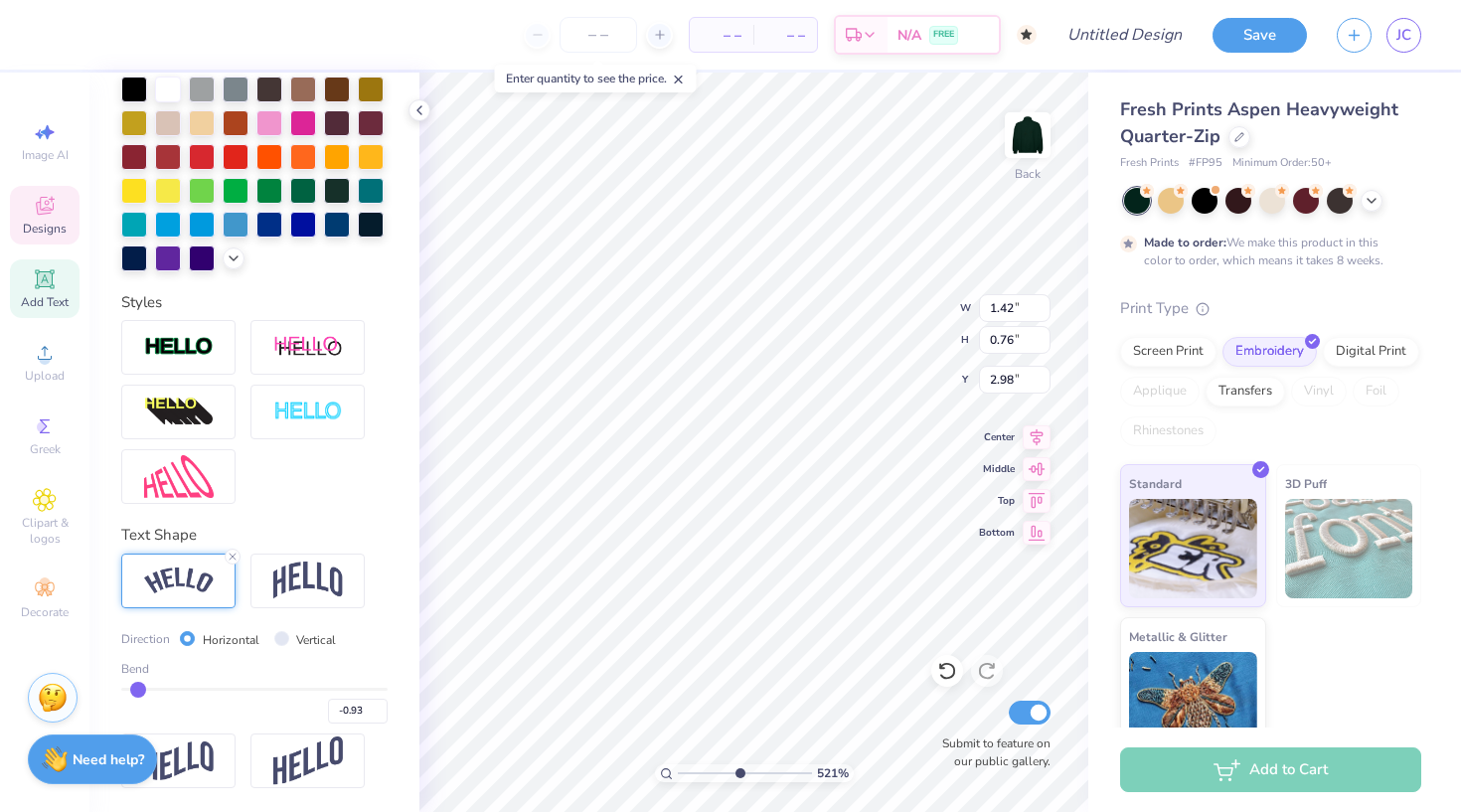 type on "-0.92" 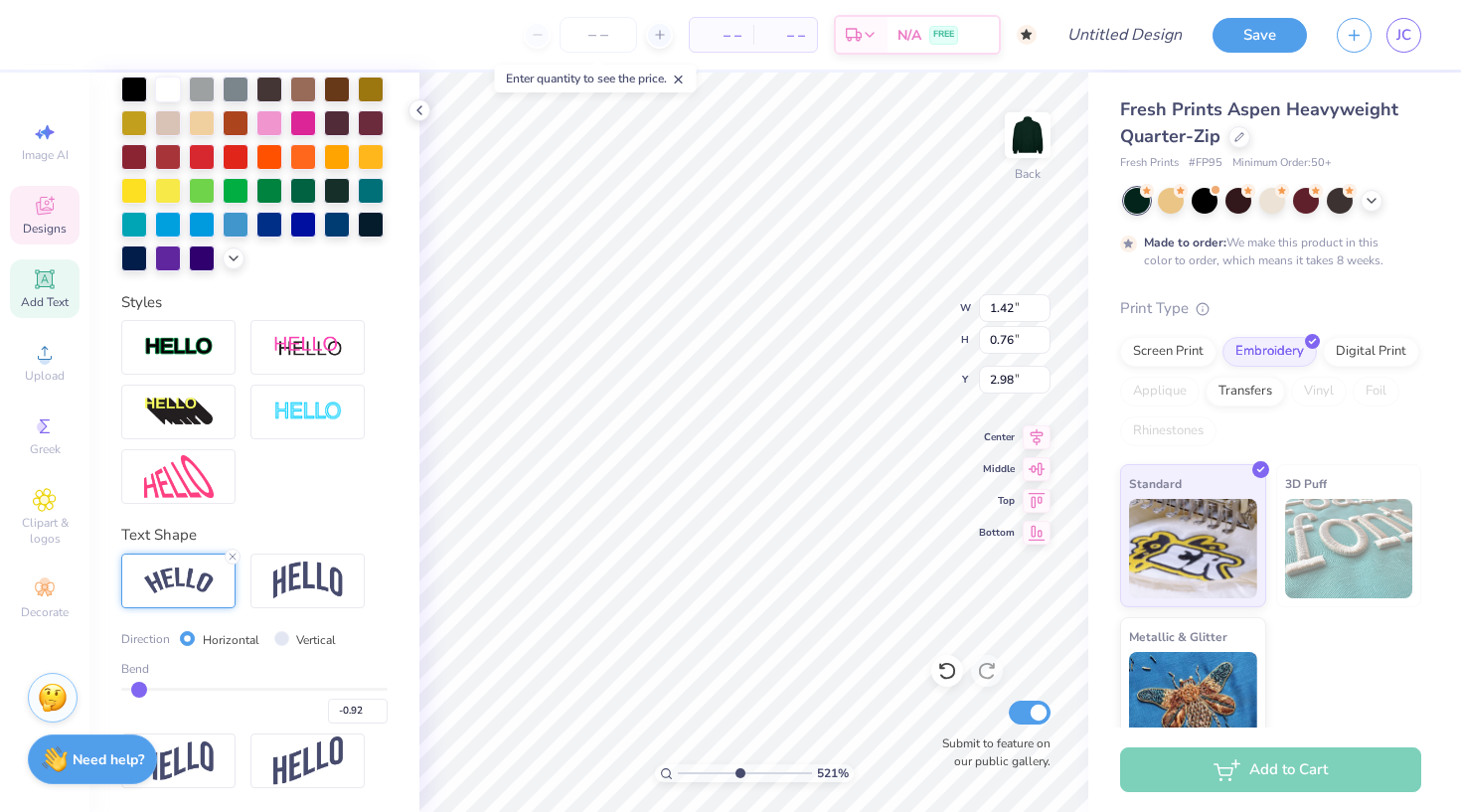 type on "-0.91" 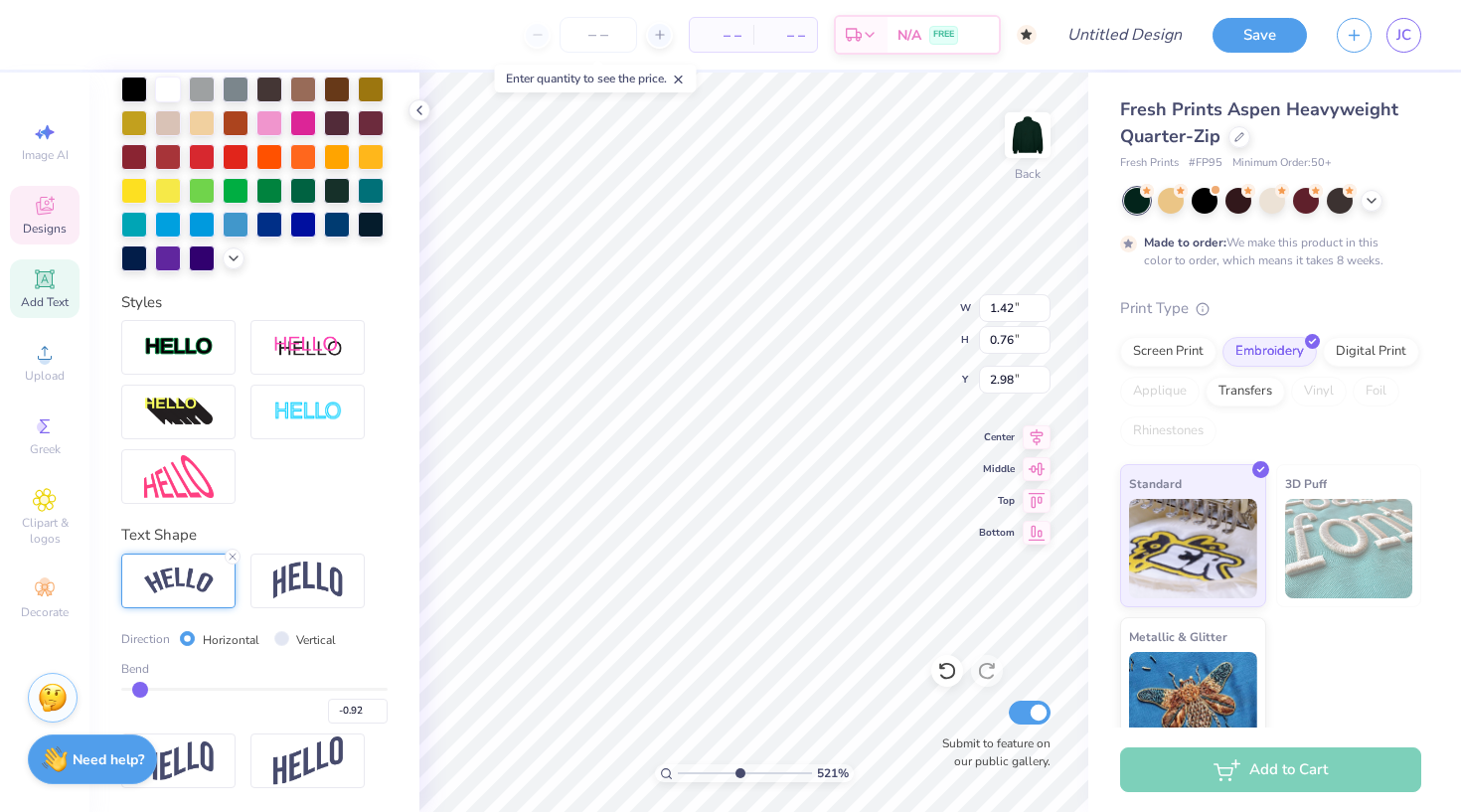 type on "-0.91" 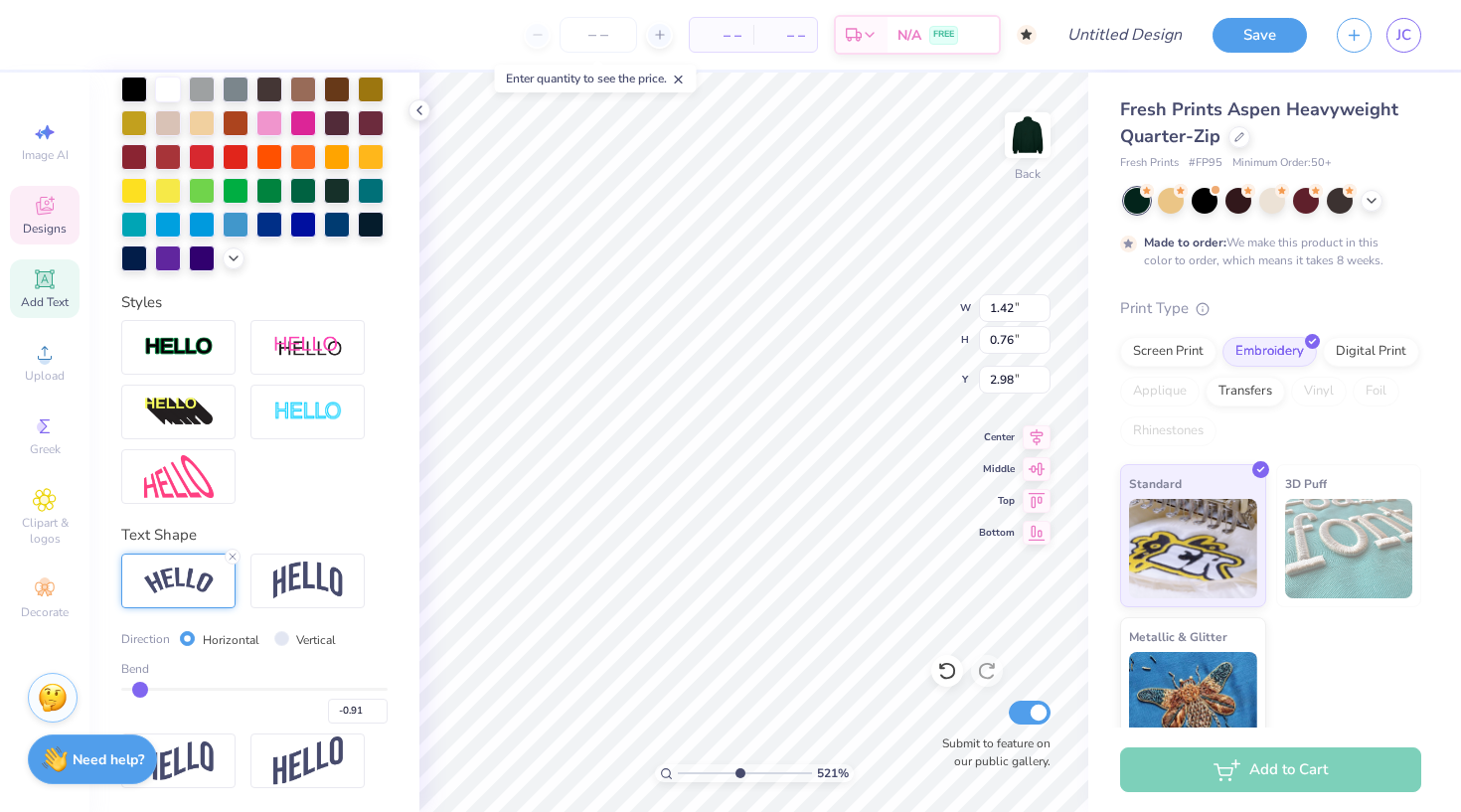 type on "-0.89" 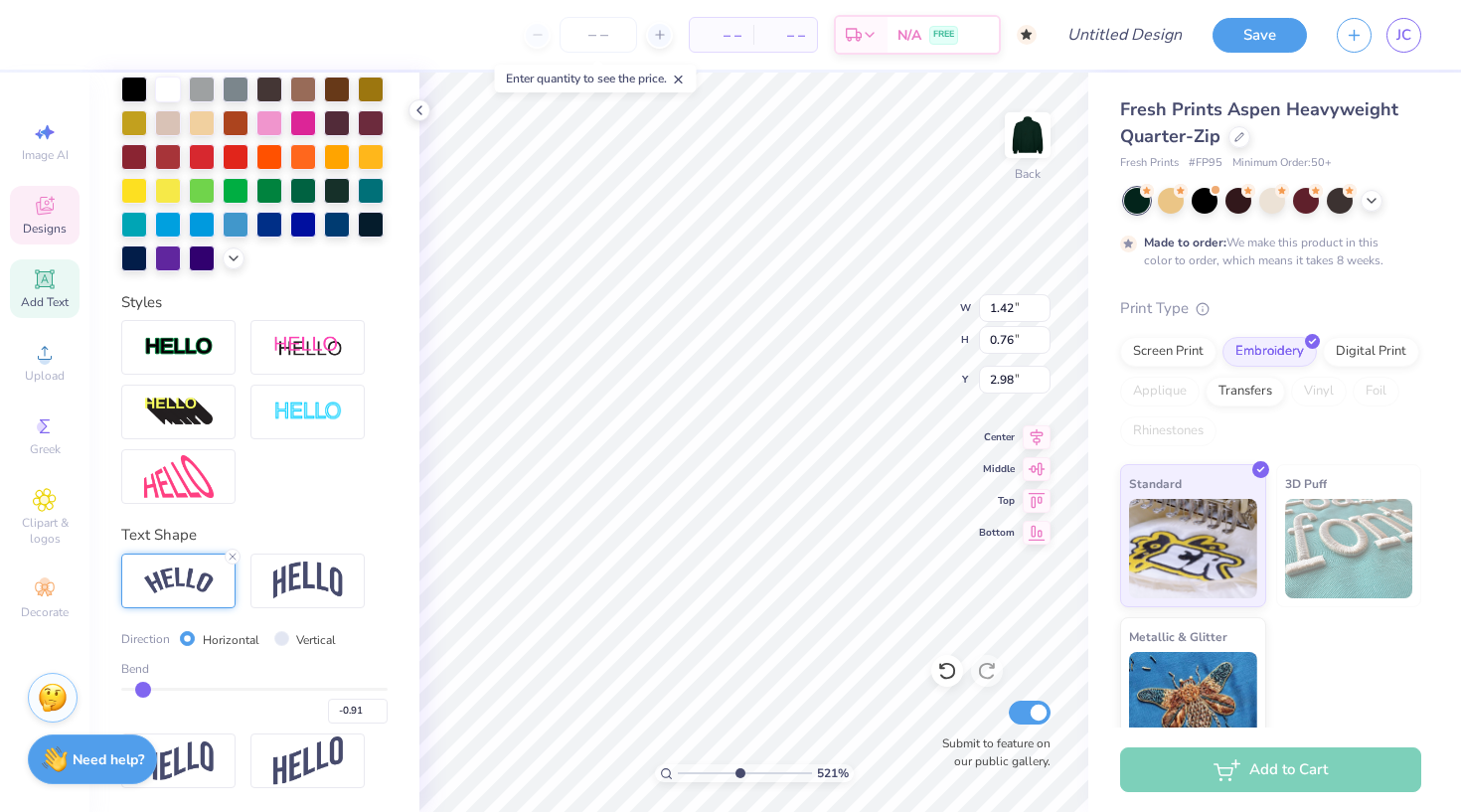 type on "-0.89" 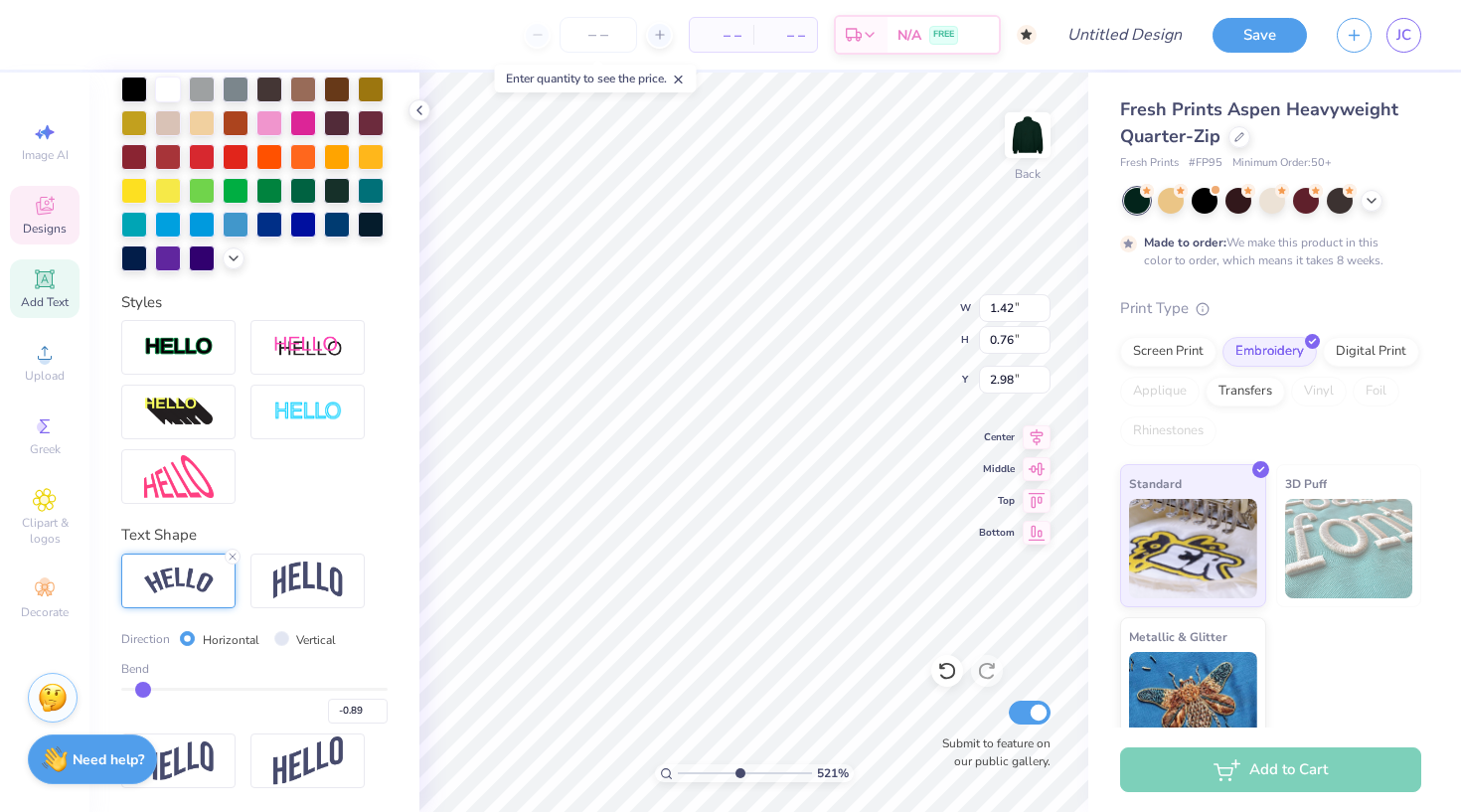 type on "-0.87" 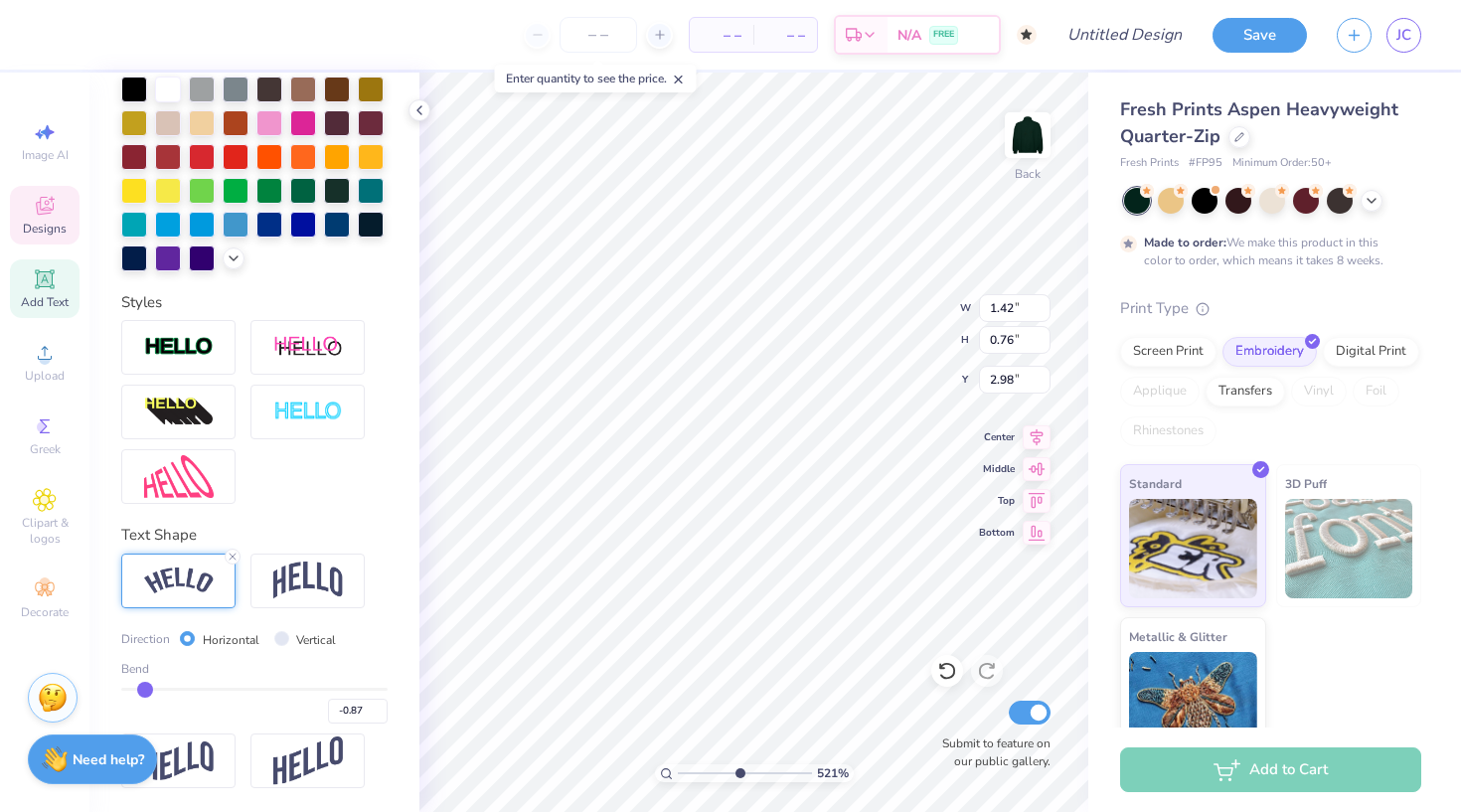 type on "-0.85" 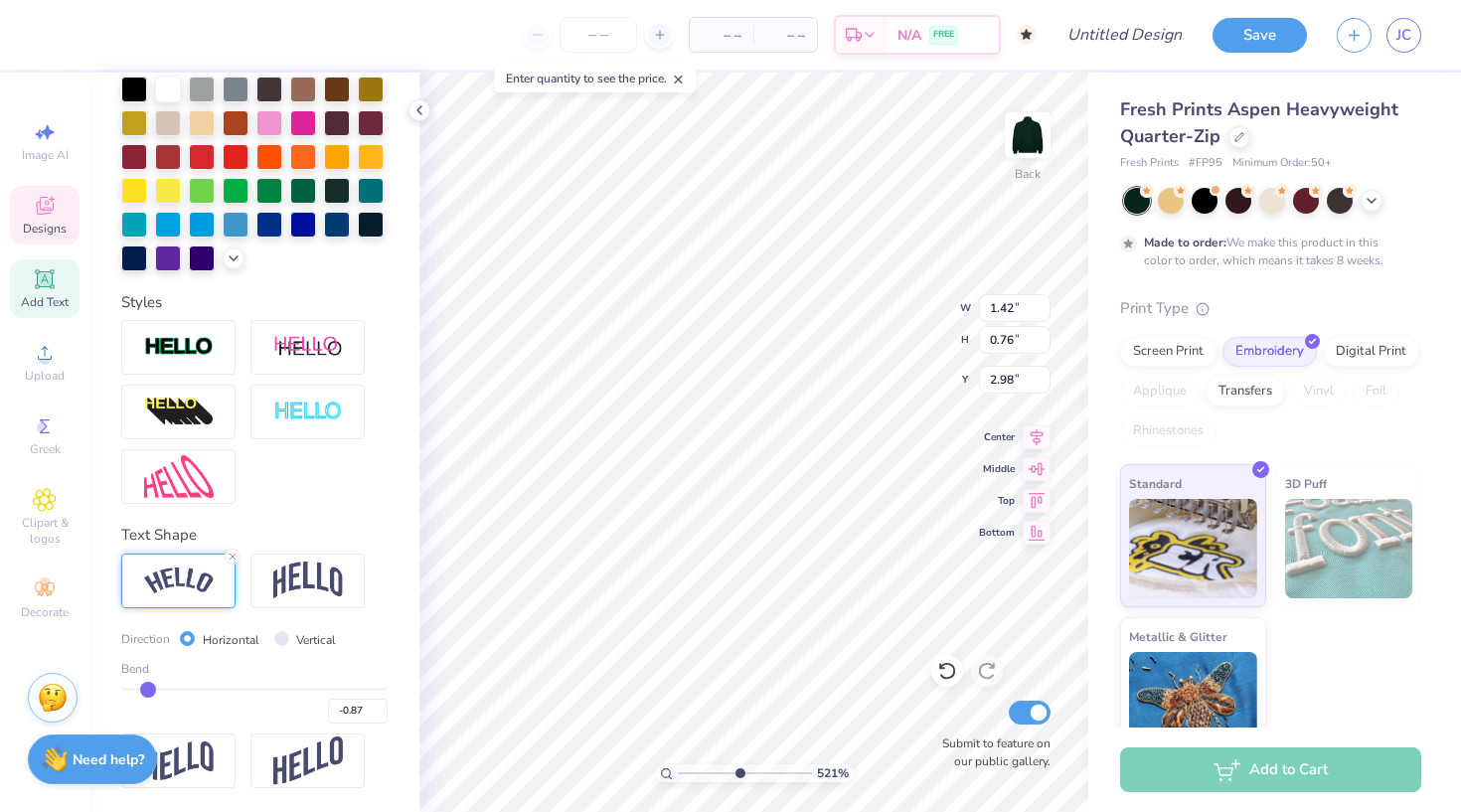 type on "-0.85" 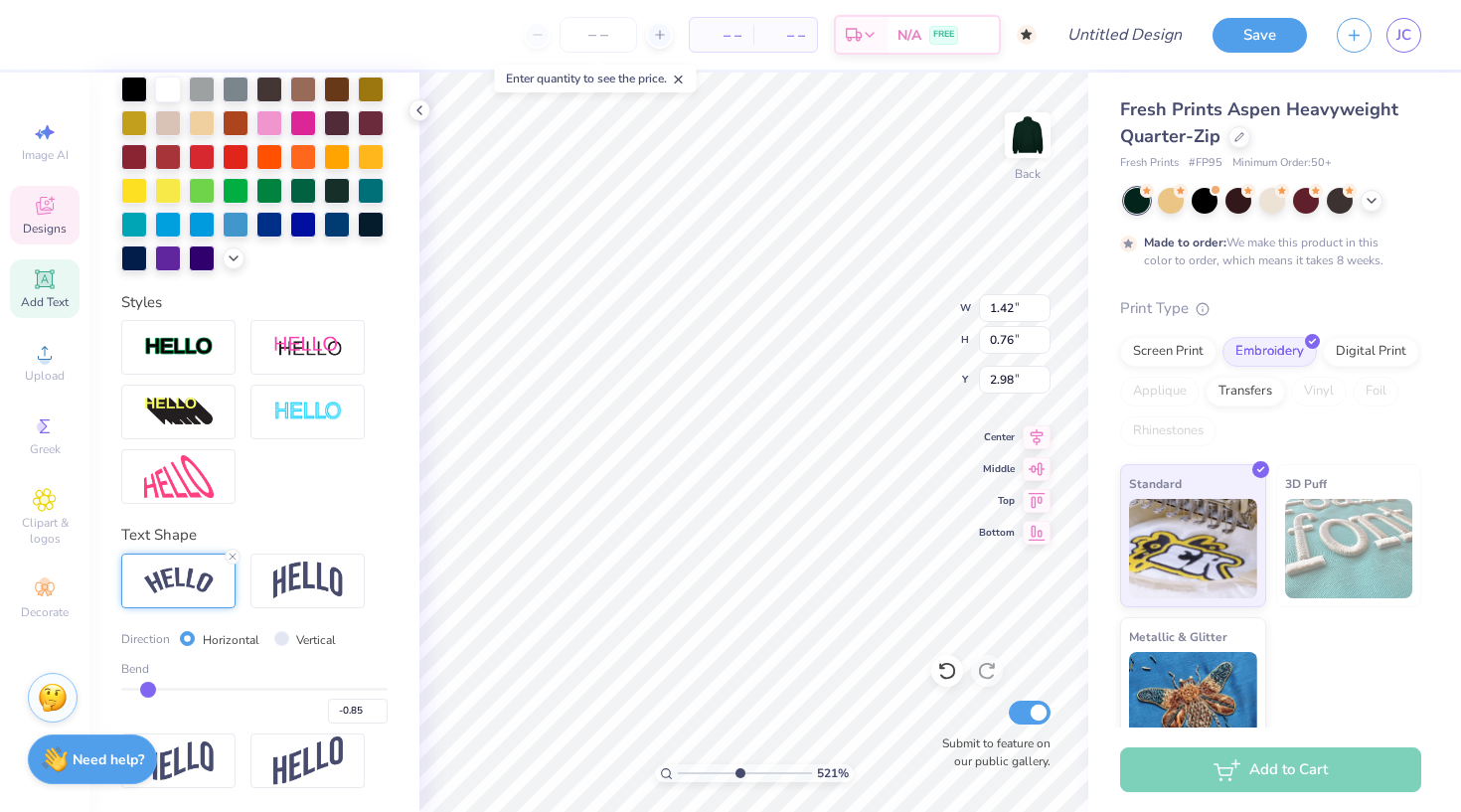 type on "-0.83" 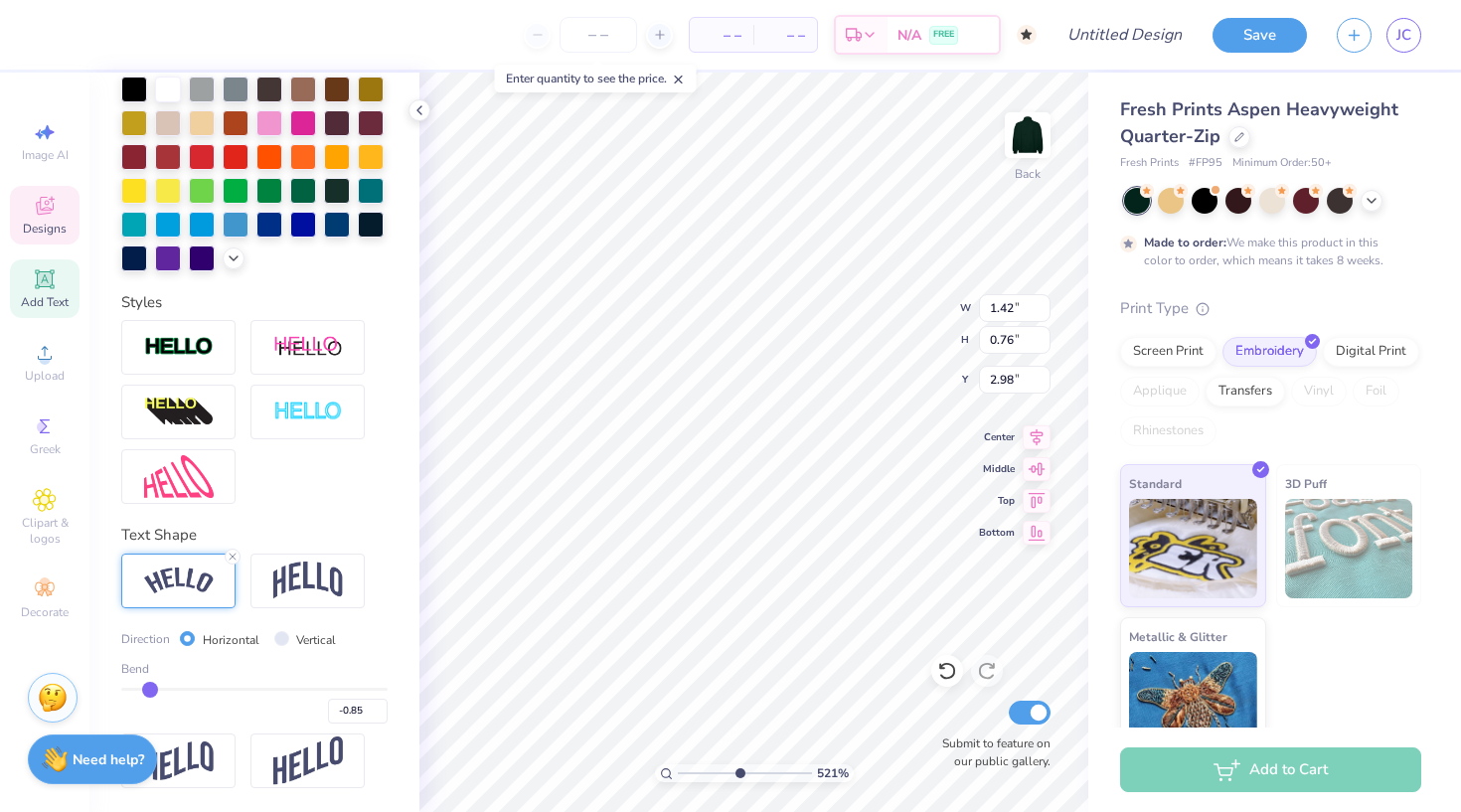 type on "-0.83" 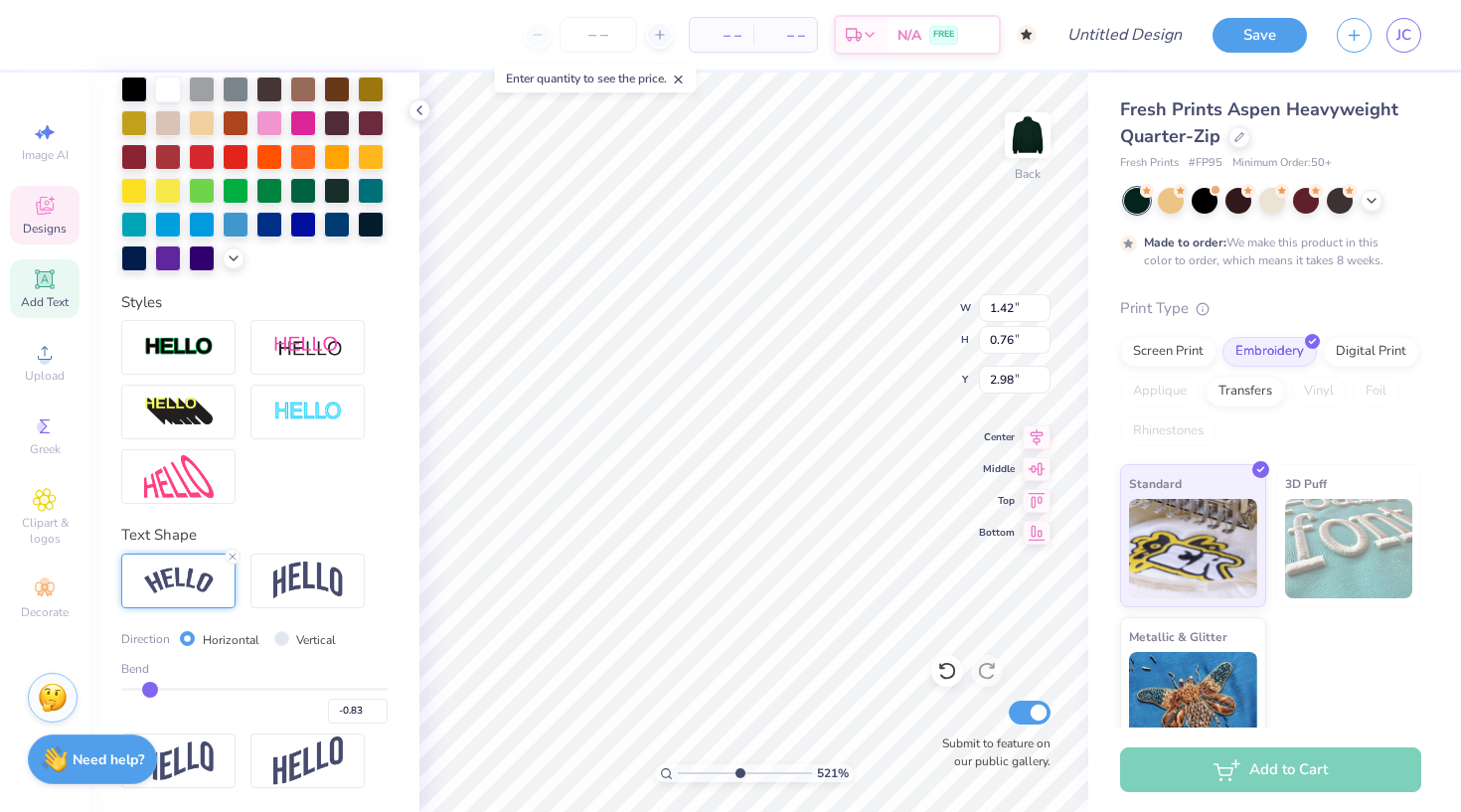 type on "-0.82" 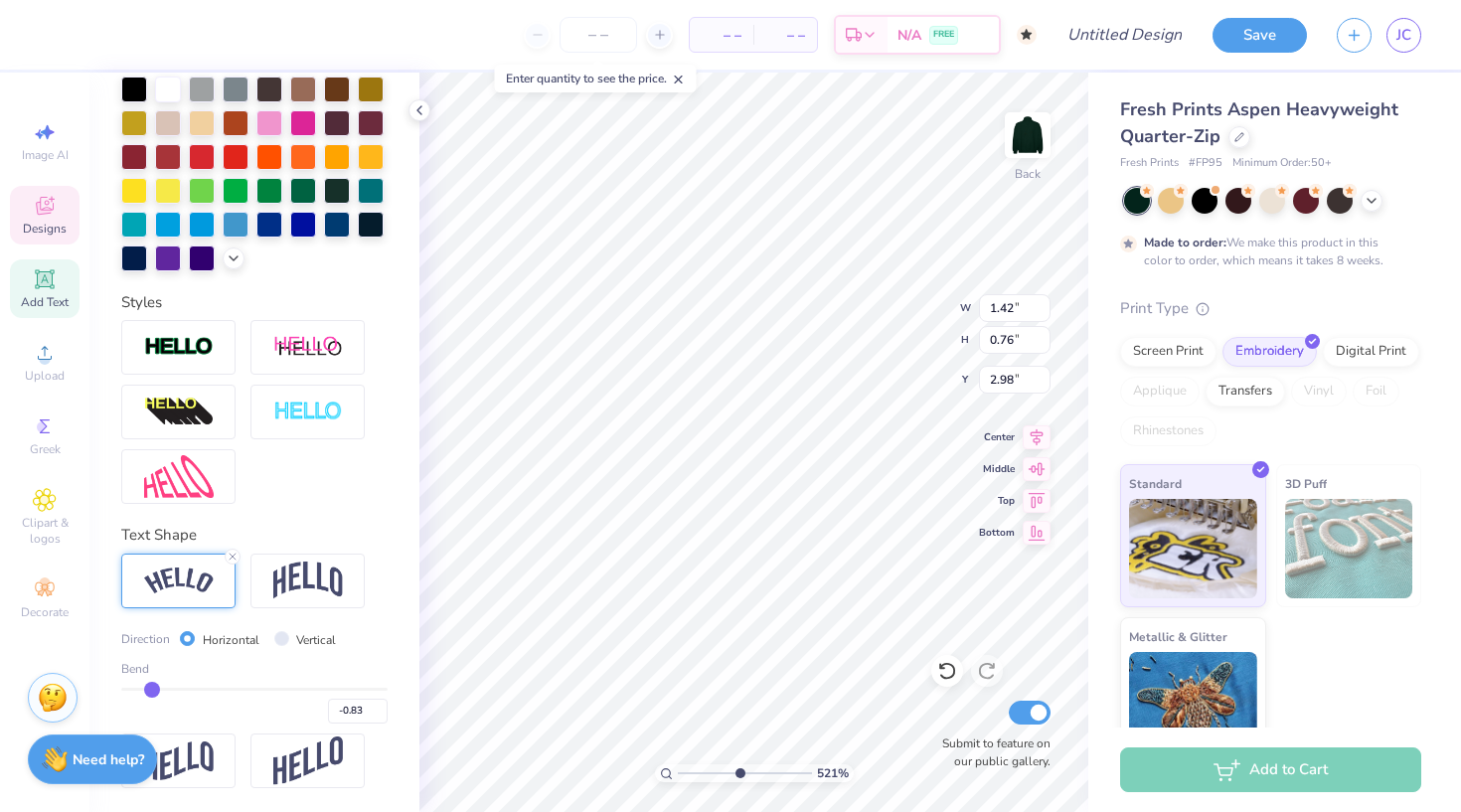 type on "-0.82" 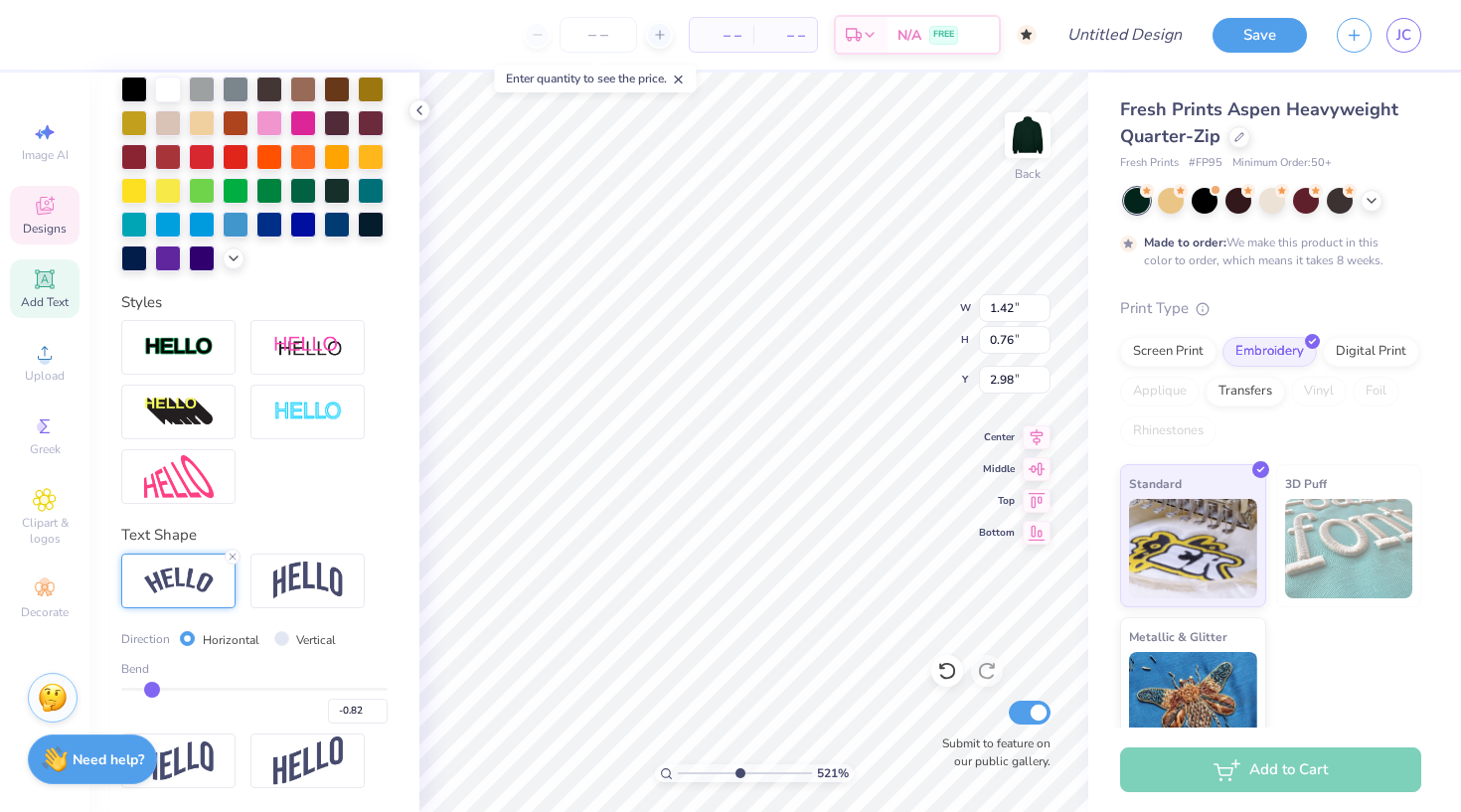 type on "-0.8" 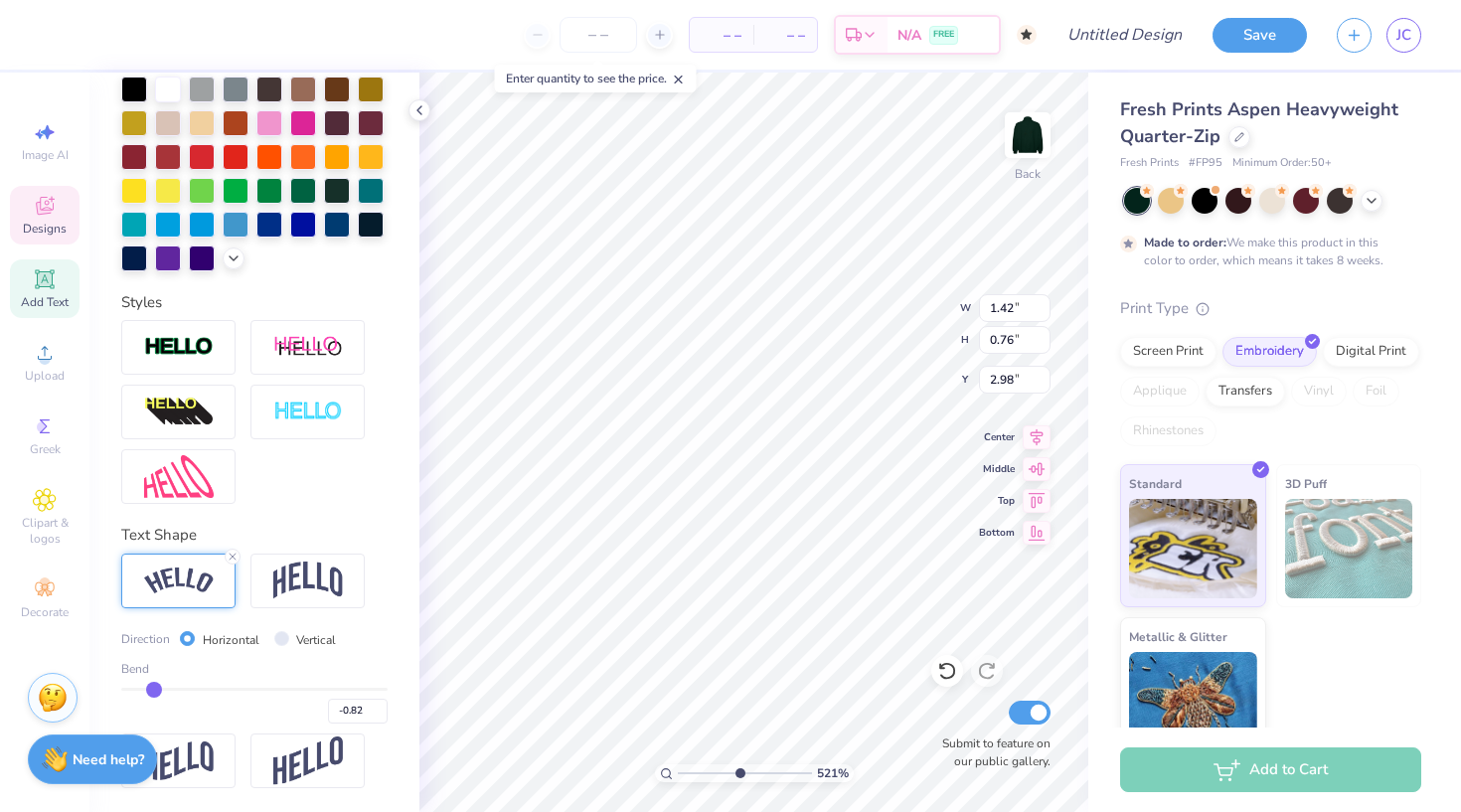 type on "-0.80" 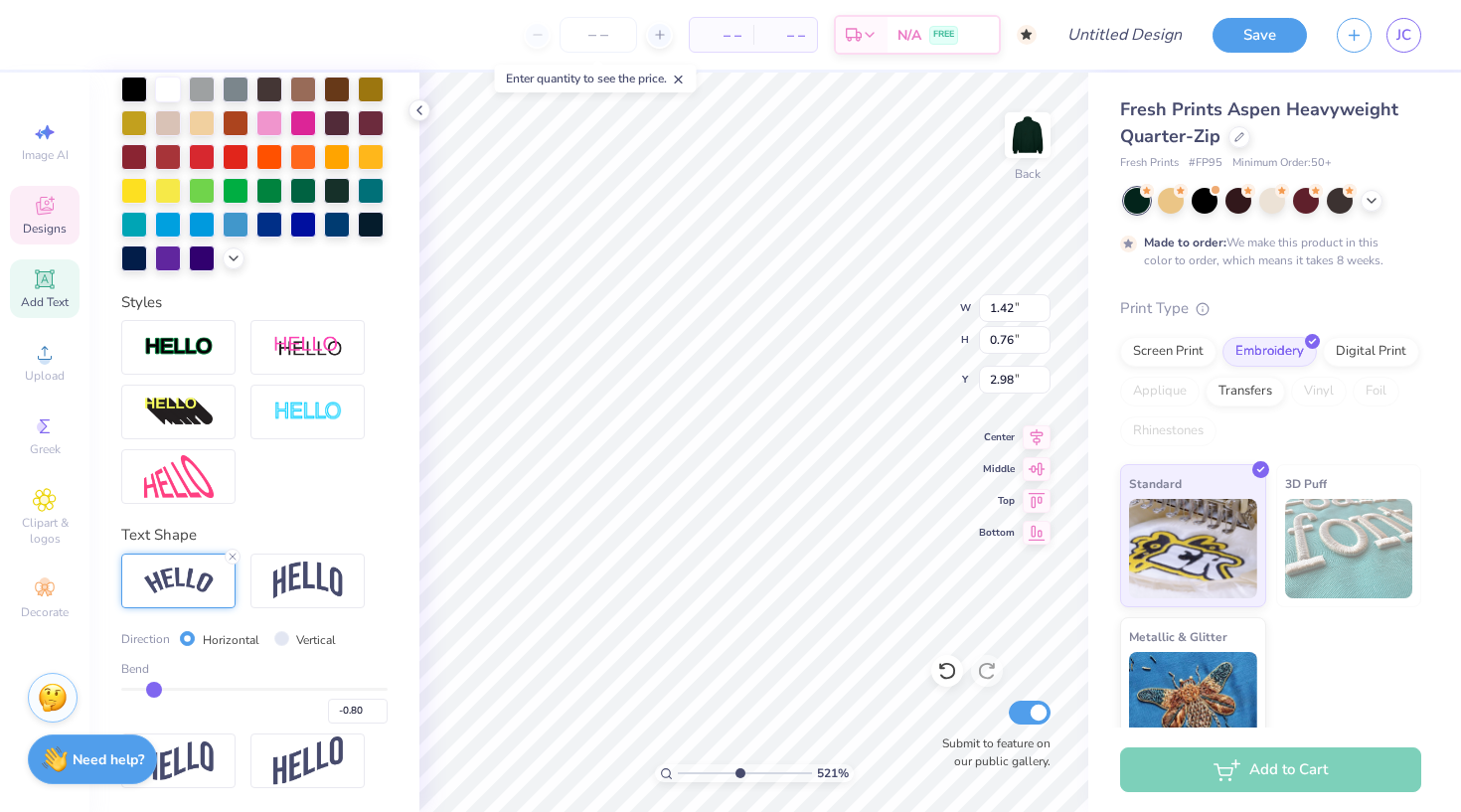 type on "-0.79" 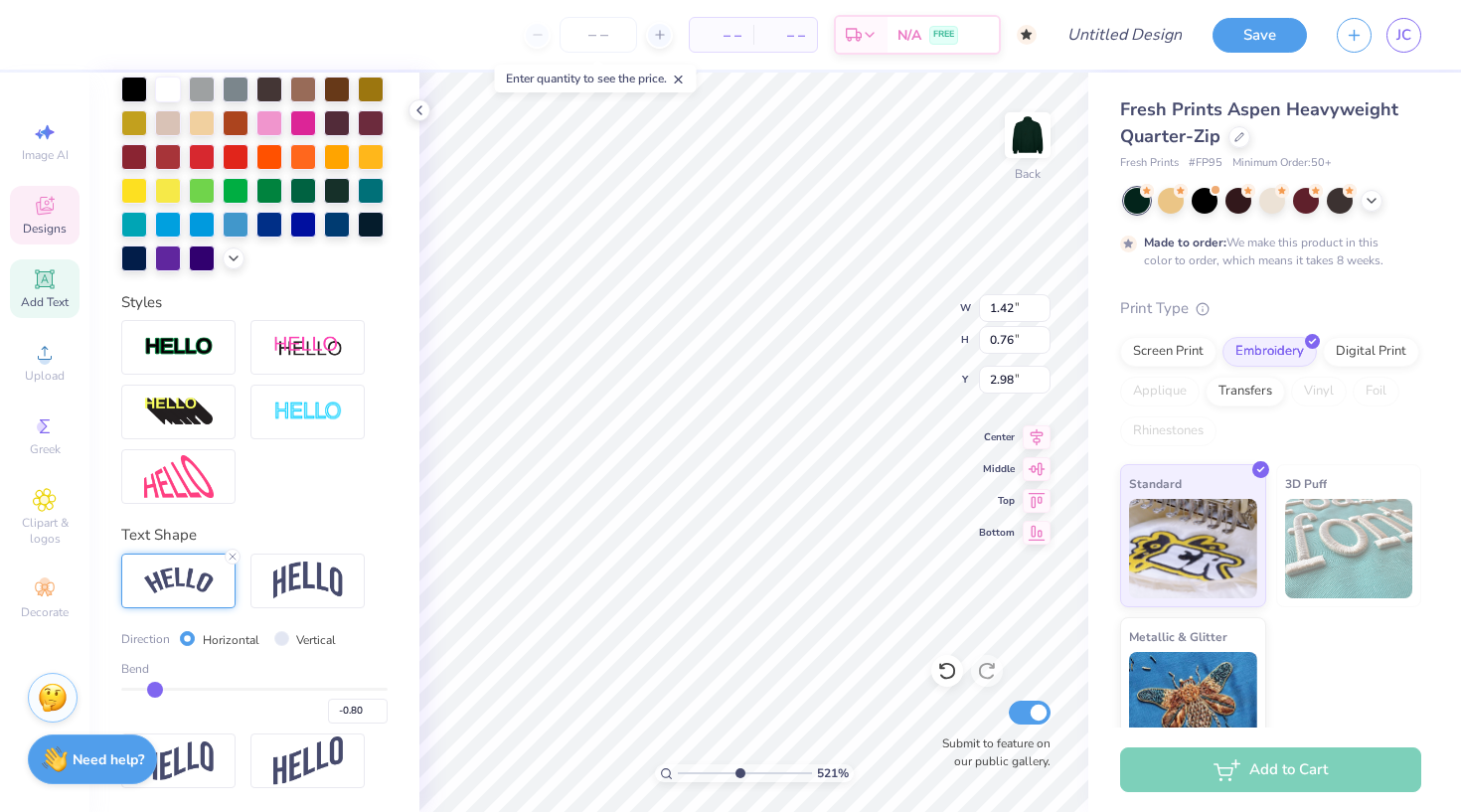 type on "-0.79" 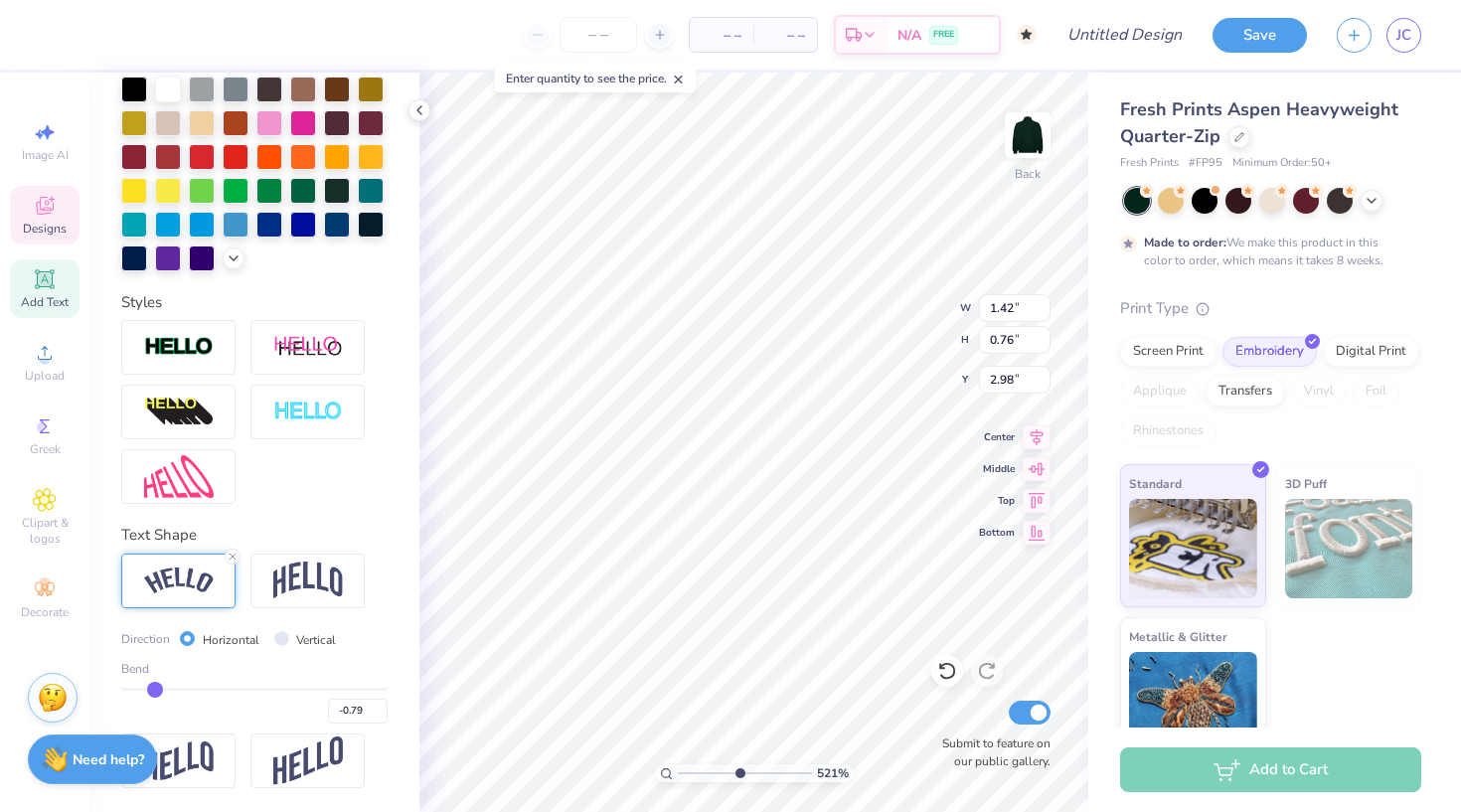 type on "-0.8" 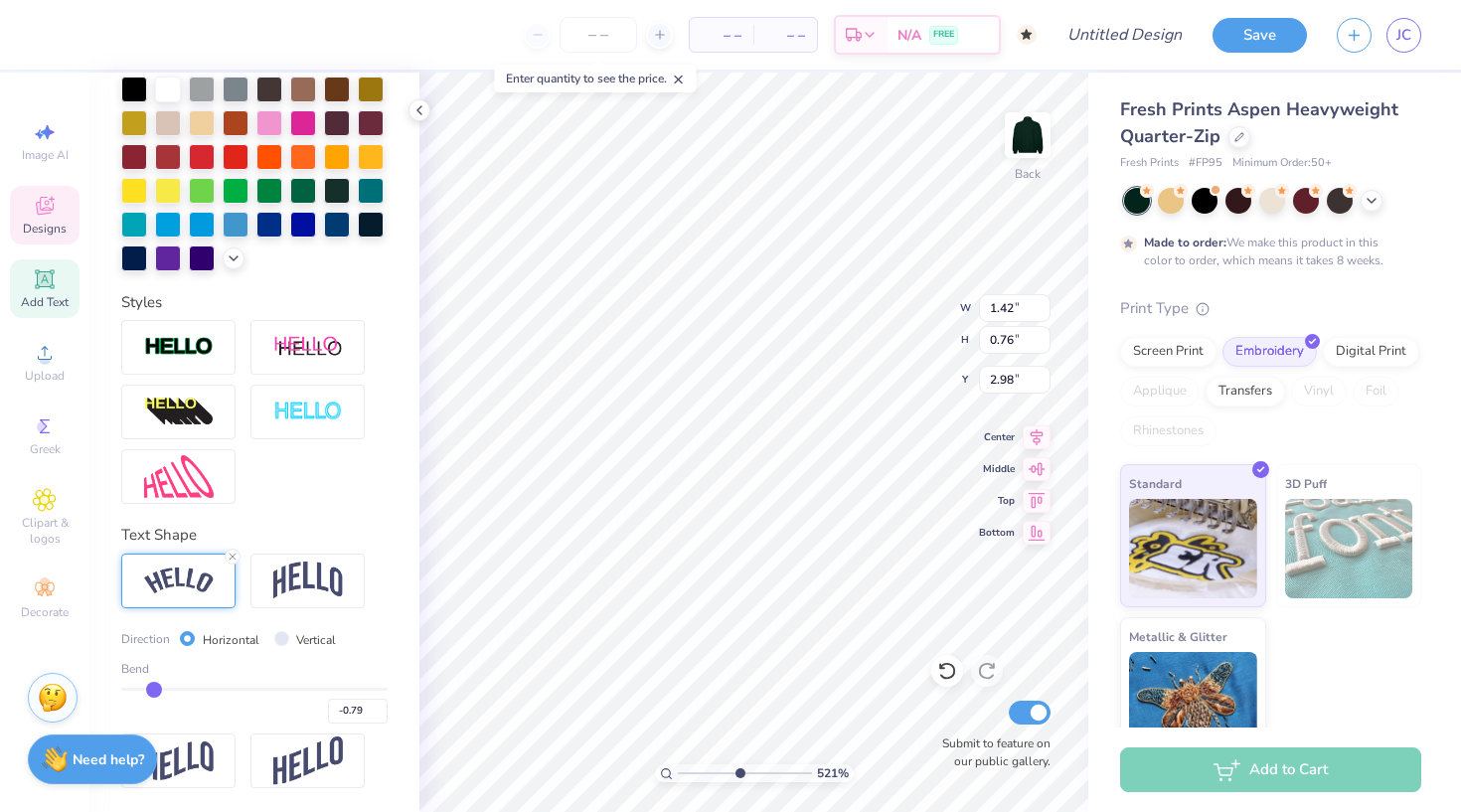 type on "-0.80" 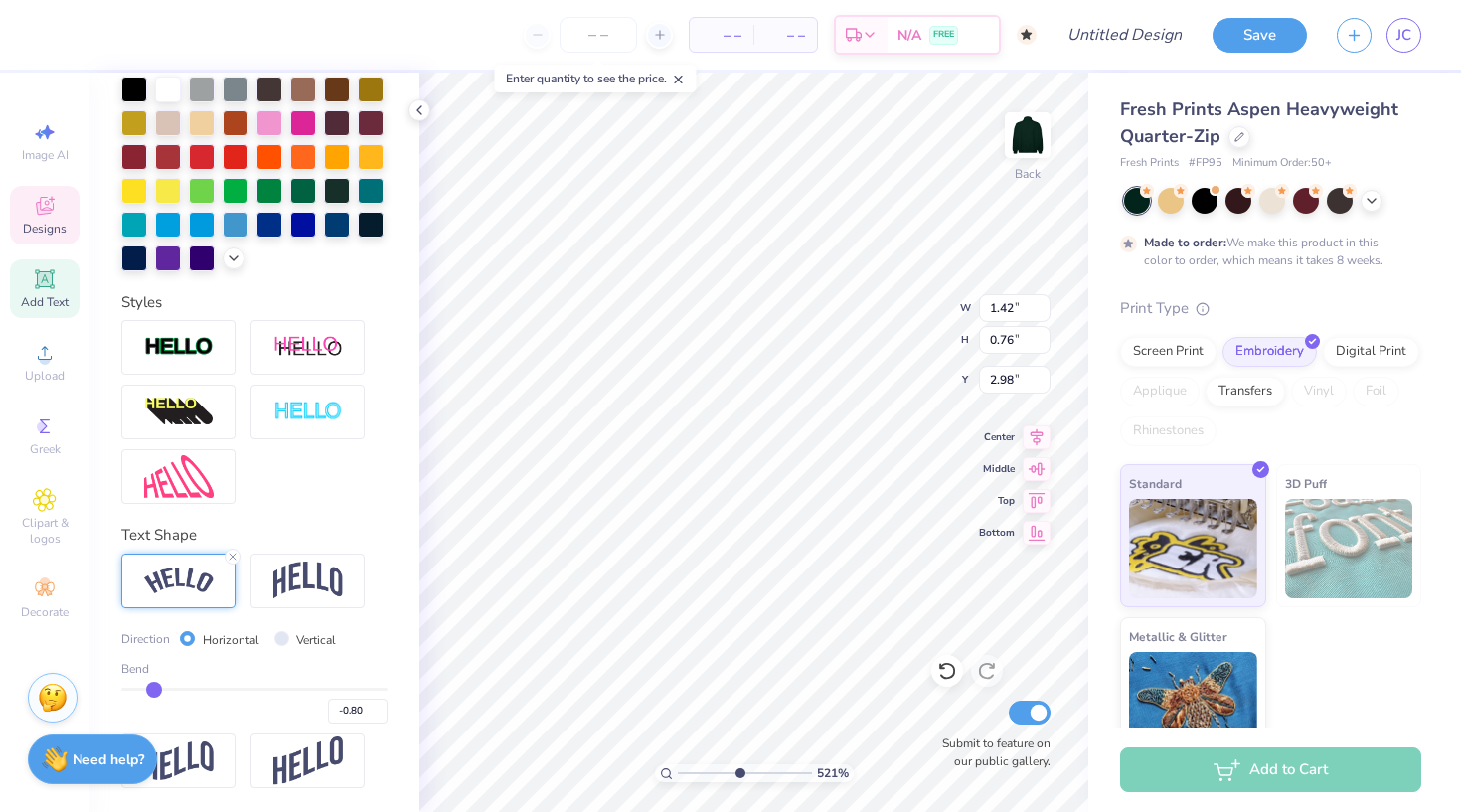 type on "-0.81" 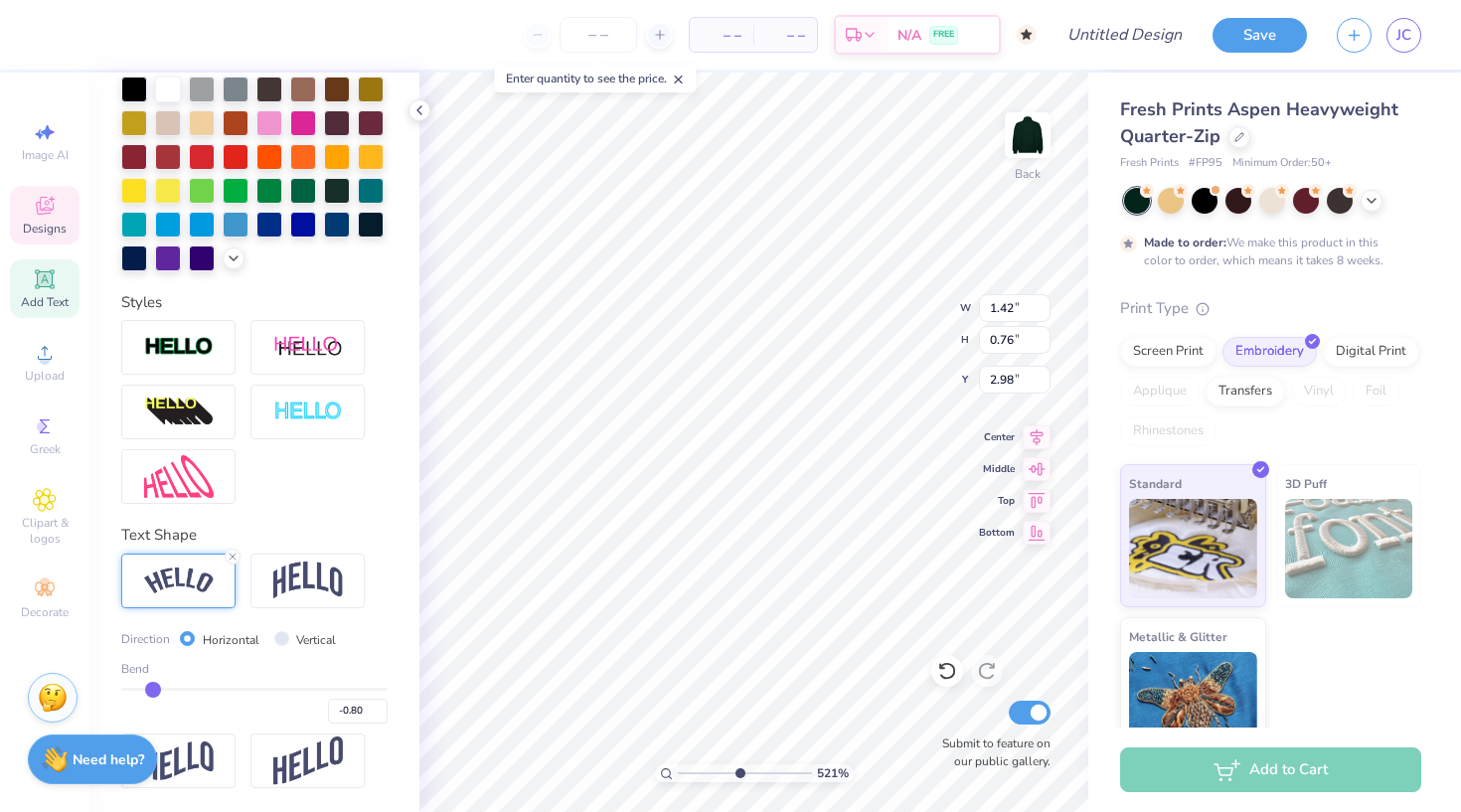 type on "-0.81" 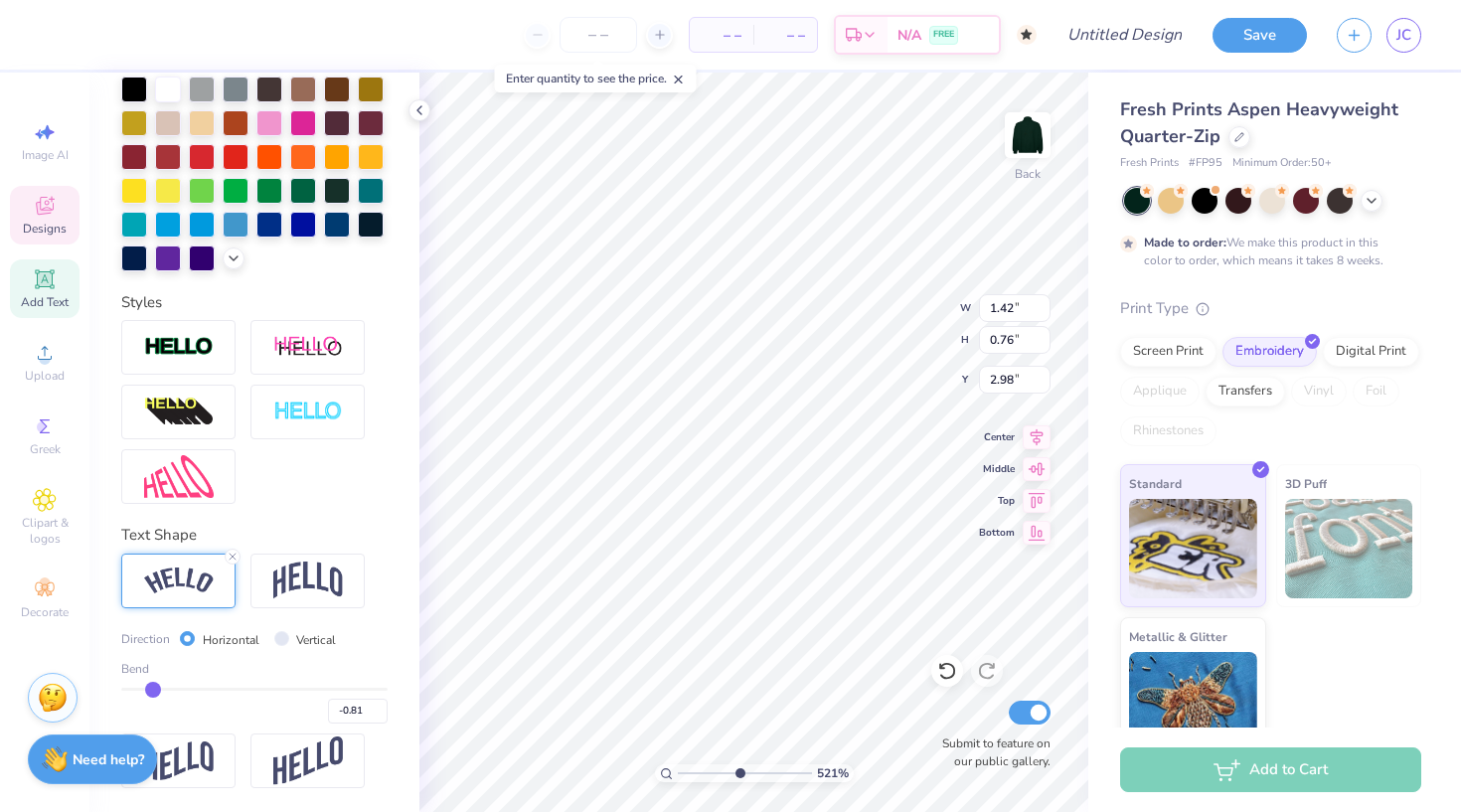 type on "-0.83" 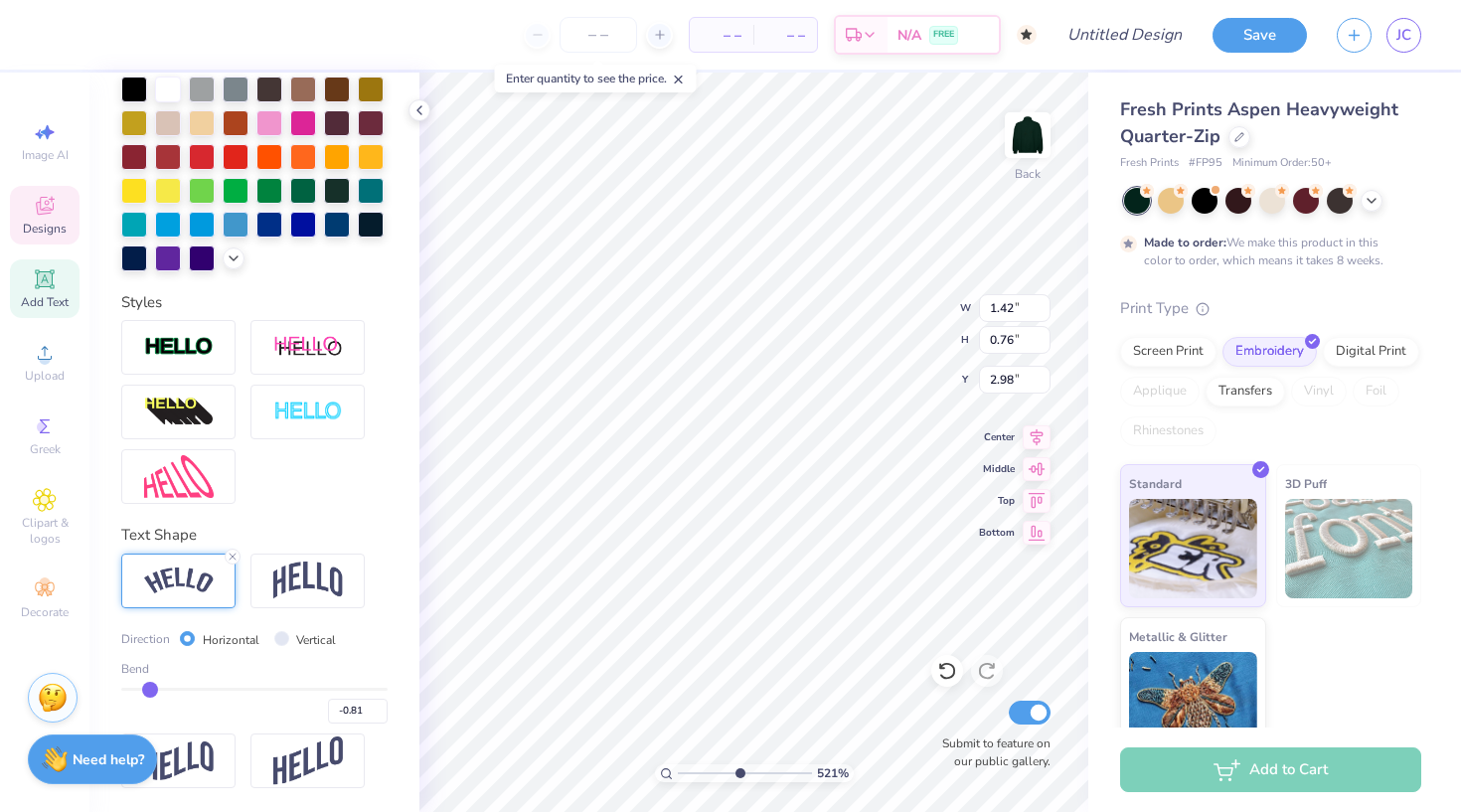 type on "-0.83" 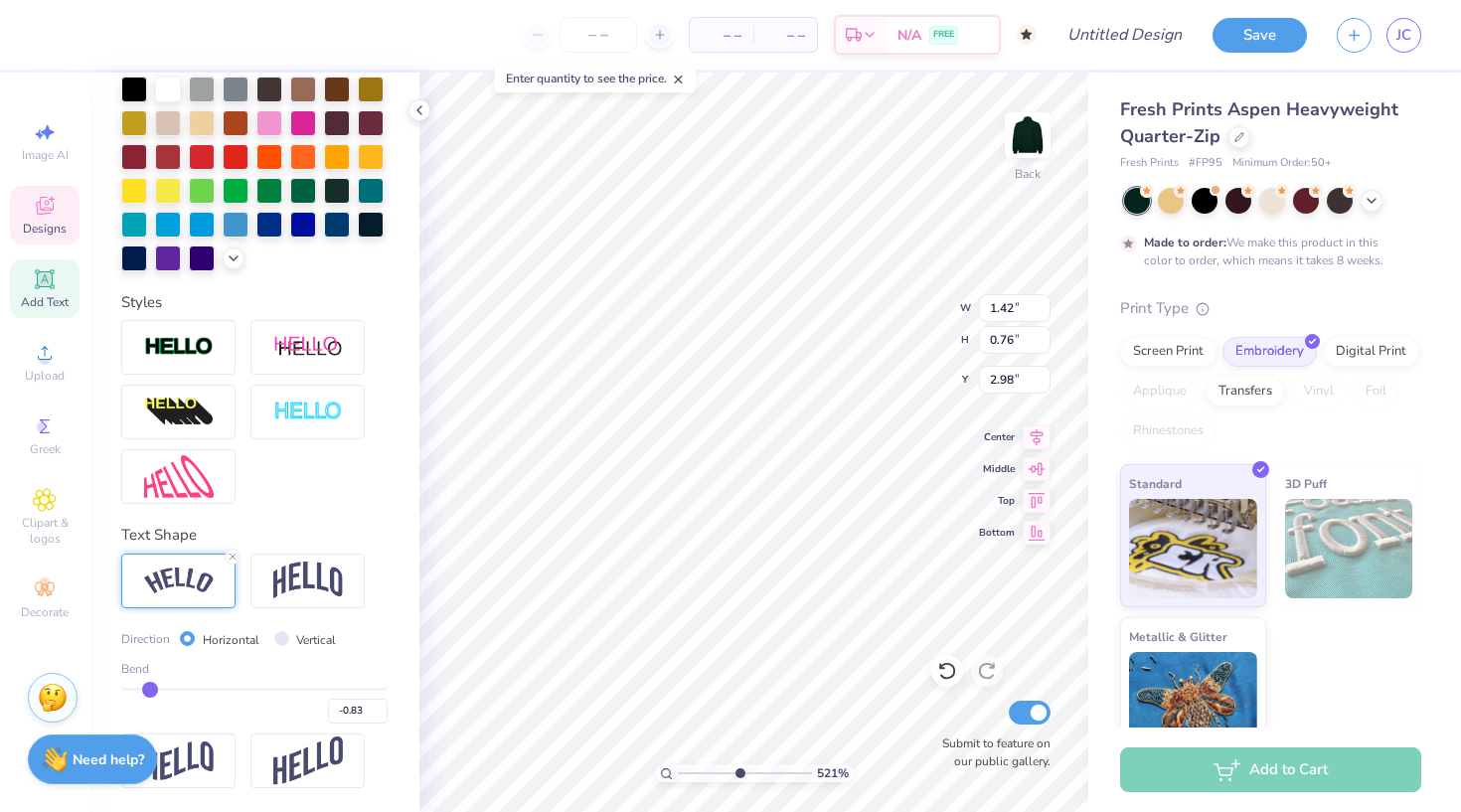 type on "-0.84" 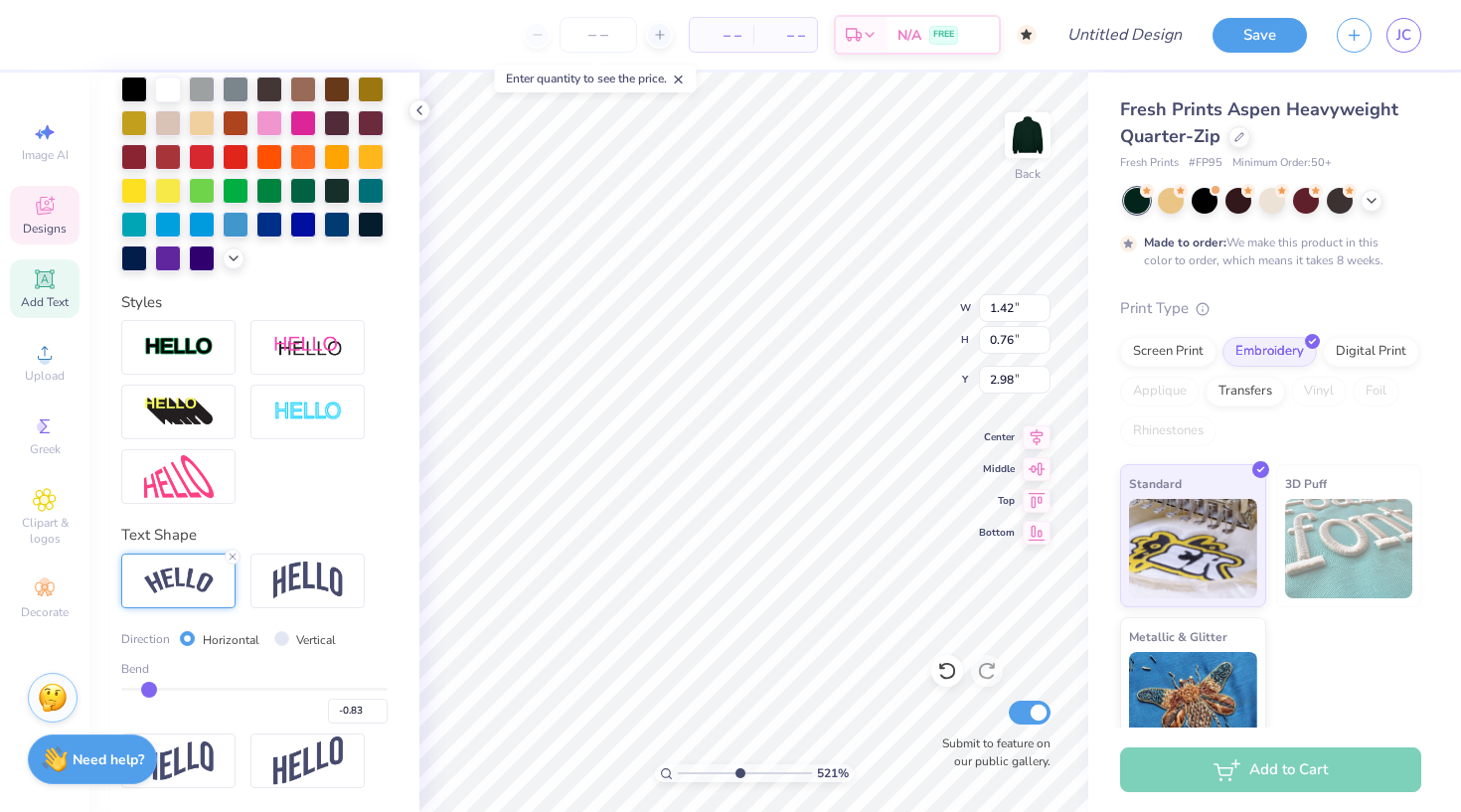 type on "-0.84" 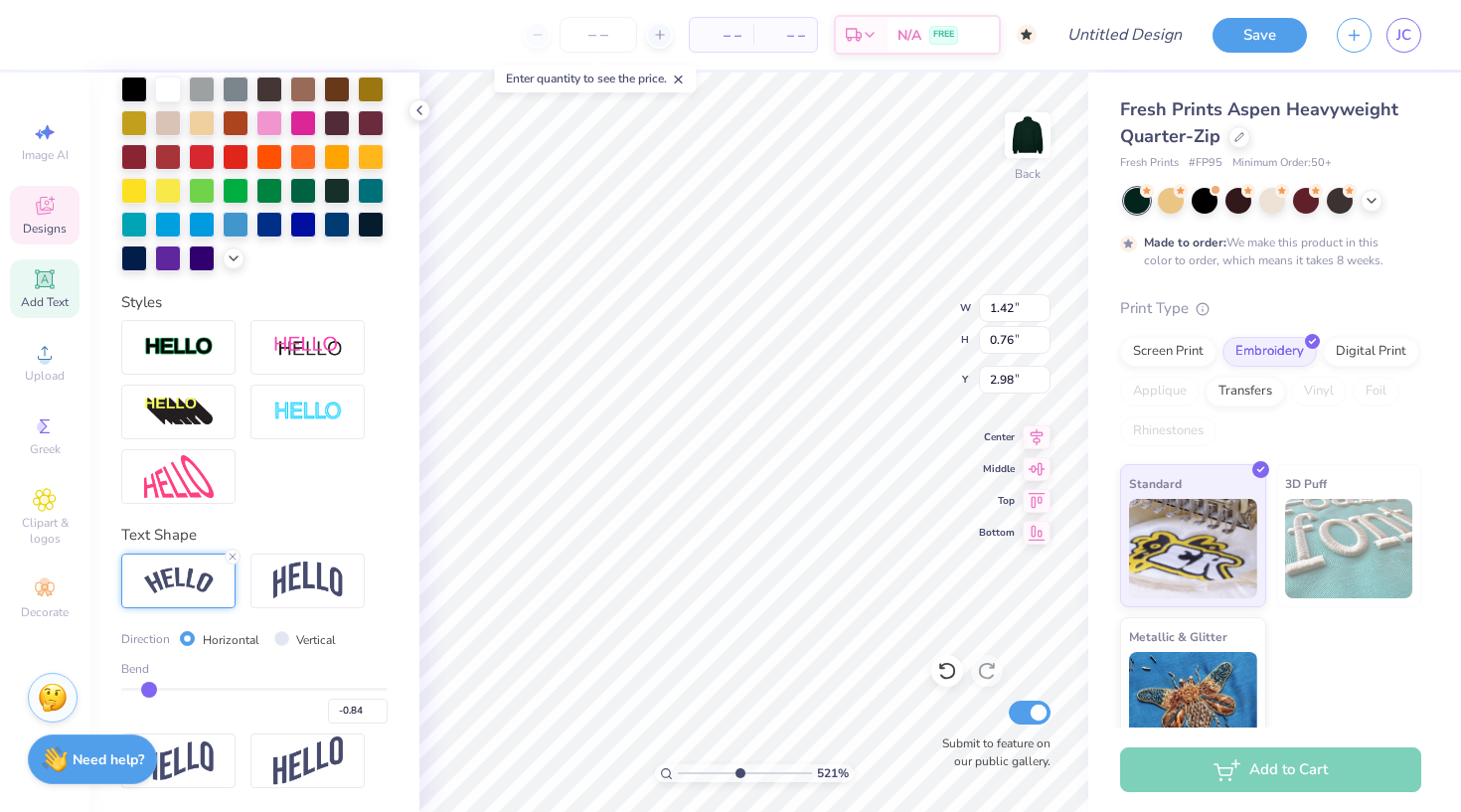 type on "-0.86" 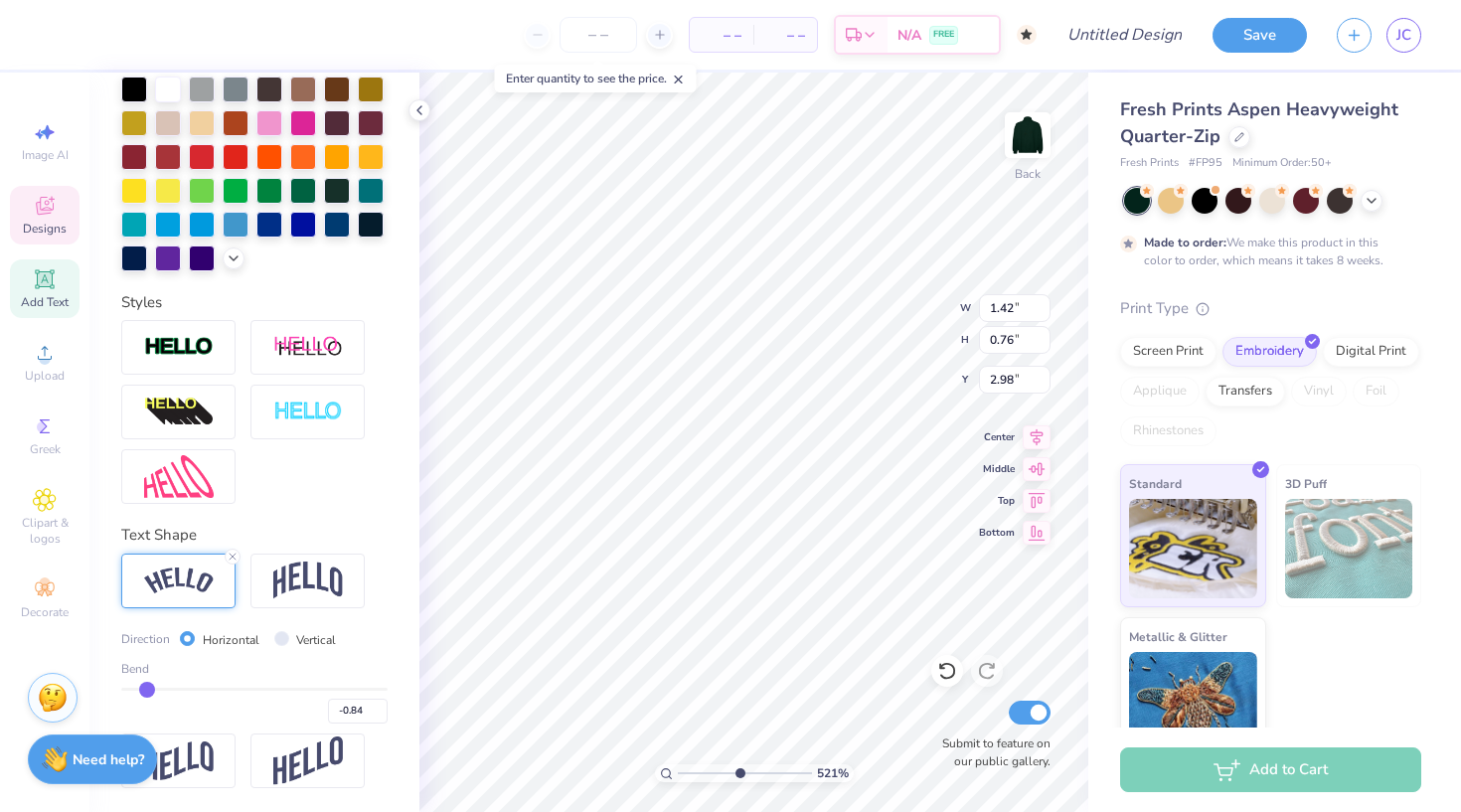 type on "-0.86" 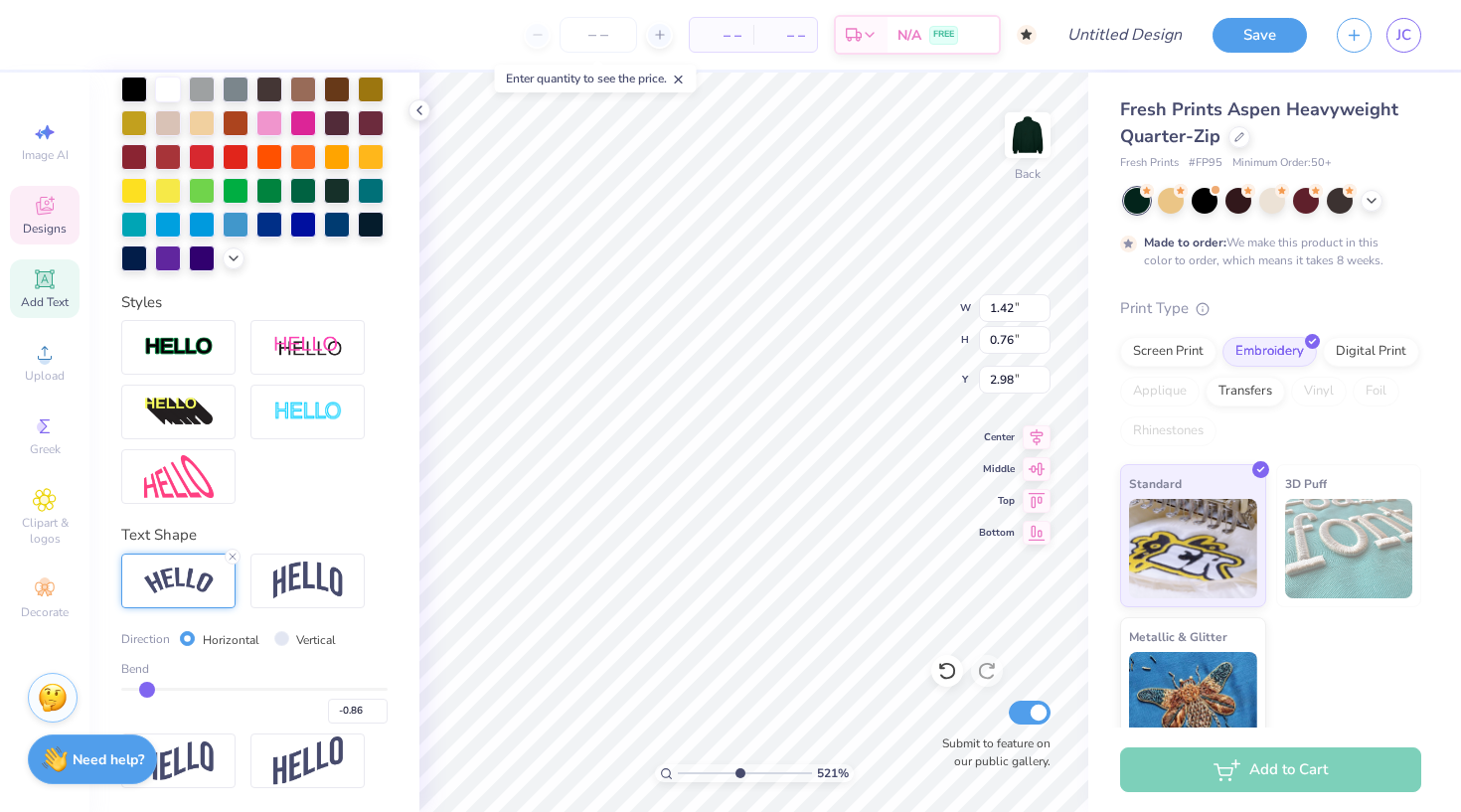 type on "-0.88" 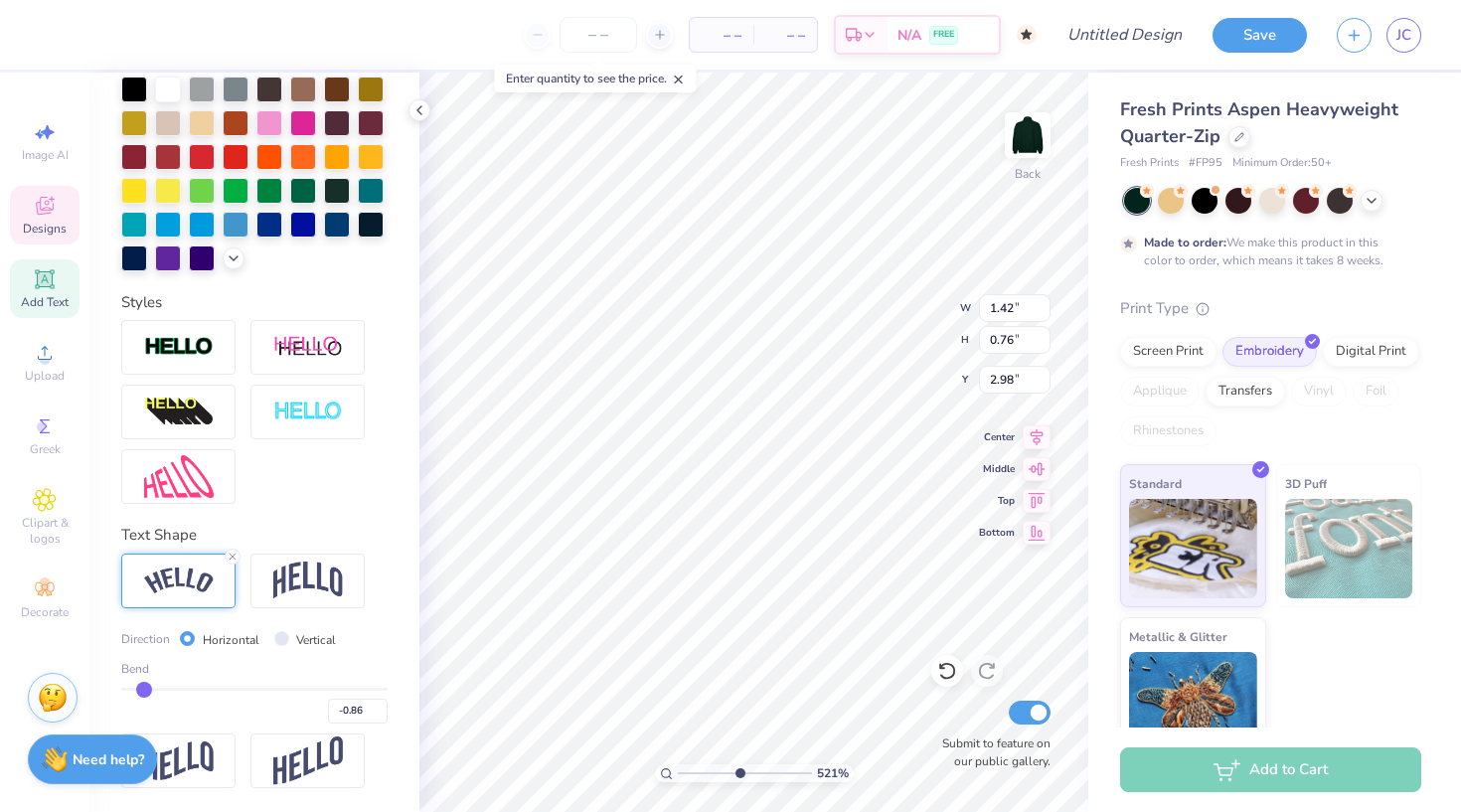 type on "-0.88" 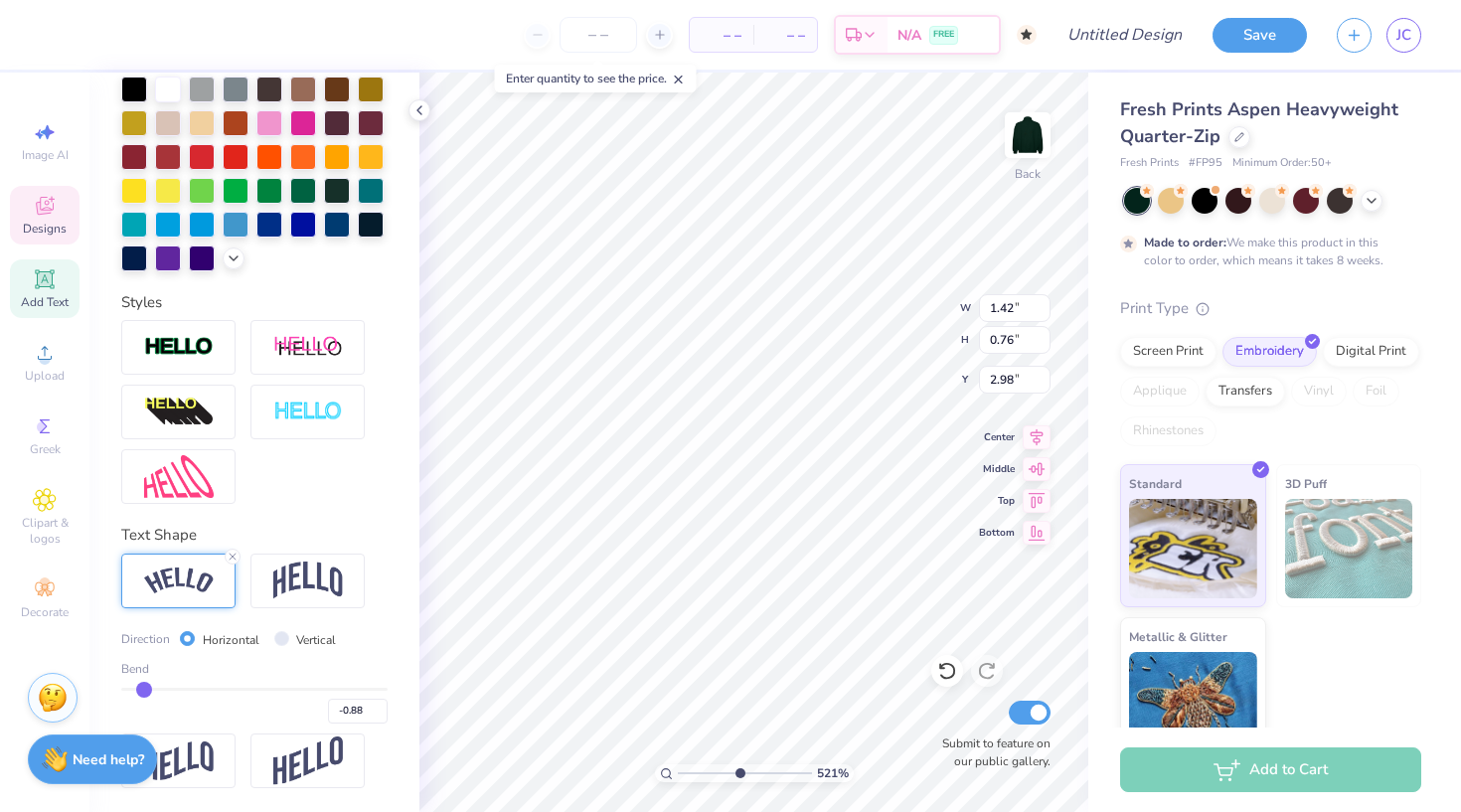 type on "-0.9" 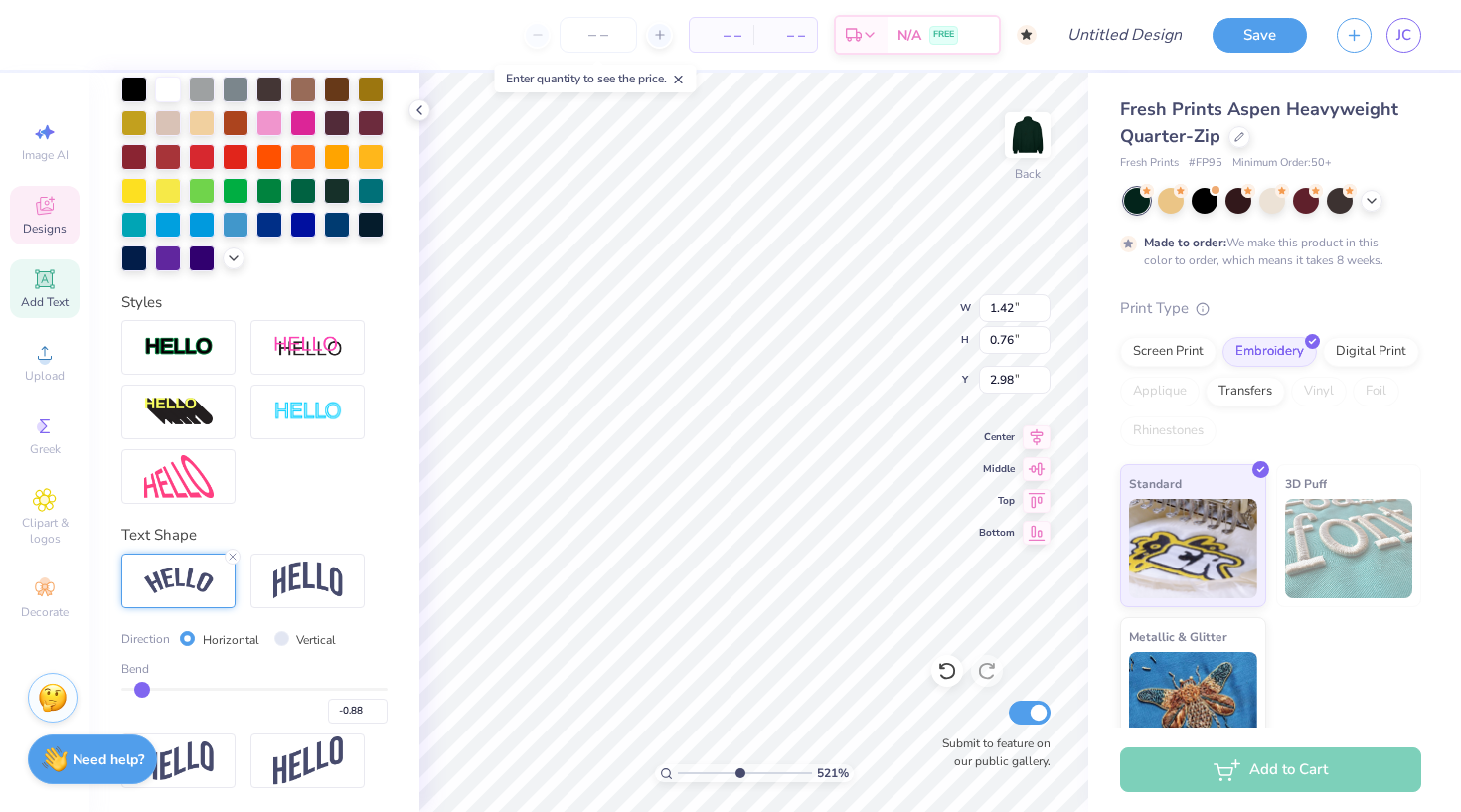 type on "-0.90" 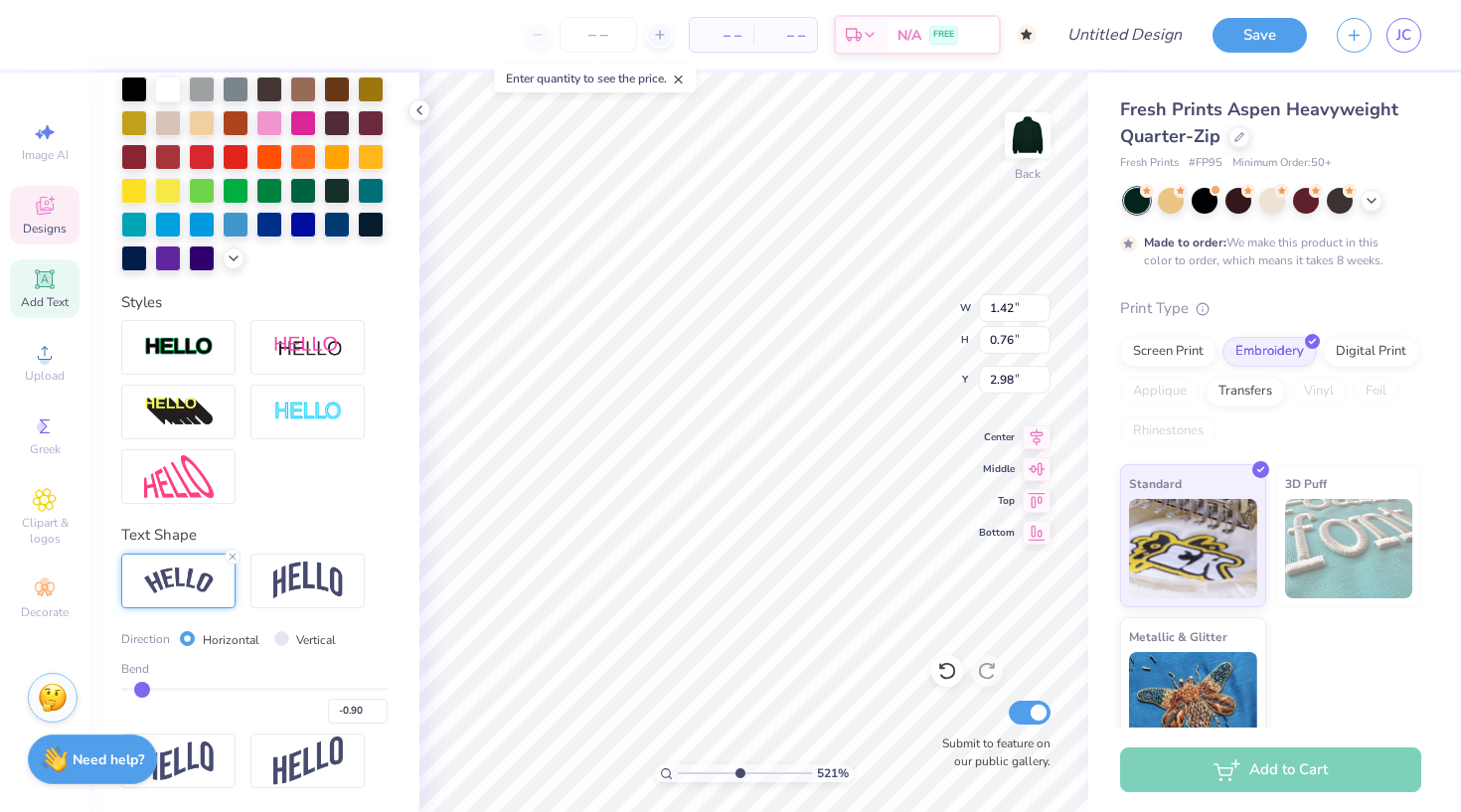 type on "-0.92" 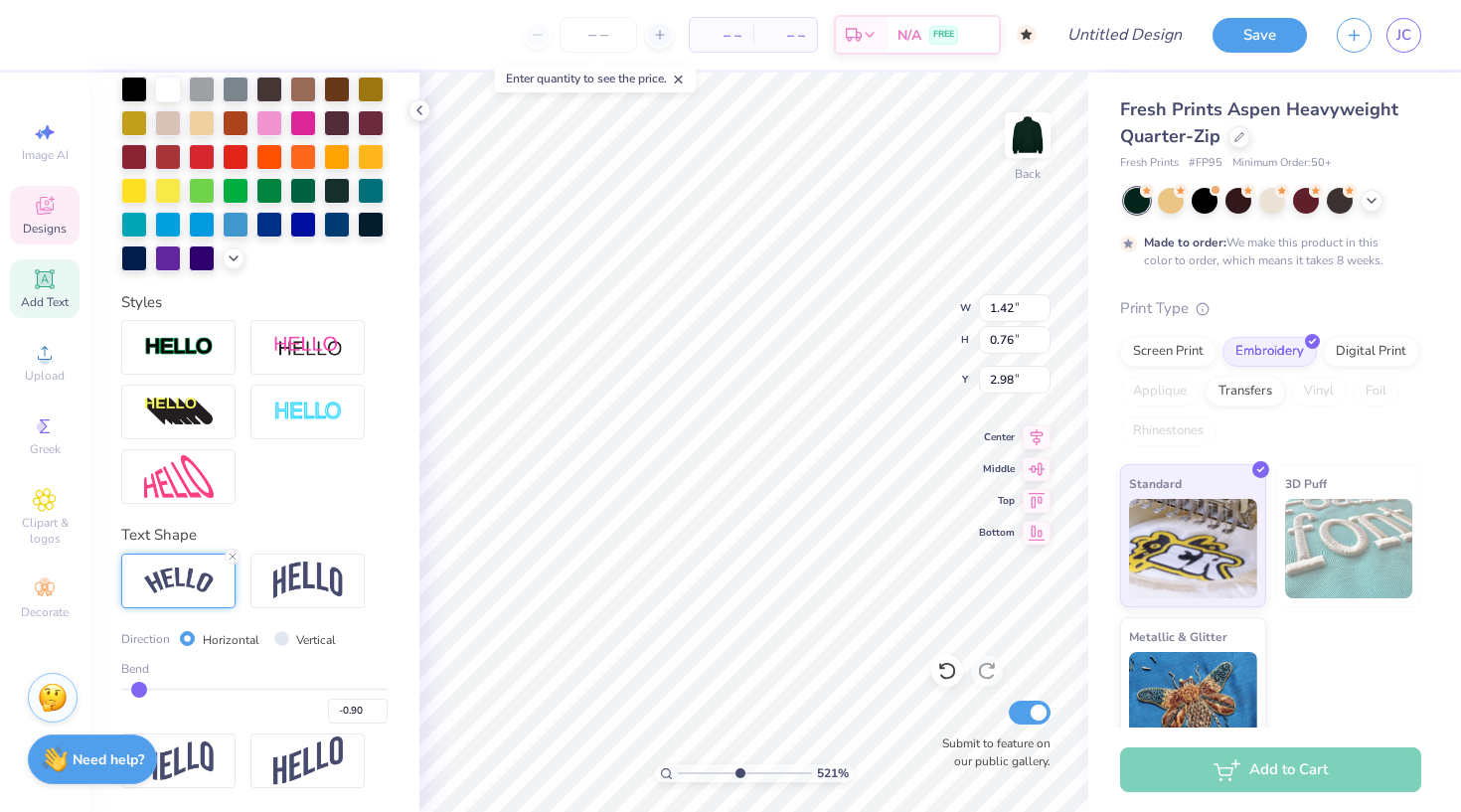 type on "-0.92" 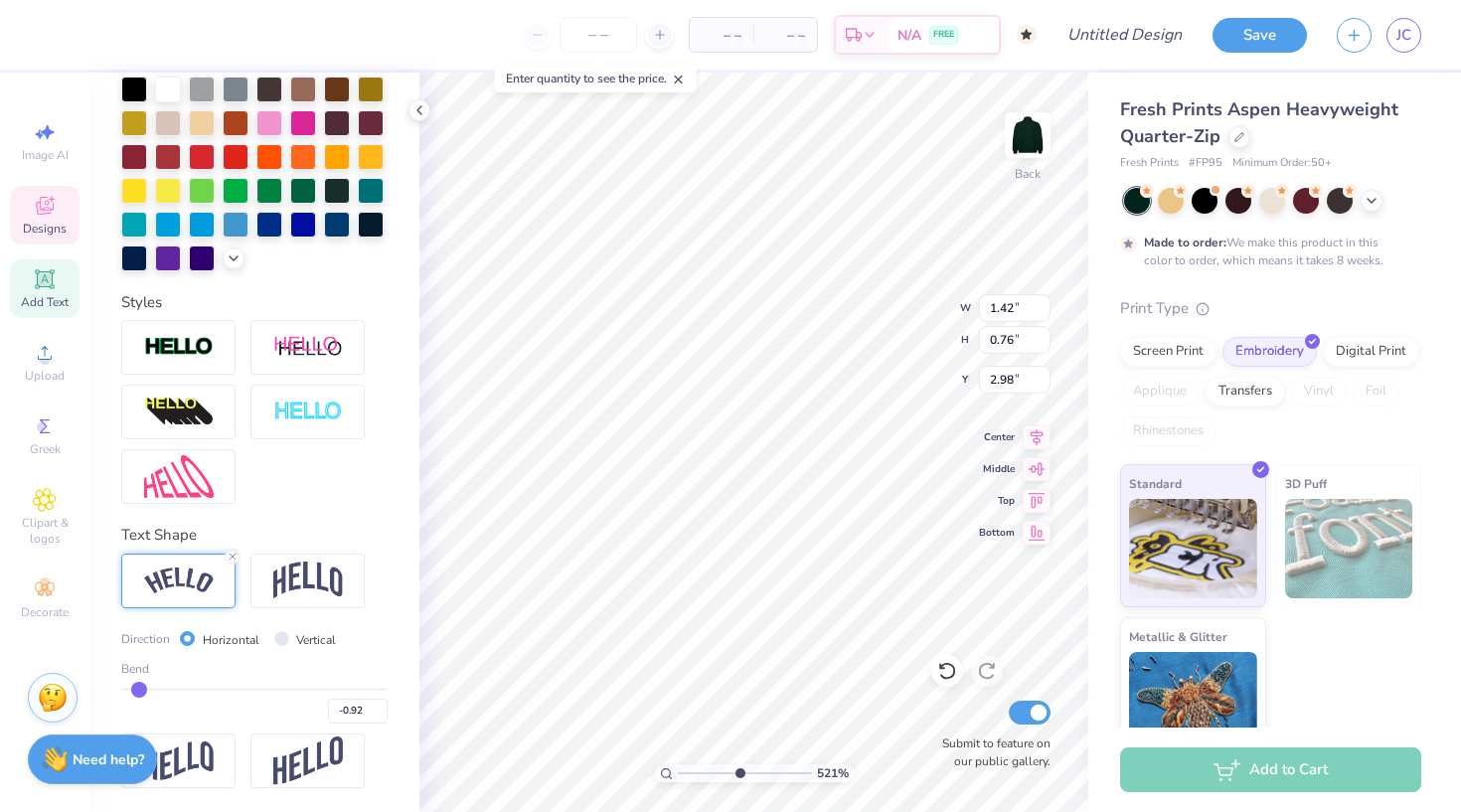 type on "-0.94" 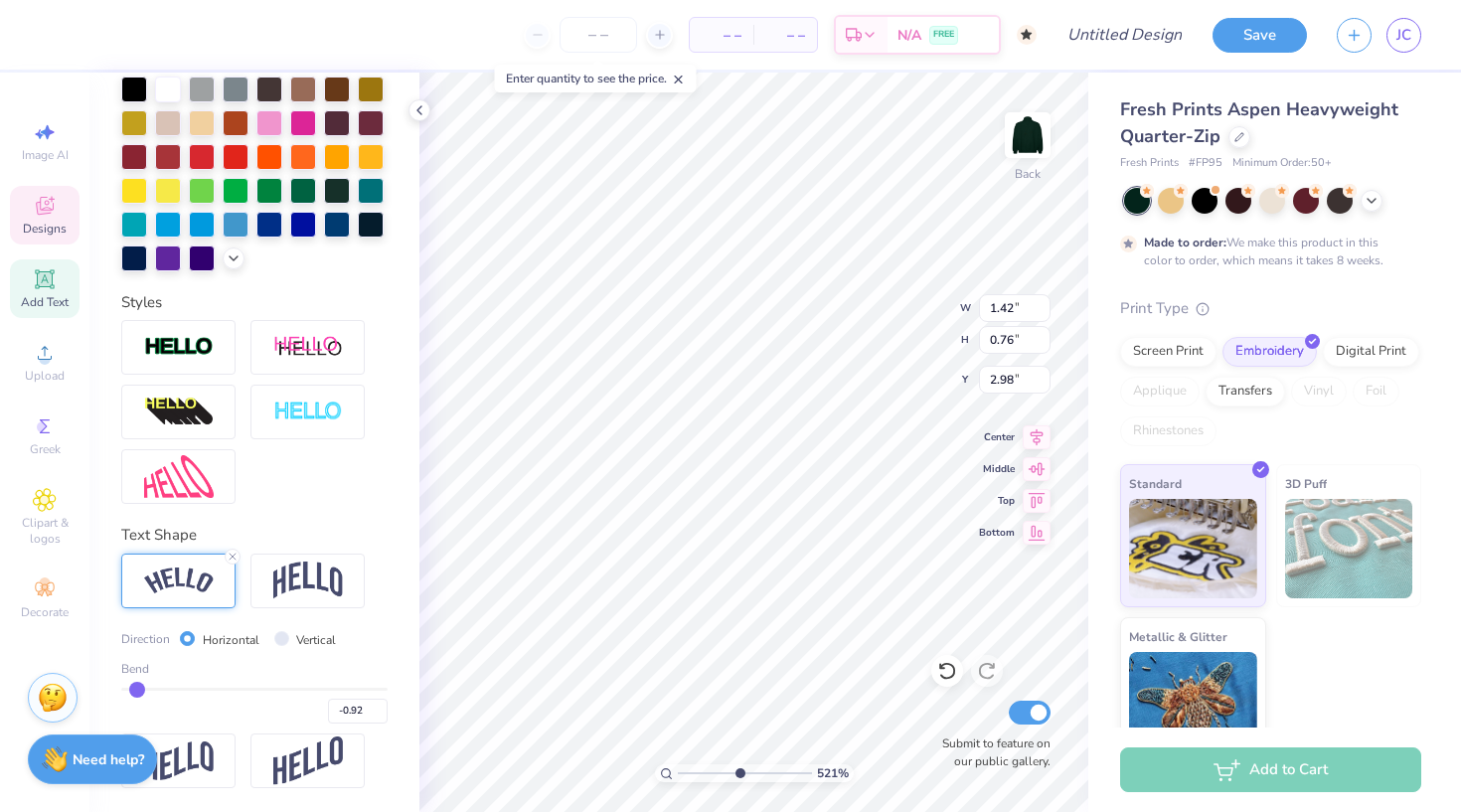 type on "-0.94" 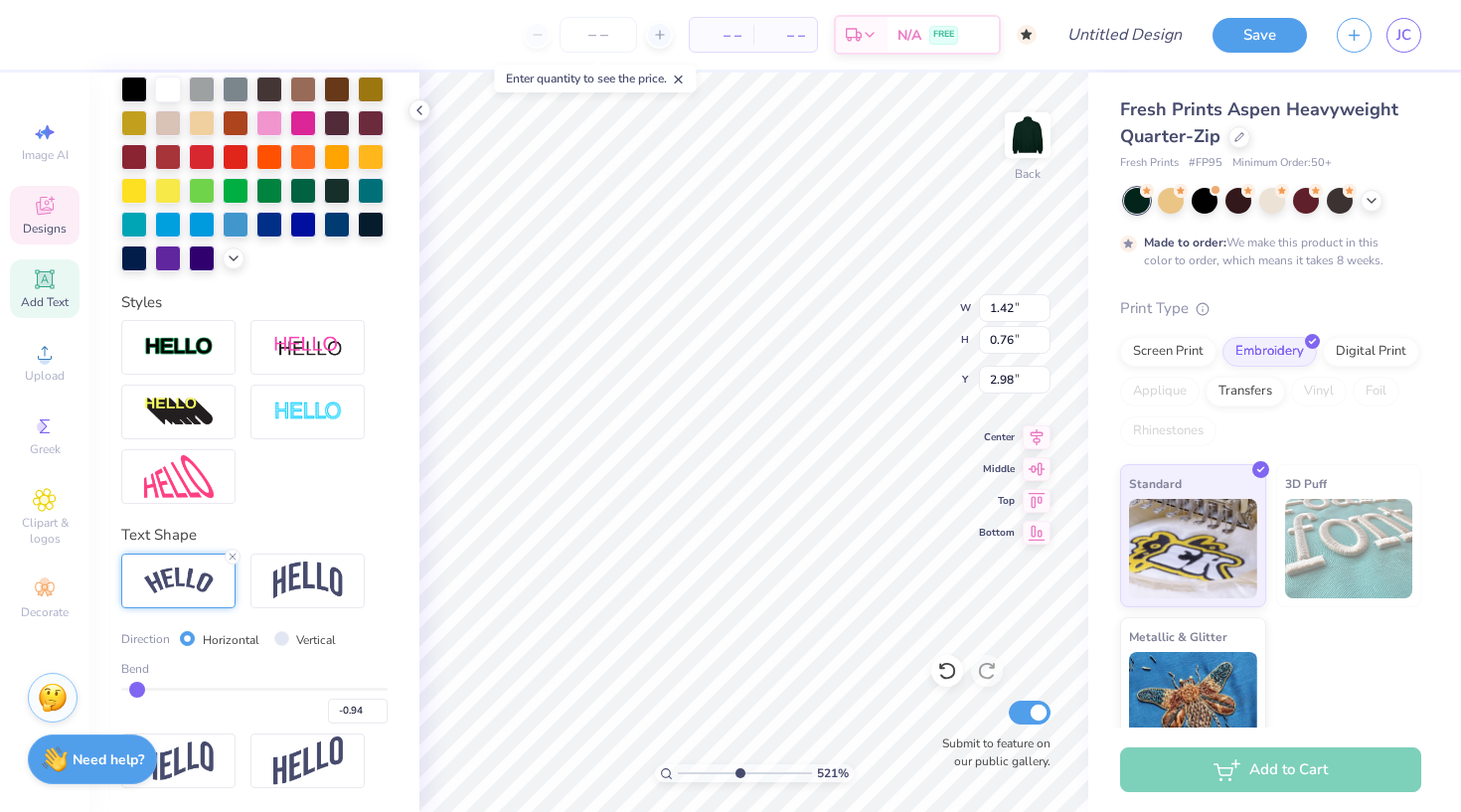 type on "-0.96" 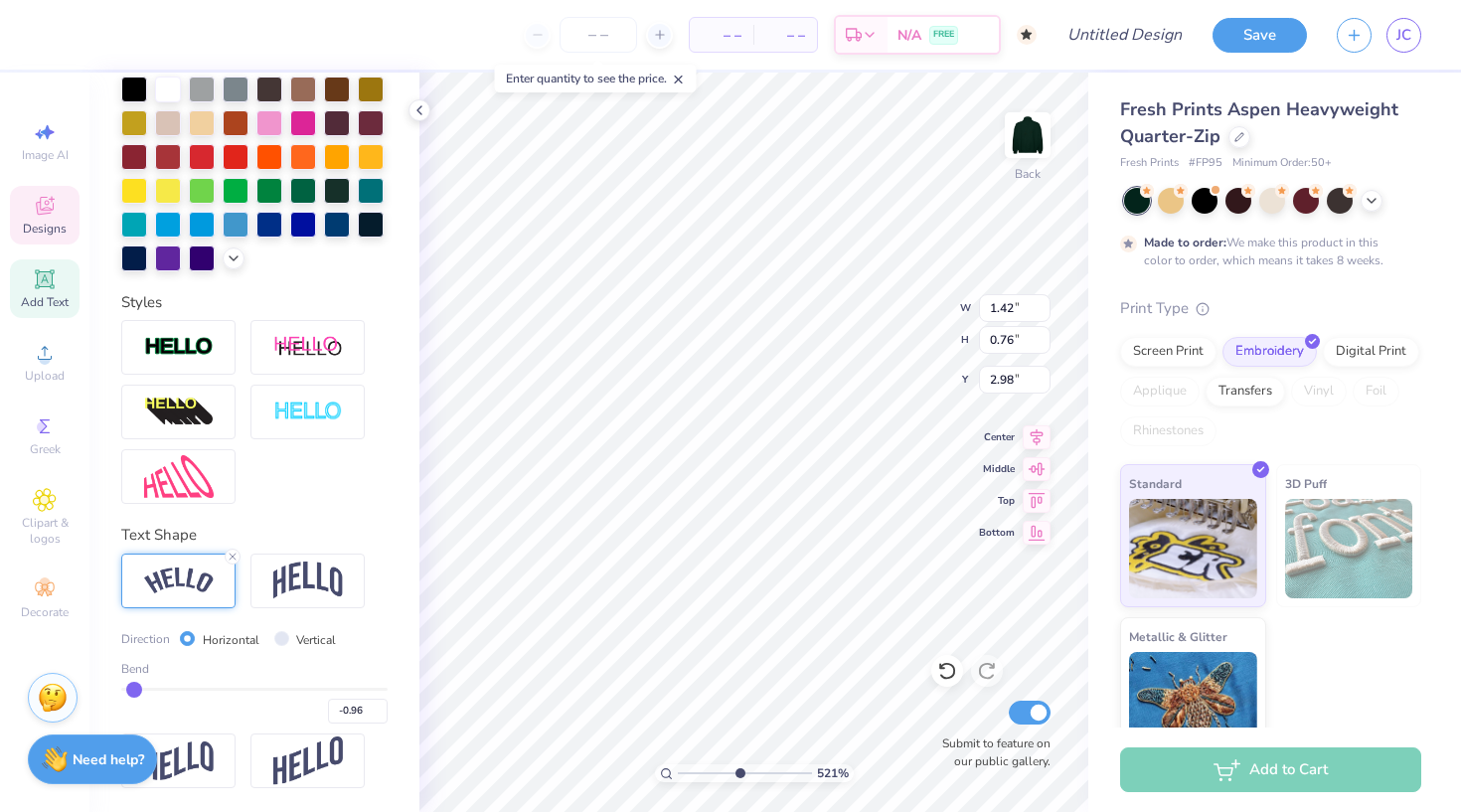 type on "-0.98" 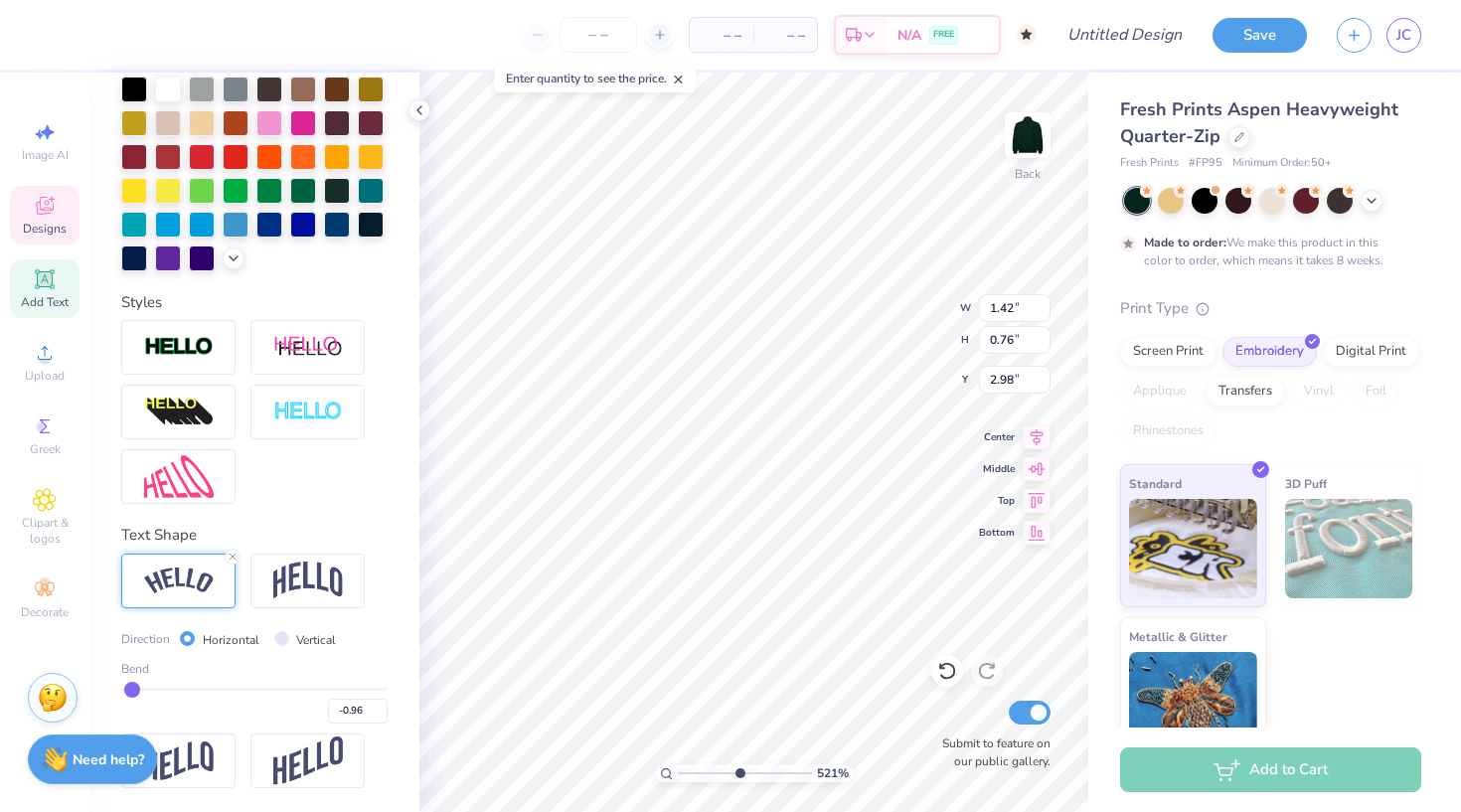 type on "-0.98" 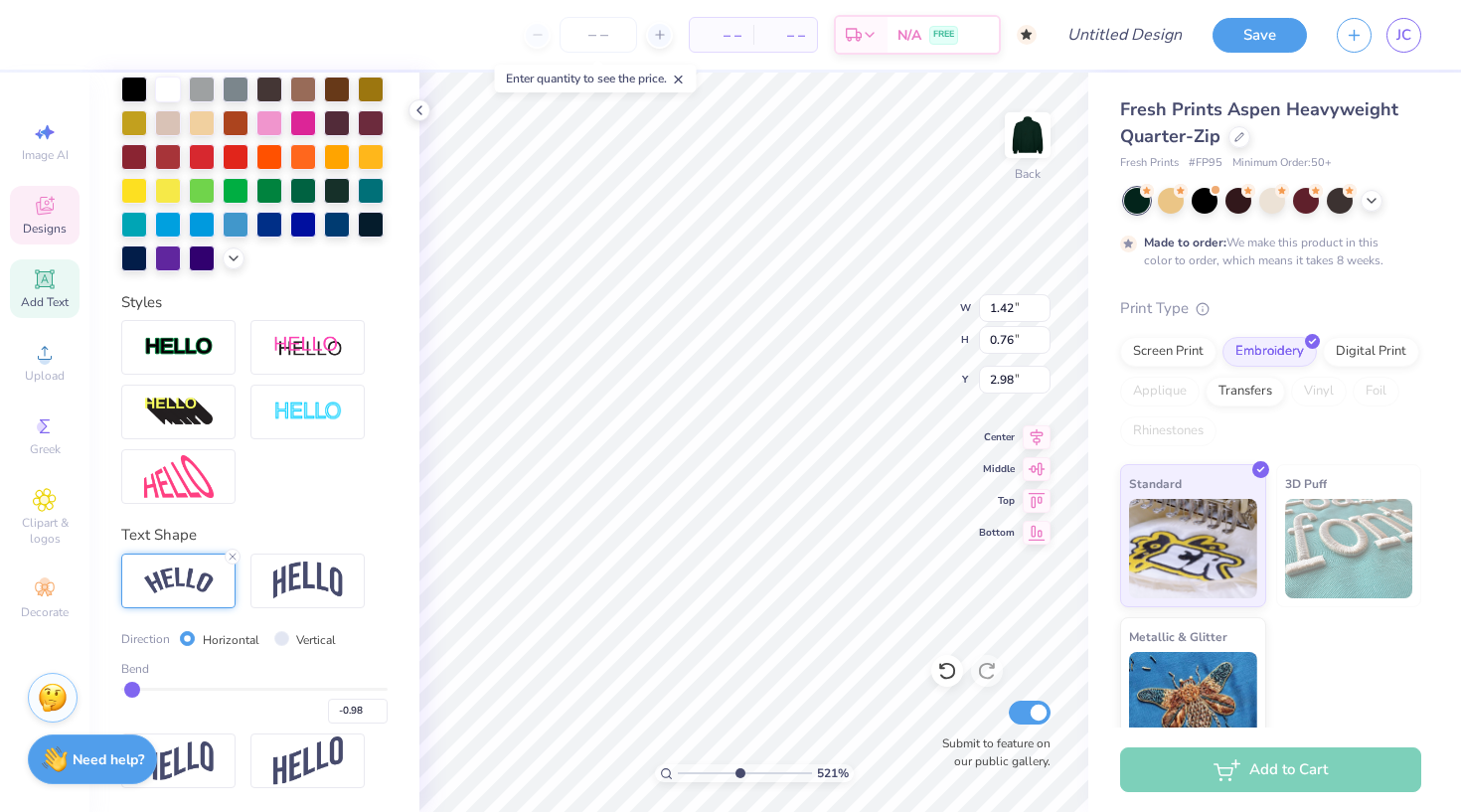 type on "-1" 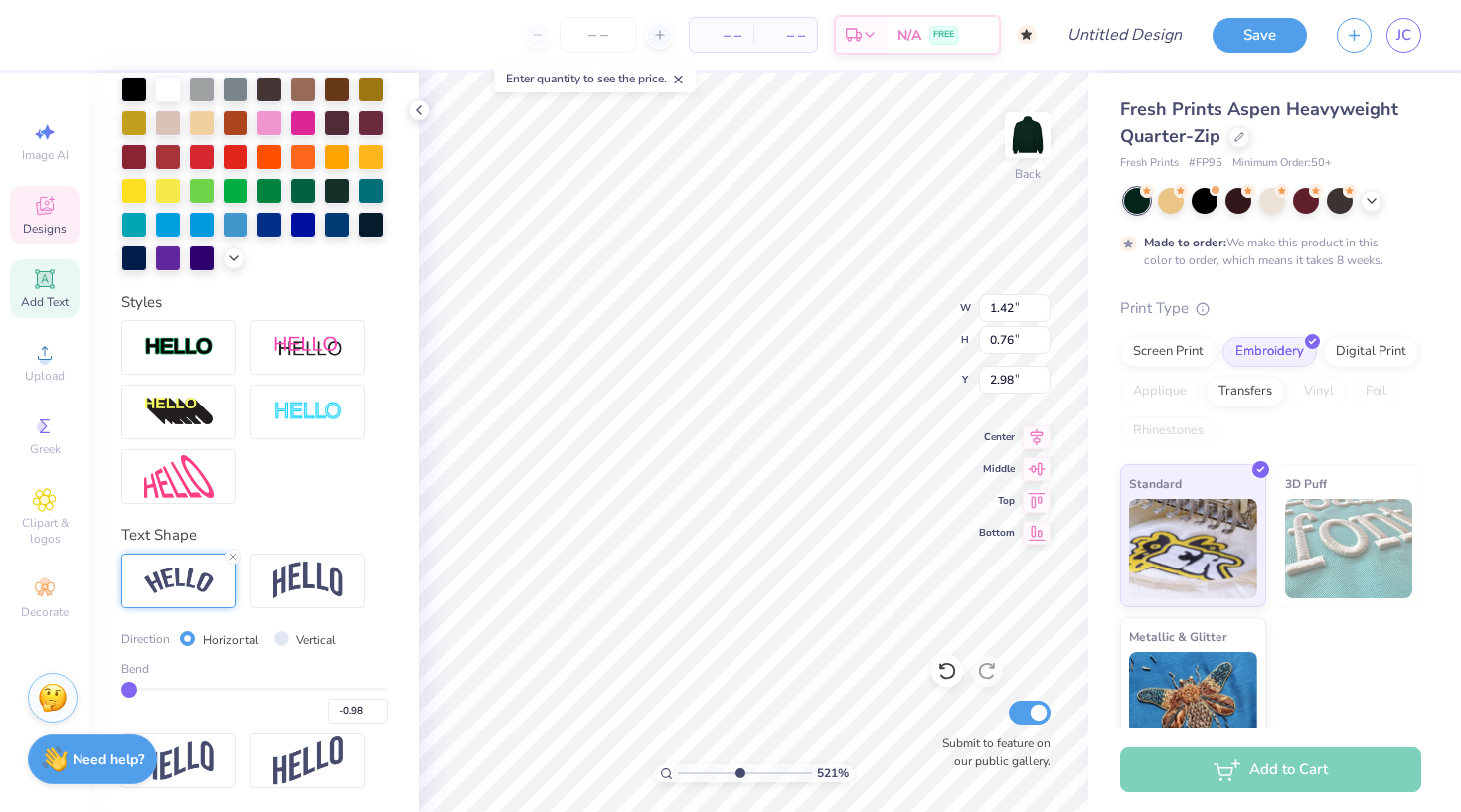 type on "-1.00" 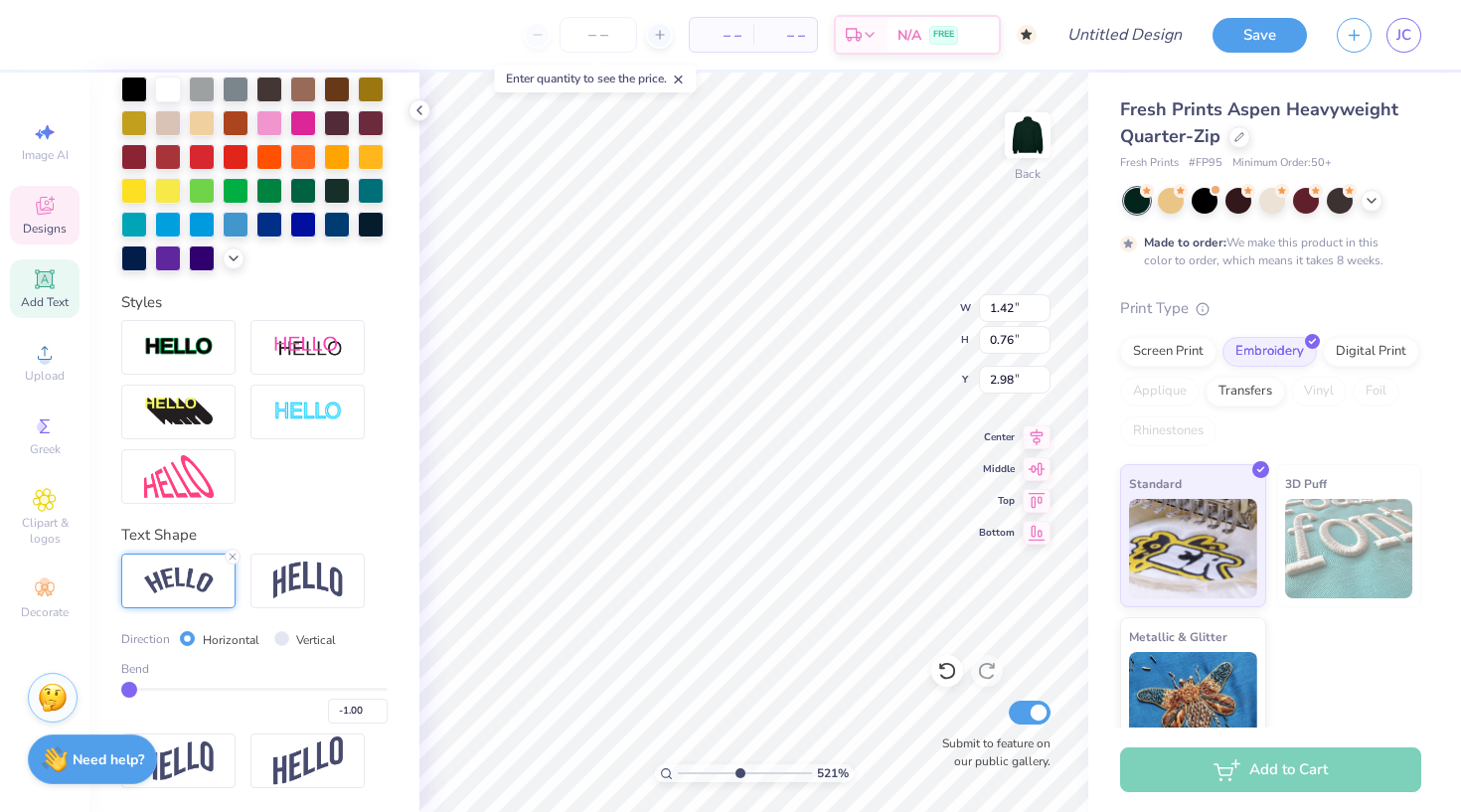 drag, startPoint x: 138, startPoint y: 689, endPoint x: 123, endPoint y: 690, distance: 15.033296 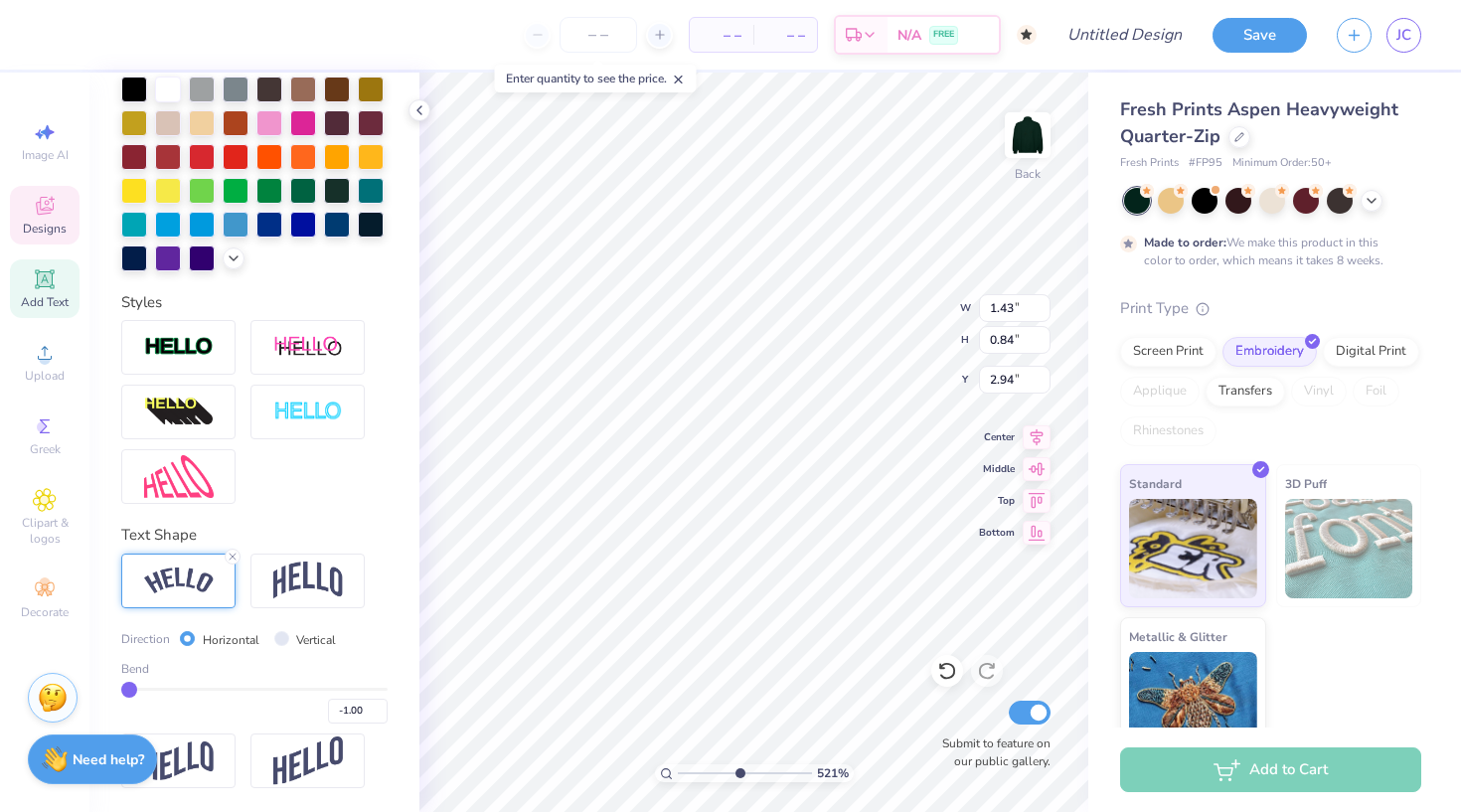 type on "-0.96" 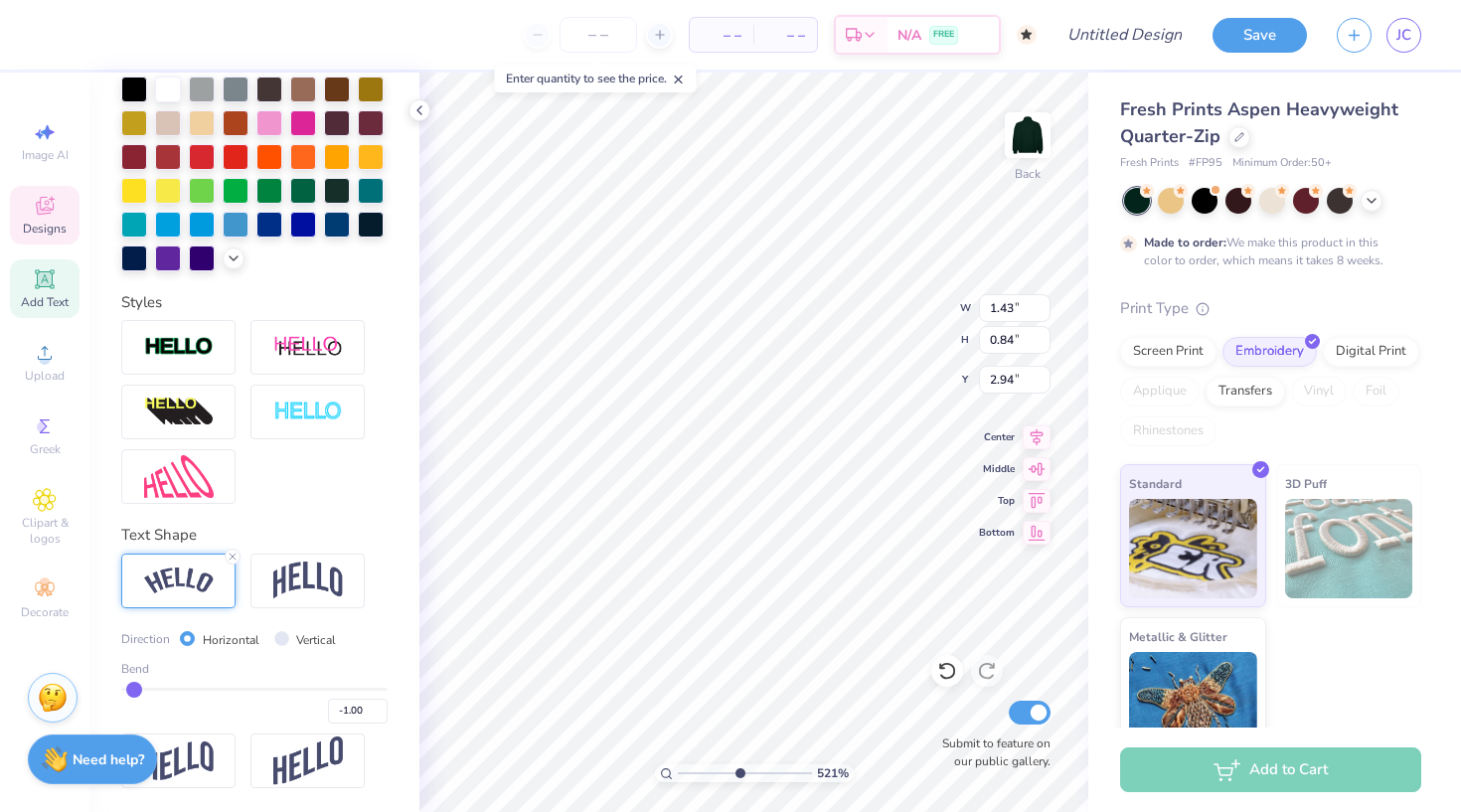 type on "-0.96" 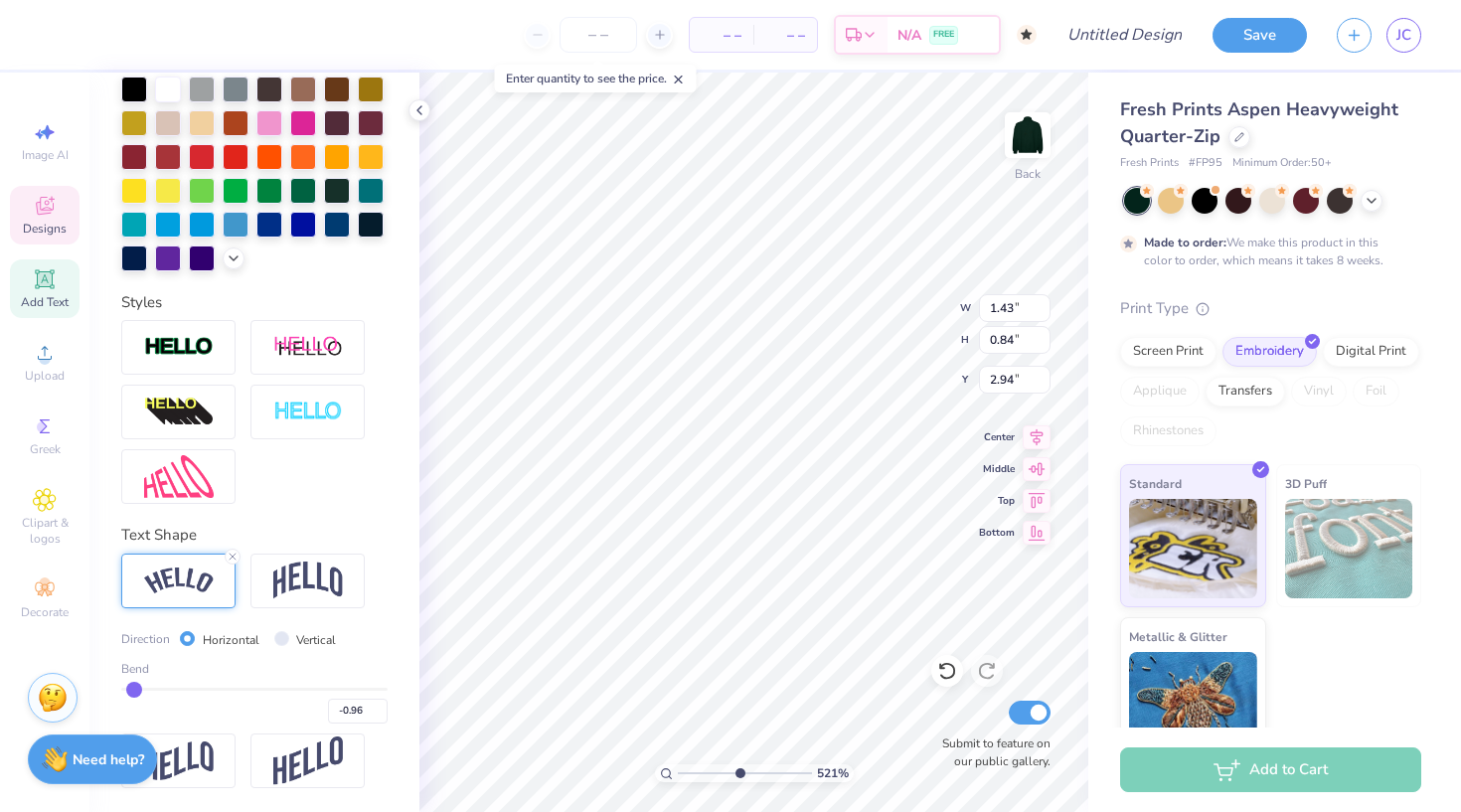 type on "-0.94" 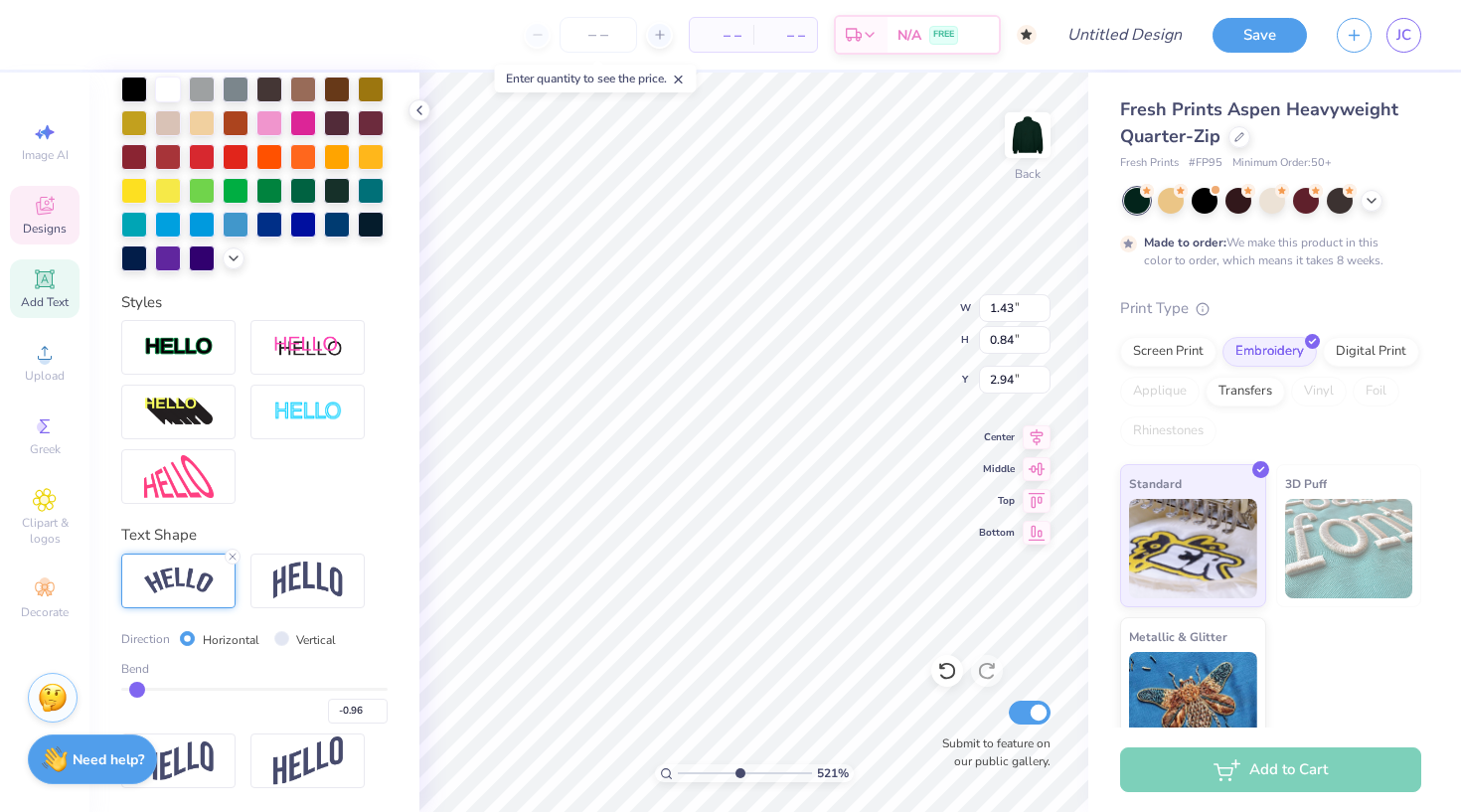 type on "-0.94" 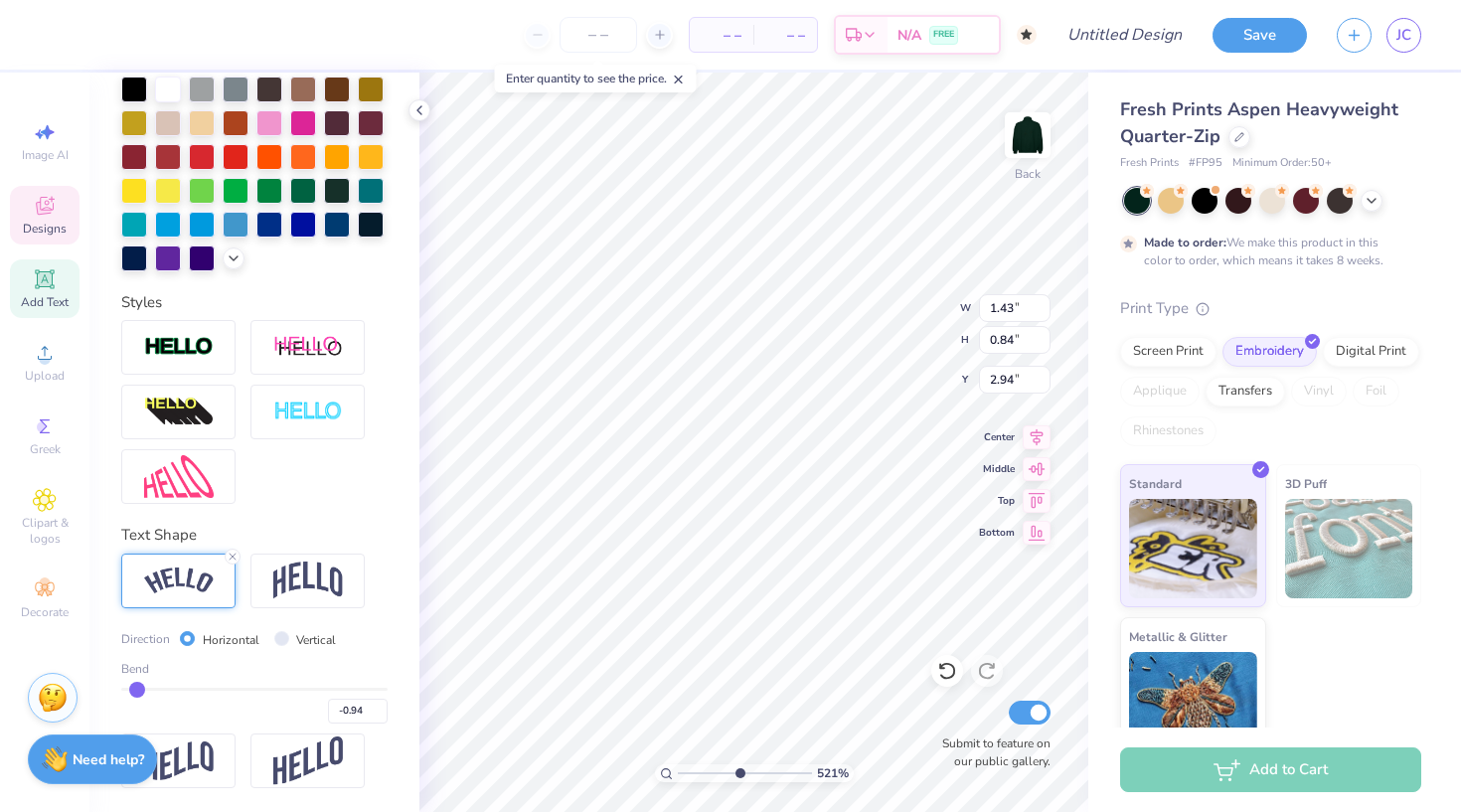 type on "-0.9" 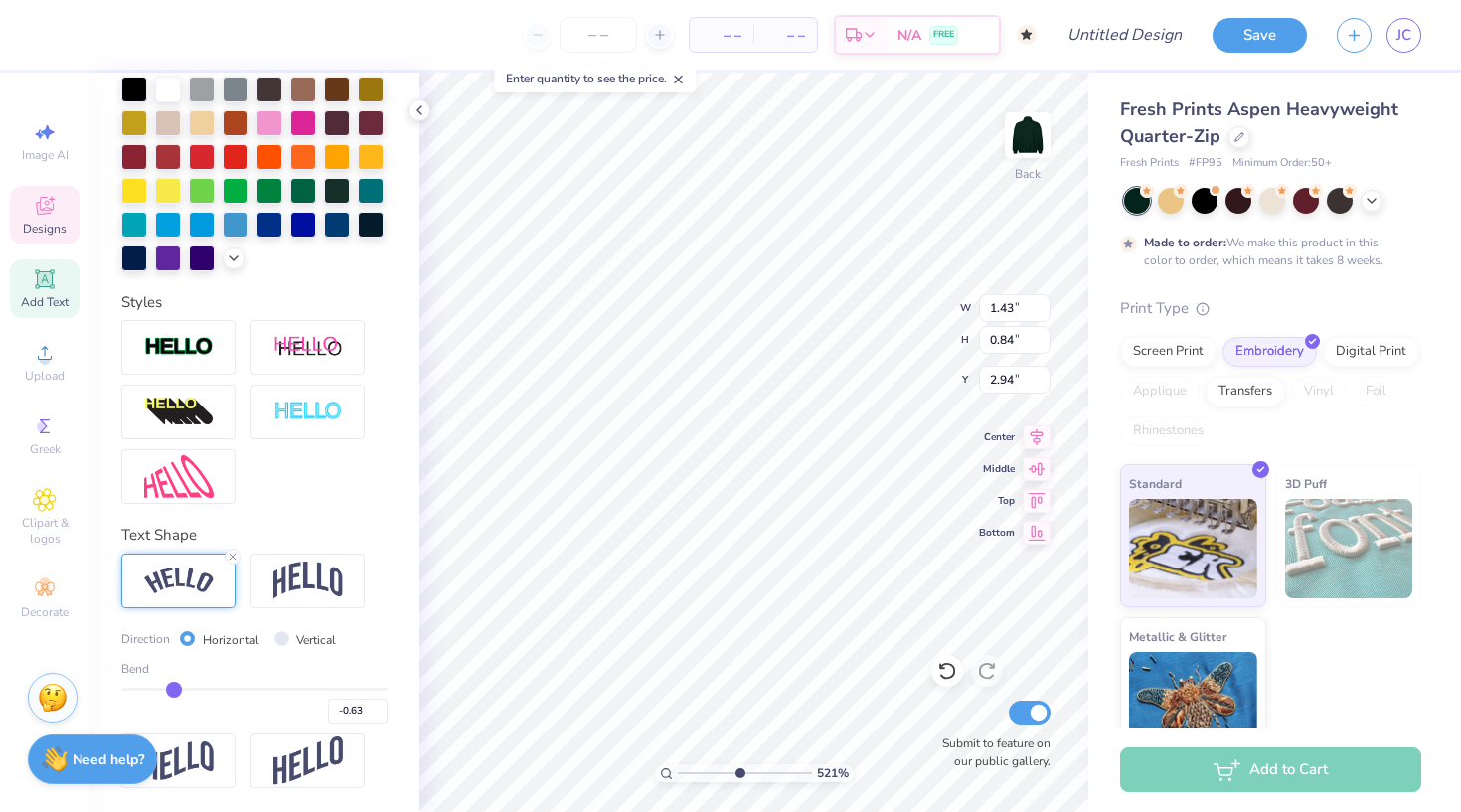 drag, startPoint x: 133, startPoint y: 685, endPoint x: 174, endPoint y: 684, distance: 41.01219 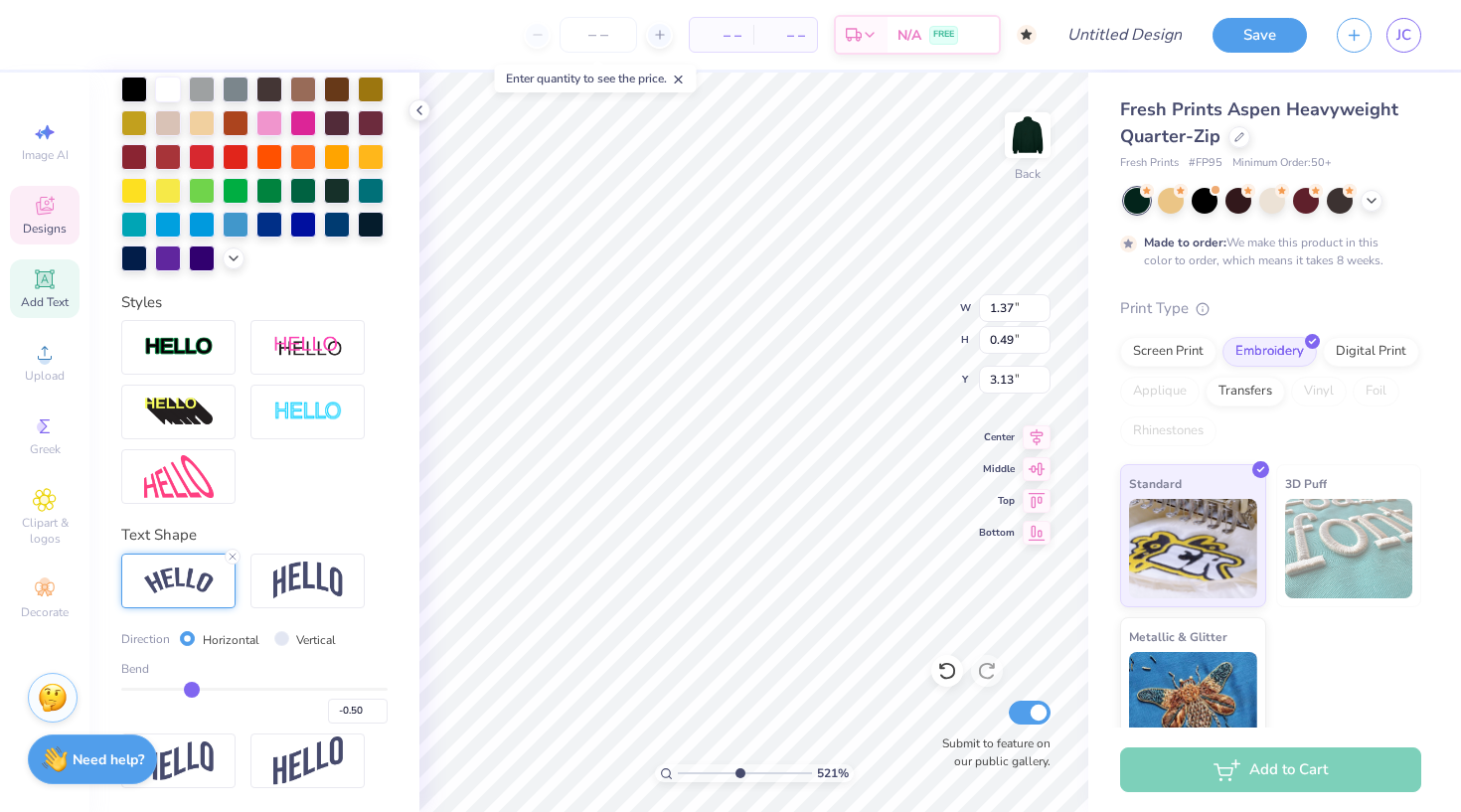 drag, startPoint x: 174, startPoint y: 684, endPoint x: 192, endPoint y: 684, distance: 18 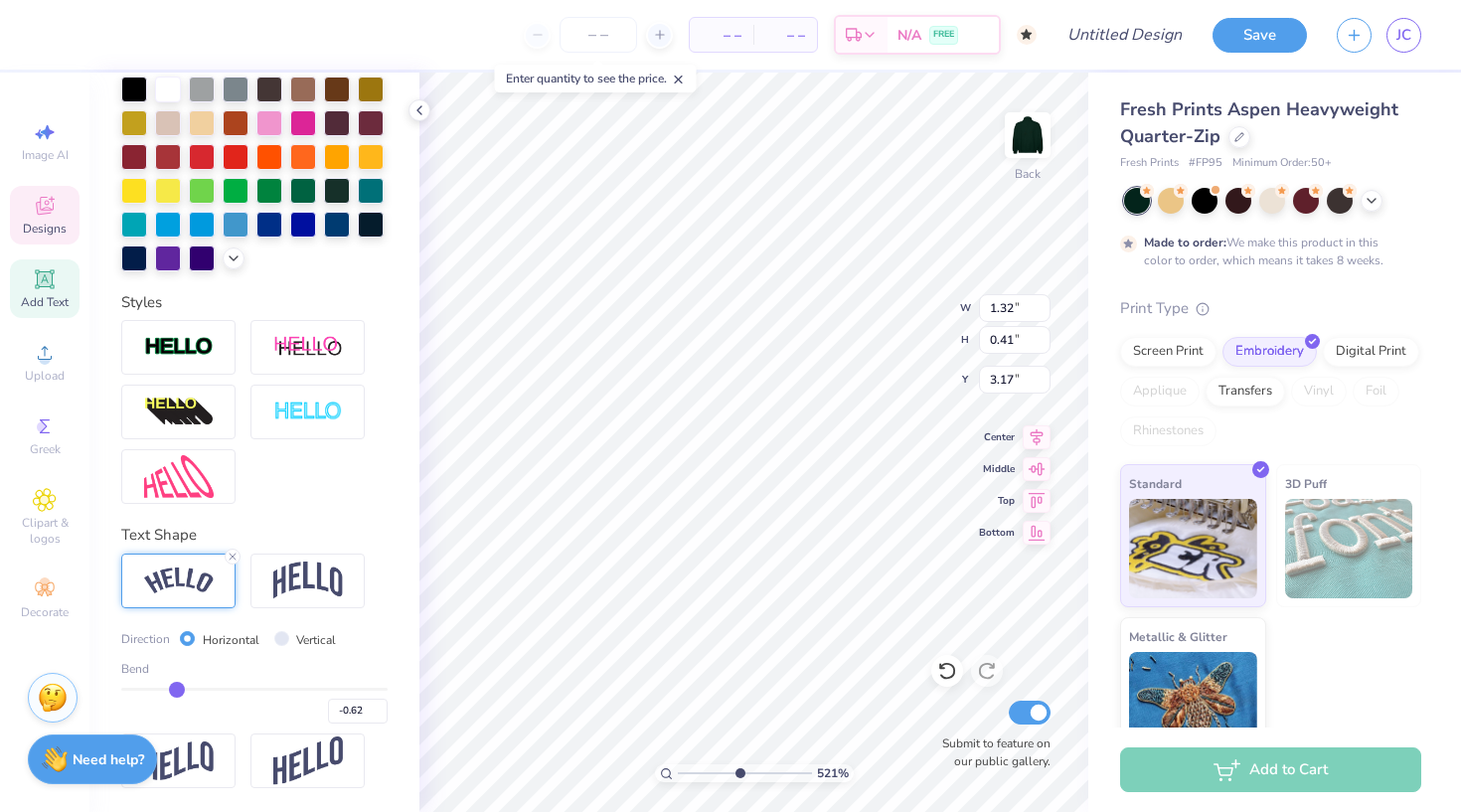 drag, startPoint x: 192, startPoint y: 684, endPoint x: 177, endPoint y: 684, distance: 15 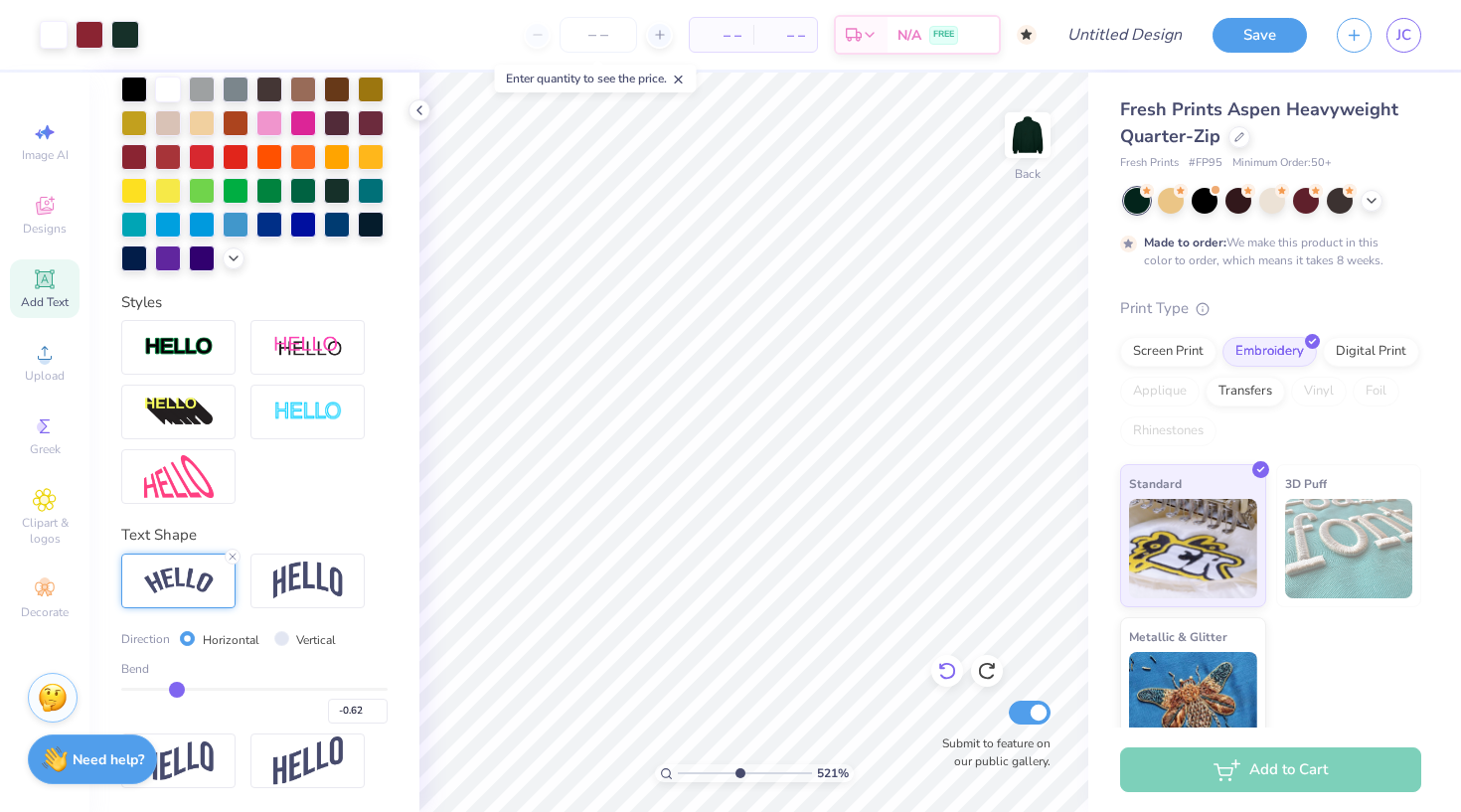 click 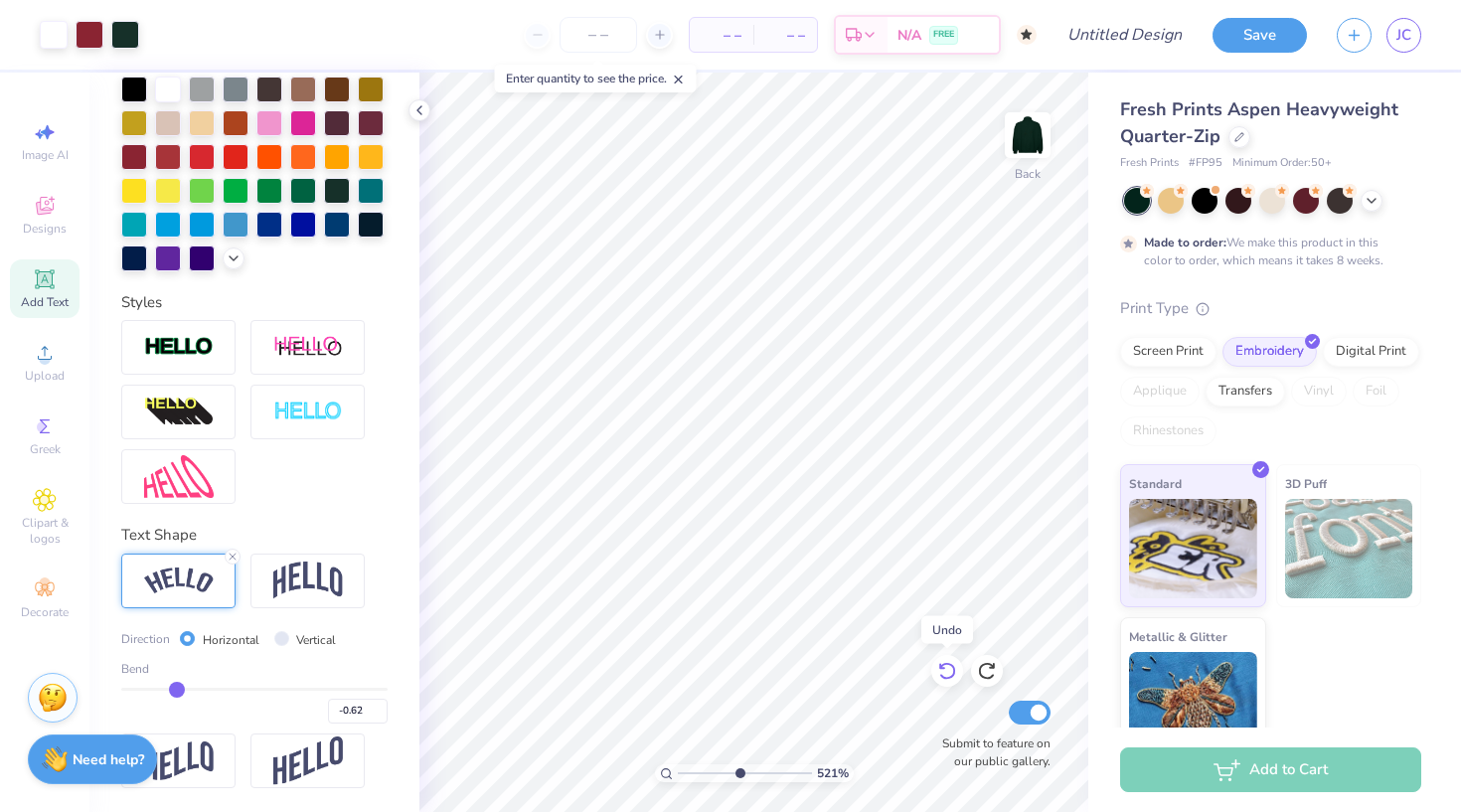 click 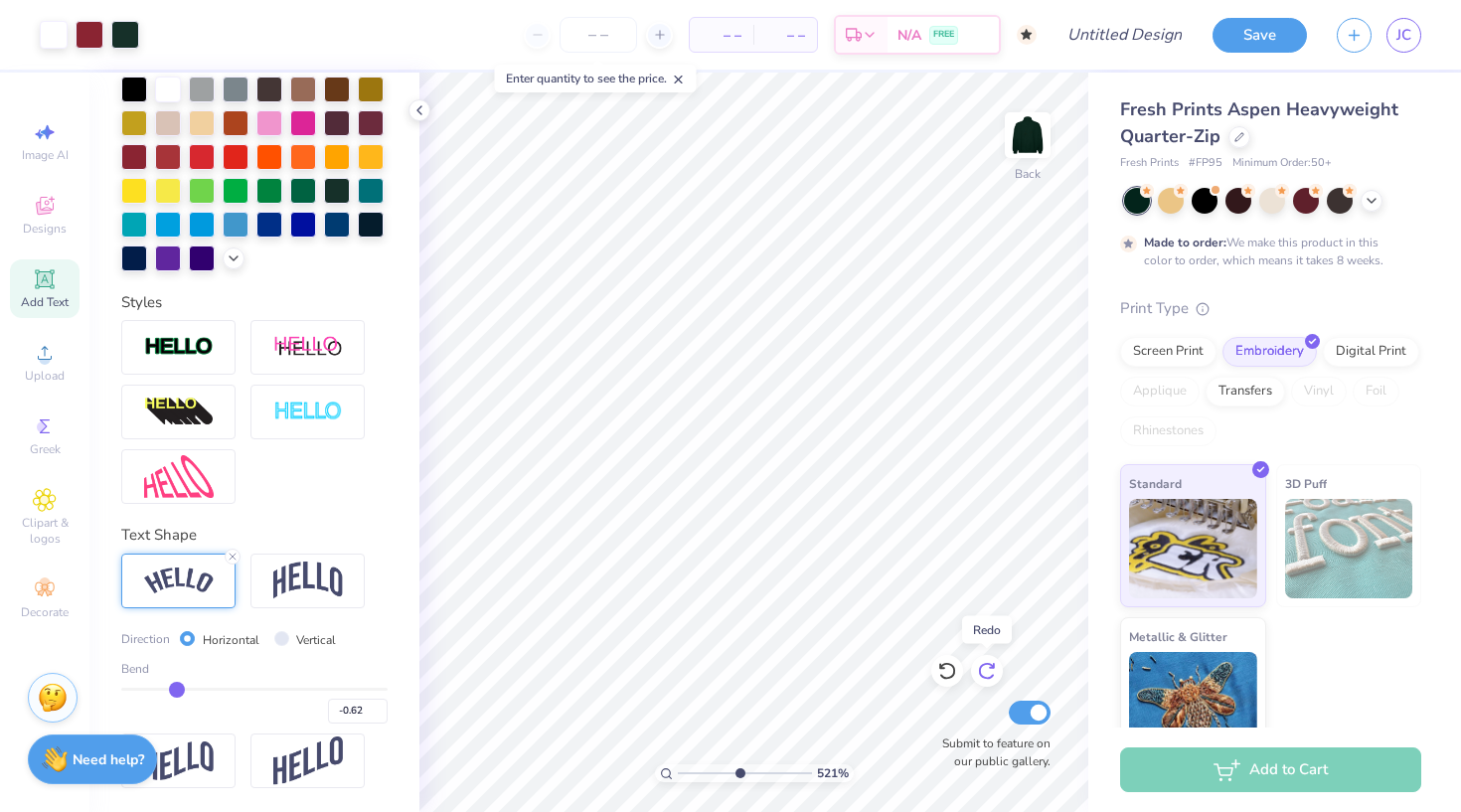 click 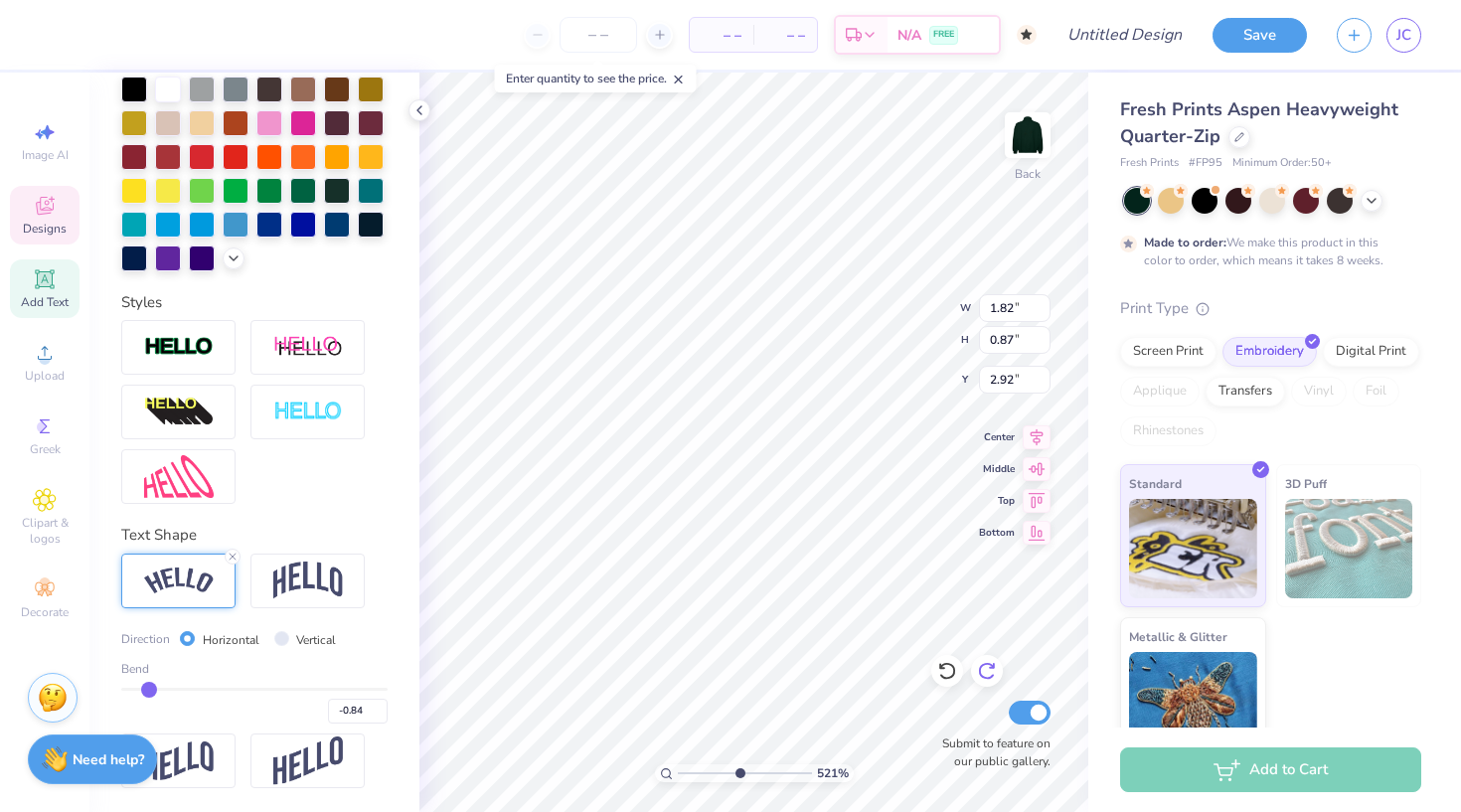 scroll, scrollTop: 0, scrollLeft: 3, axis: horizontal 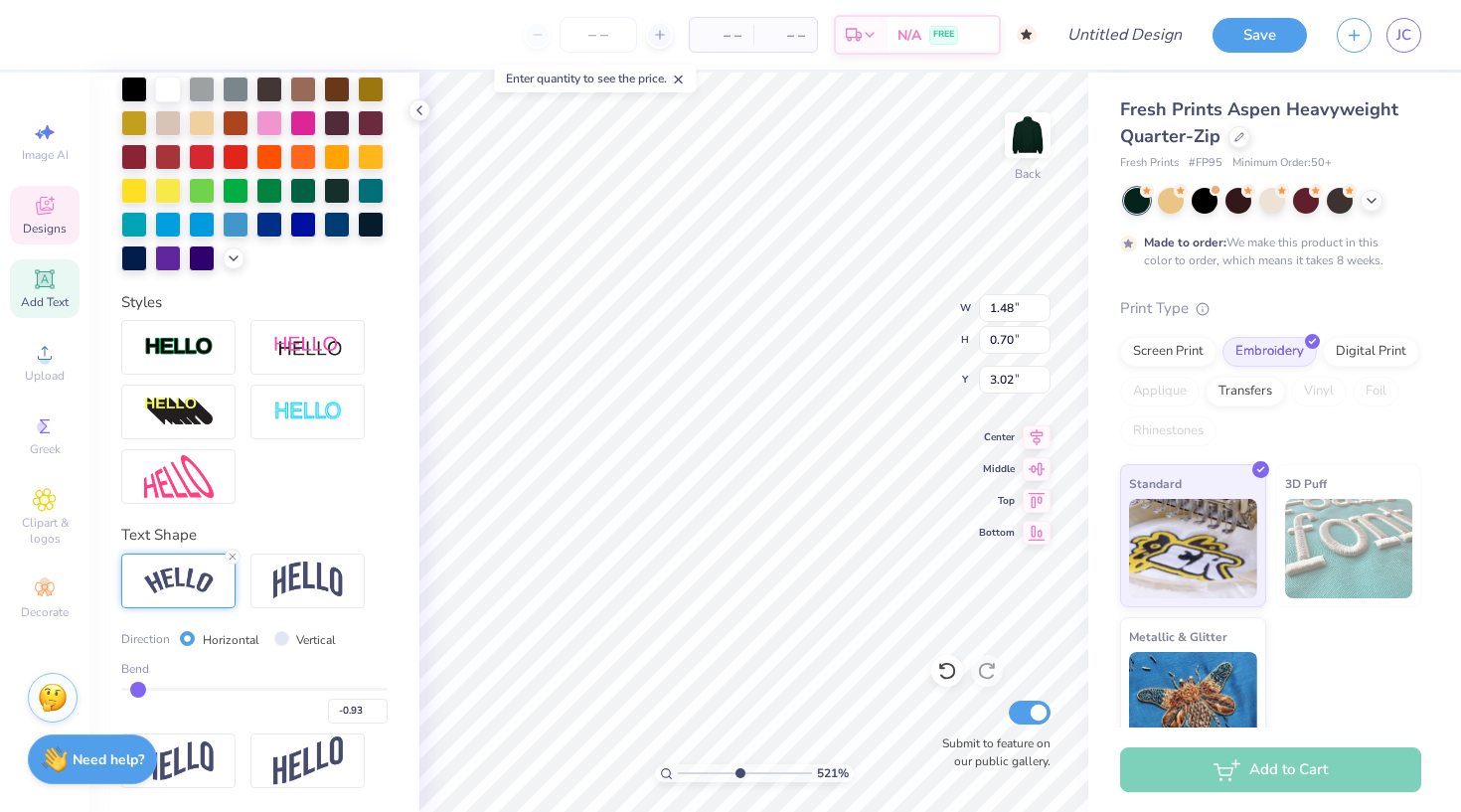 click at bounding box center (254, 689) 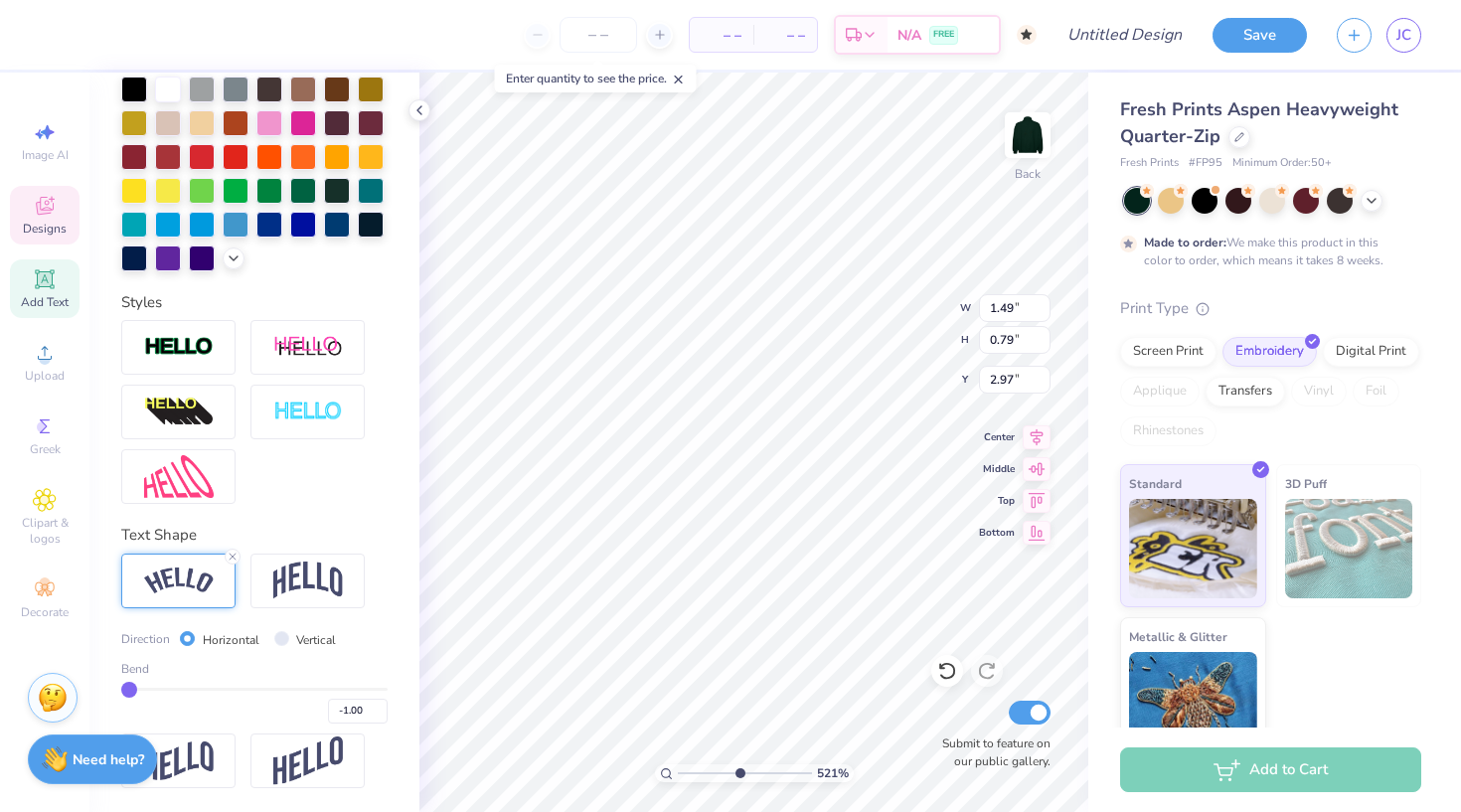 drag, startPoint x: 138, startPoint y: 691, endPoint x: 128, endPoint y: 689, distance: 10.198039 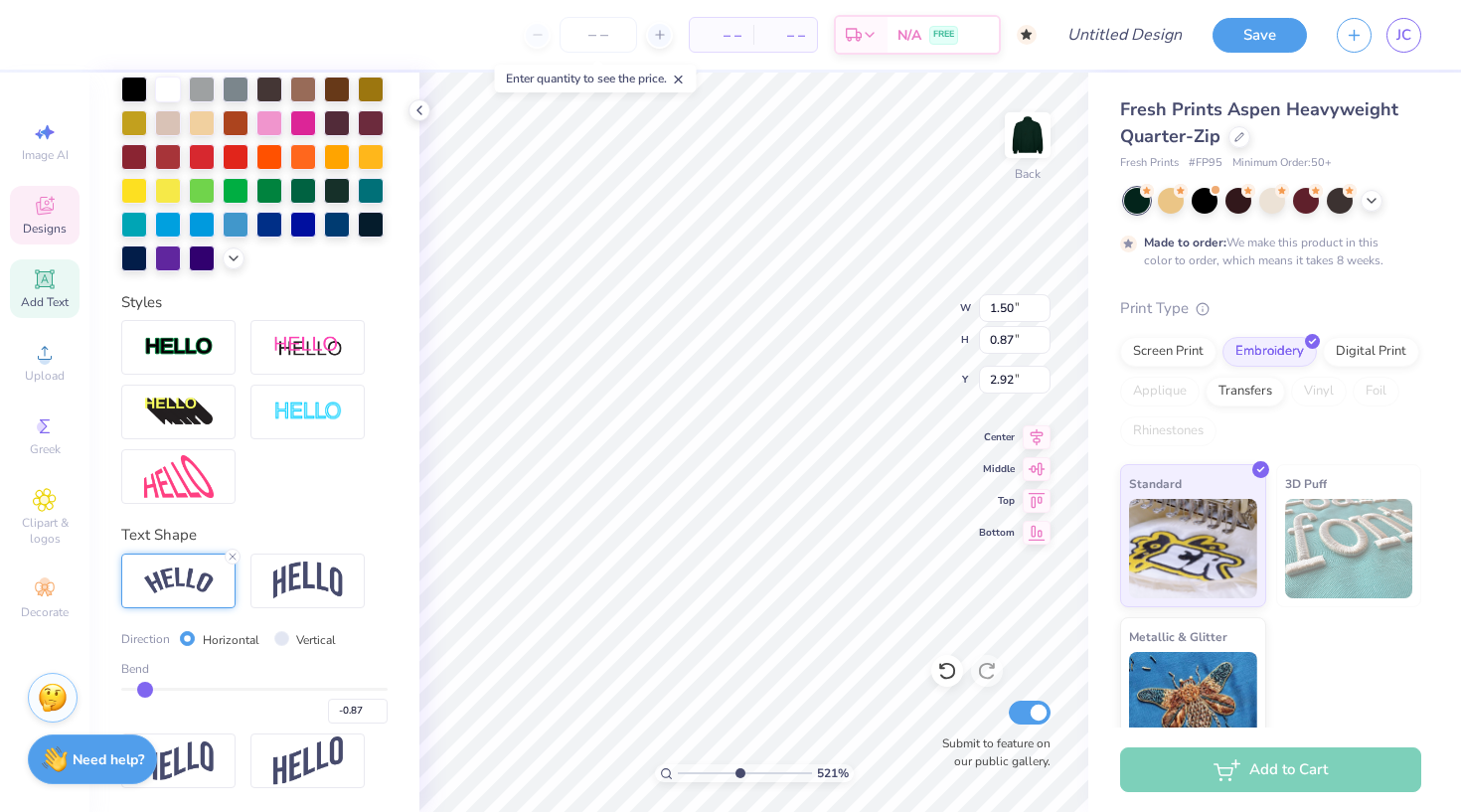 drag, startPoint x: 129, startPoint y: 690, endPoint x: 145, endPoint y: 691, distance: 16.03122 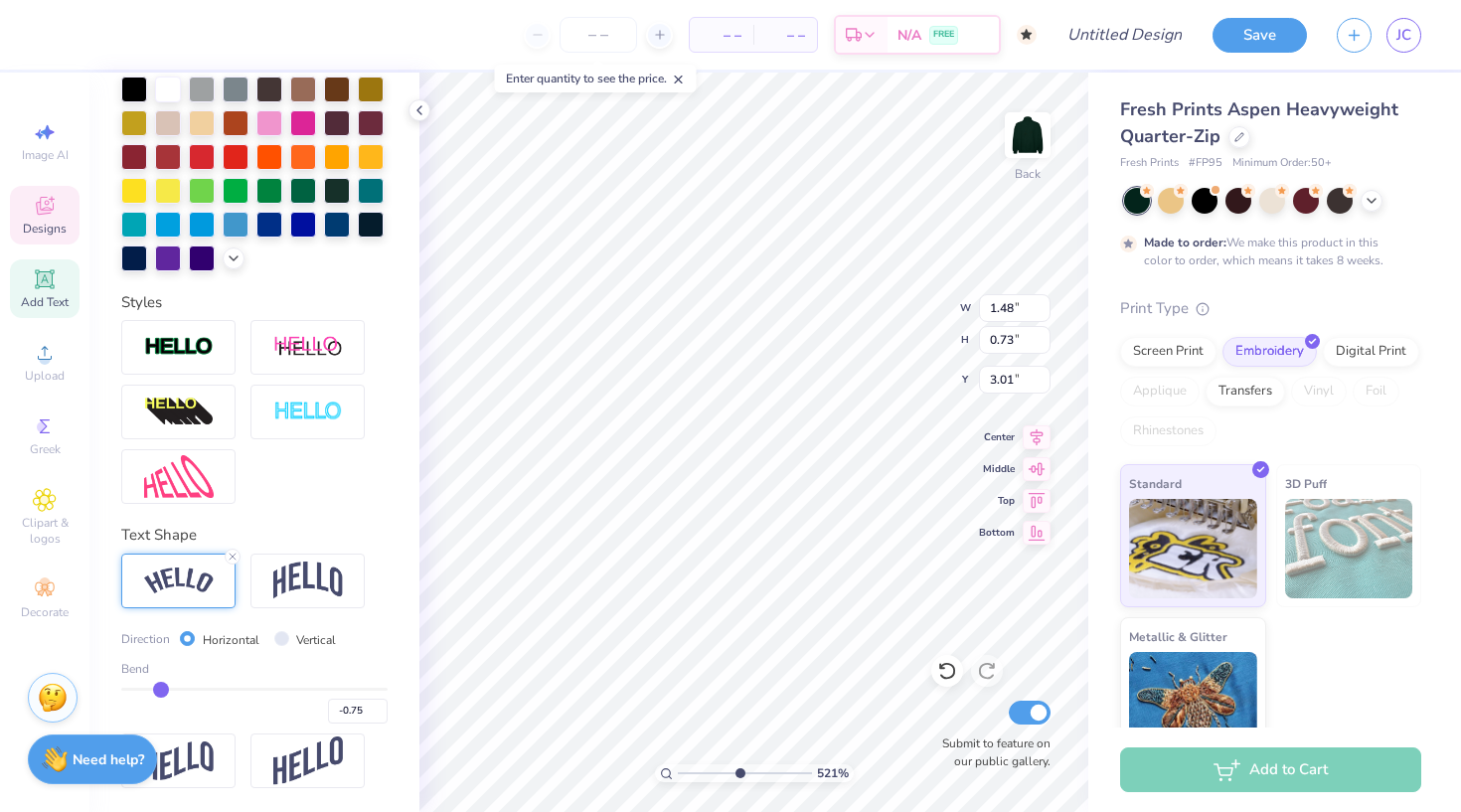 drag, startPoint x: 145, startPoint y: 691, endPoint x: 160, endPoint y: 691, distance: 15 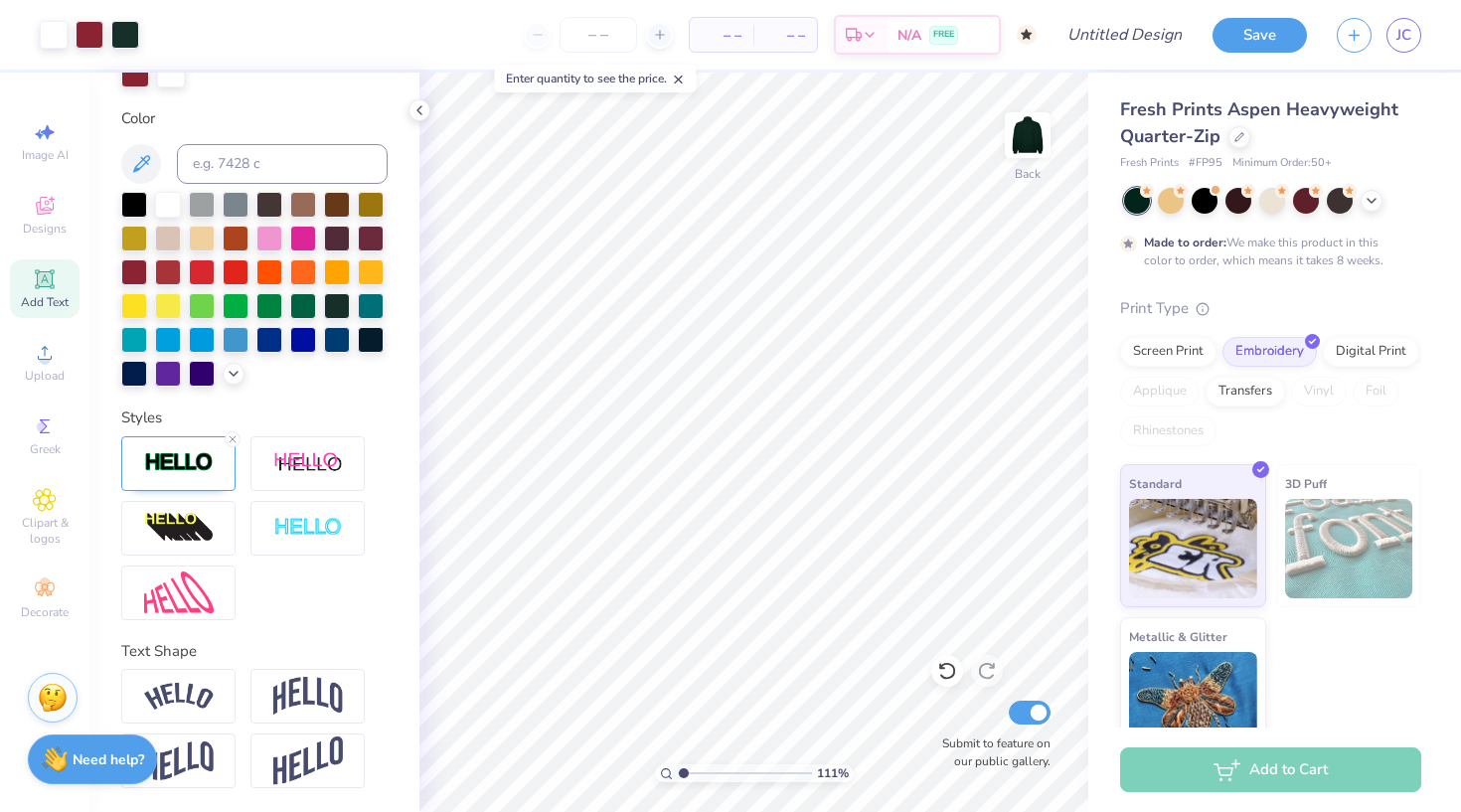 drag, startPoint x: 734, startPoint y: 774, endPoint x: 684, endPoint y: 773, distance: 50.009999 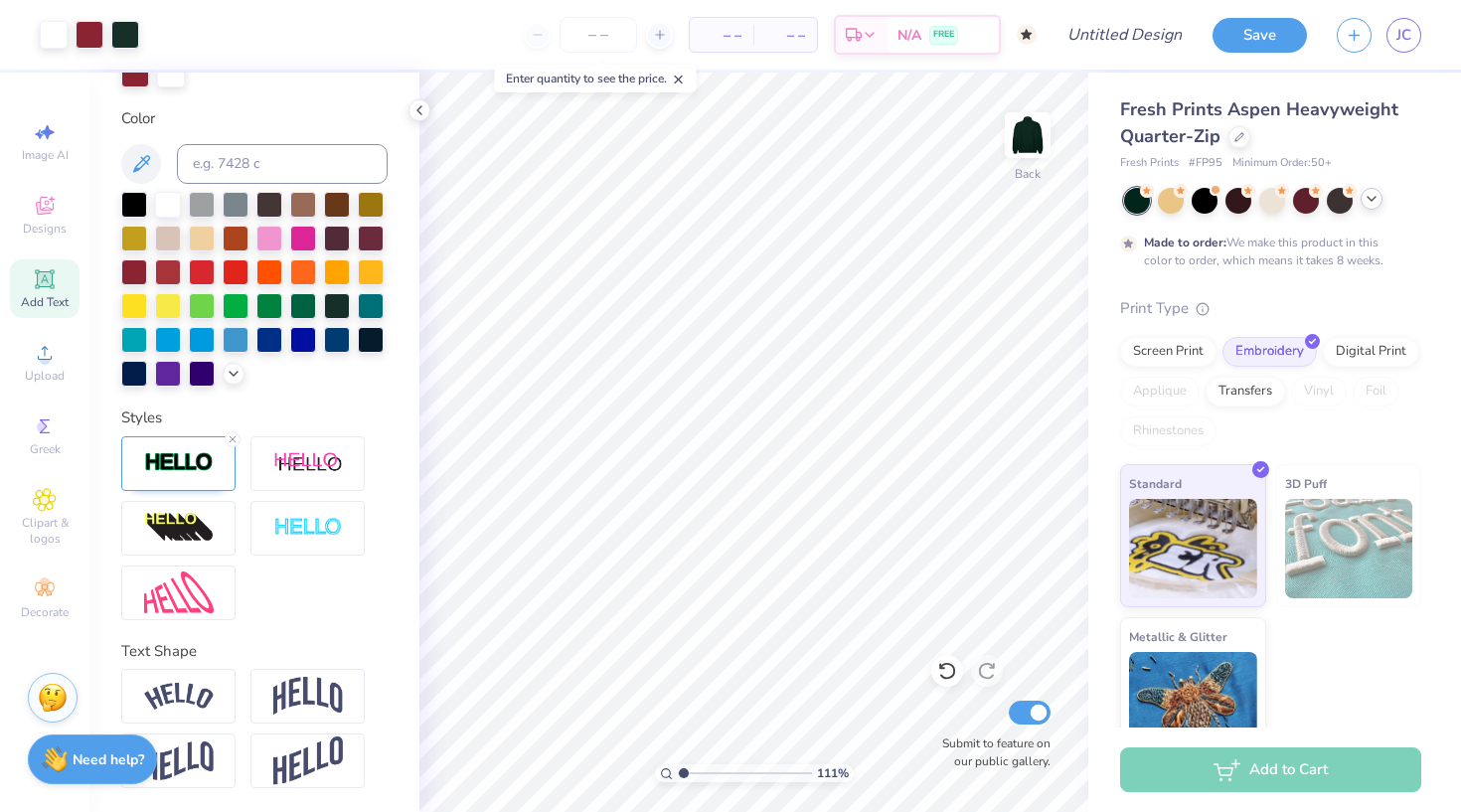 click 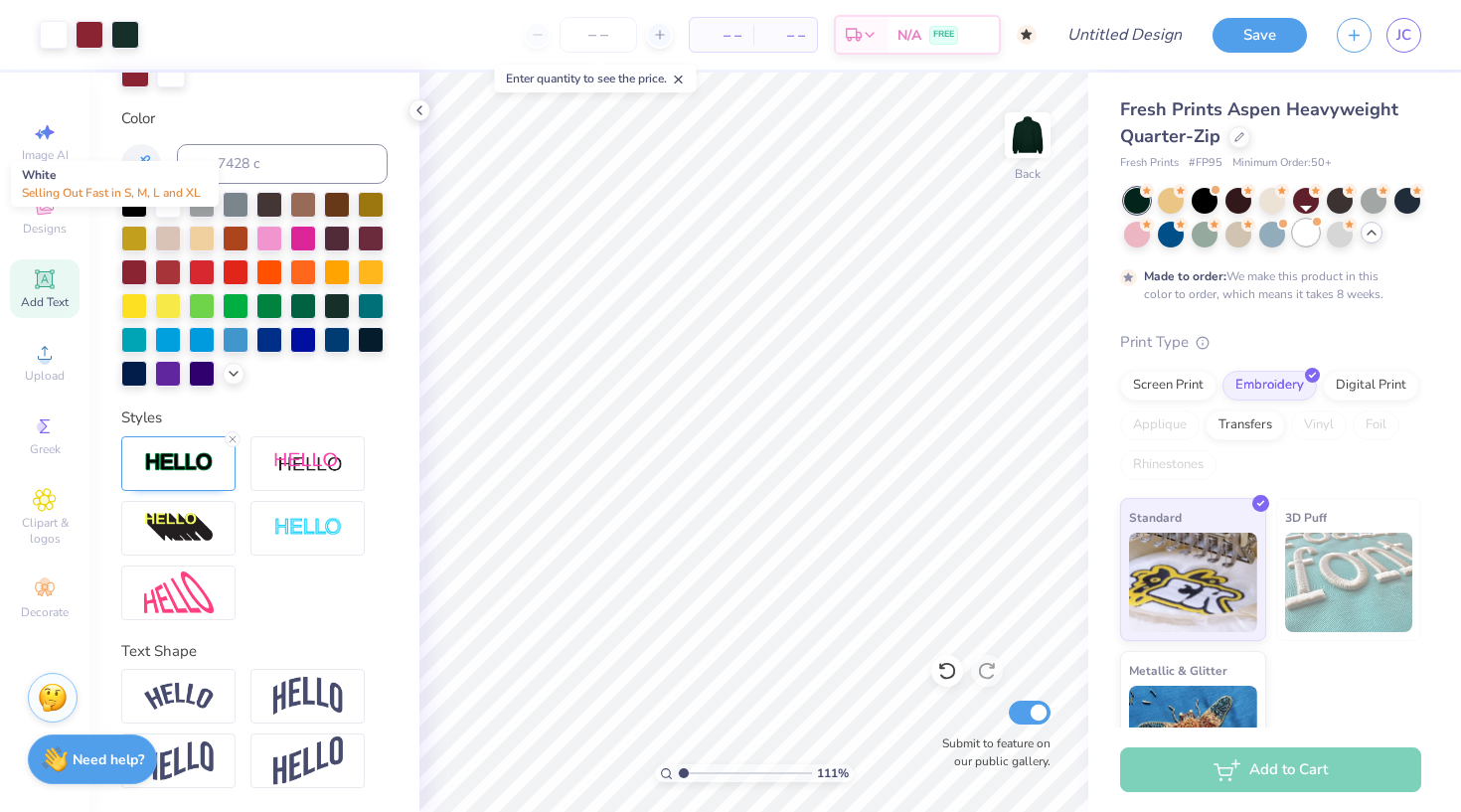 click at bounding box center (1306, 233) 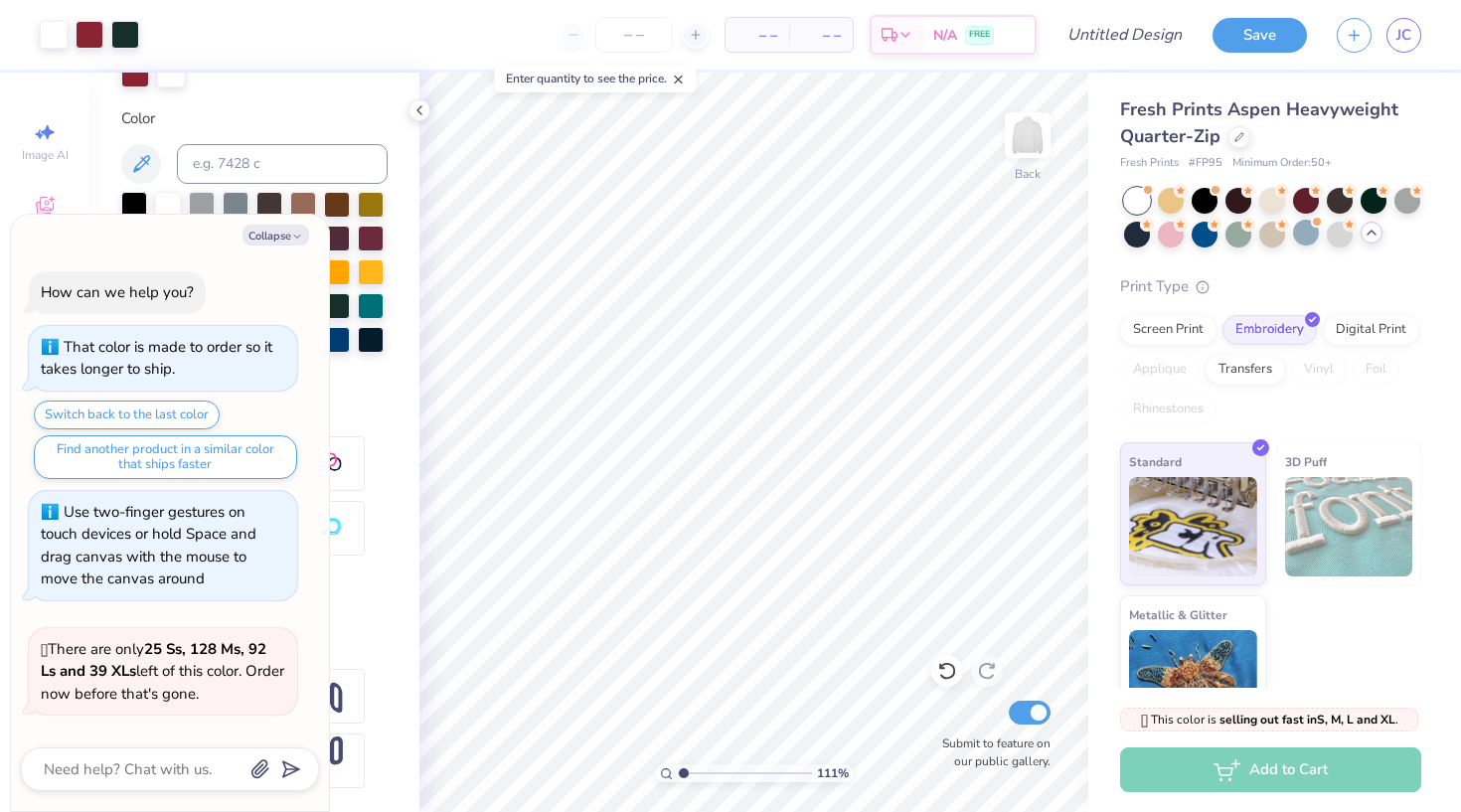scroll, scrollTop: 485, scrollLeft: 0, axis: vertical 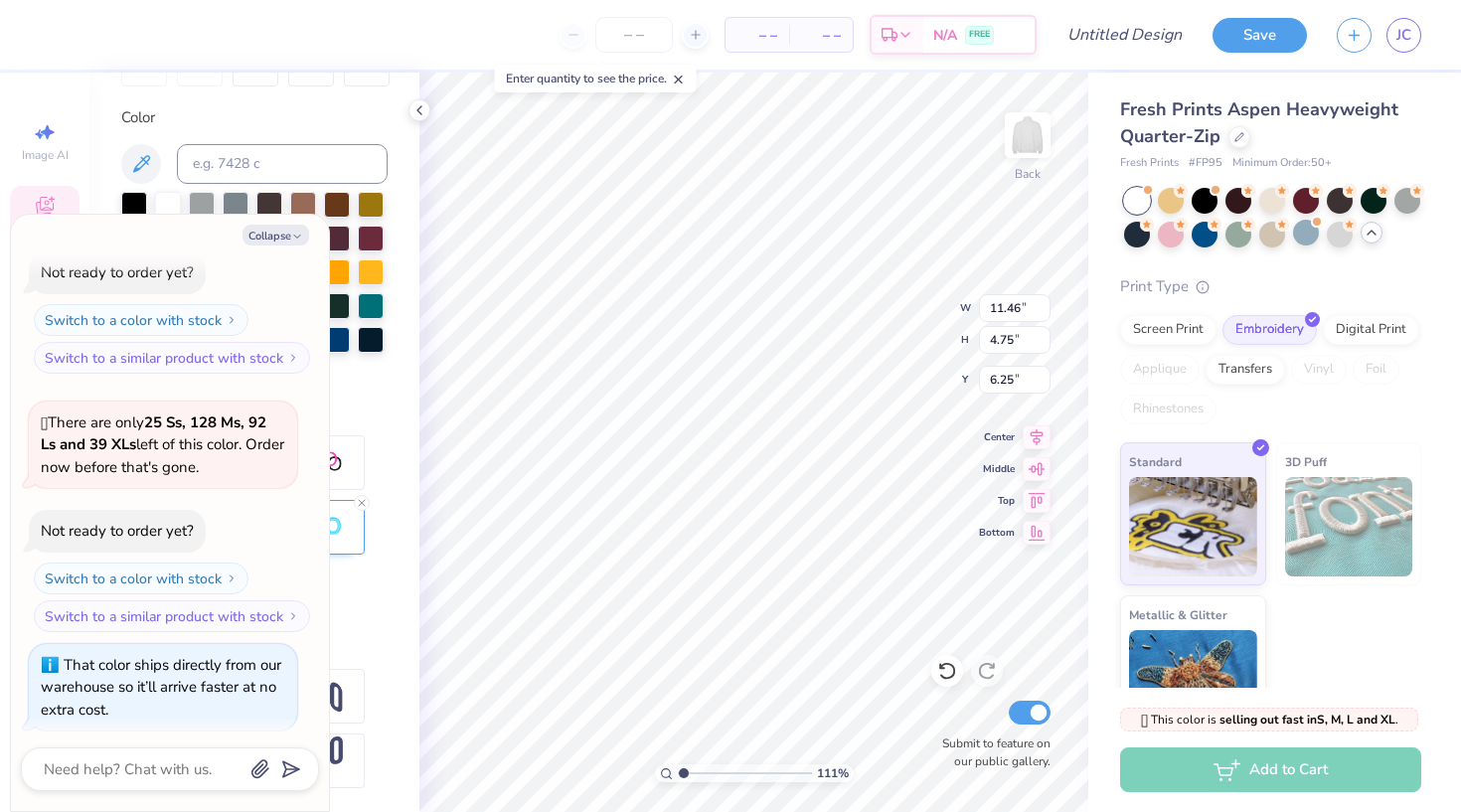 click on "Color" at bounding box center [254, 246] 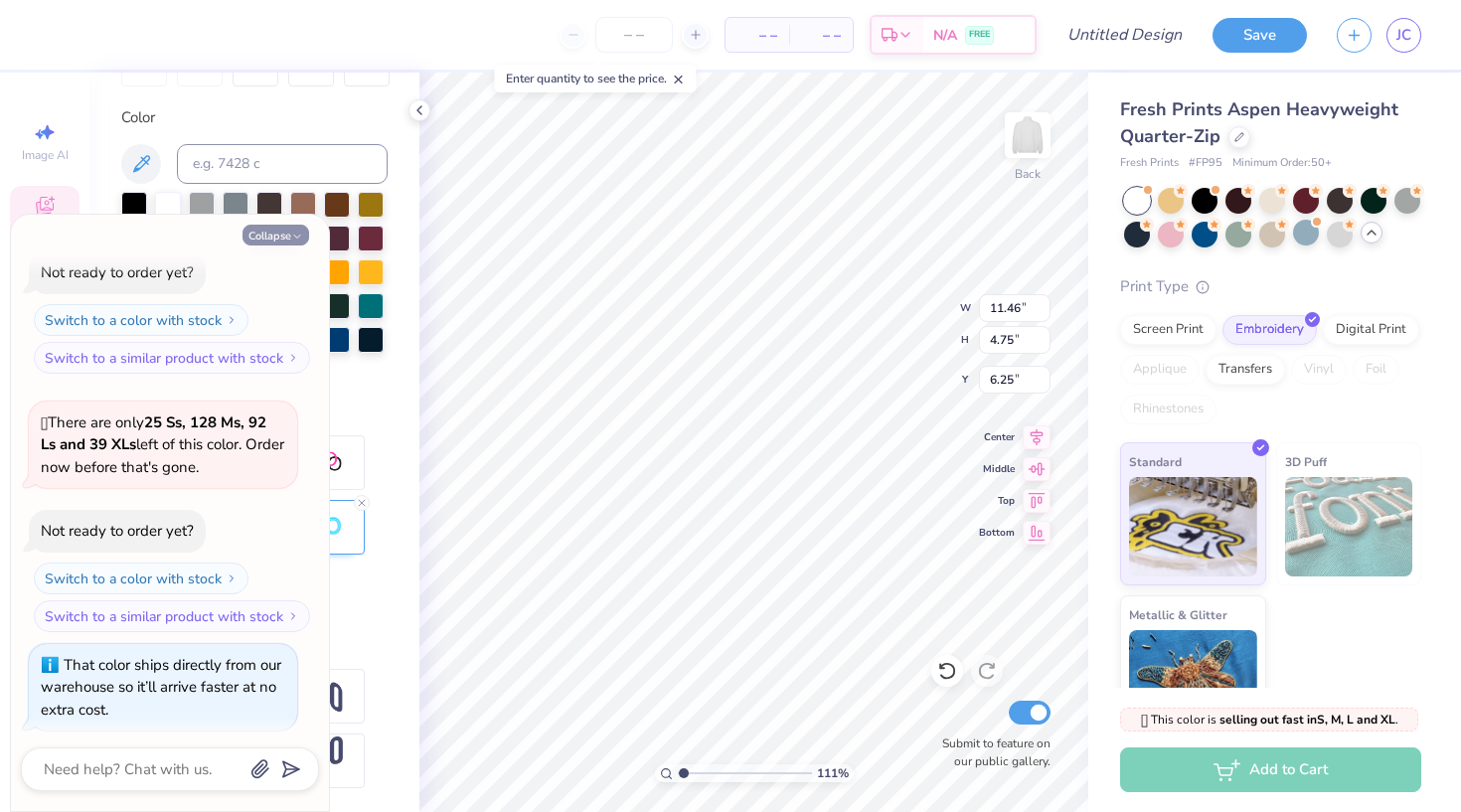 click 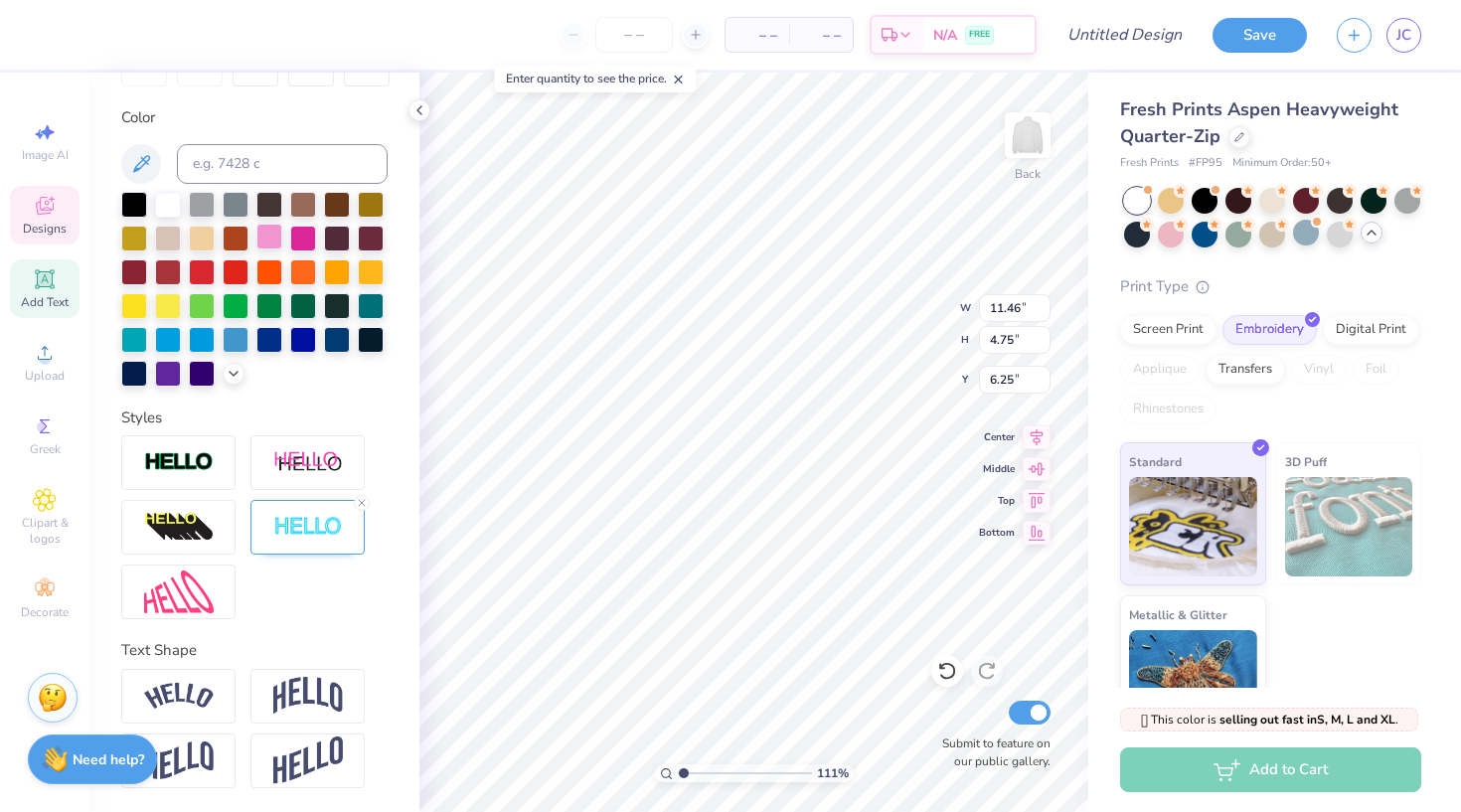 click at bounding box center [269, 237] 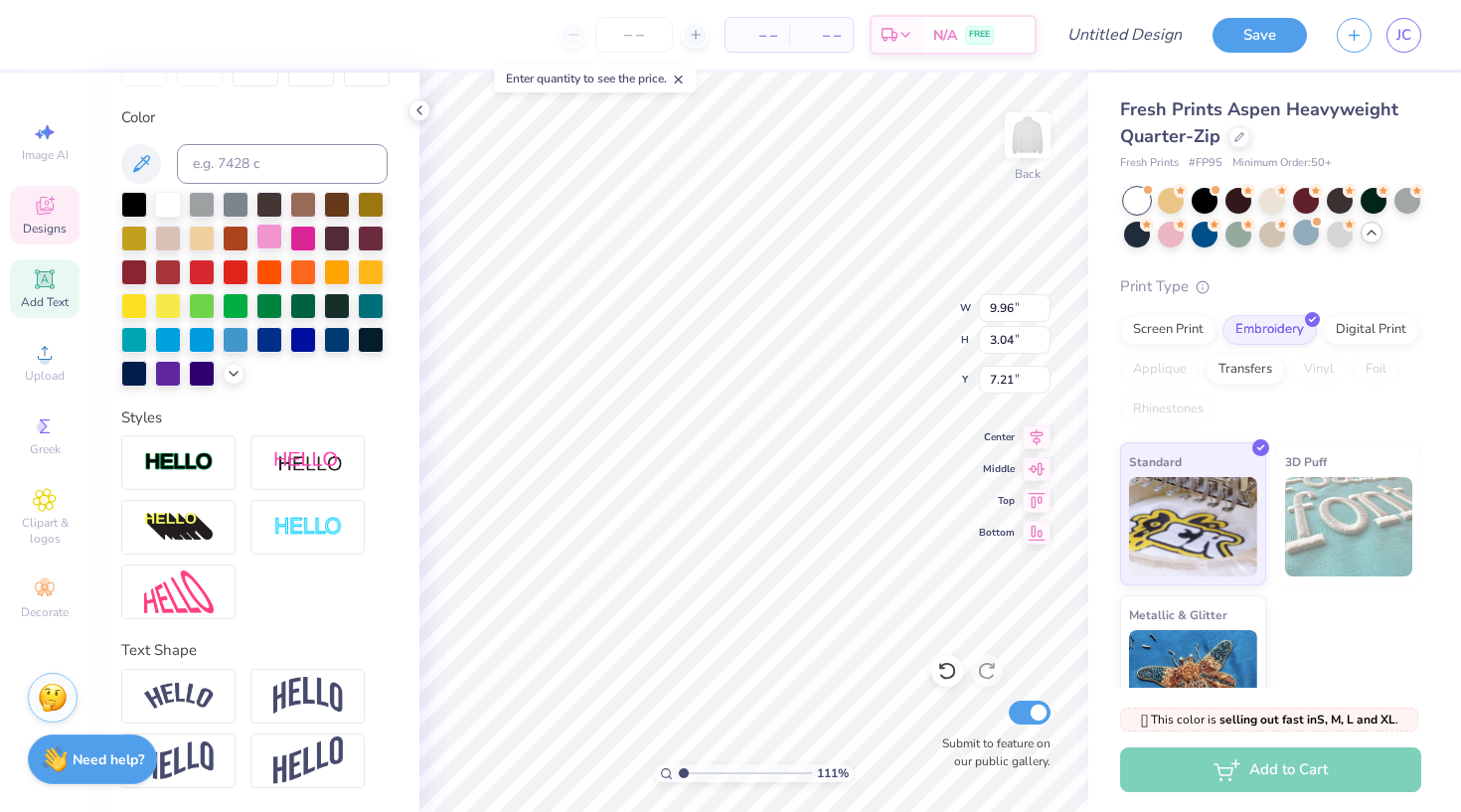 click at bounding box center (269, 237) 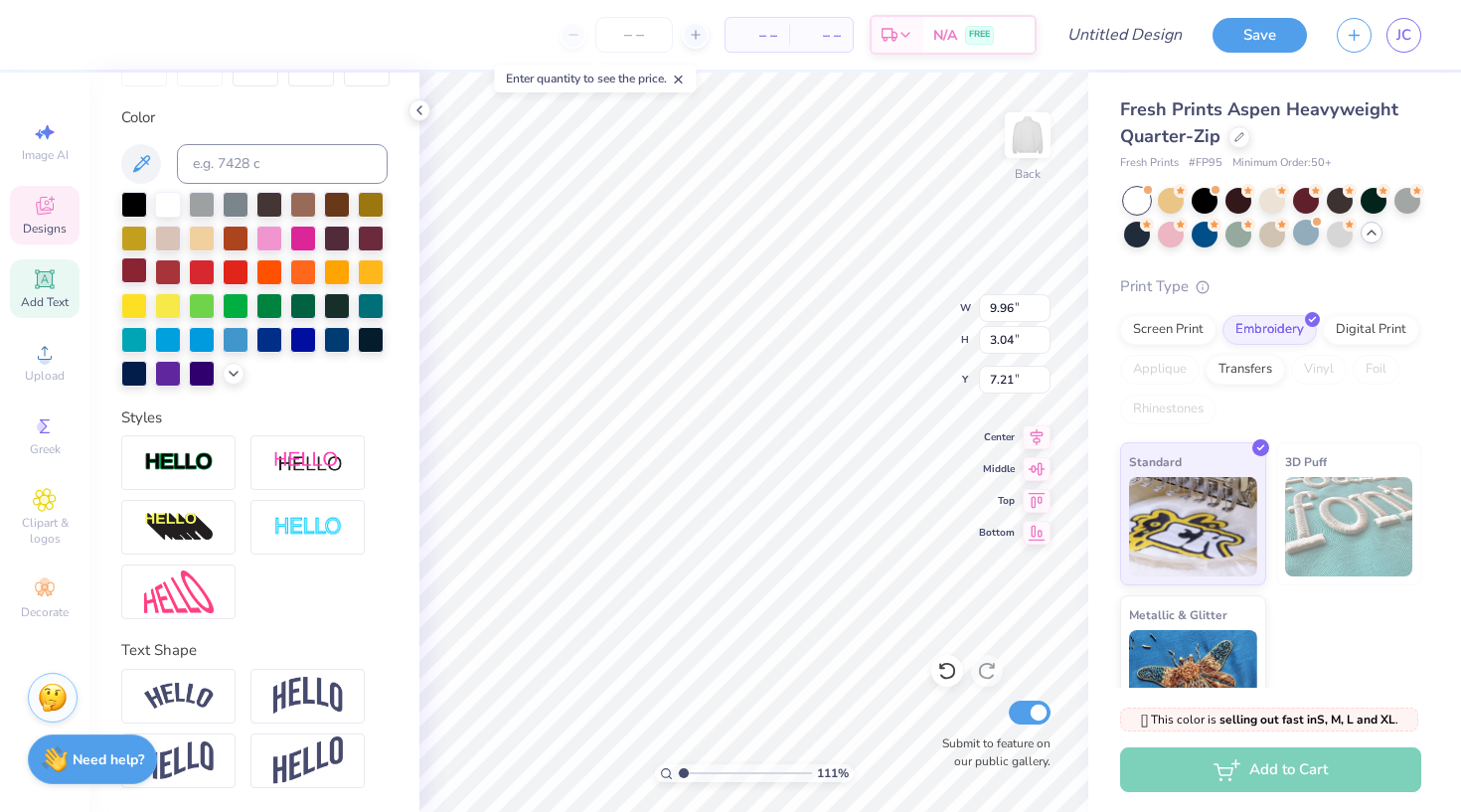 click at bounding box center (134, 270) 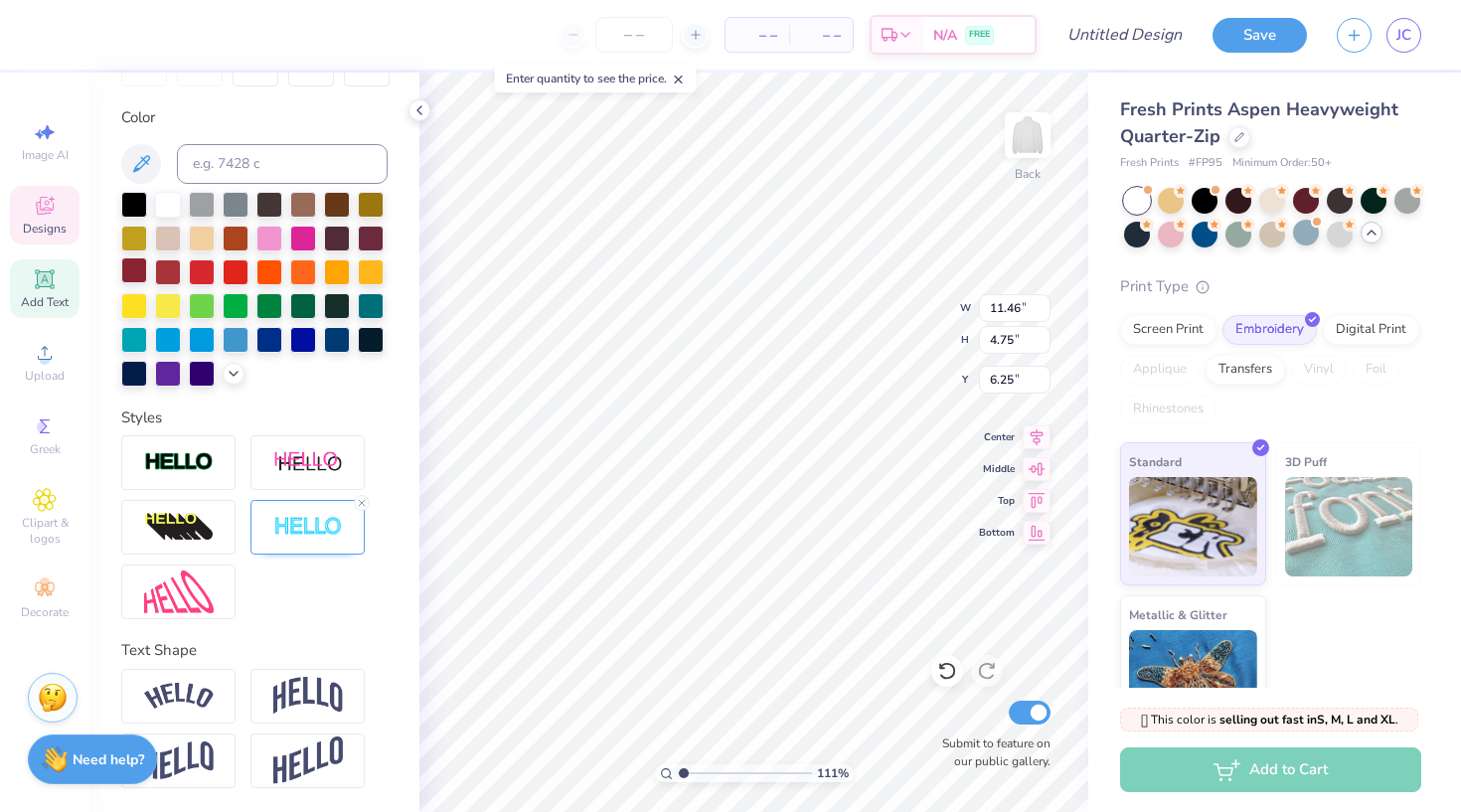 click at bounding box center (134, 270) 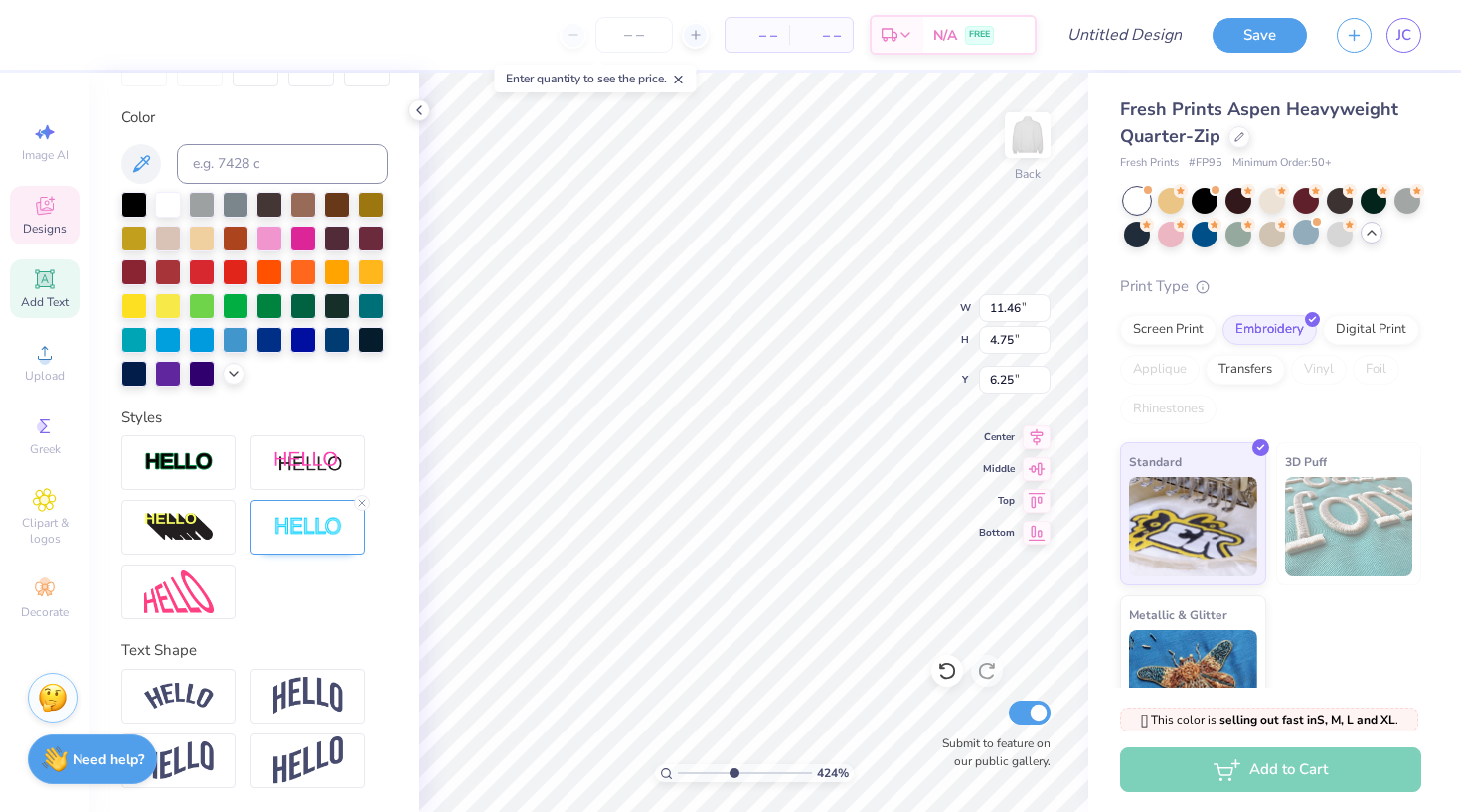 drag, startPoint x: 687, startPoint y: 767, endPoint x: 732, endPoint y: 767, distance: 45 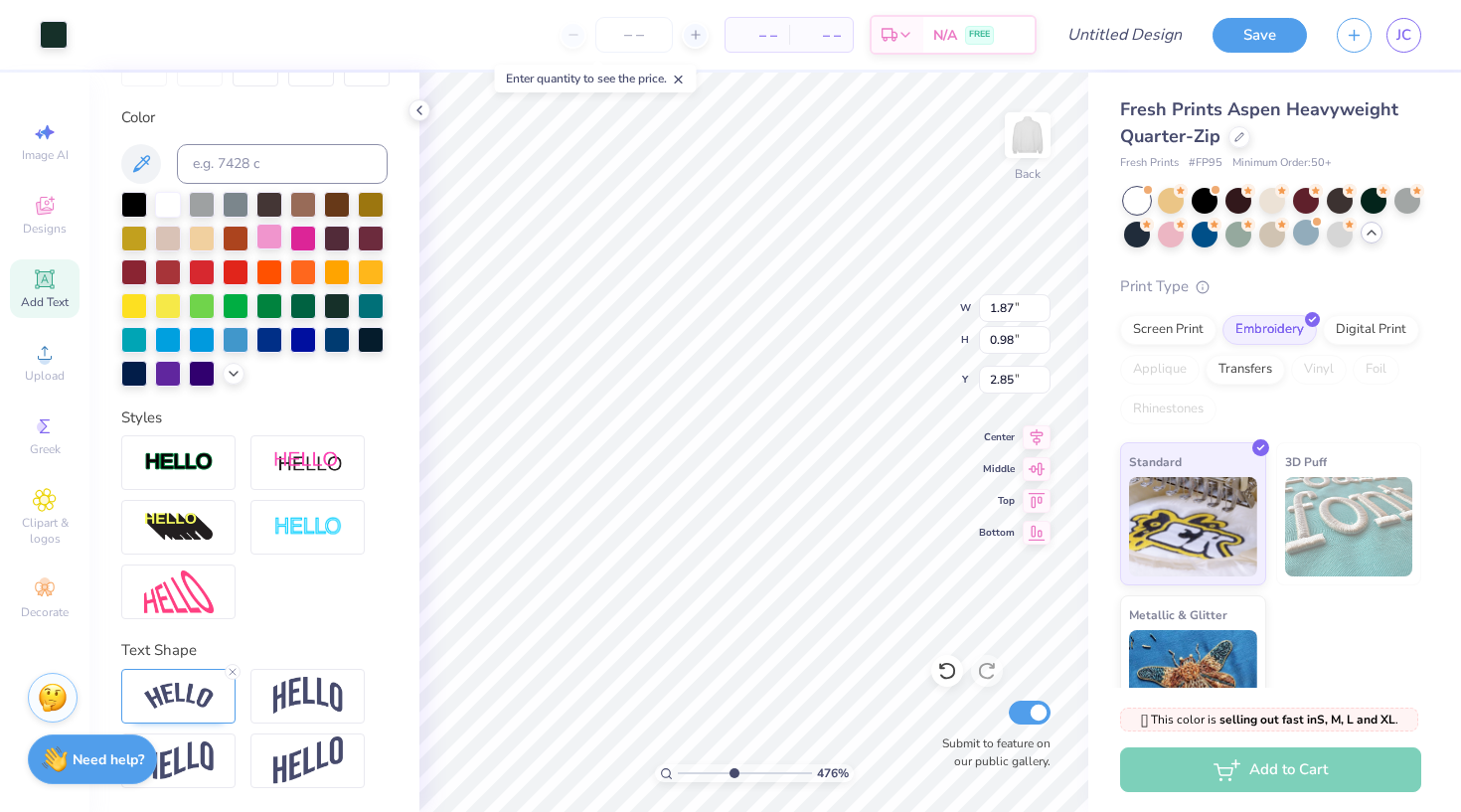 click at bounding box center [269, 237] 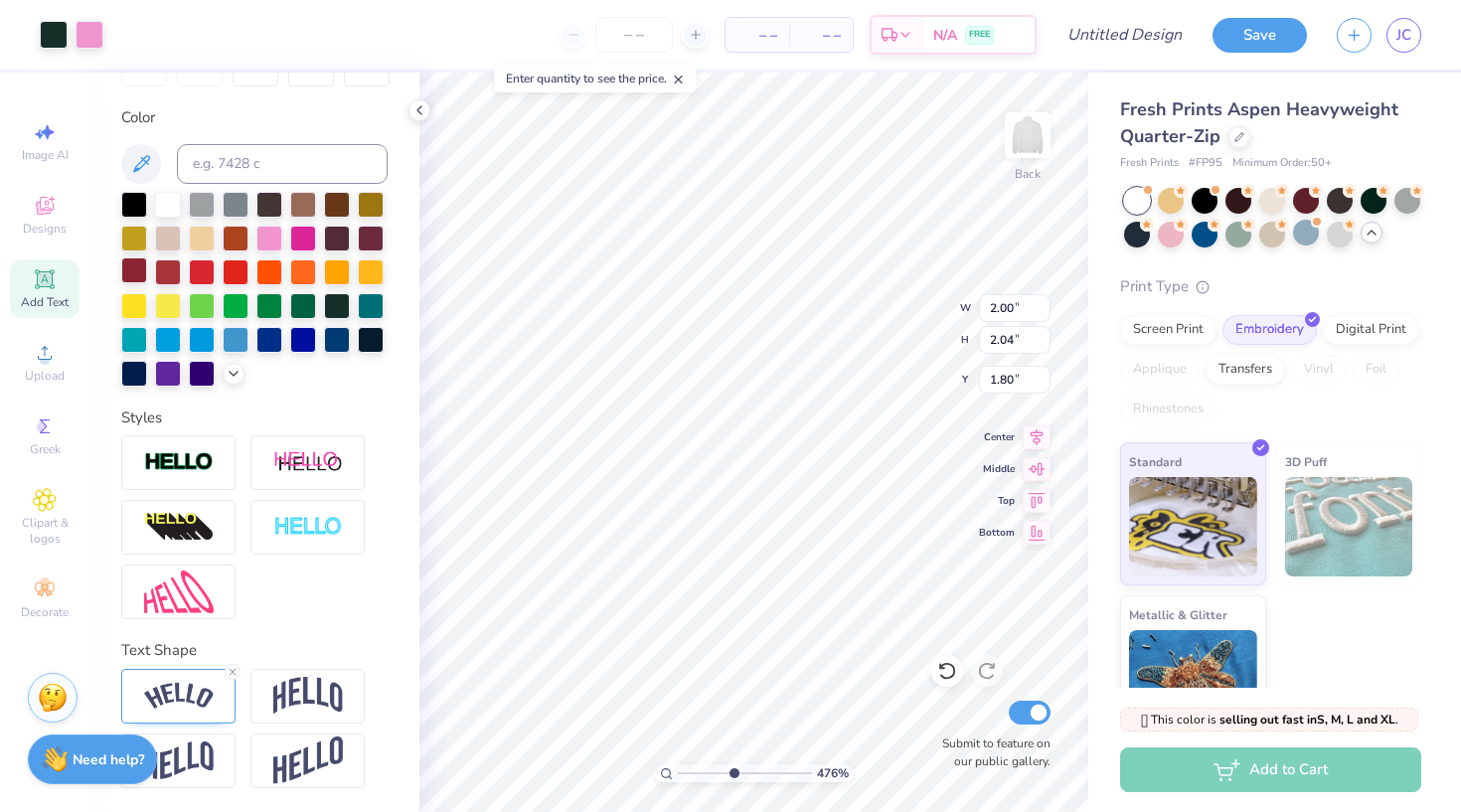click at bounding box center (134, 270) 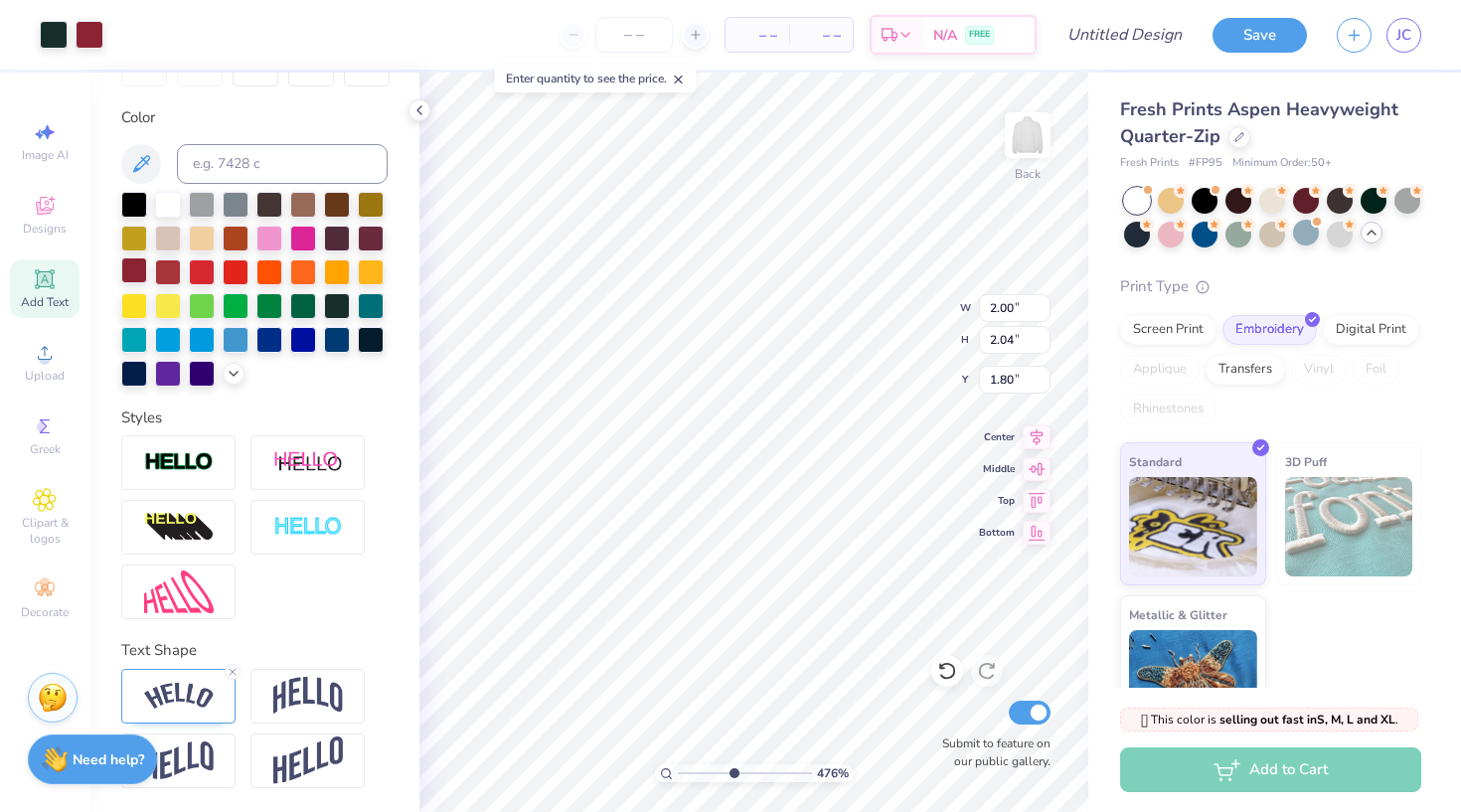 click at bounding box center (134, 270) 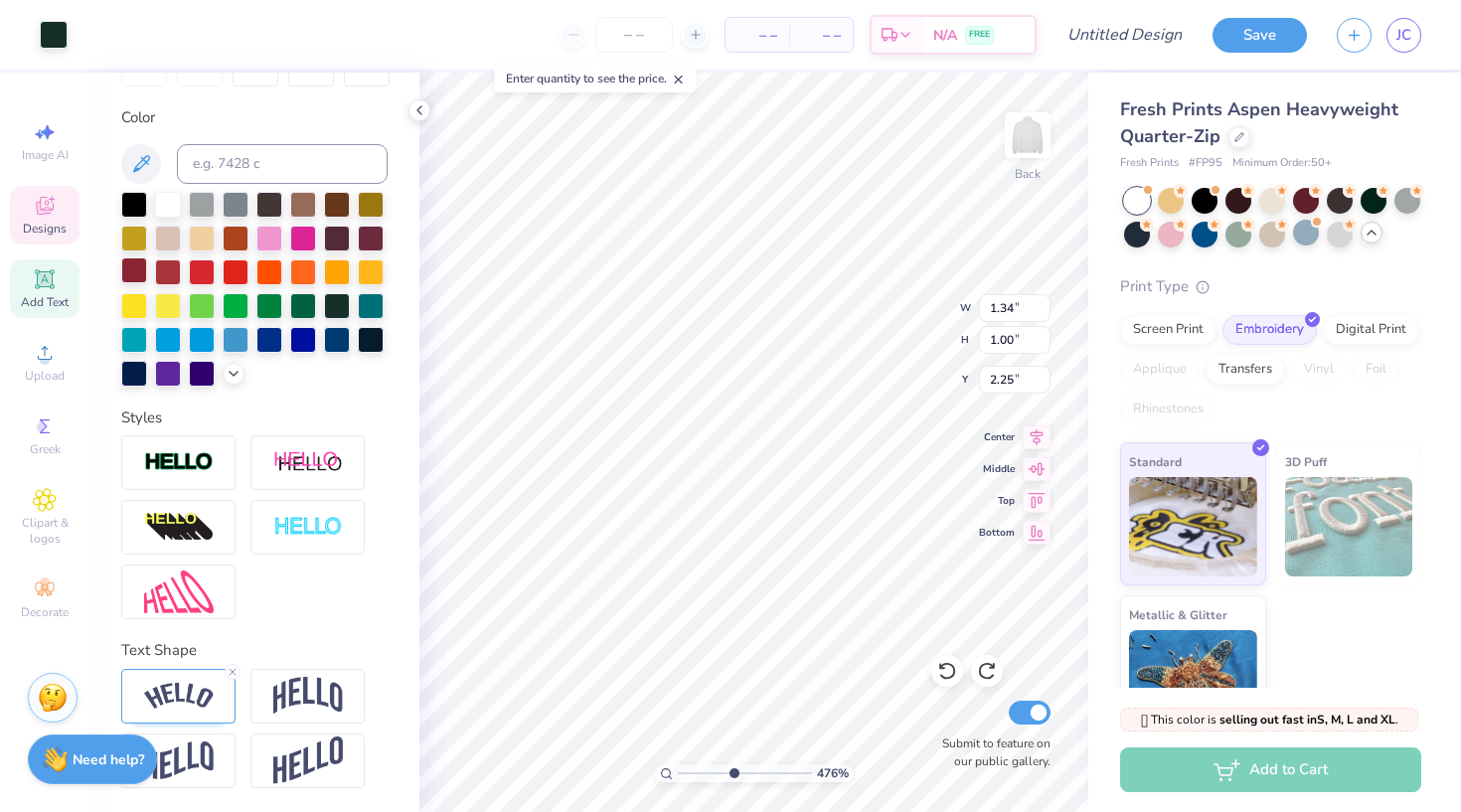 click at bounding box center (134, 270) 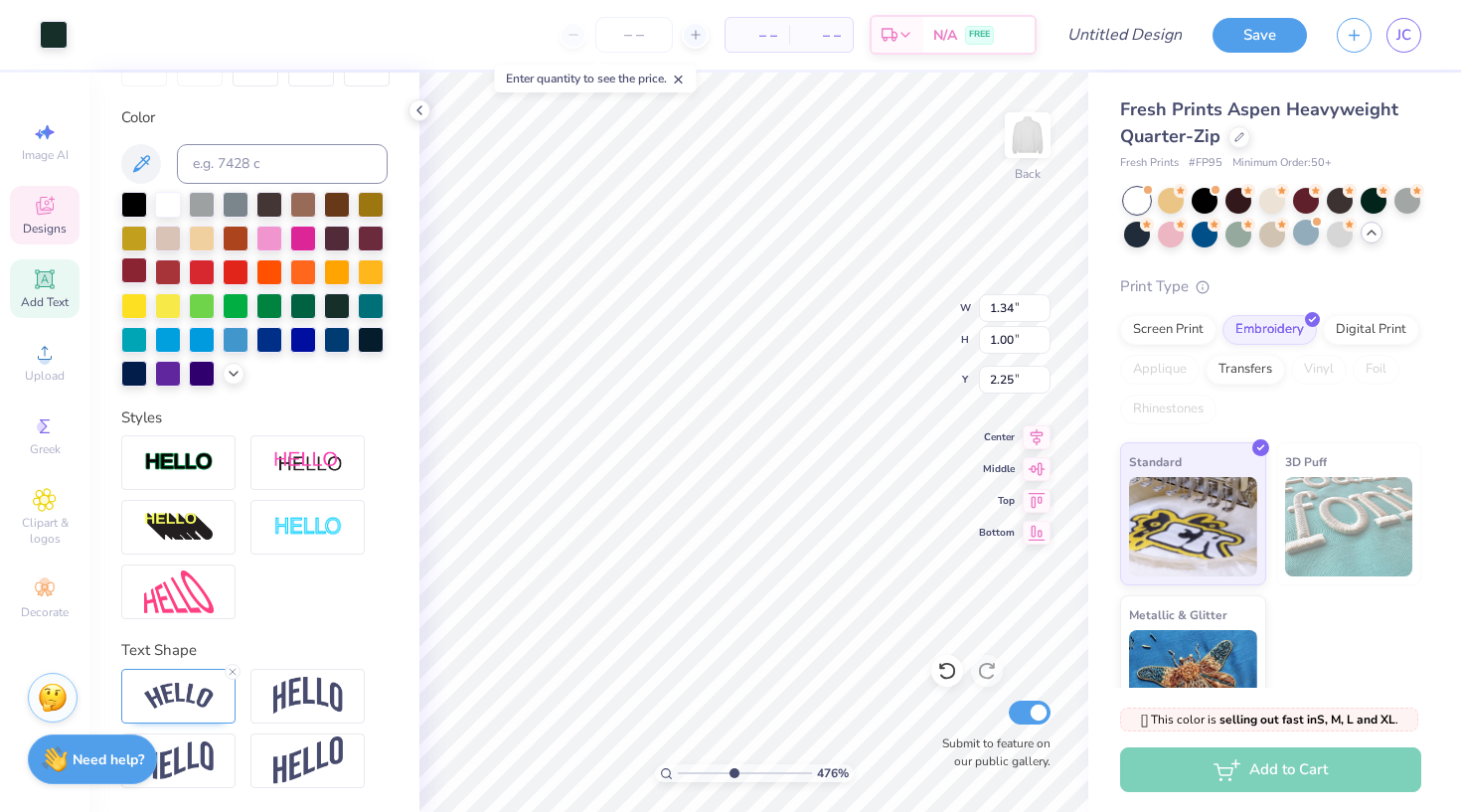click at bounding box center [134, 270] 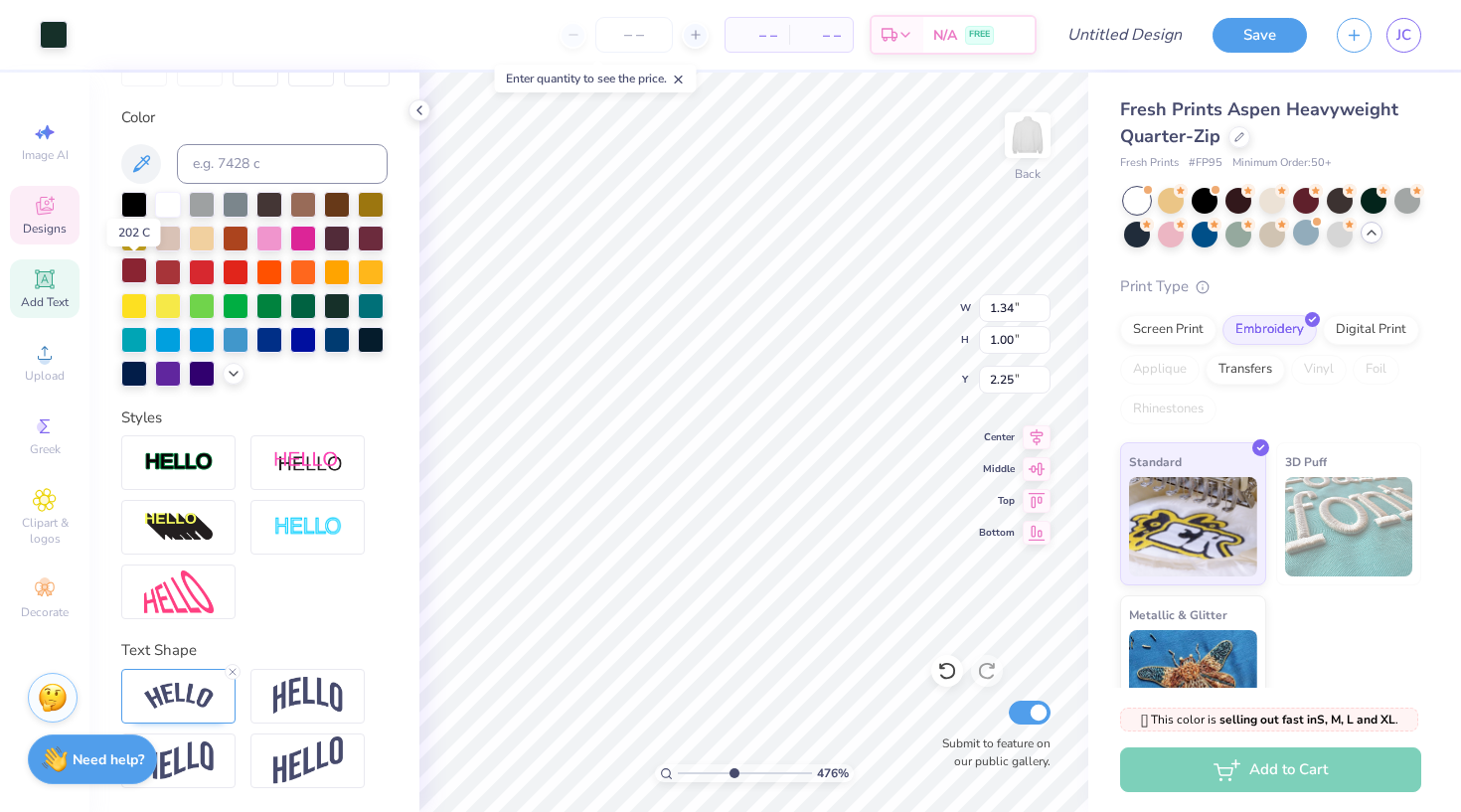 click at bounding box center [134, 270] 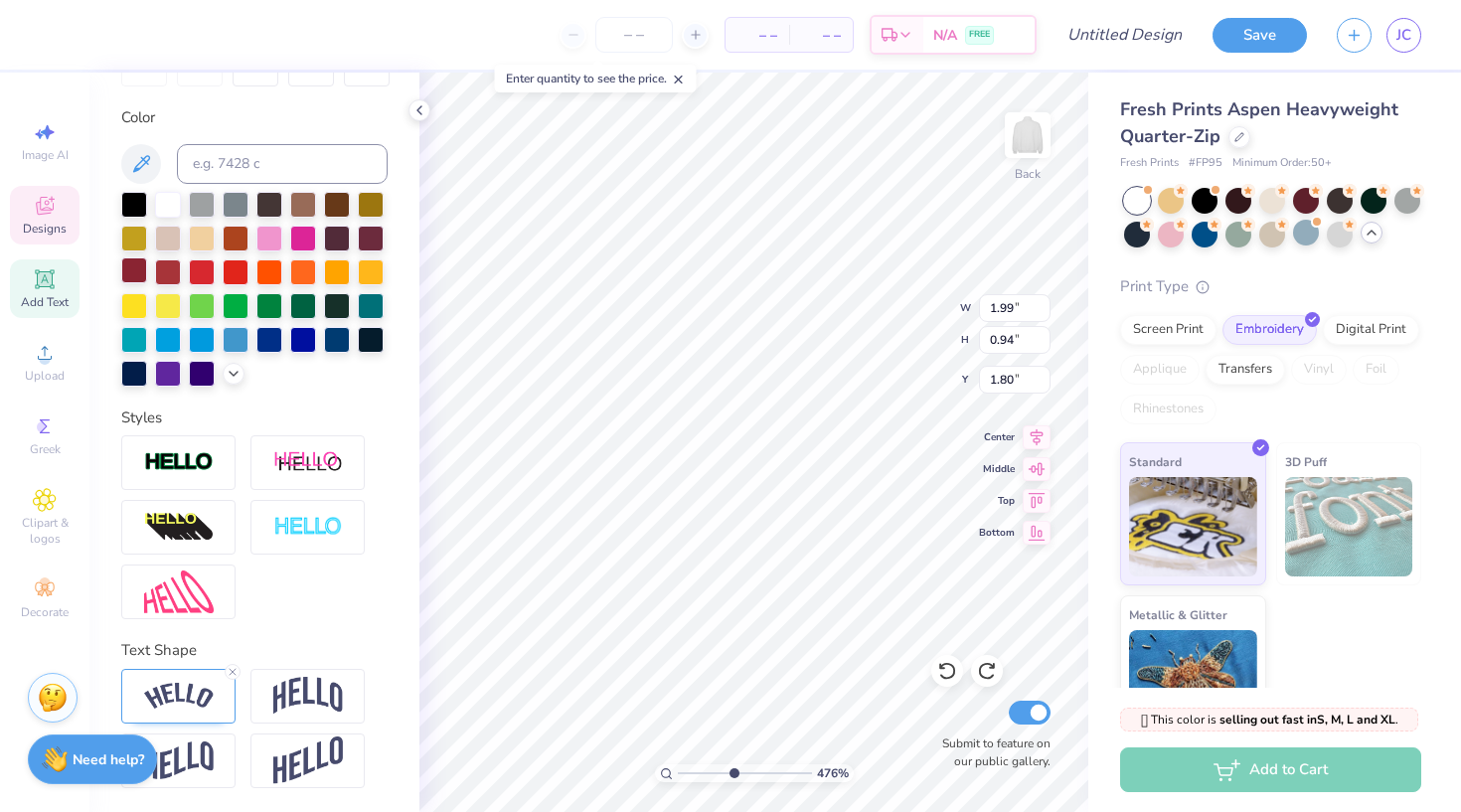 click at bounding box center [134, 270] 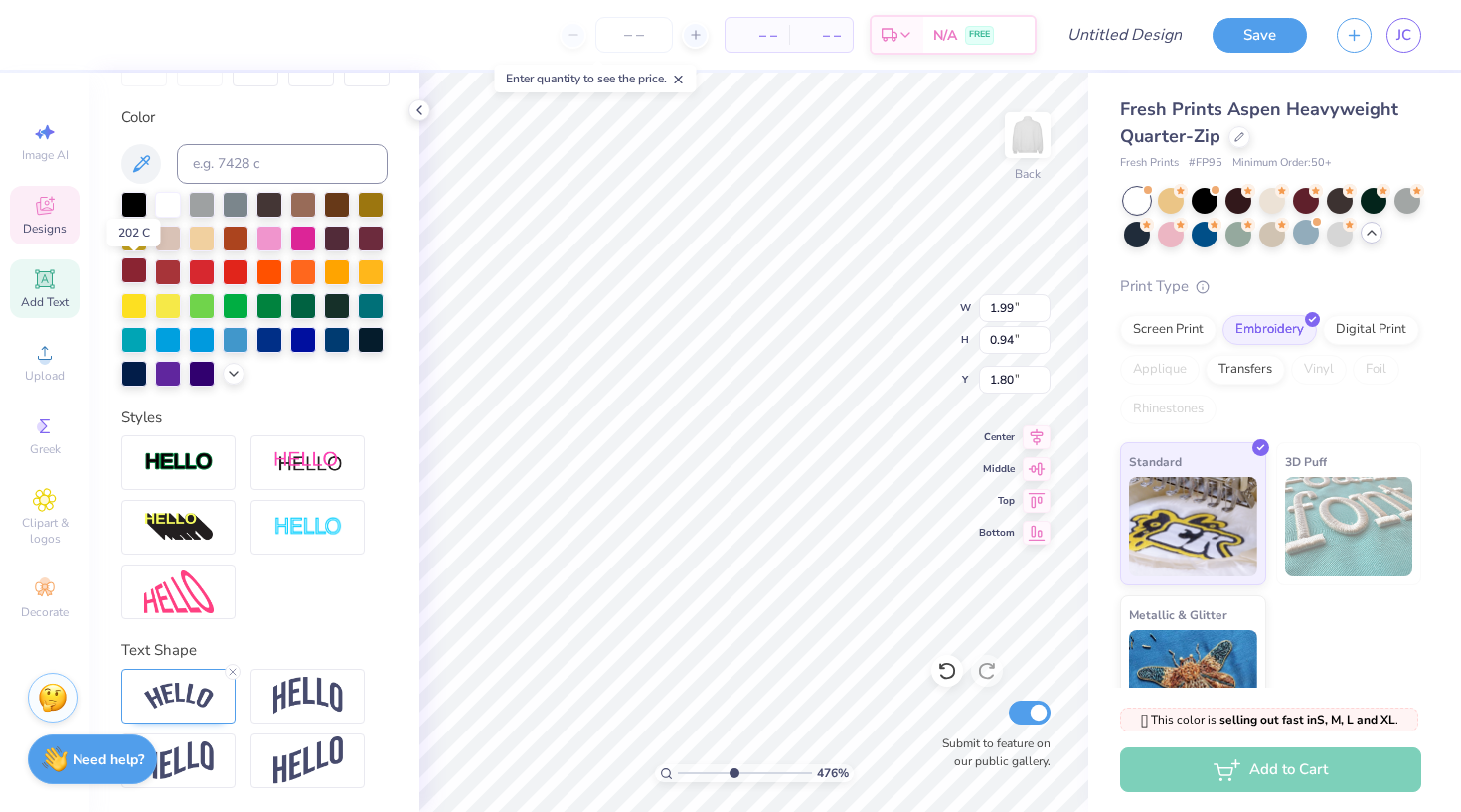 click at bounding box center (134, 270) 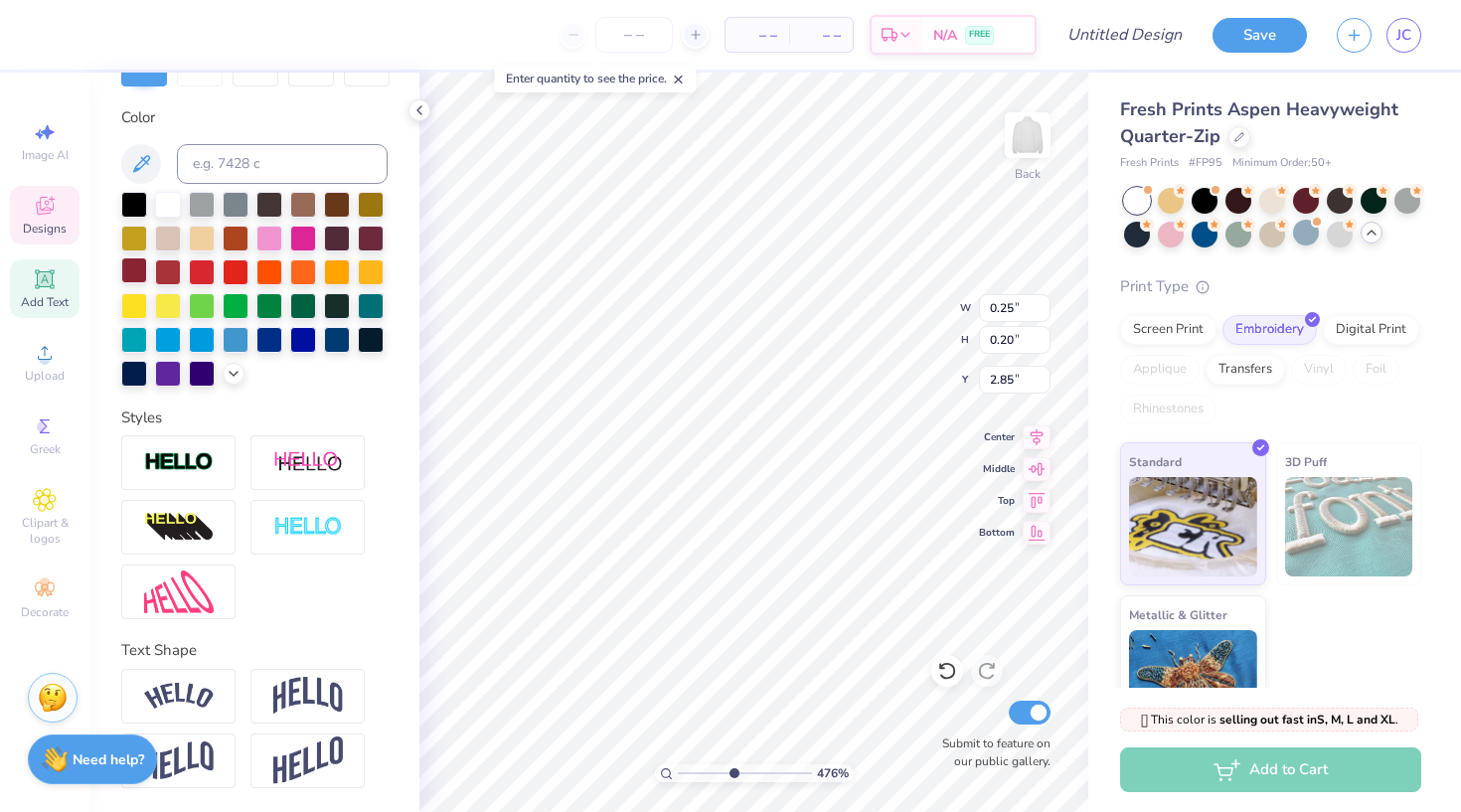 click at bounding box center [134, 270] 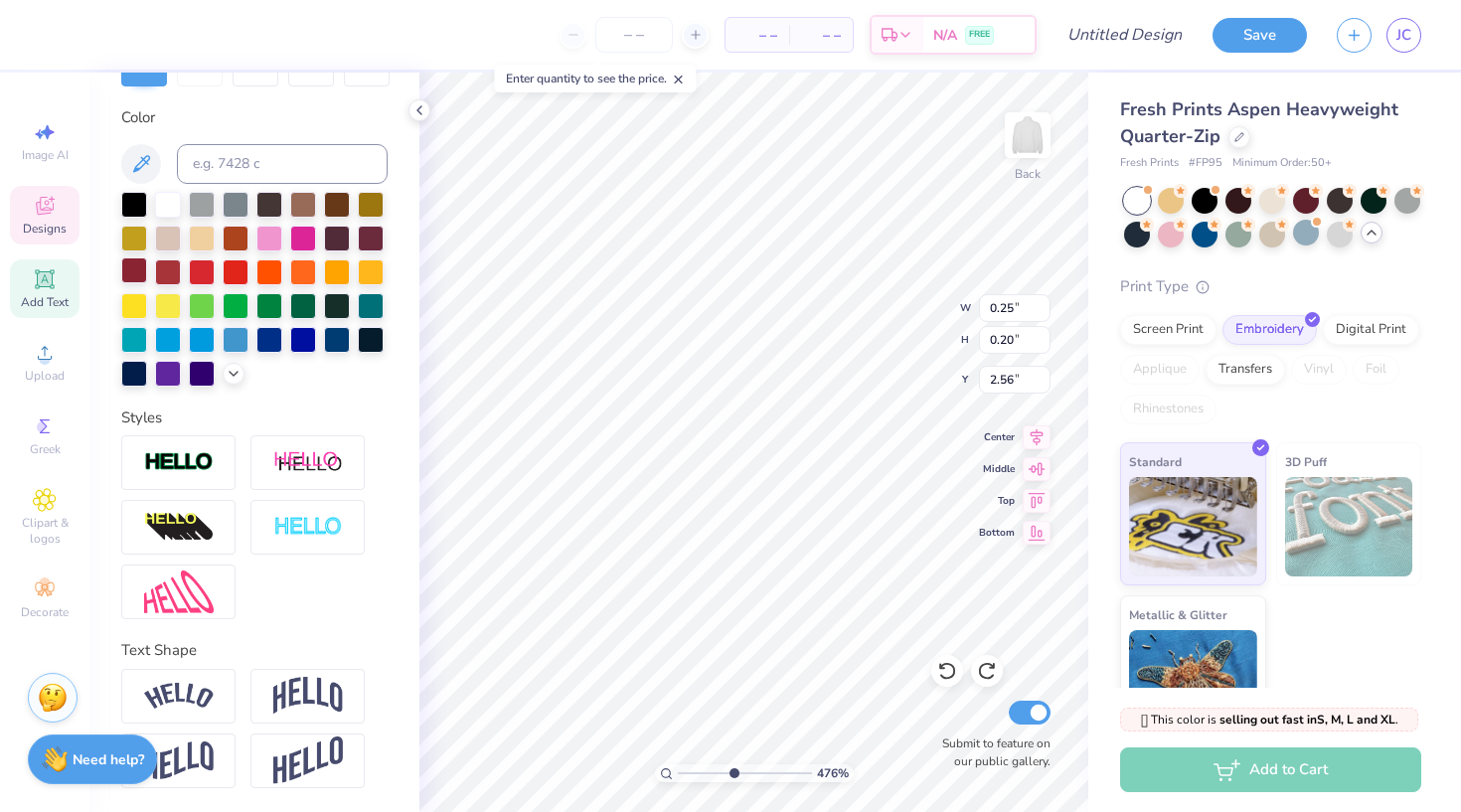 click at bounding box center (134, 270) 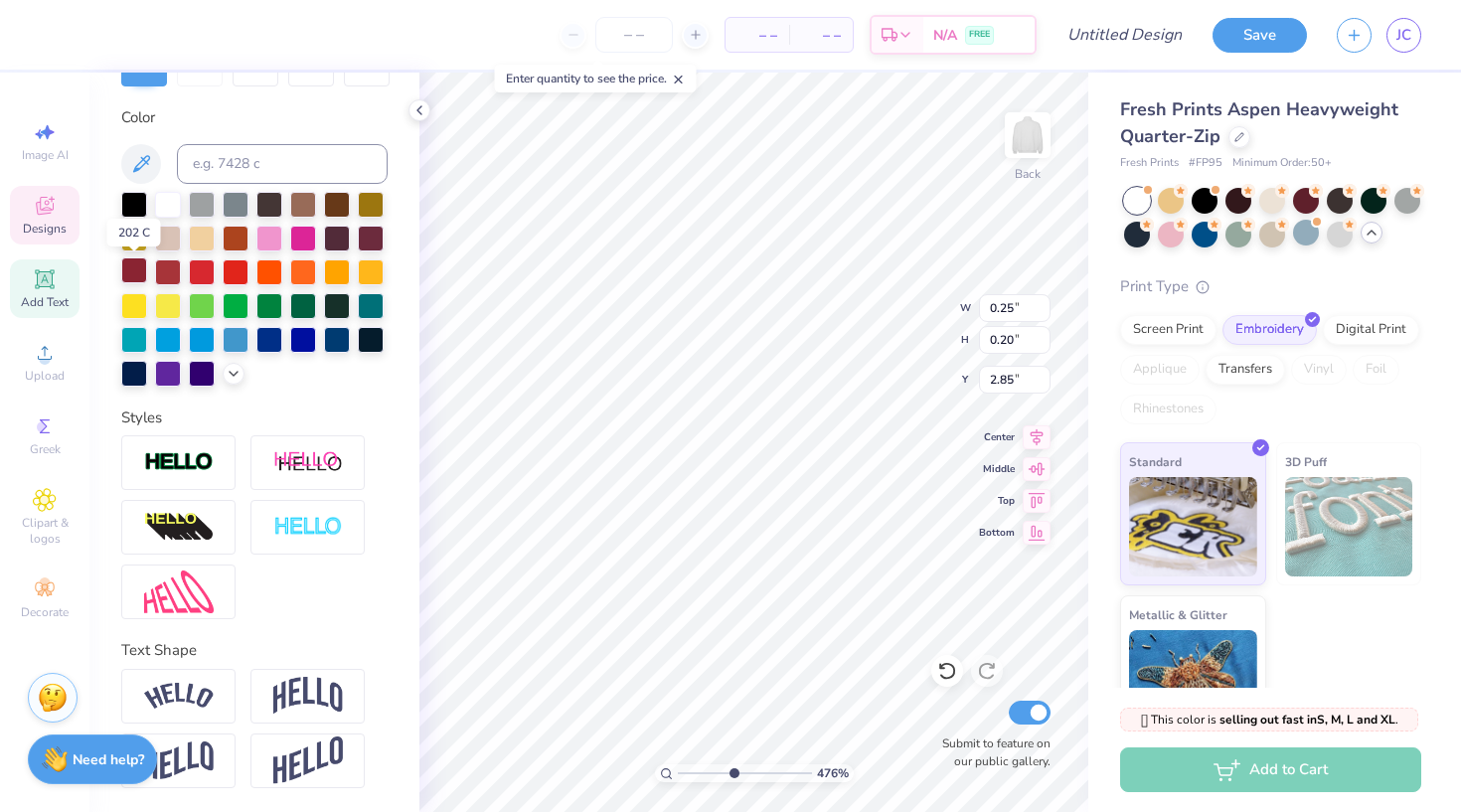 click at bounding box center [134, 270] 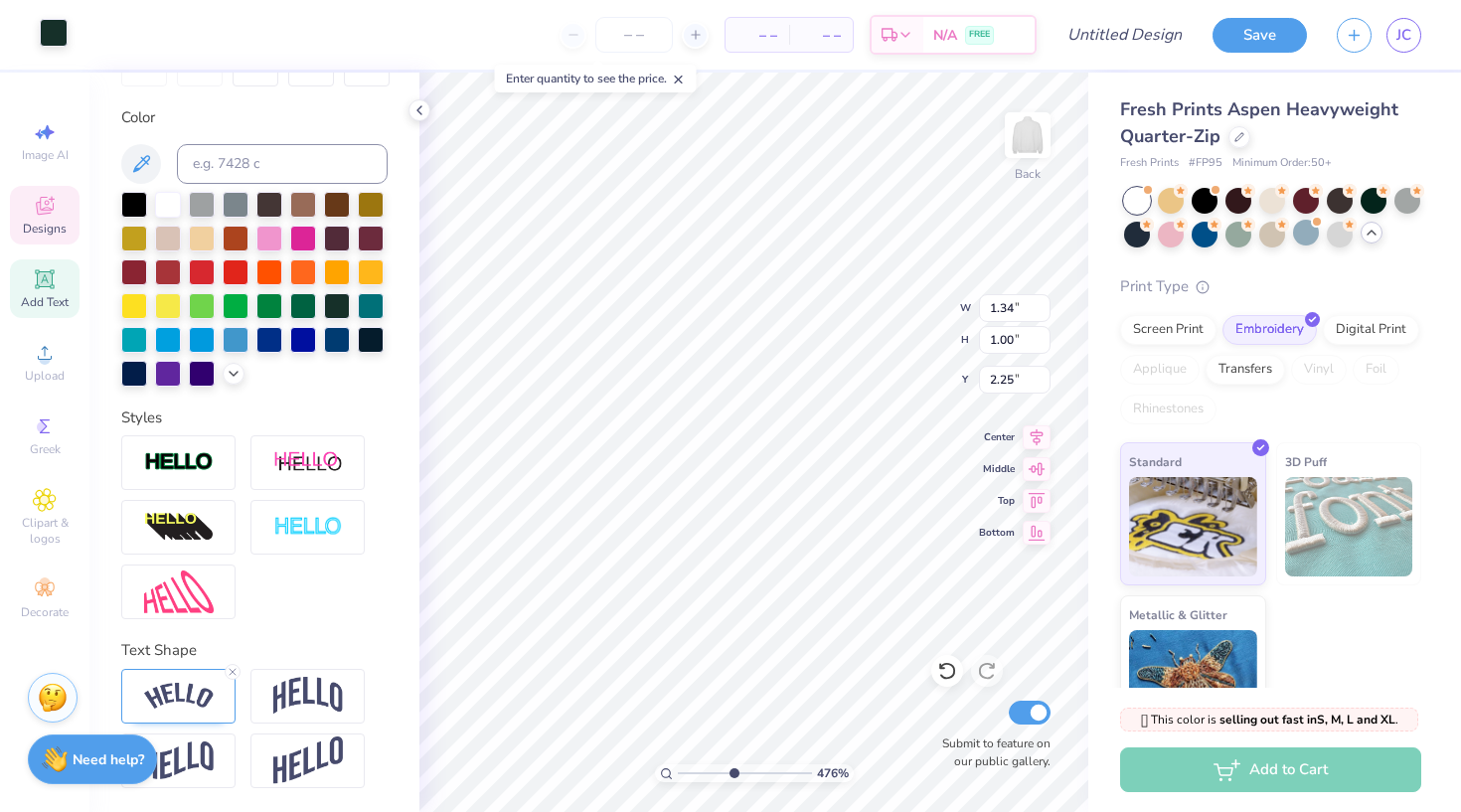 click at bounding box center [54, 33] 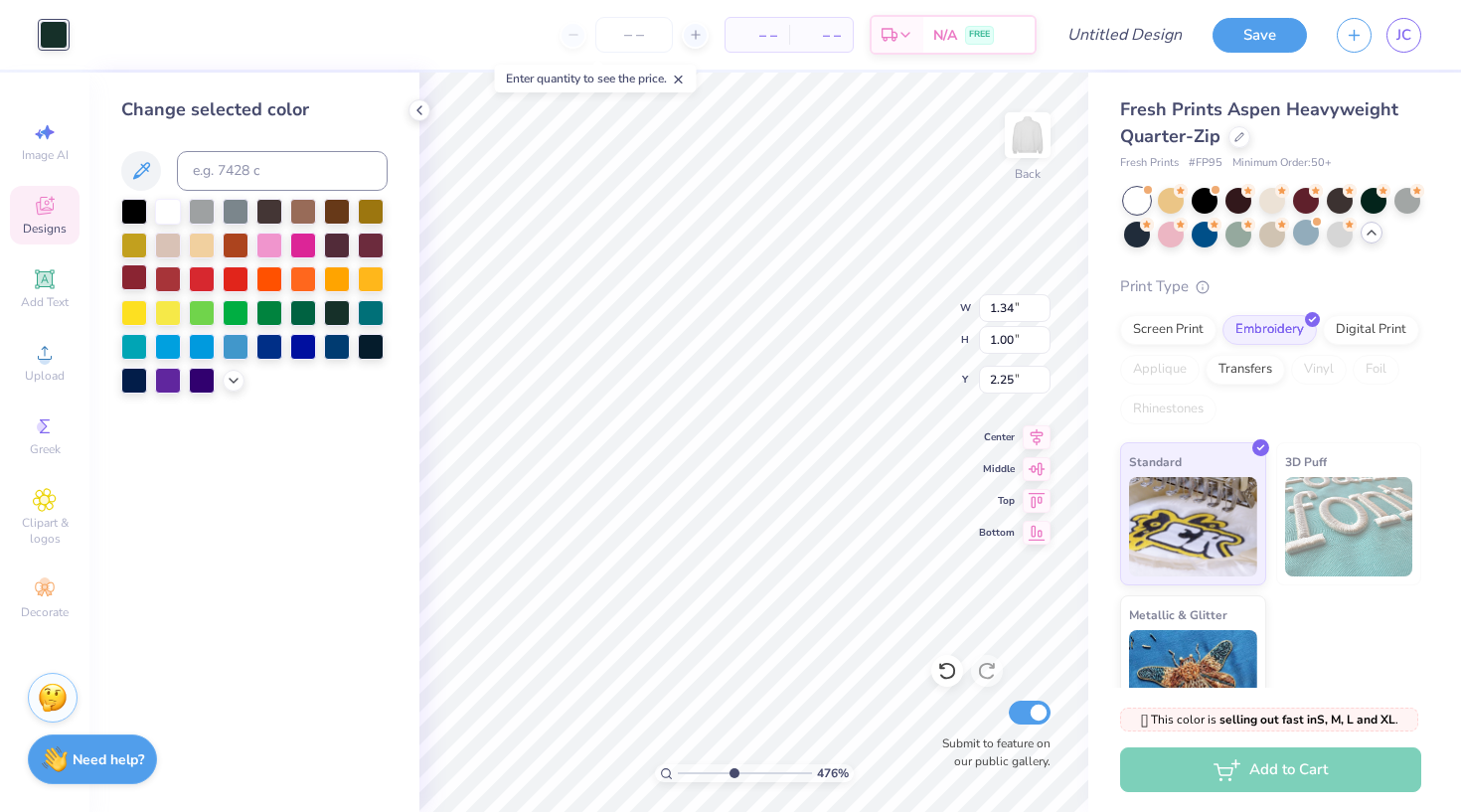 click at bounding box center [134, 277] 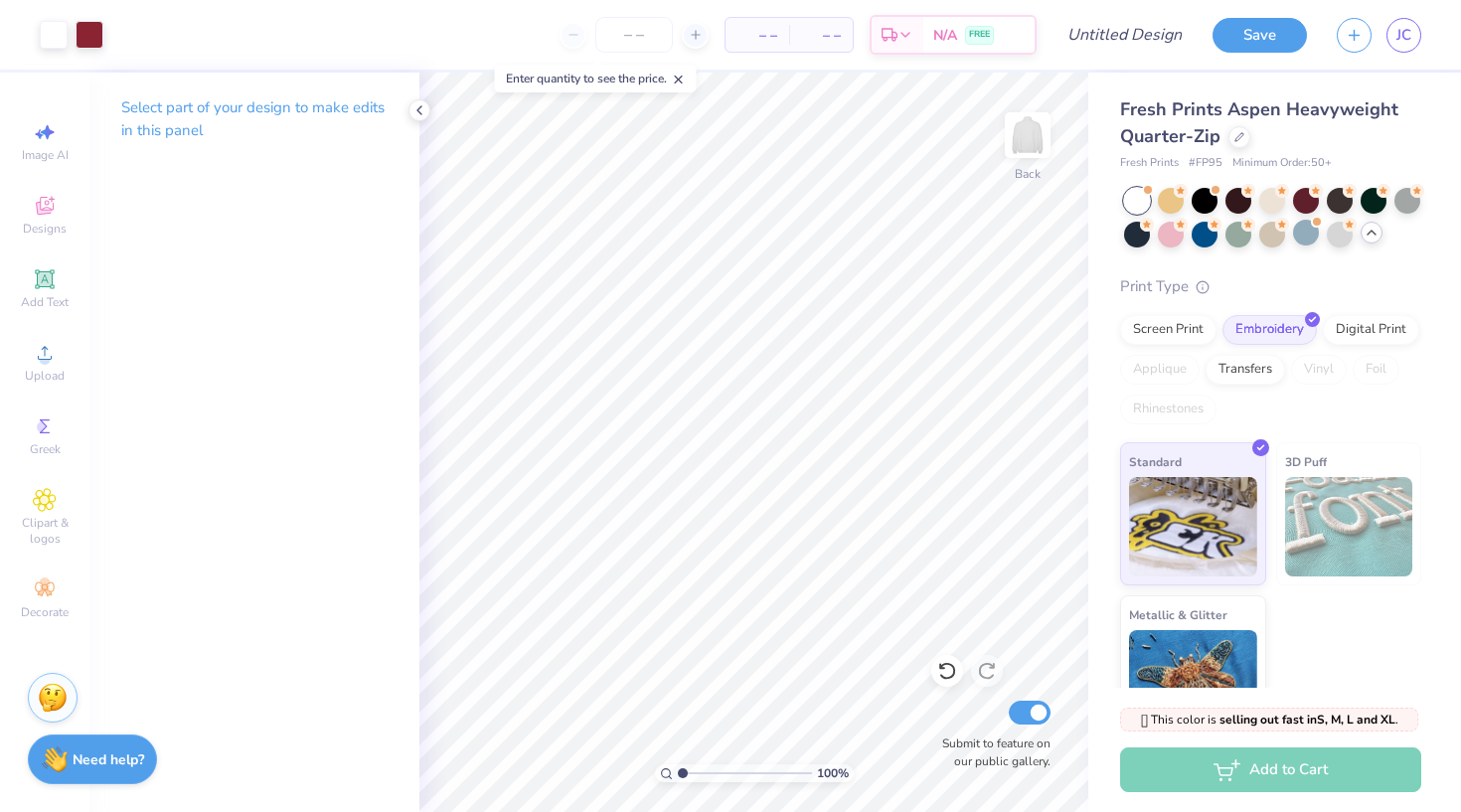 drag, startPoint x: 731, startPoint y: 774, endPoint x: 673, endPoint y: 762, distance: 59.228372 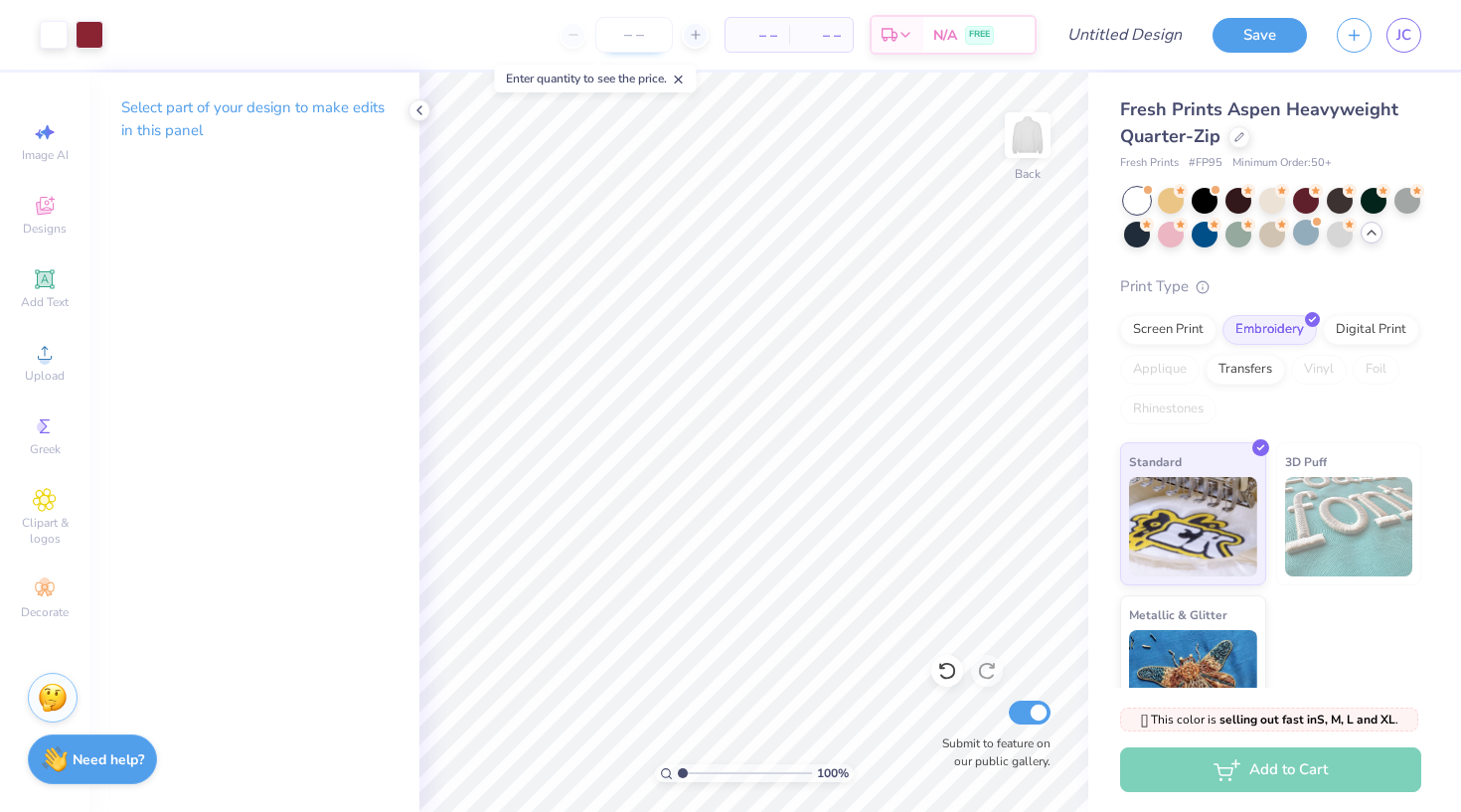 click at bounding box center [634, 35] 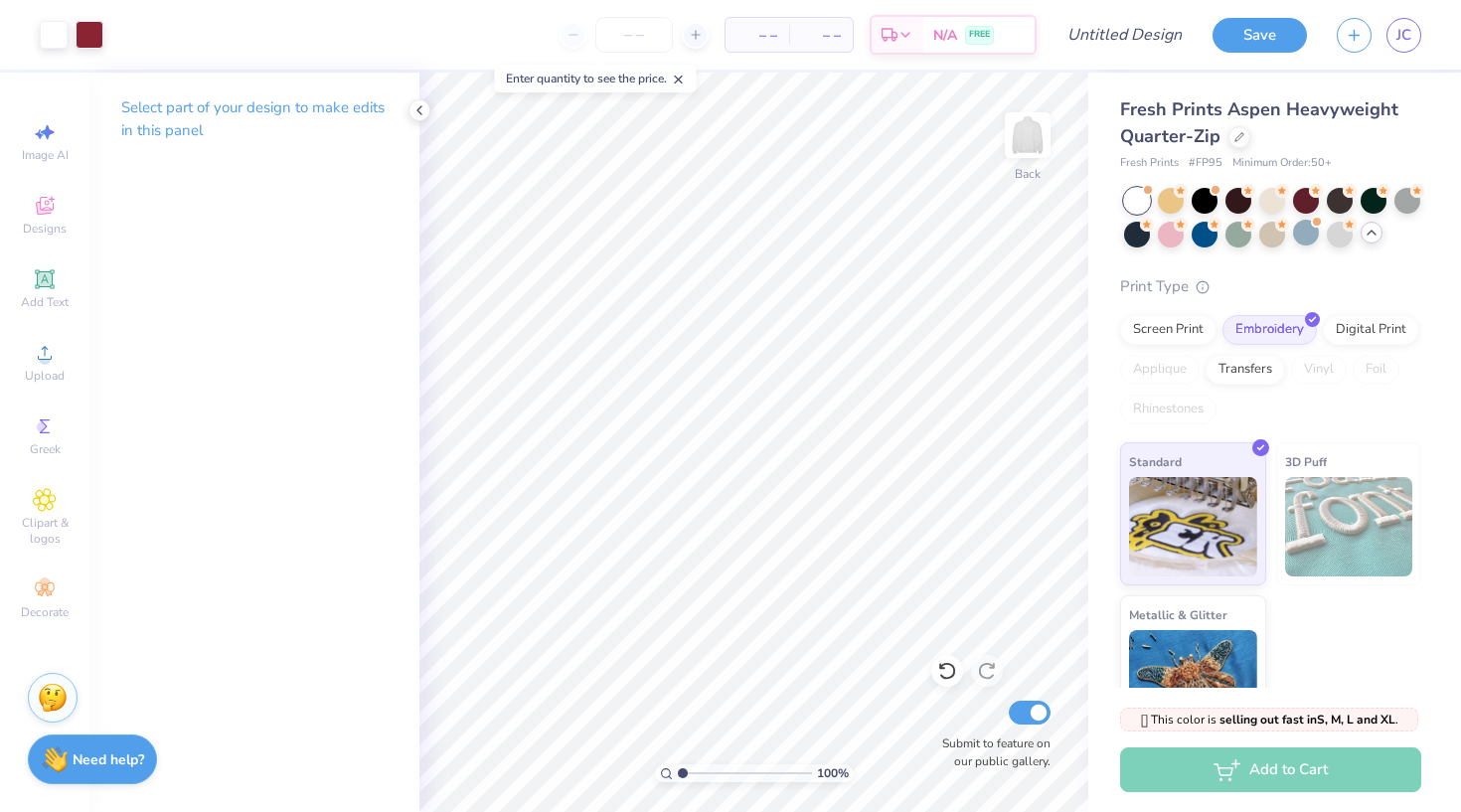 scroll, scrollTop: 0, scrollLeft: 0, axis: both 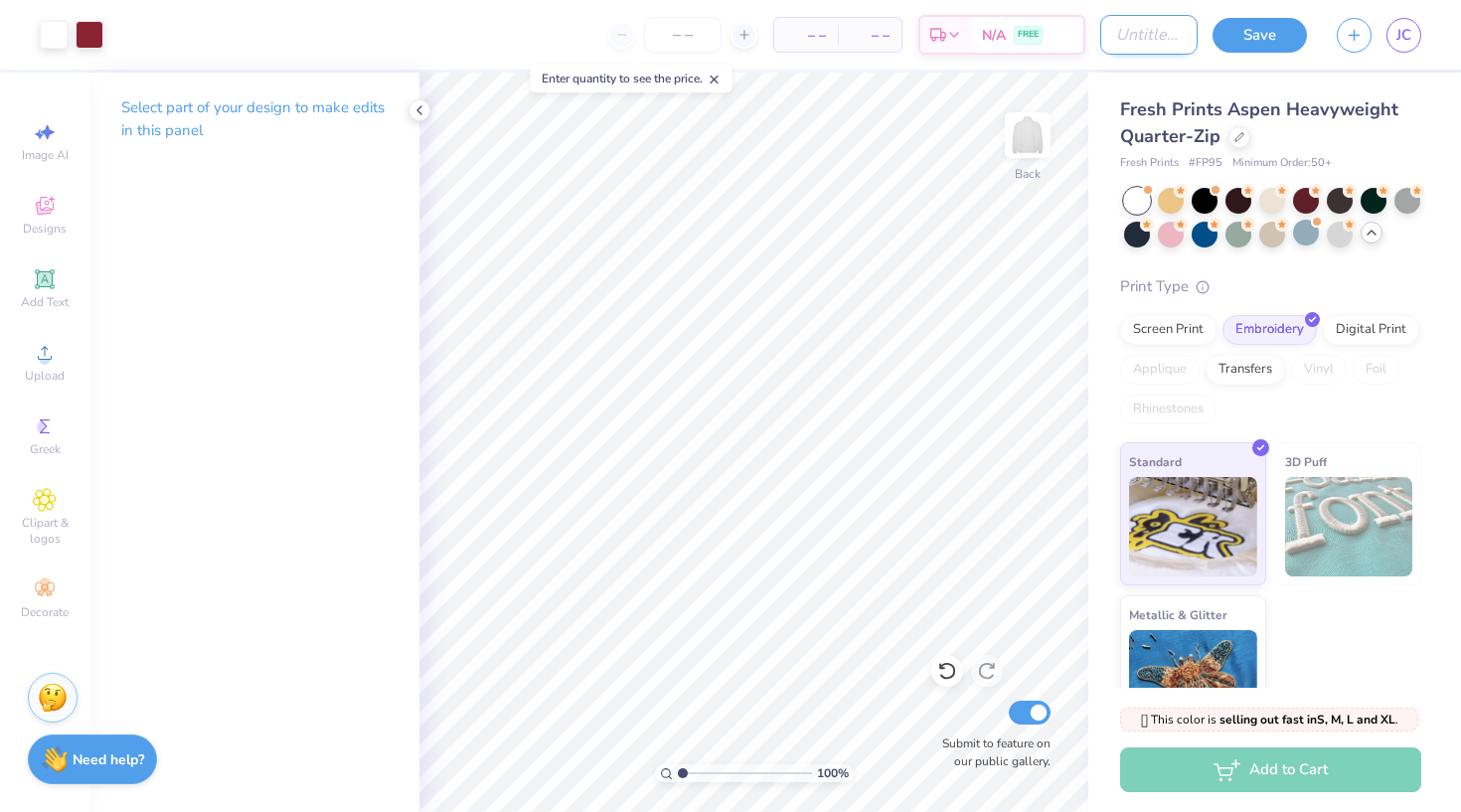 click on "Design Title" at bounding box center (1149, 35) 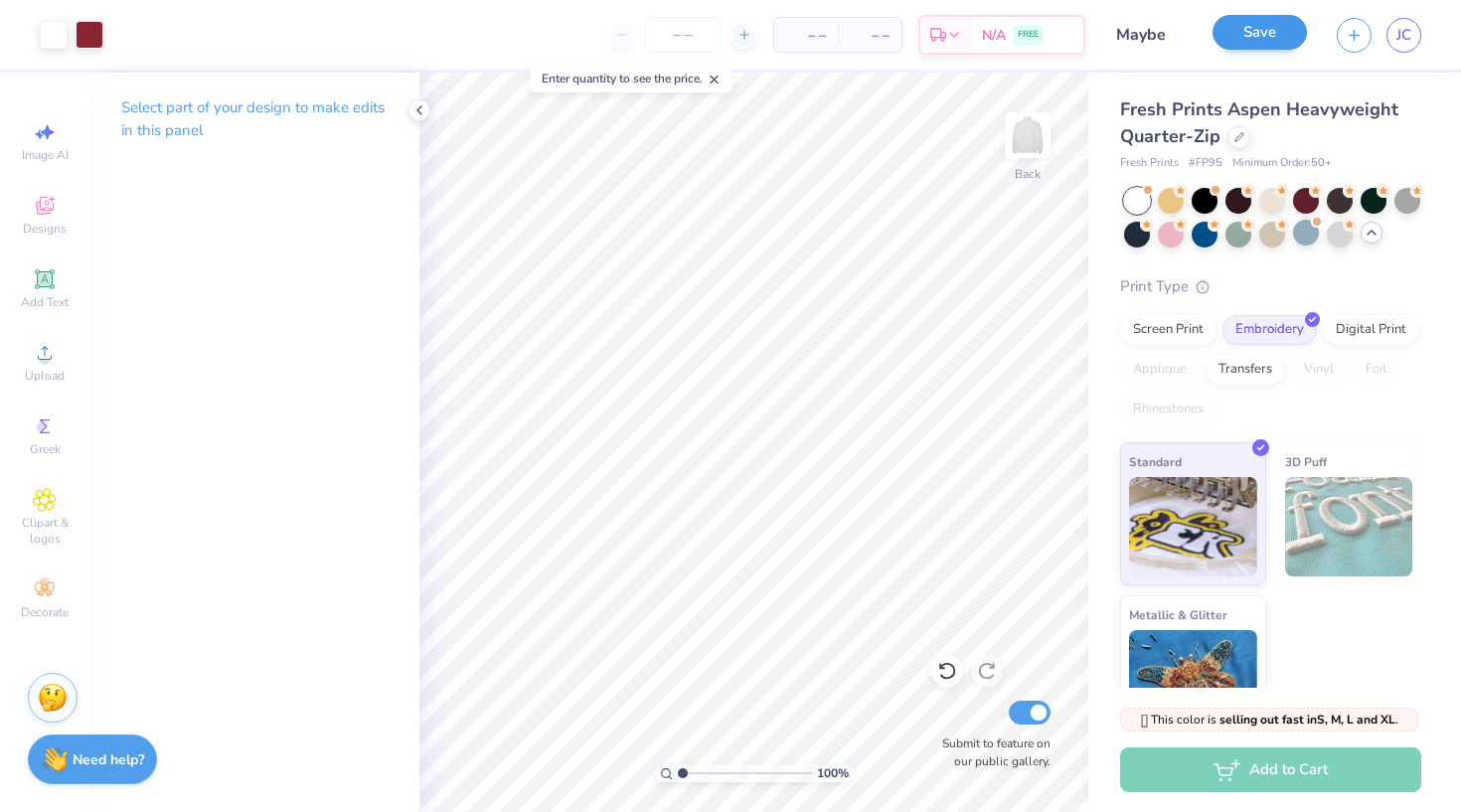 click on "Save" at bounding box center [1259, 32] 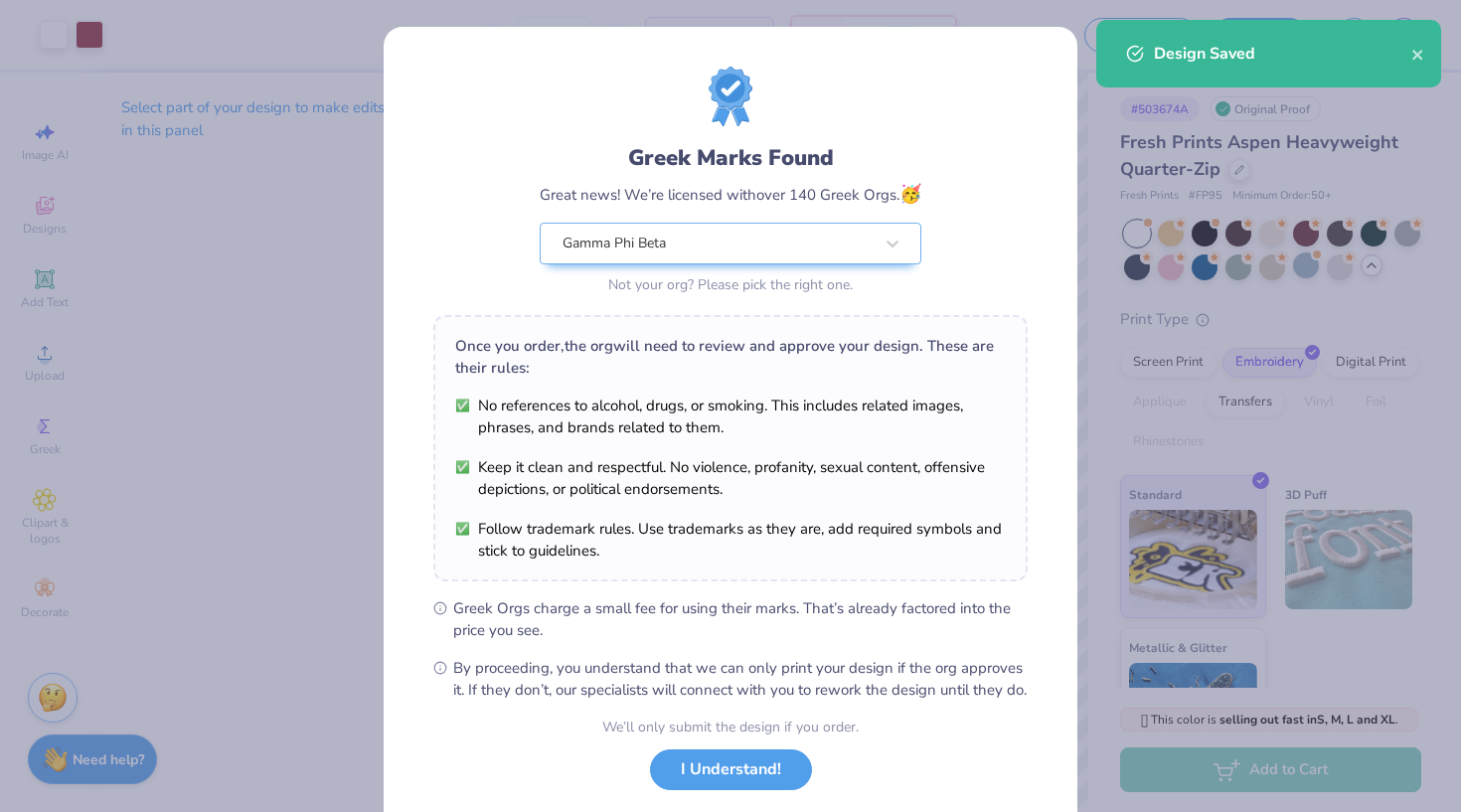 scroll, scrollTop: 73, scrollLeft: 0, axis: vertical 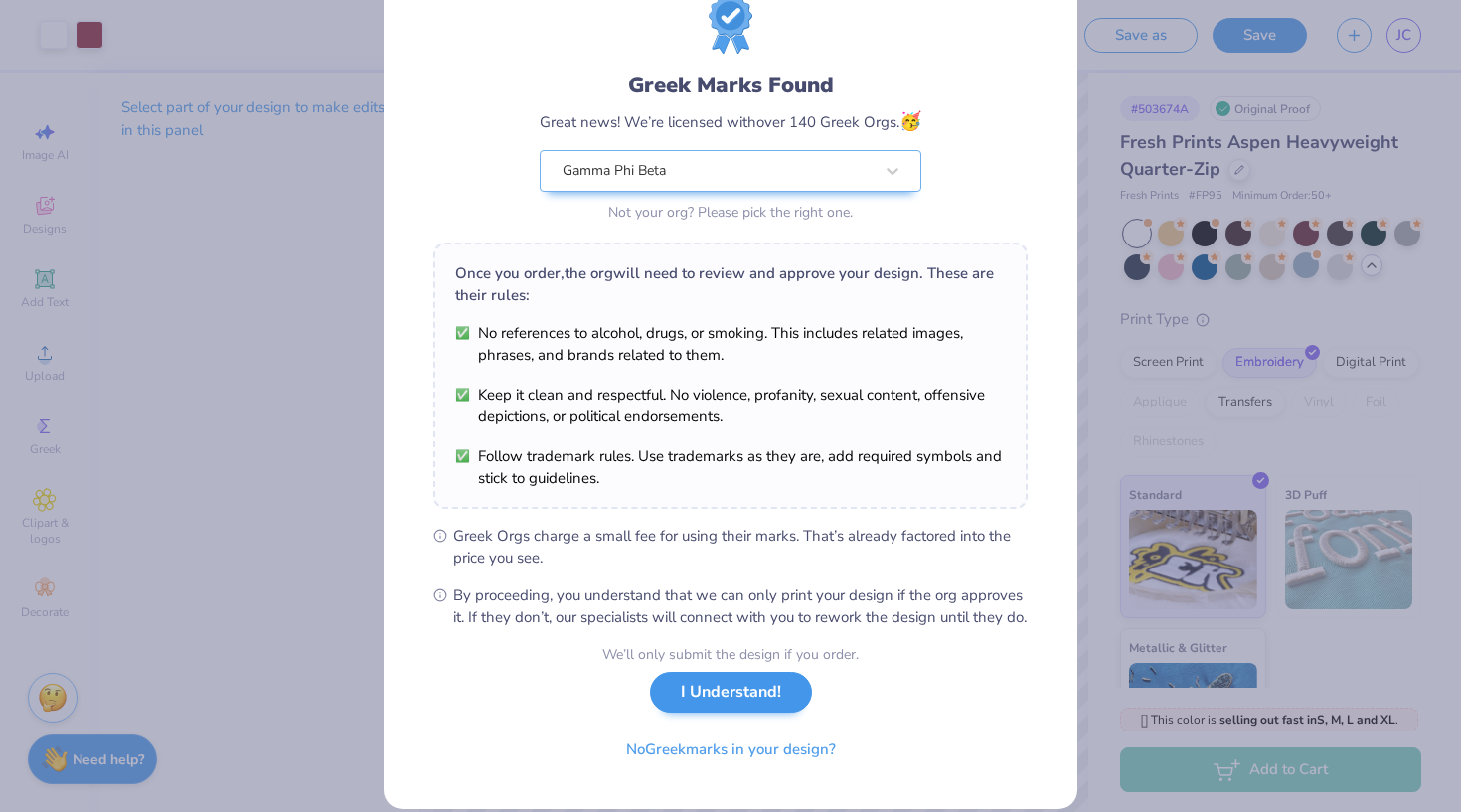 click on "I Understand!" at bounding box center [730, 692] 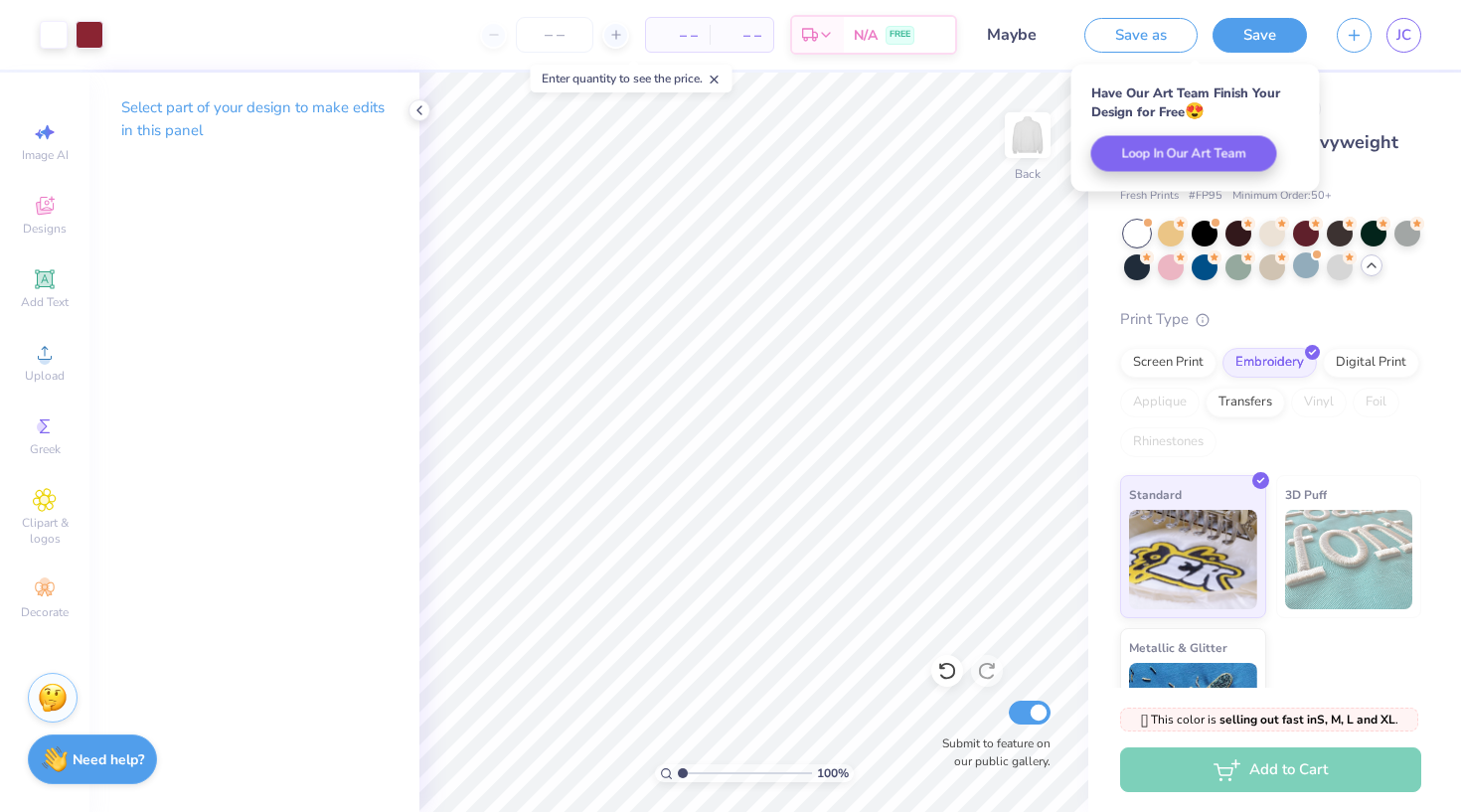 scroll, scrollTop: 0, scrollLeft: 0, axis: both 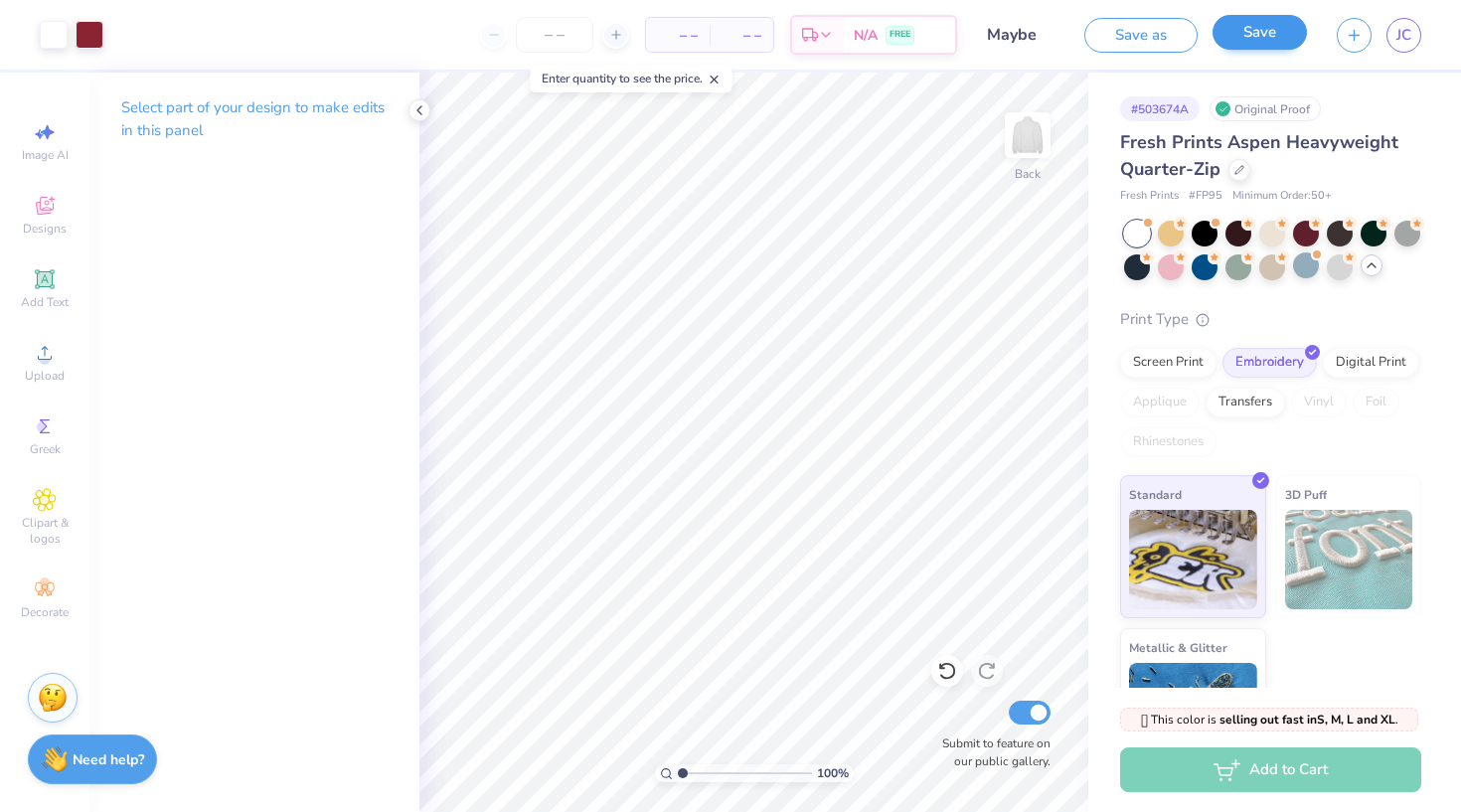 click on "Save" at bounding box center [1259, 32] 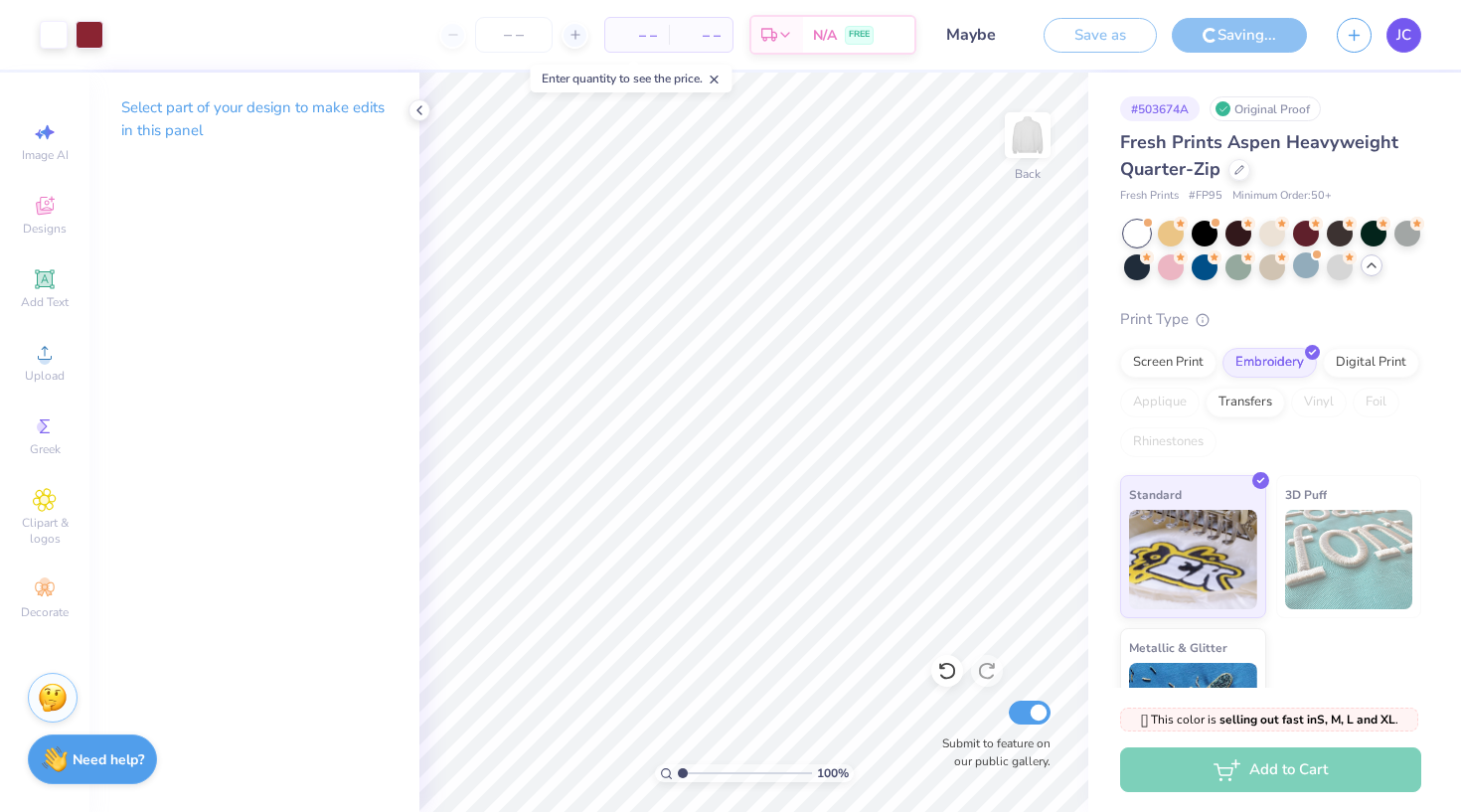 click on "JC" at bounding box center (1403, 35) 